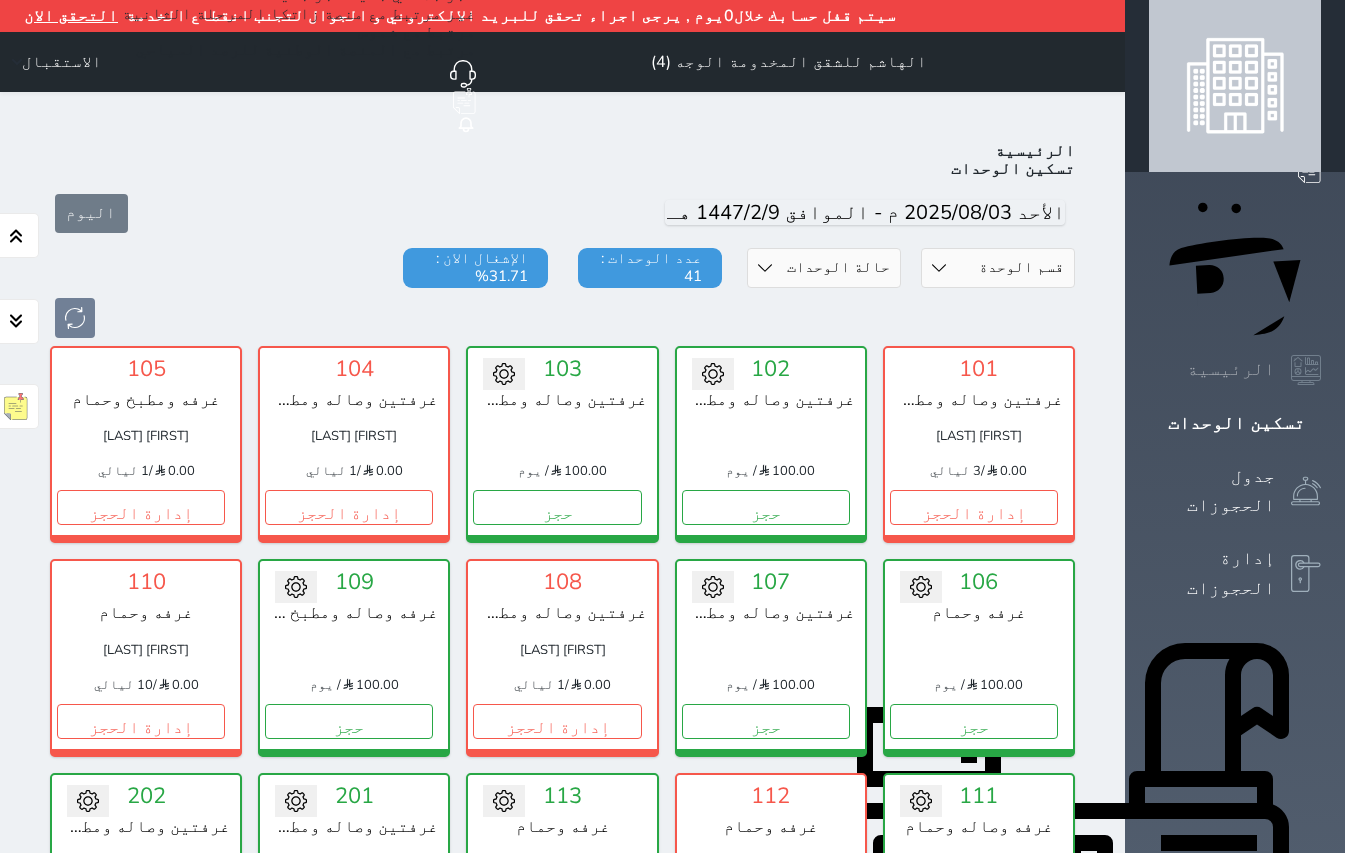 scroll, scrollTop: 0, scrollLeft: 0, axis: both 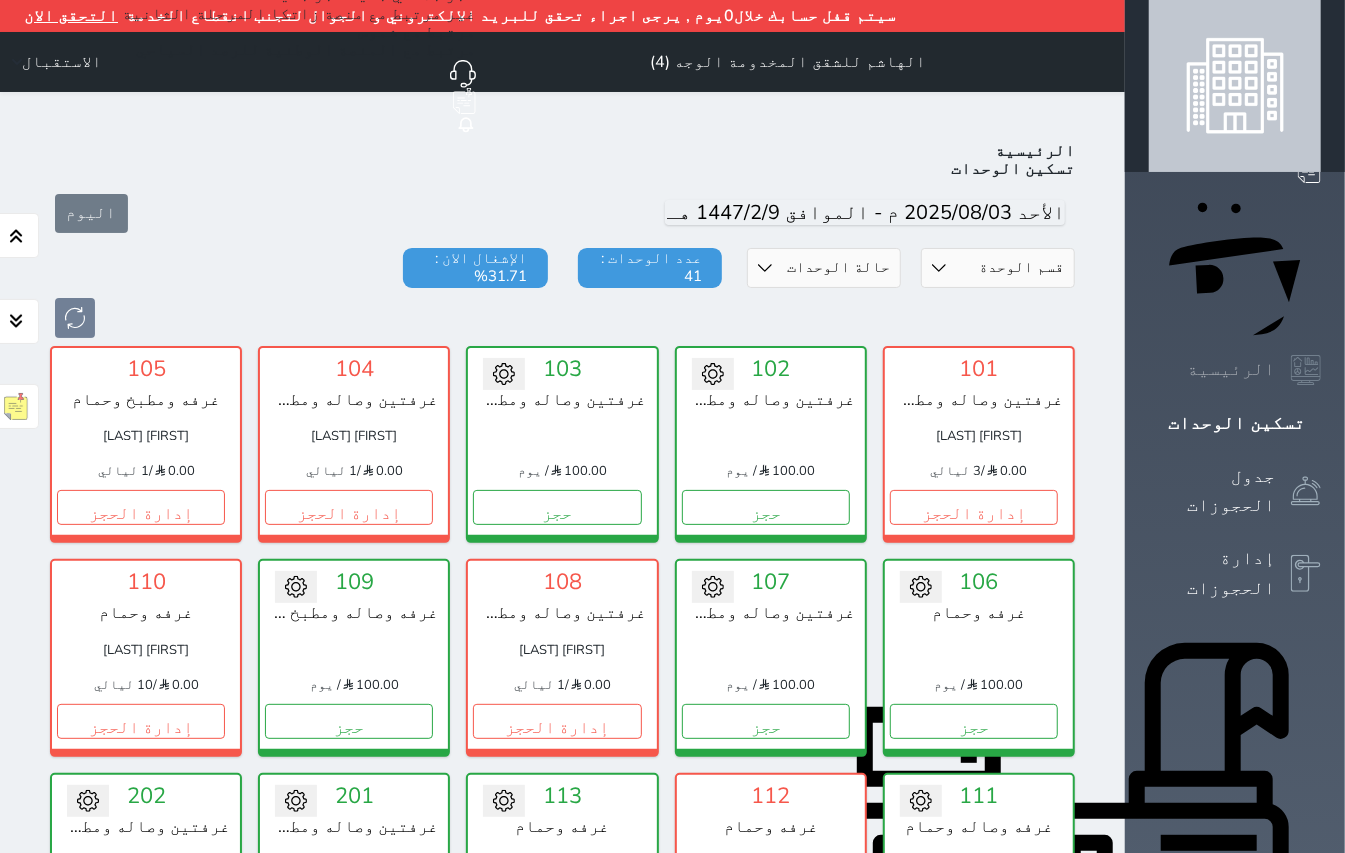 click at bounding box center (1306, 370) 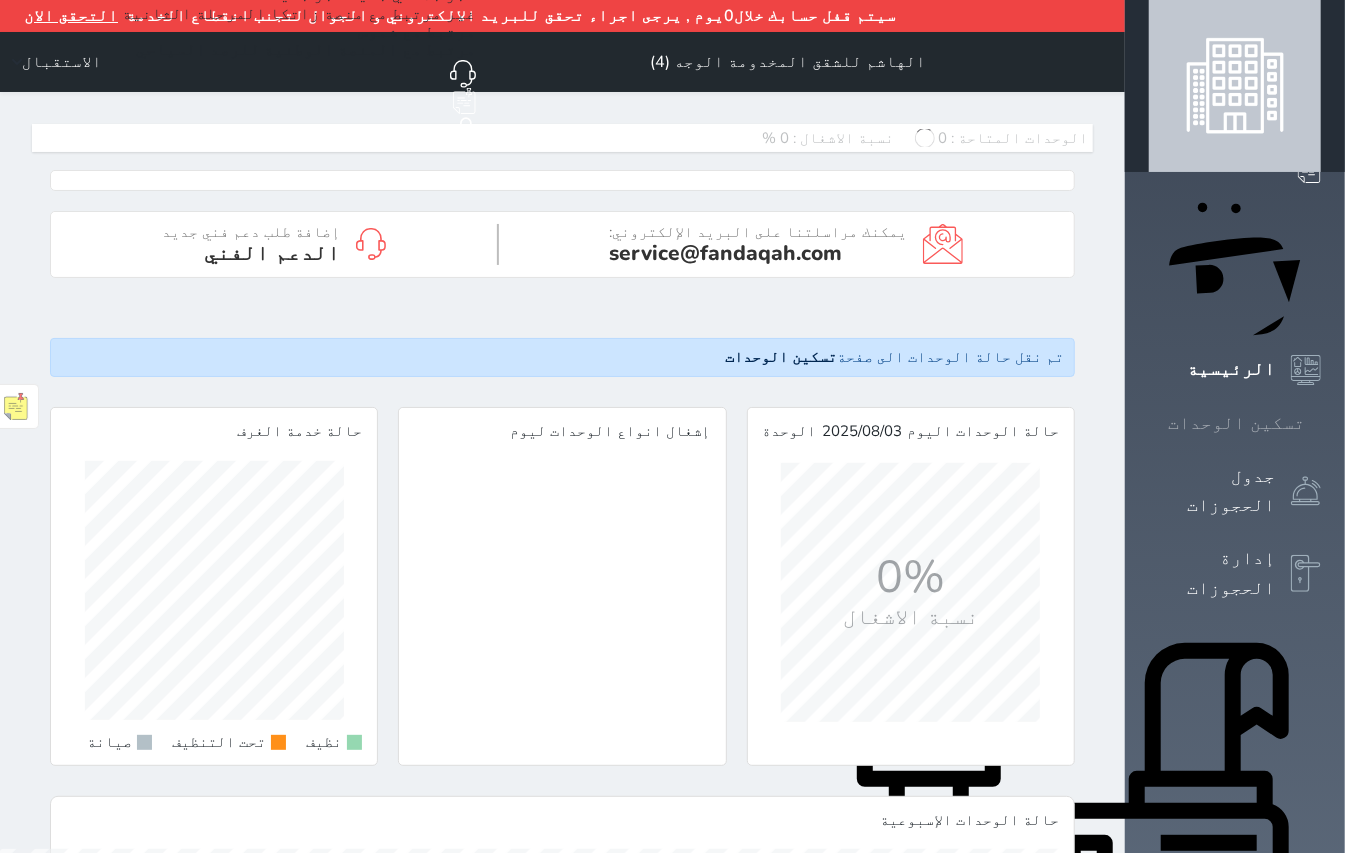 click on "تسكين الوحدات" at bounding box center (1236, 423) 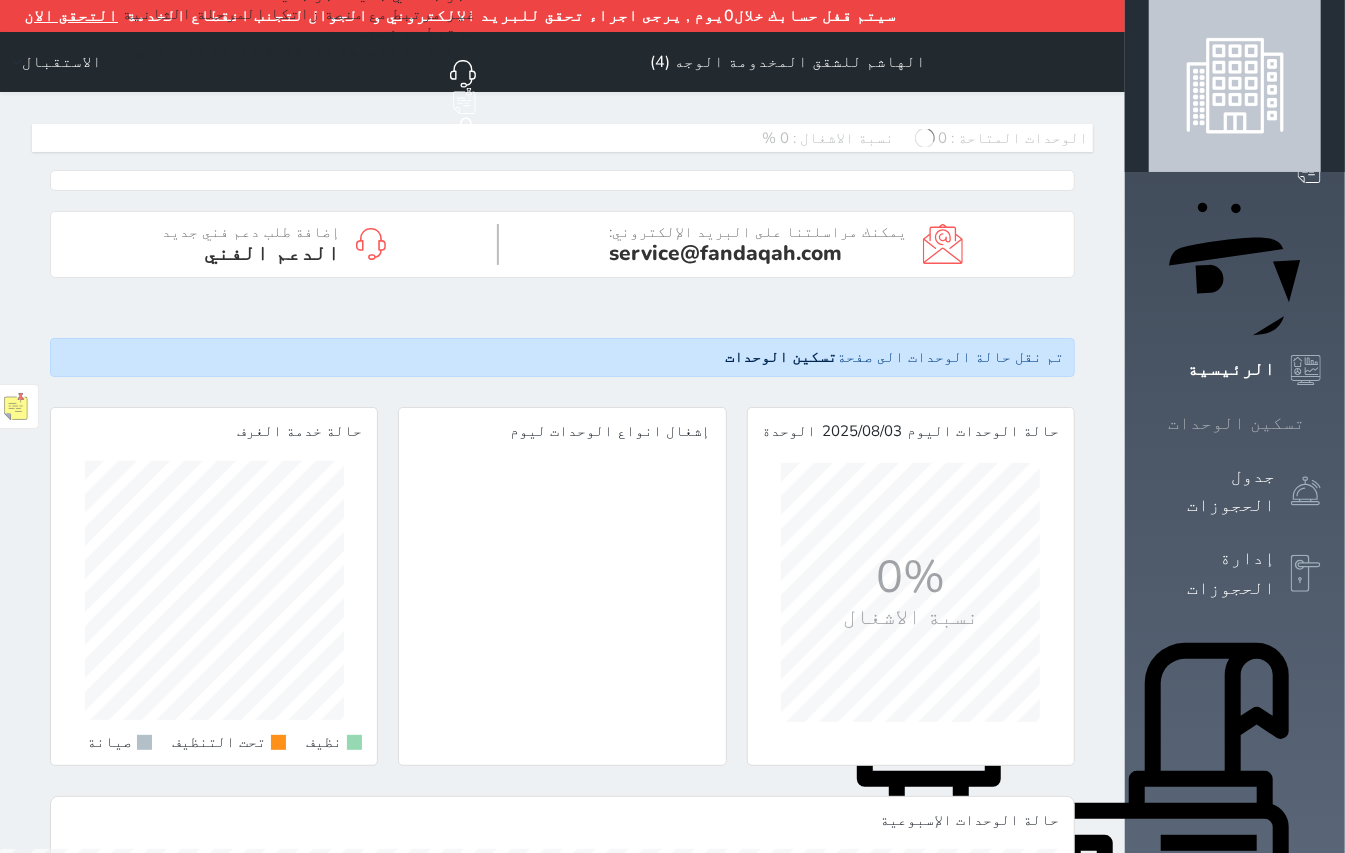 scroll, scrollTop: 0, scrollLeft: 0, axis: both 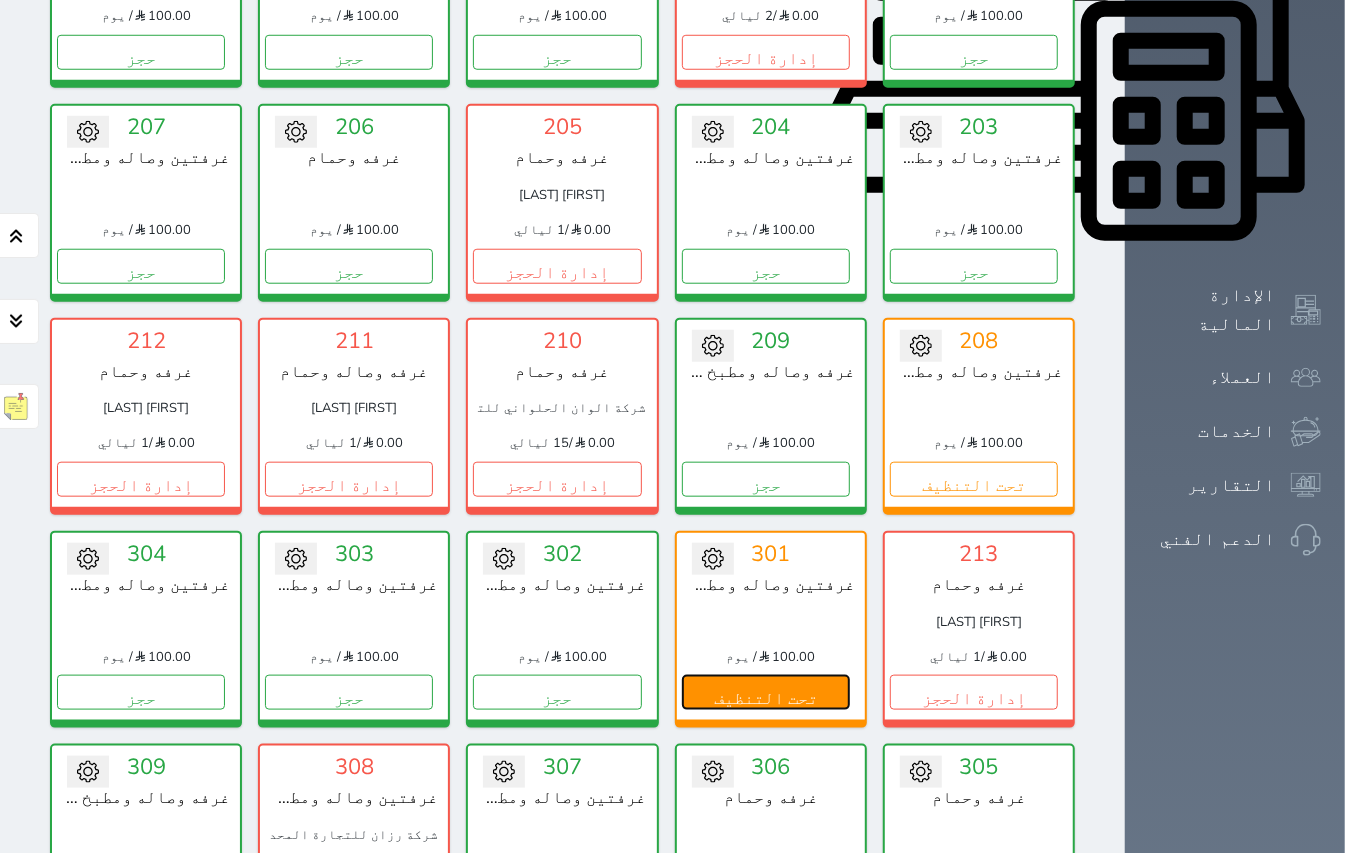click on "تحت التنظيف" at bounding box center [766, 692] 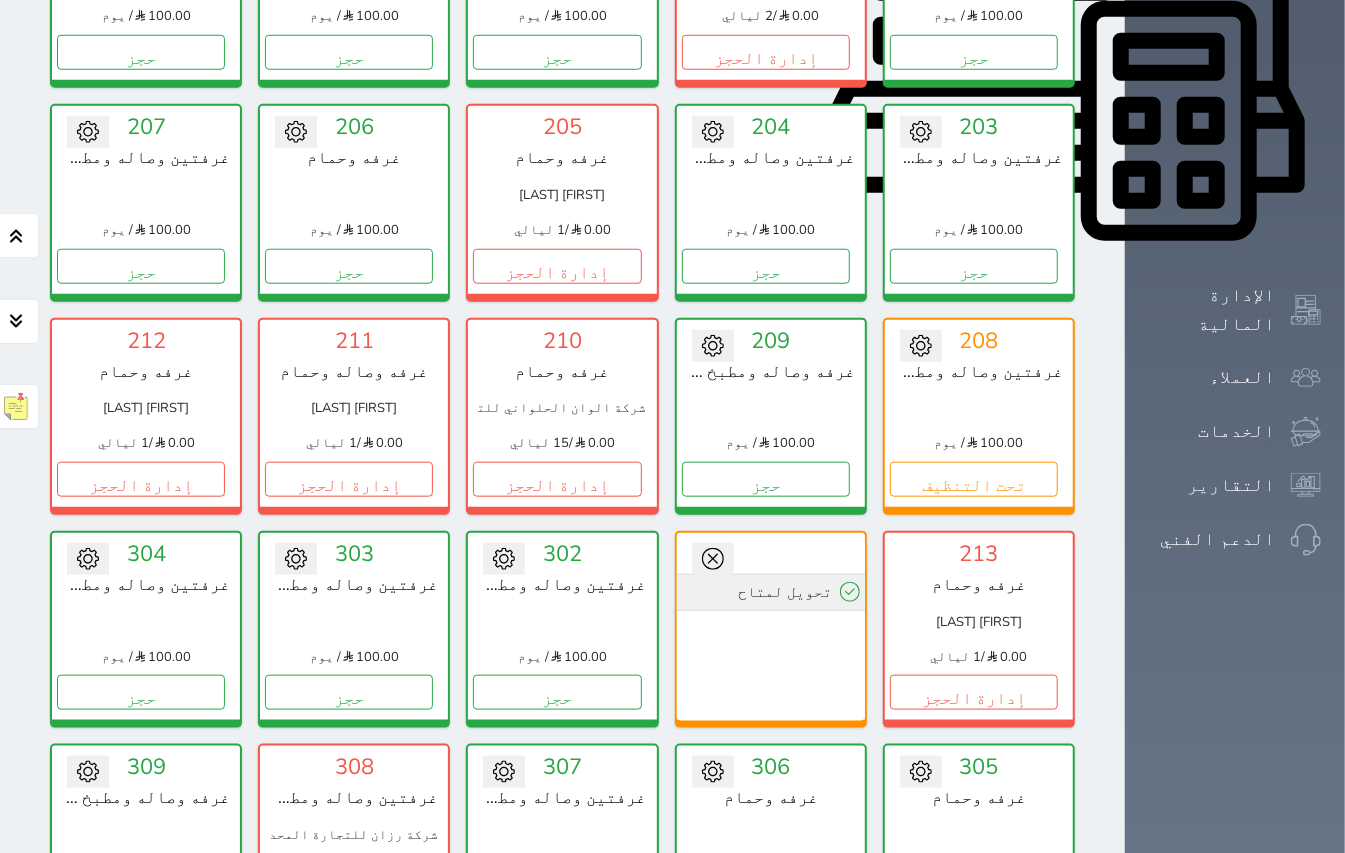 click 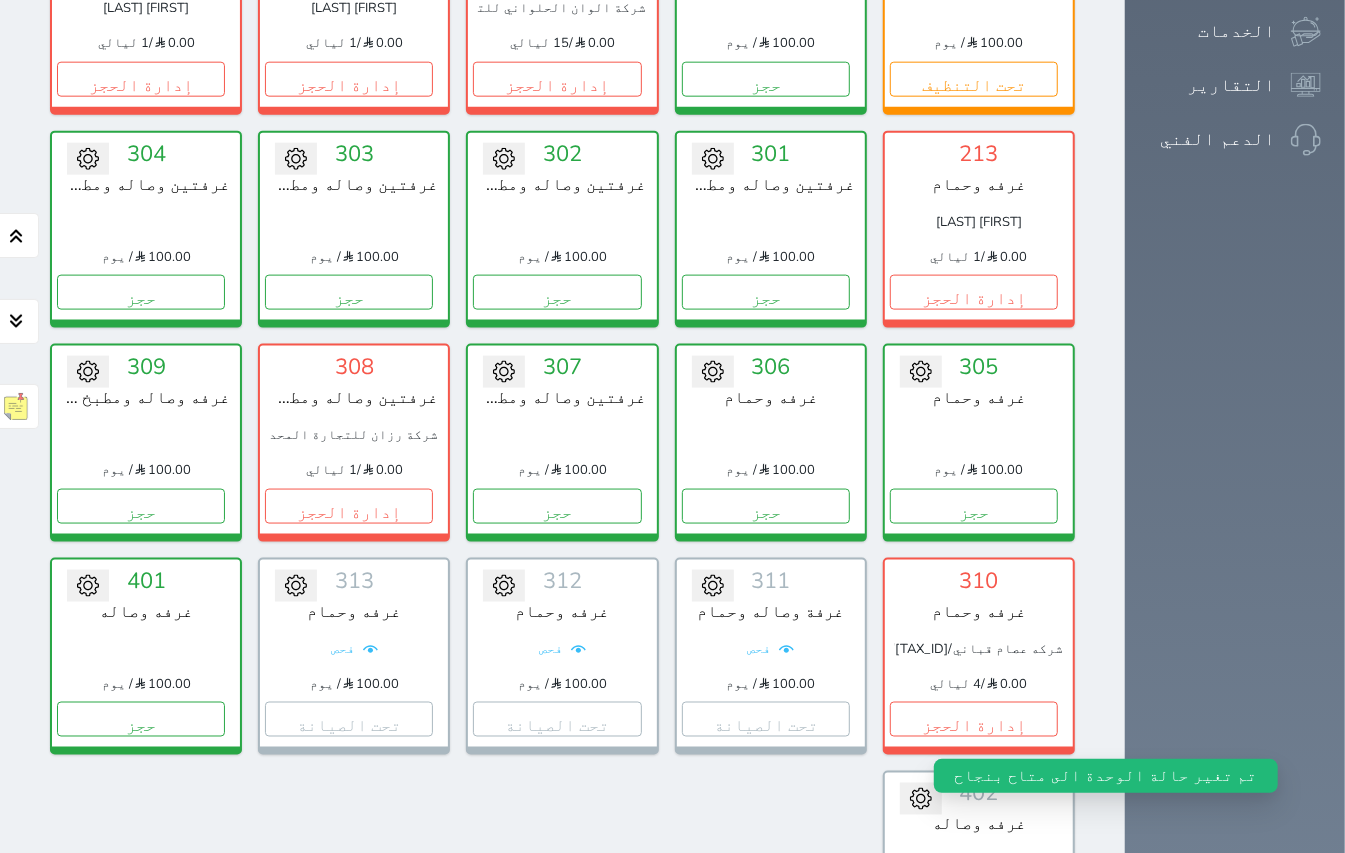 scroll, scrollTop: 1377, scrollLeft: 0, axis: vertical 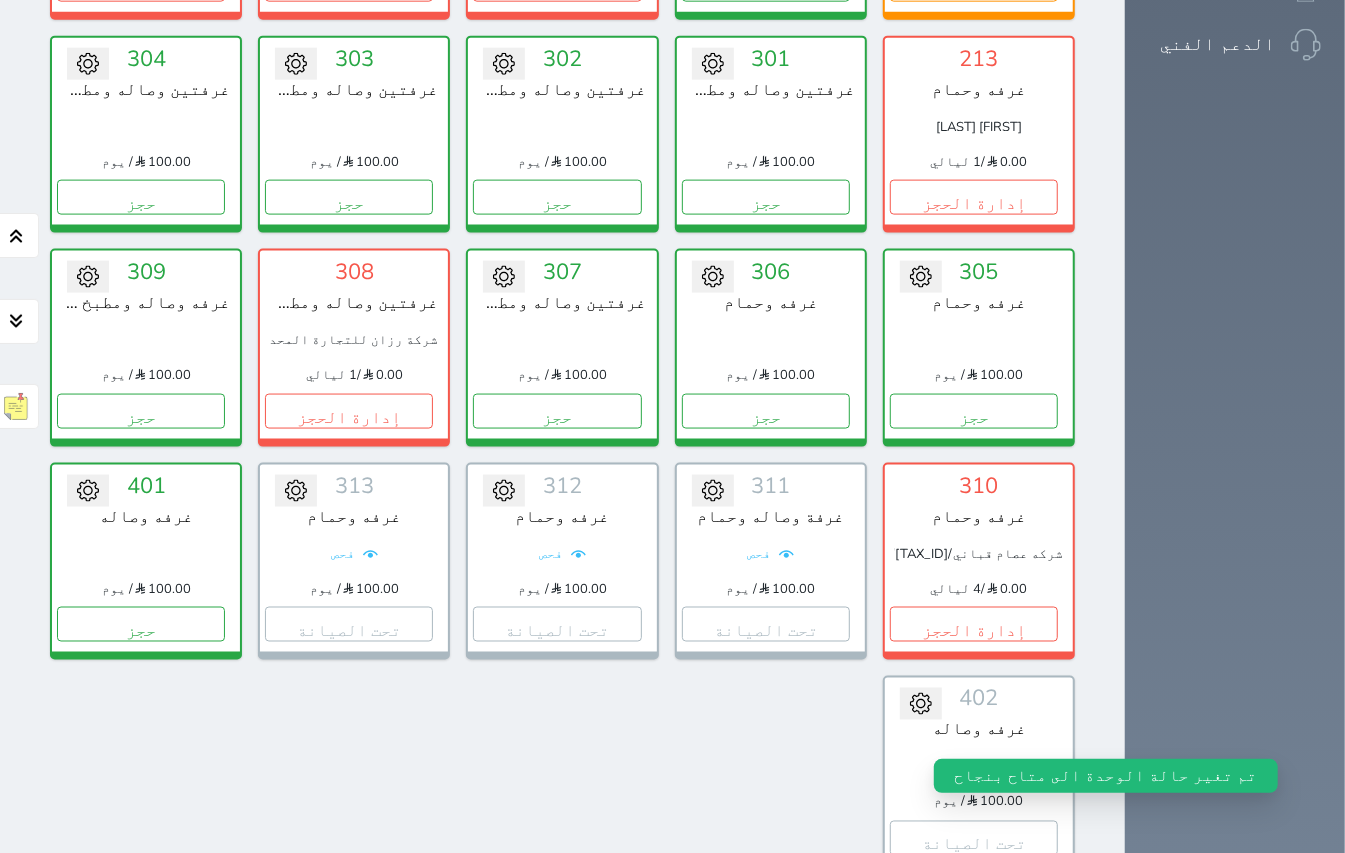 click on "عرض رصيد الصندوق" at bounding box center (303, 955) 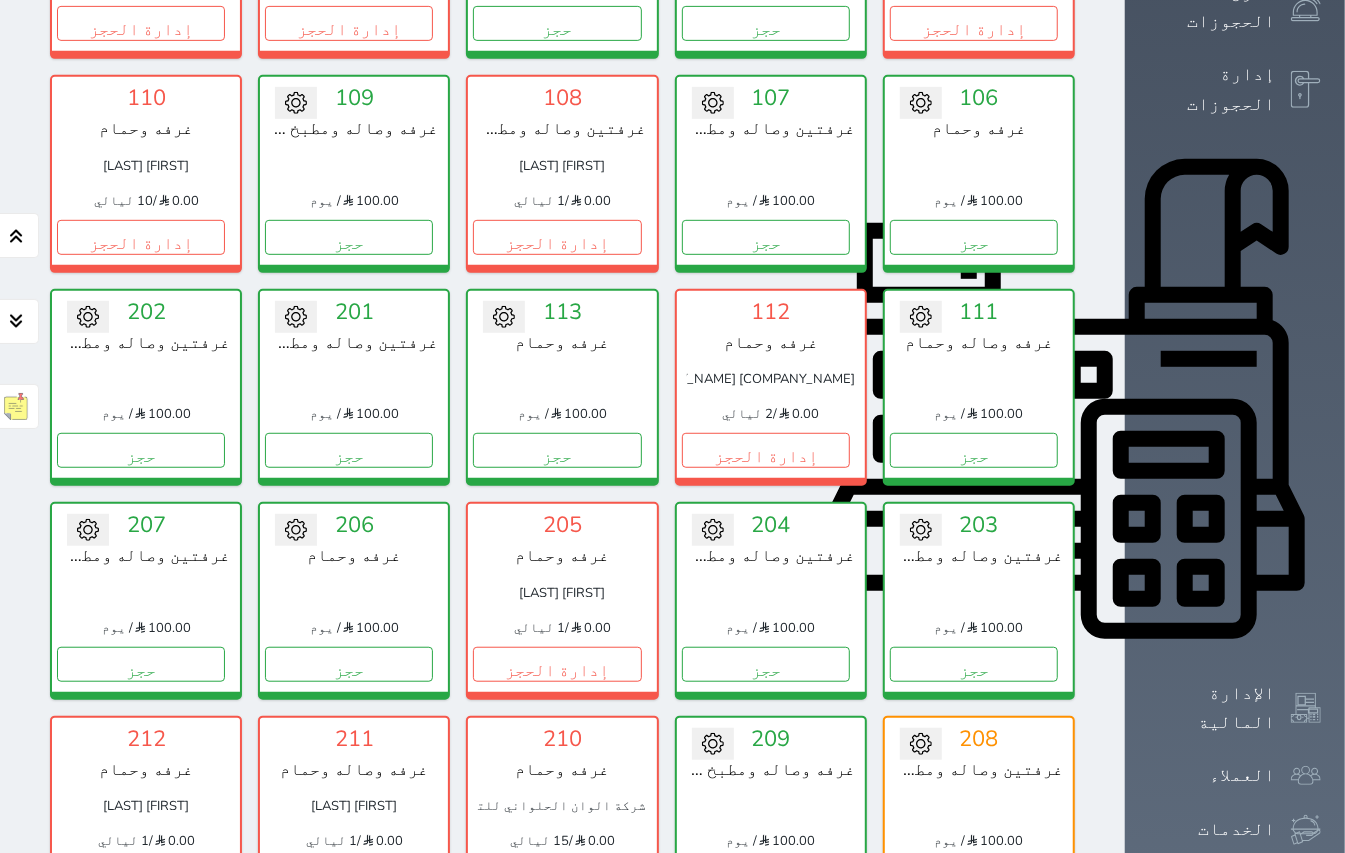scroll, scrollTop: 444, scrollLeft: 0, axis: vertical 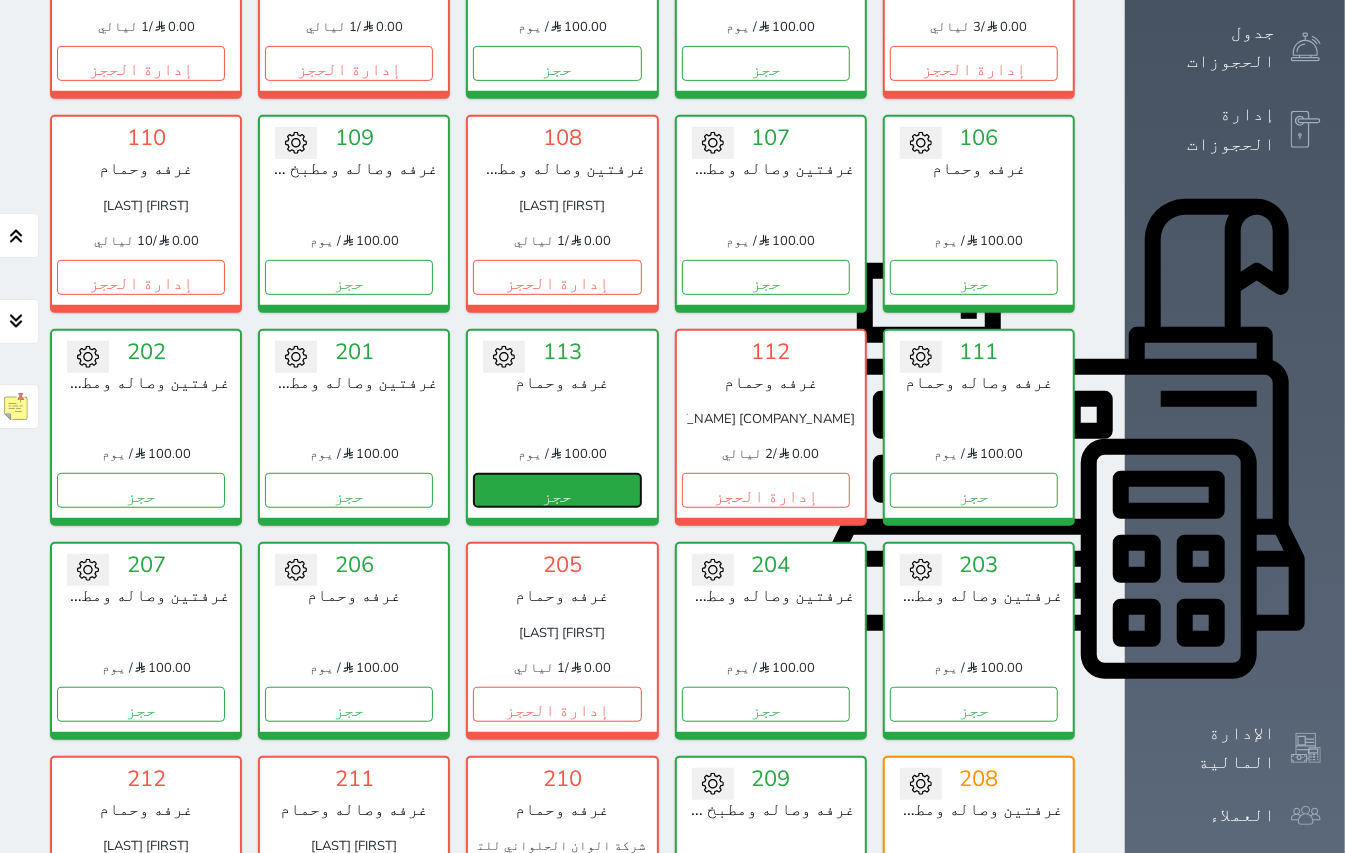 click on "حجز" at bounding box center (557, 490) 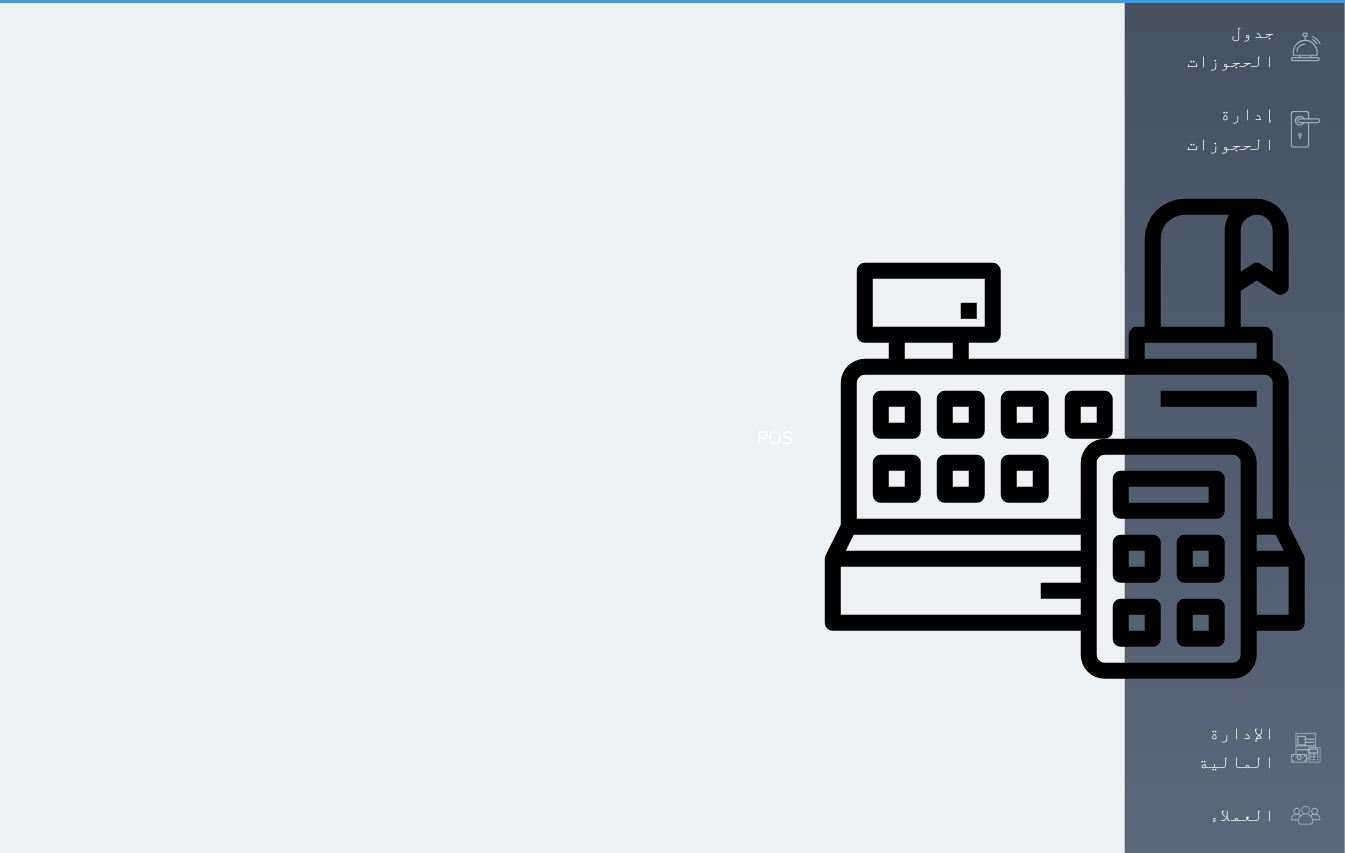 scroll, scrollTop: 73, scrollLeft: 0, axis: vertical 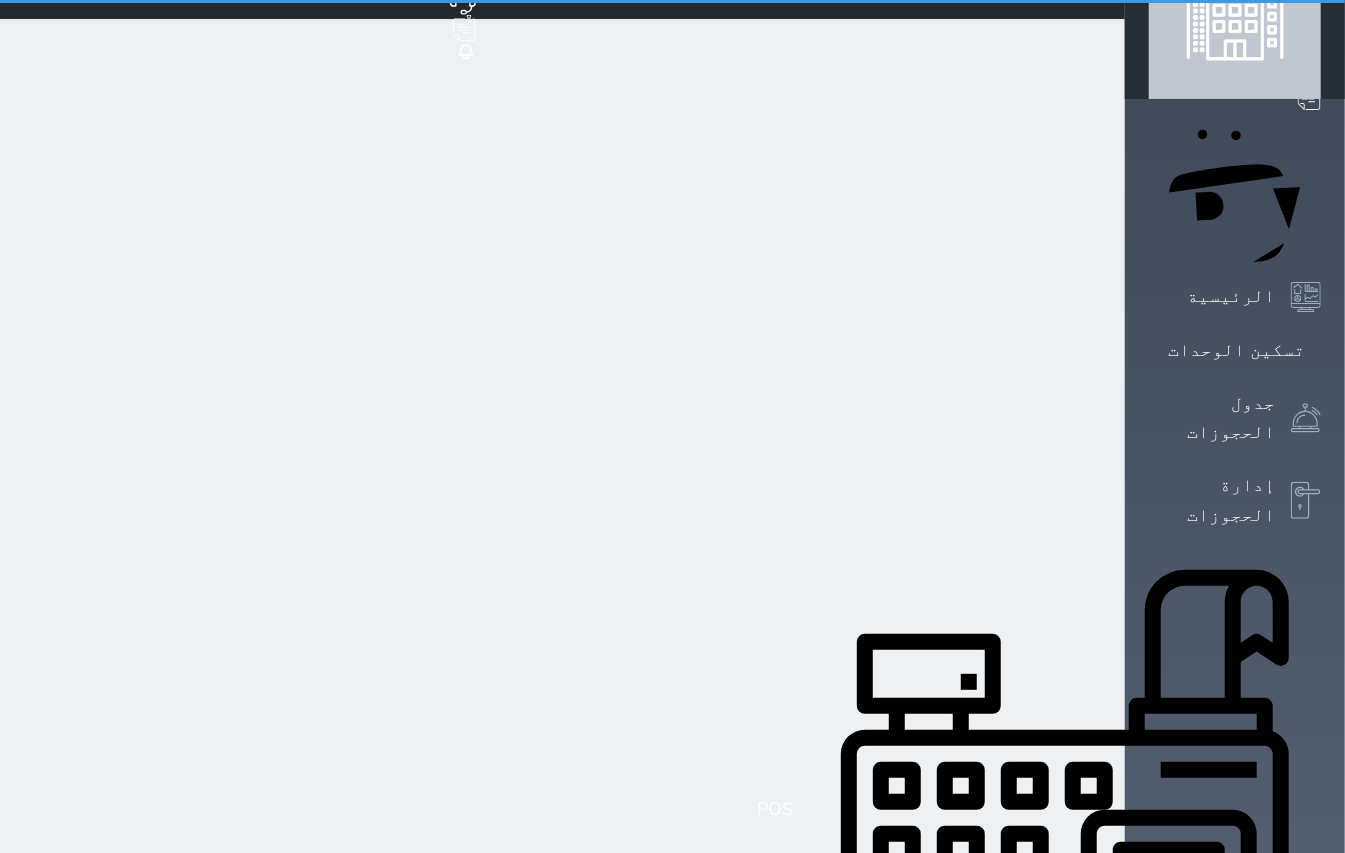 select on "1" 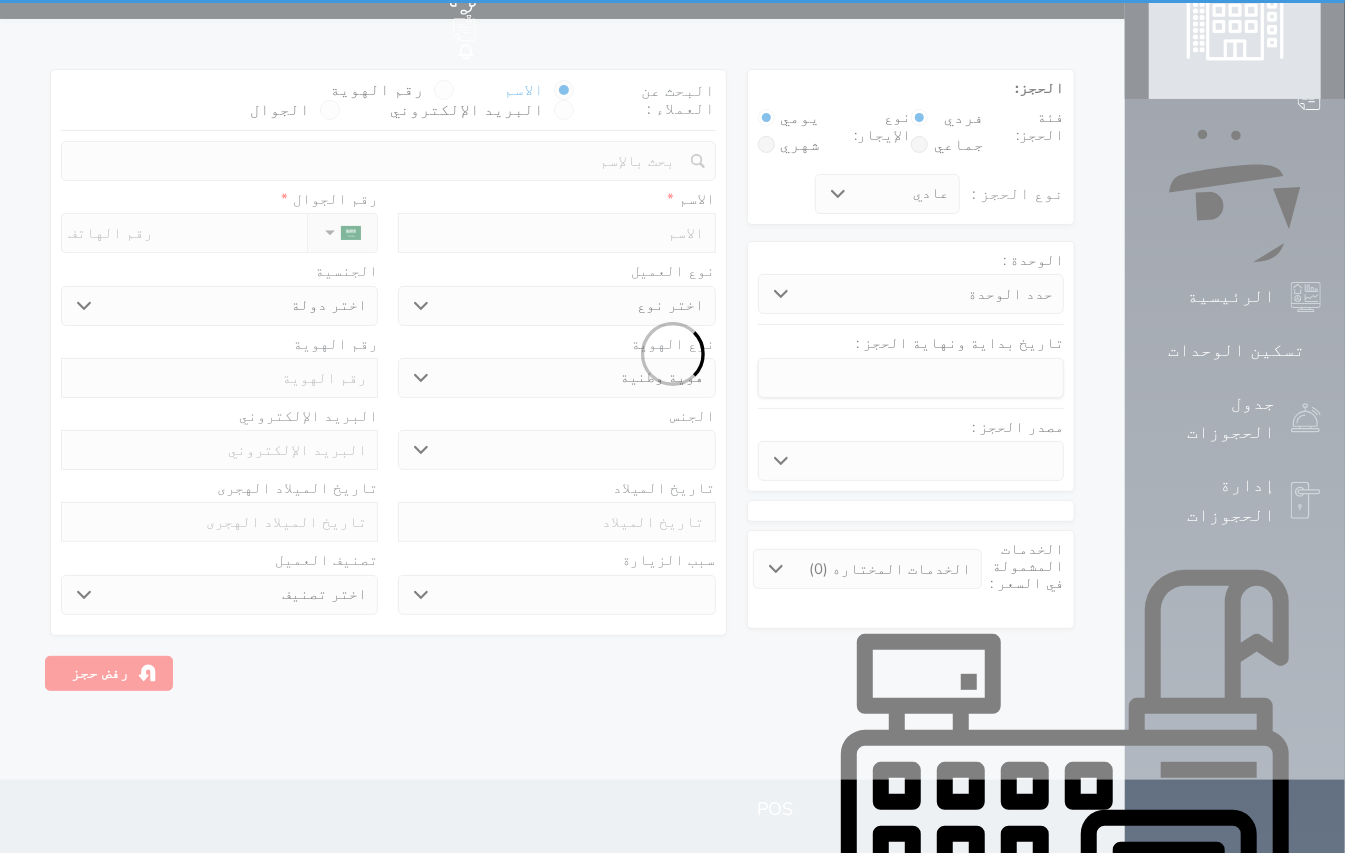 scroll, scrollTop: 0, scrollLeft: 0, axis: both 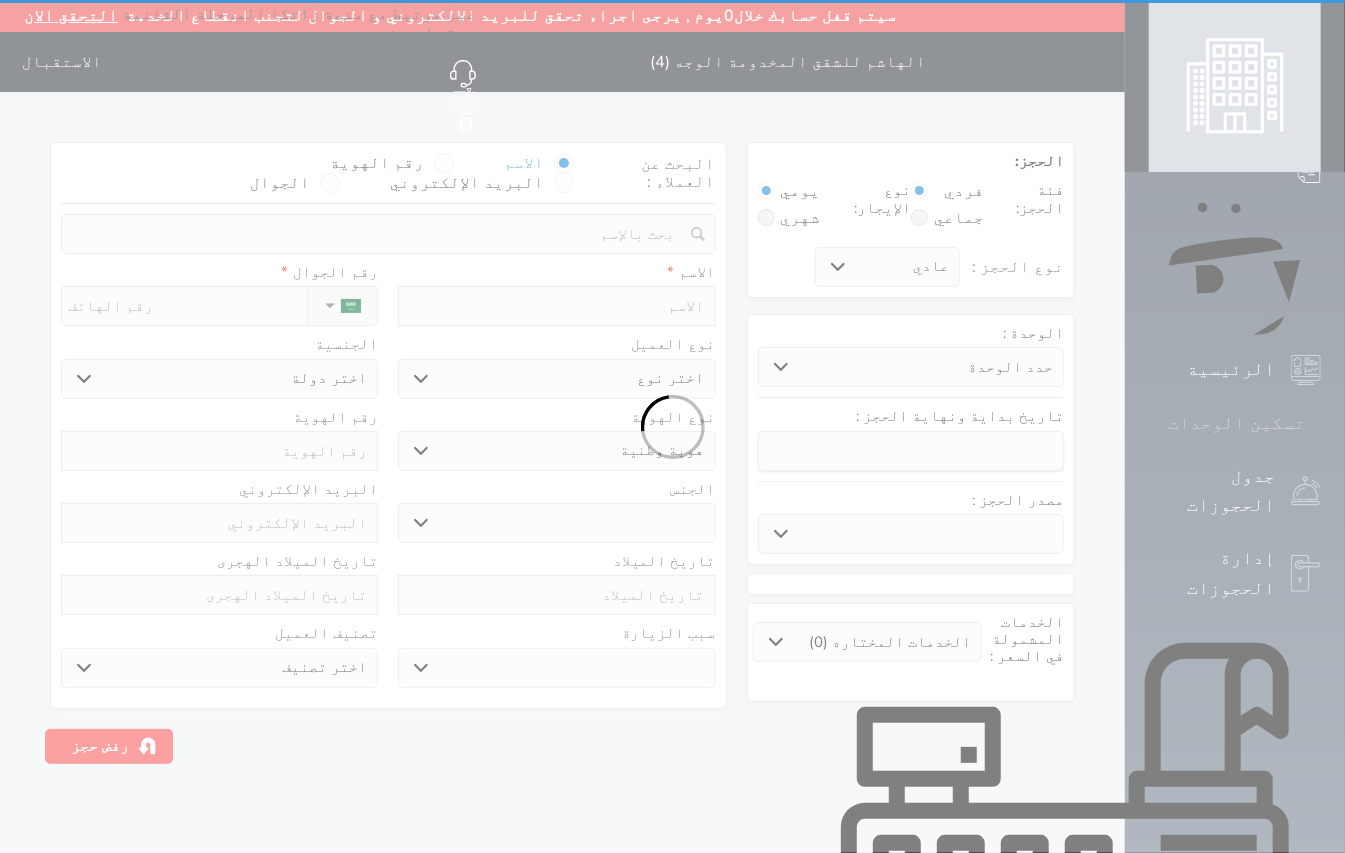 select 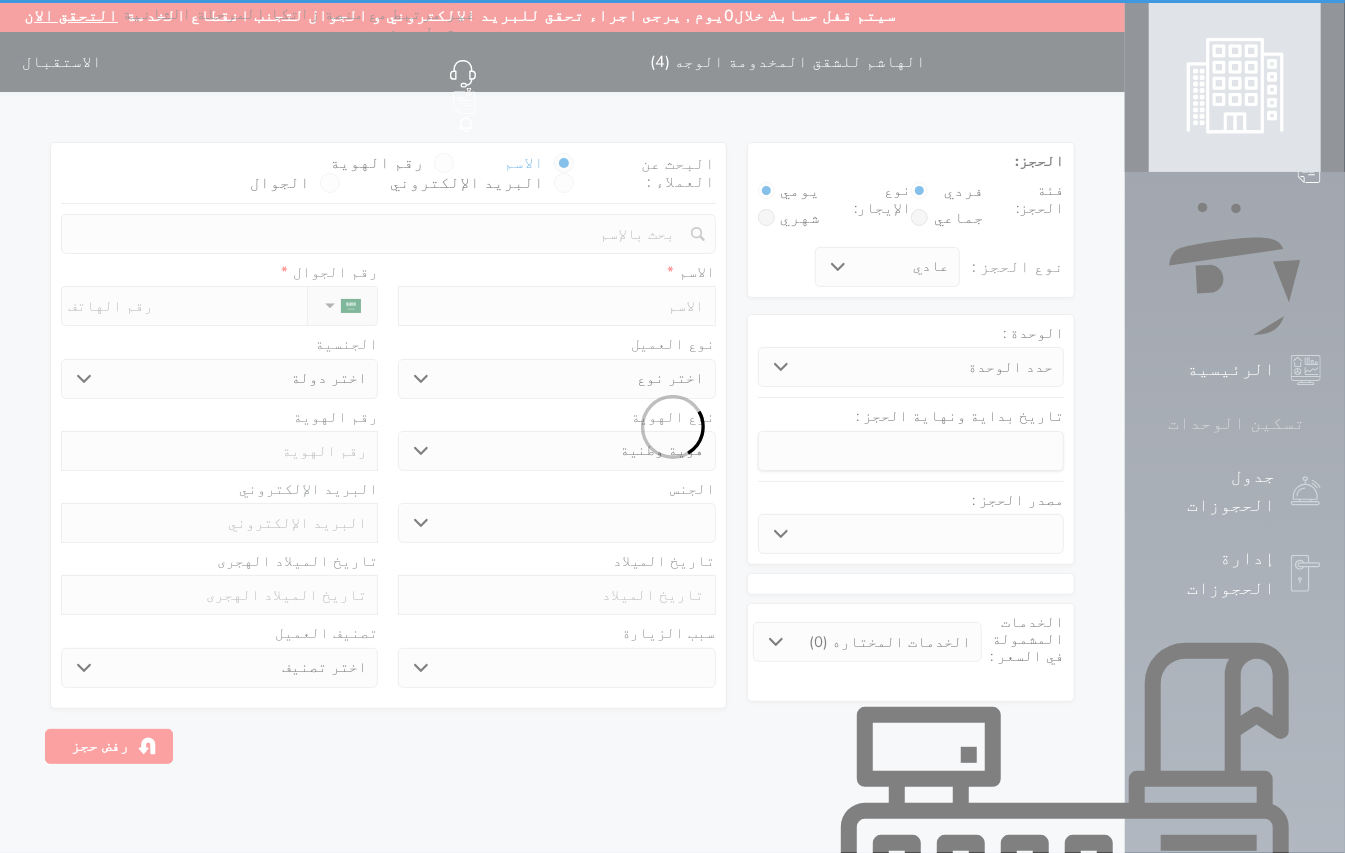 select 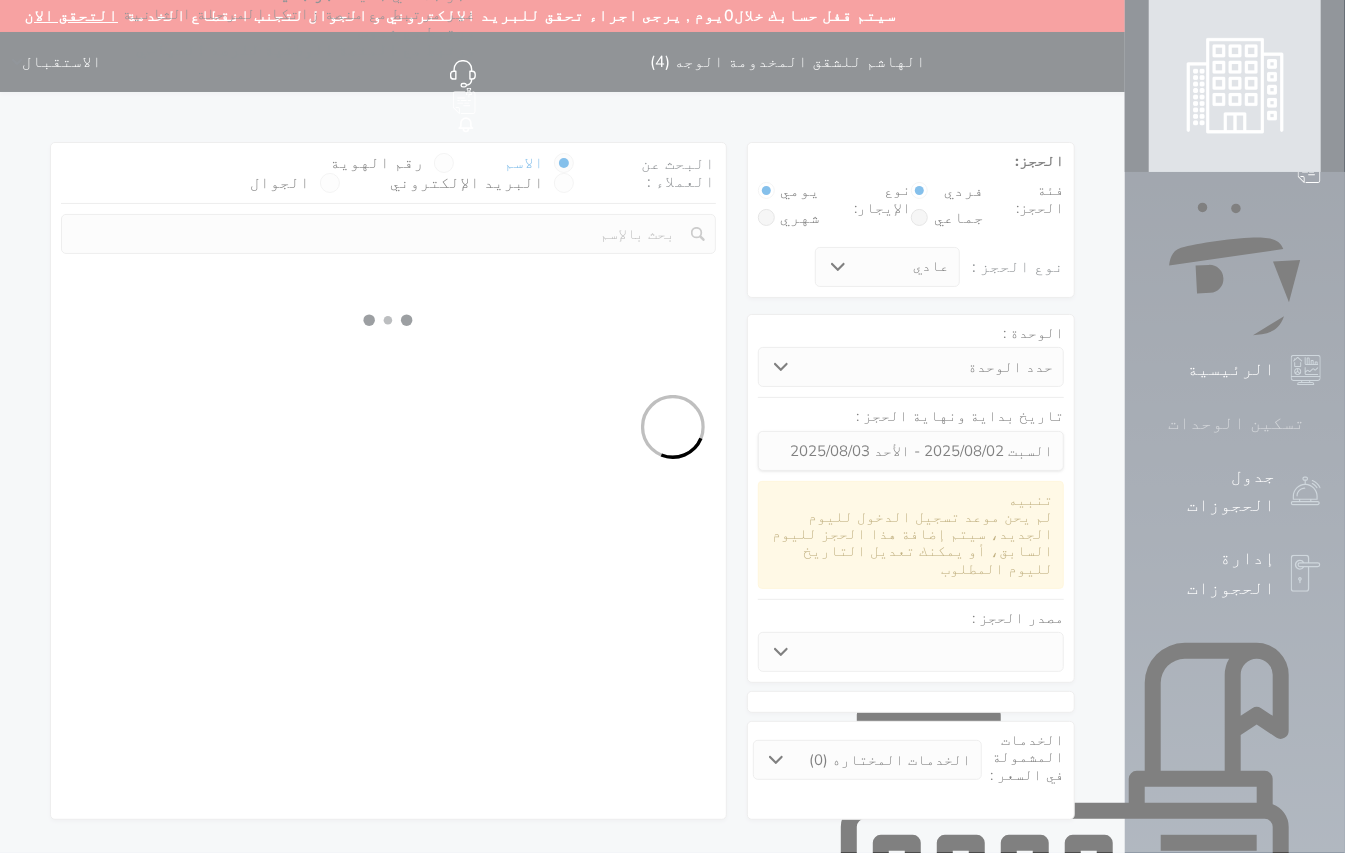 select 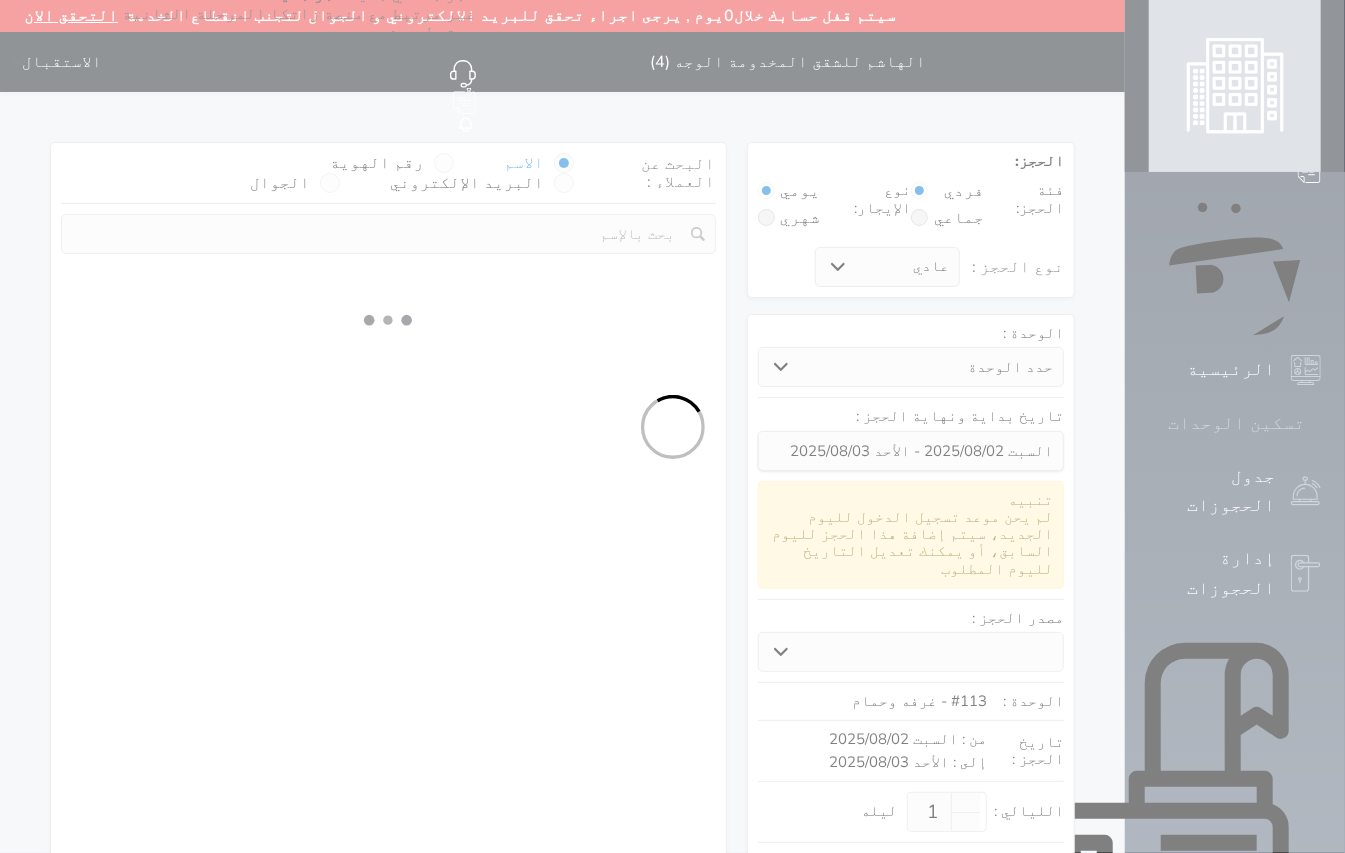 select on "1" 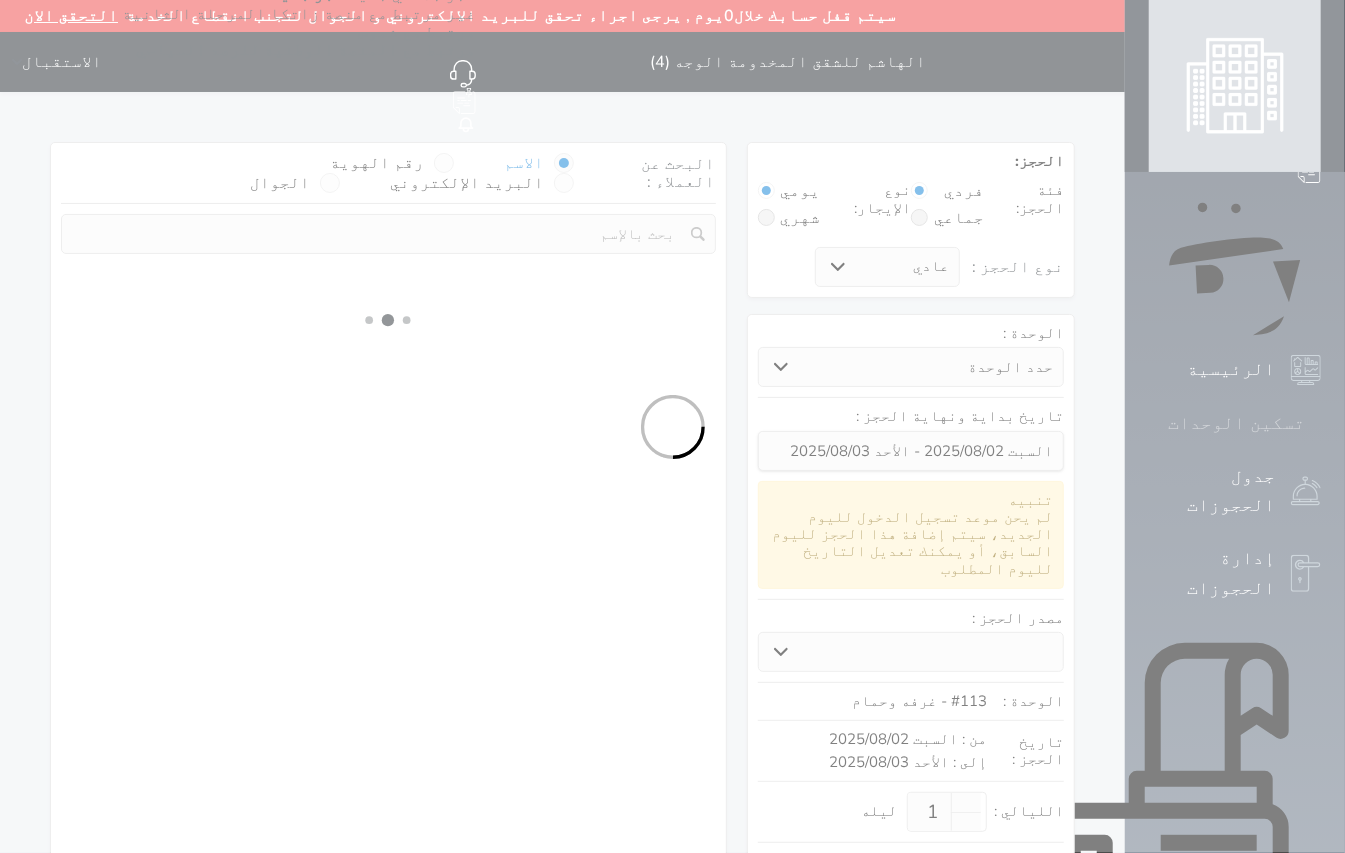 select on "113" 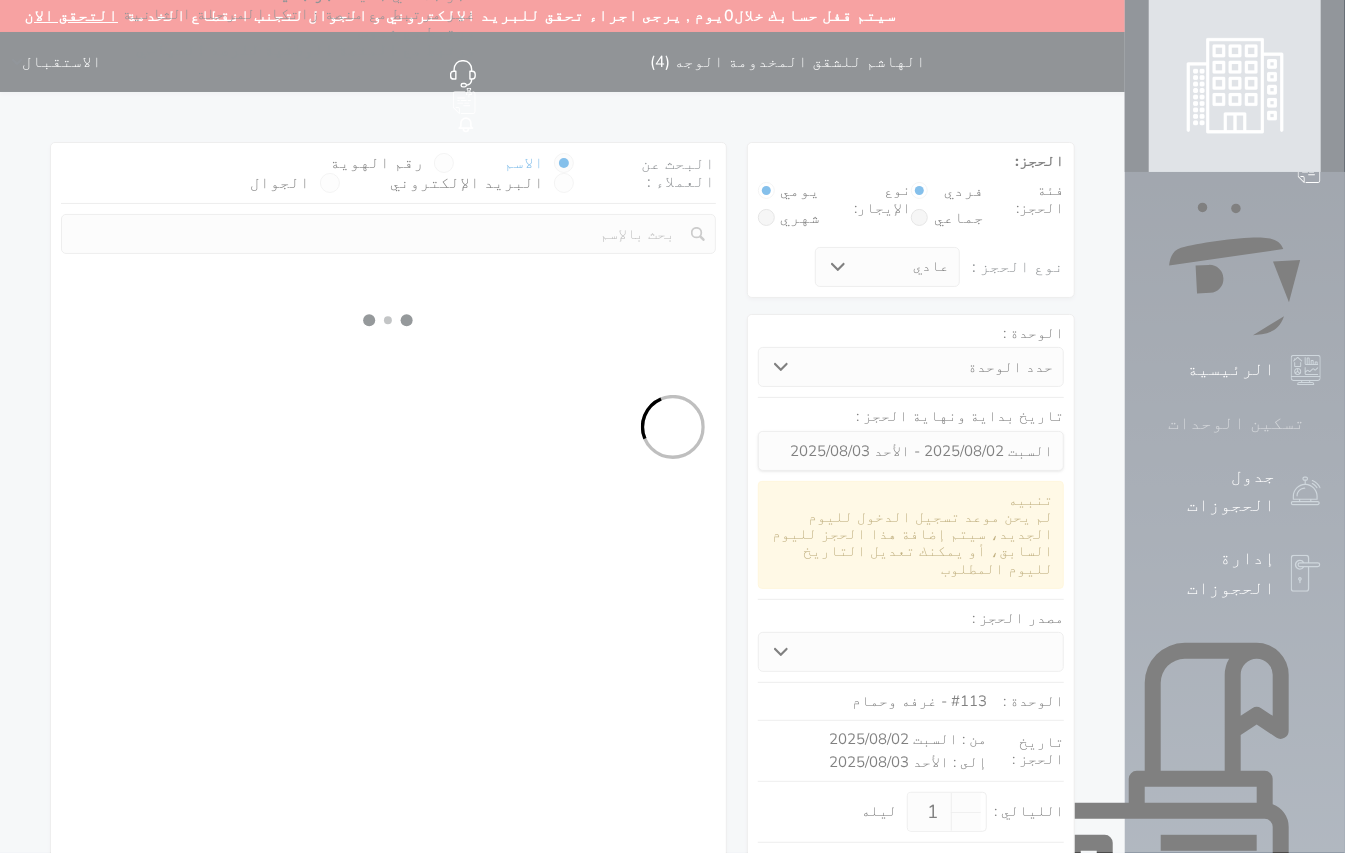 select on "1" 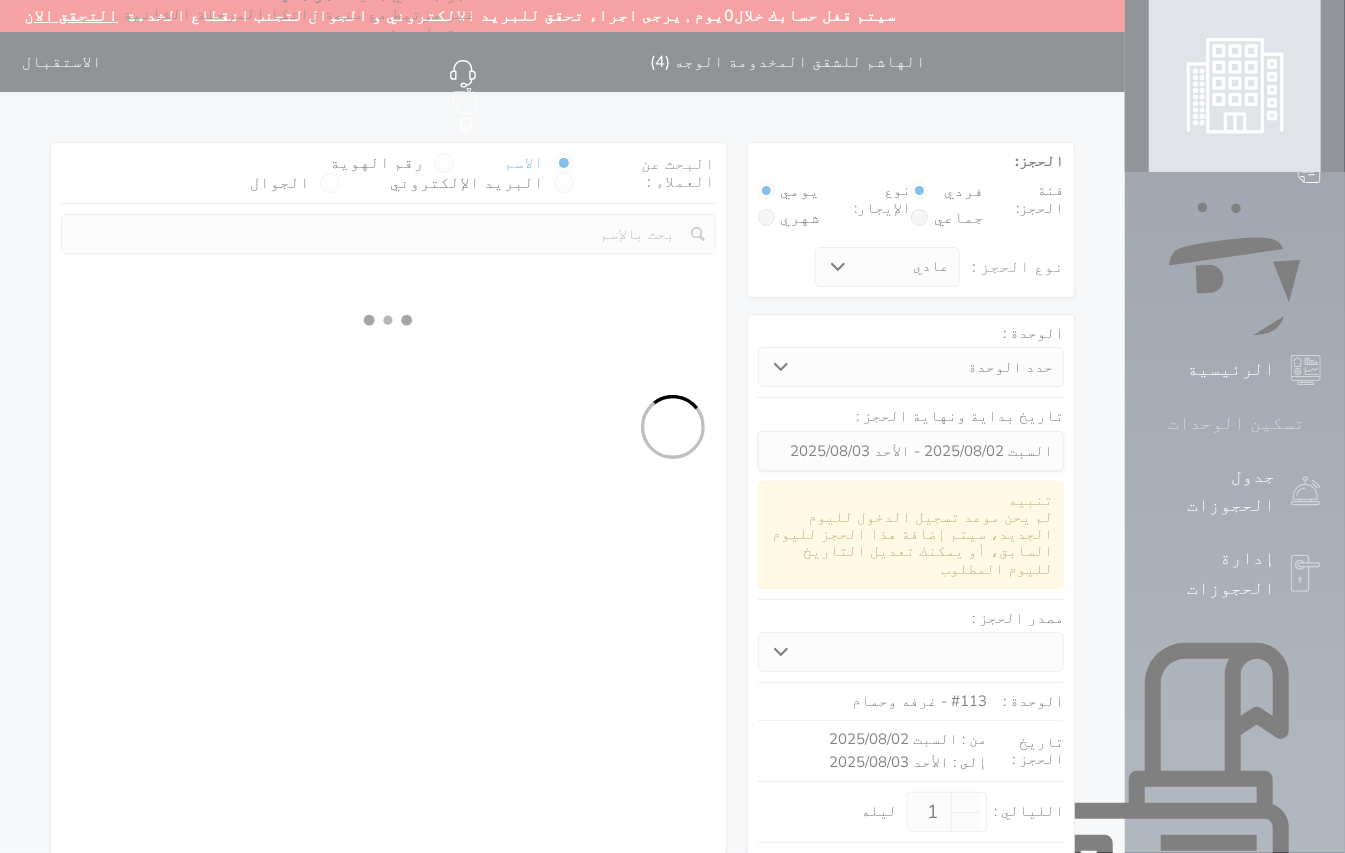 select 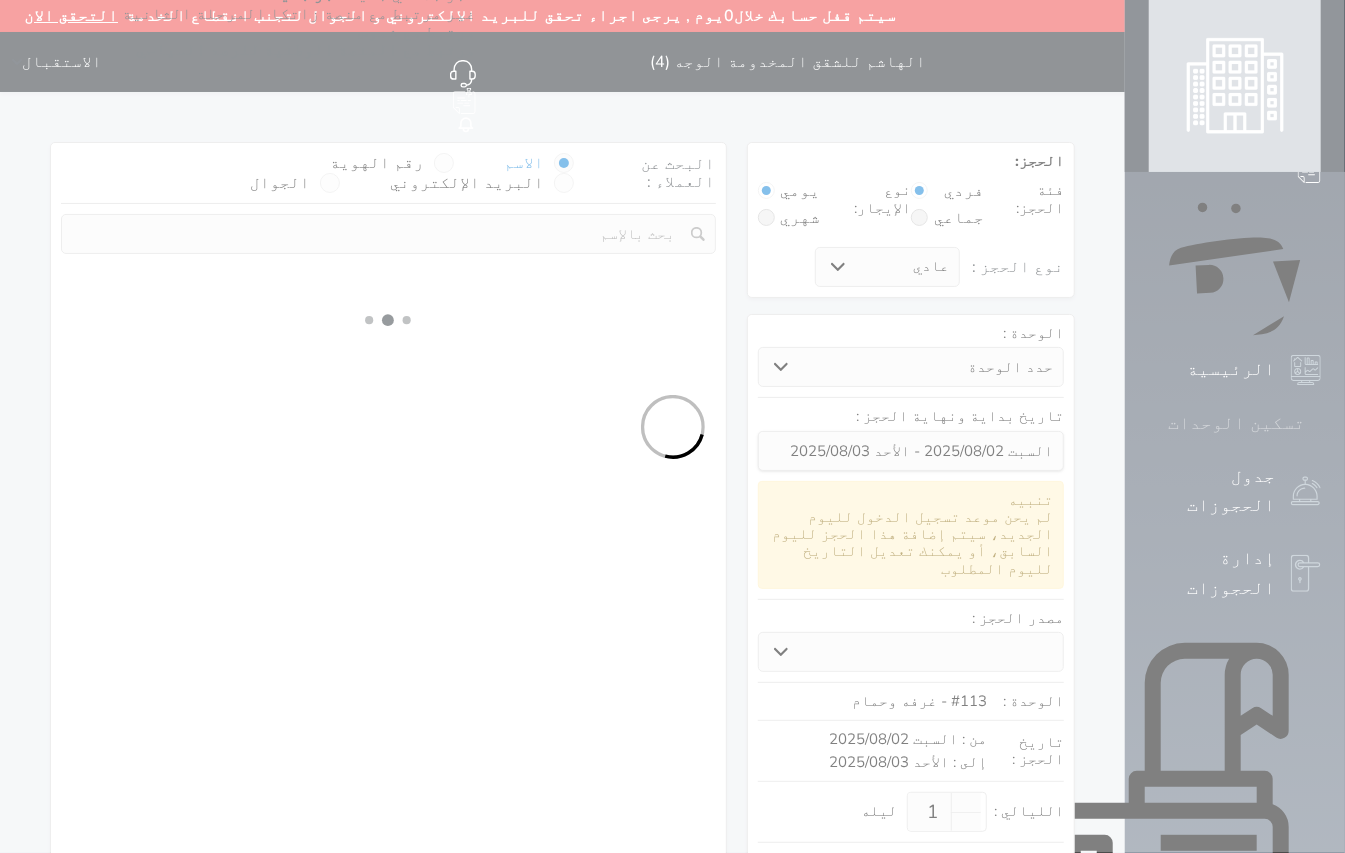 select on "7" 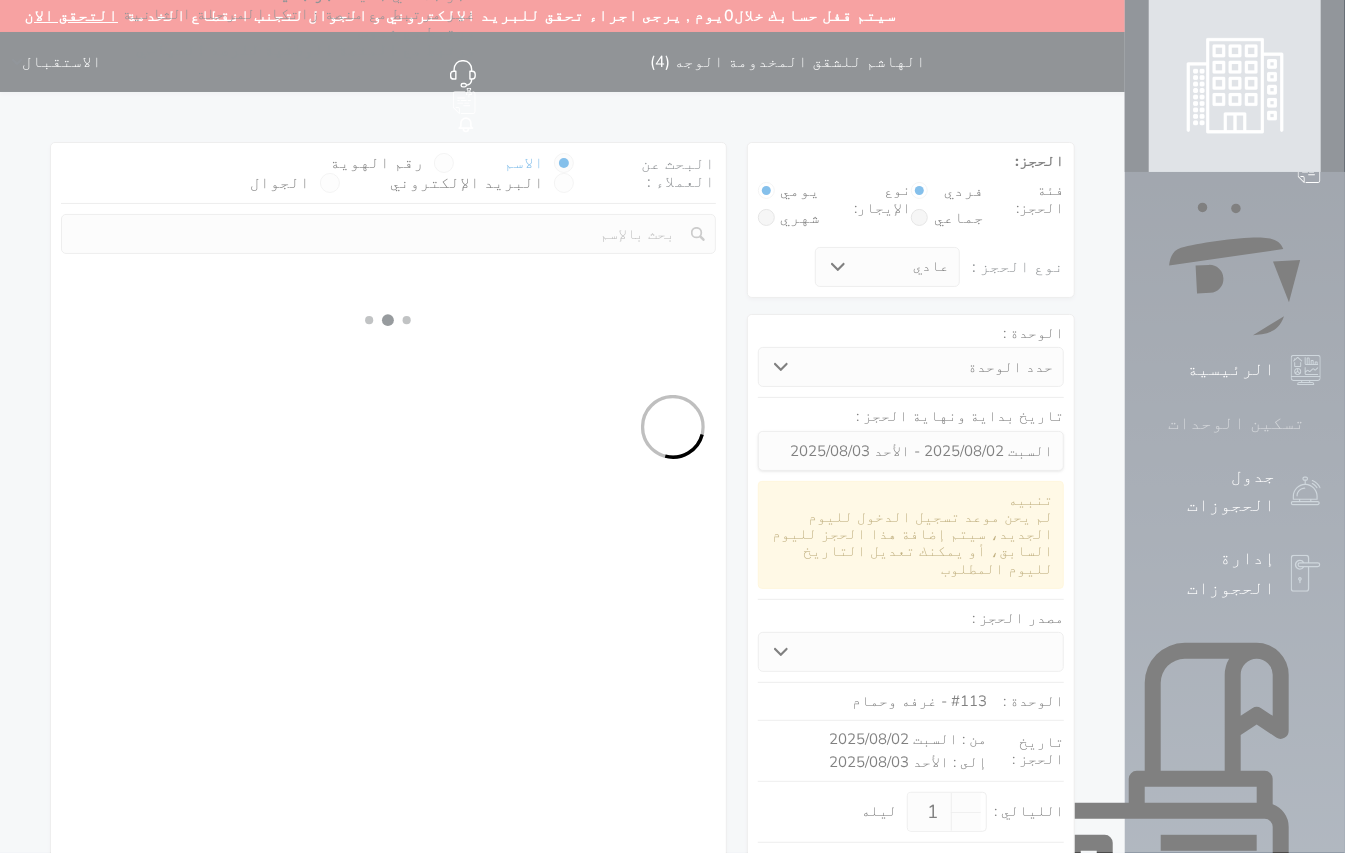 select 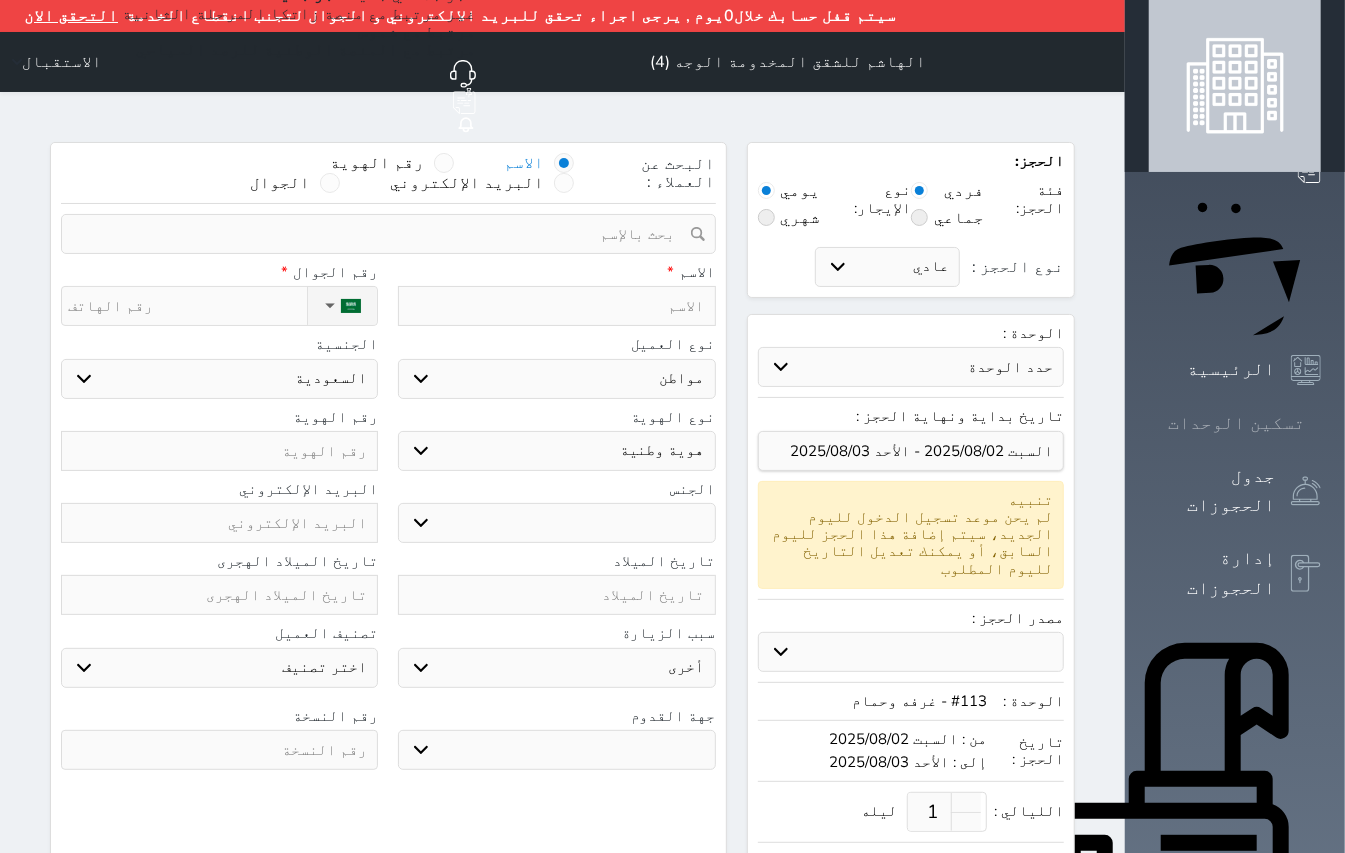 select 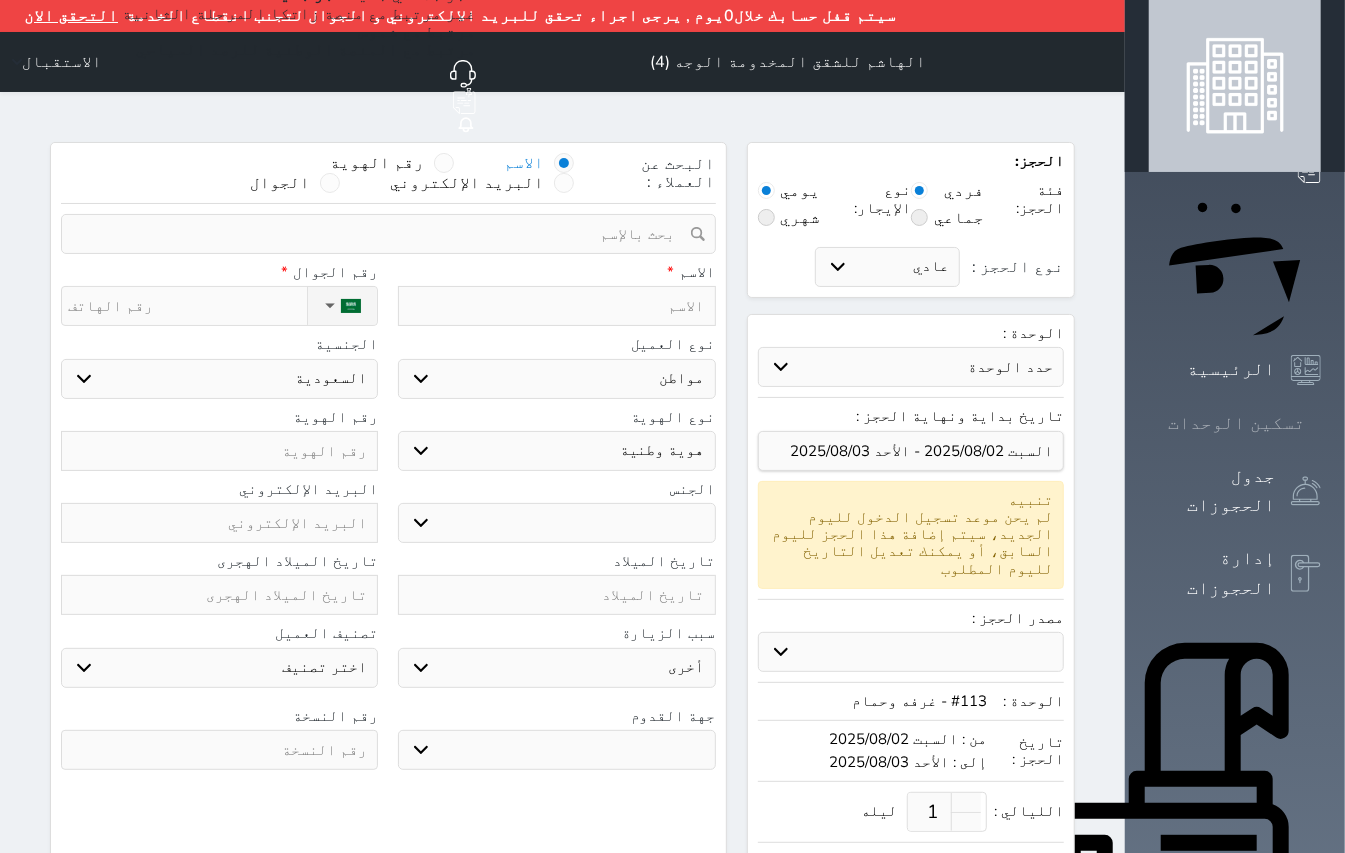 click 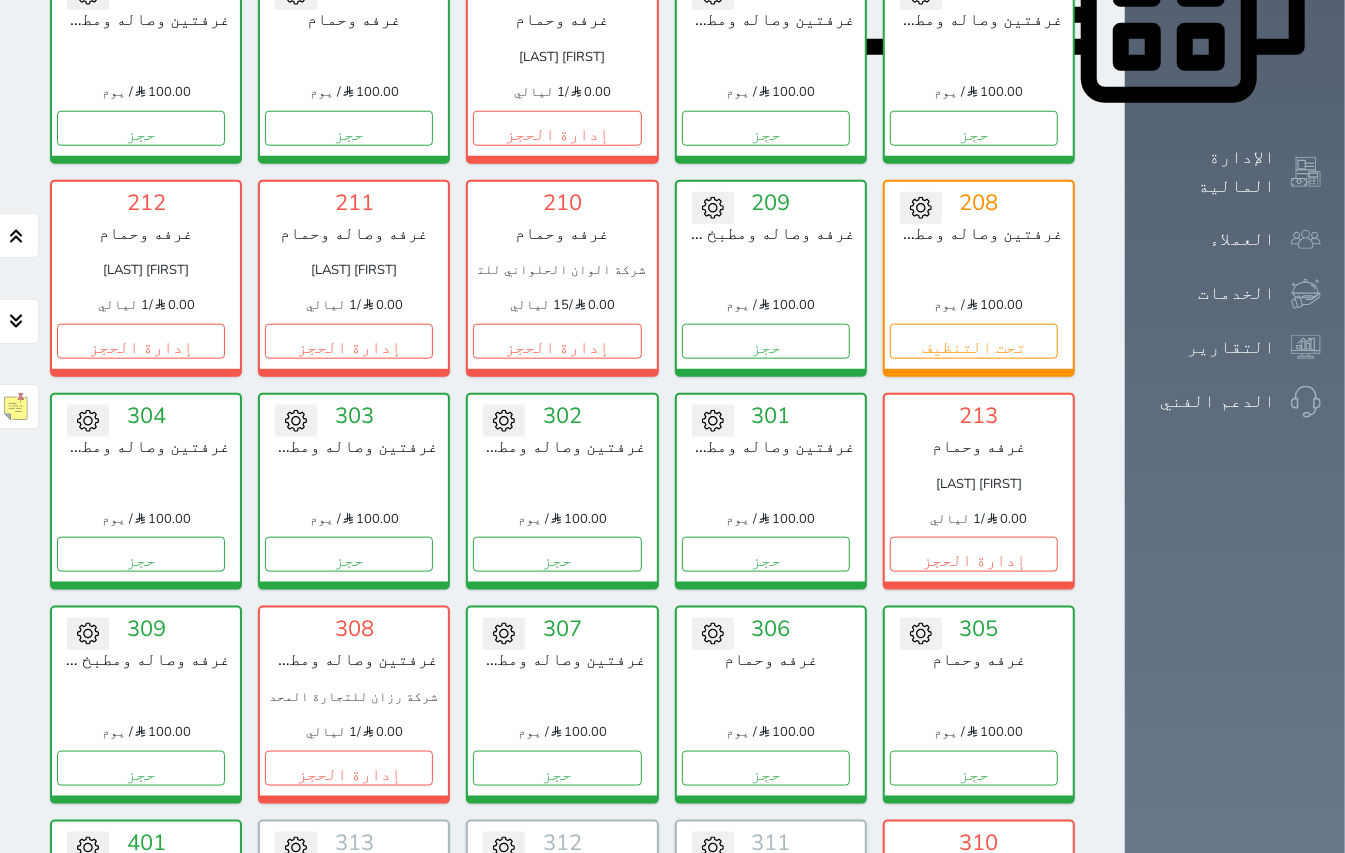 scroll, scrollTop: 1066, scrollLeft: 0, axis: vertical 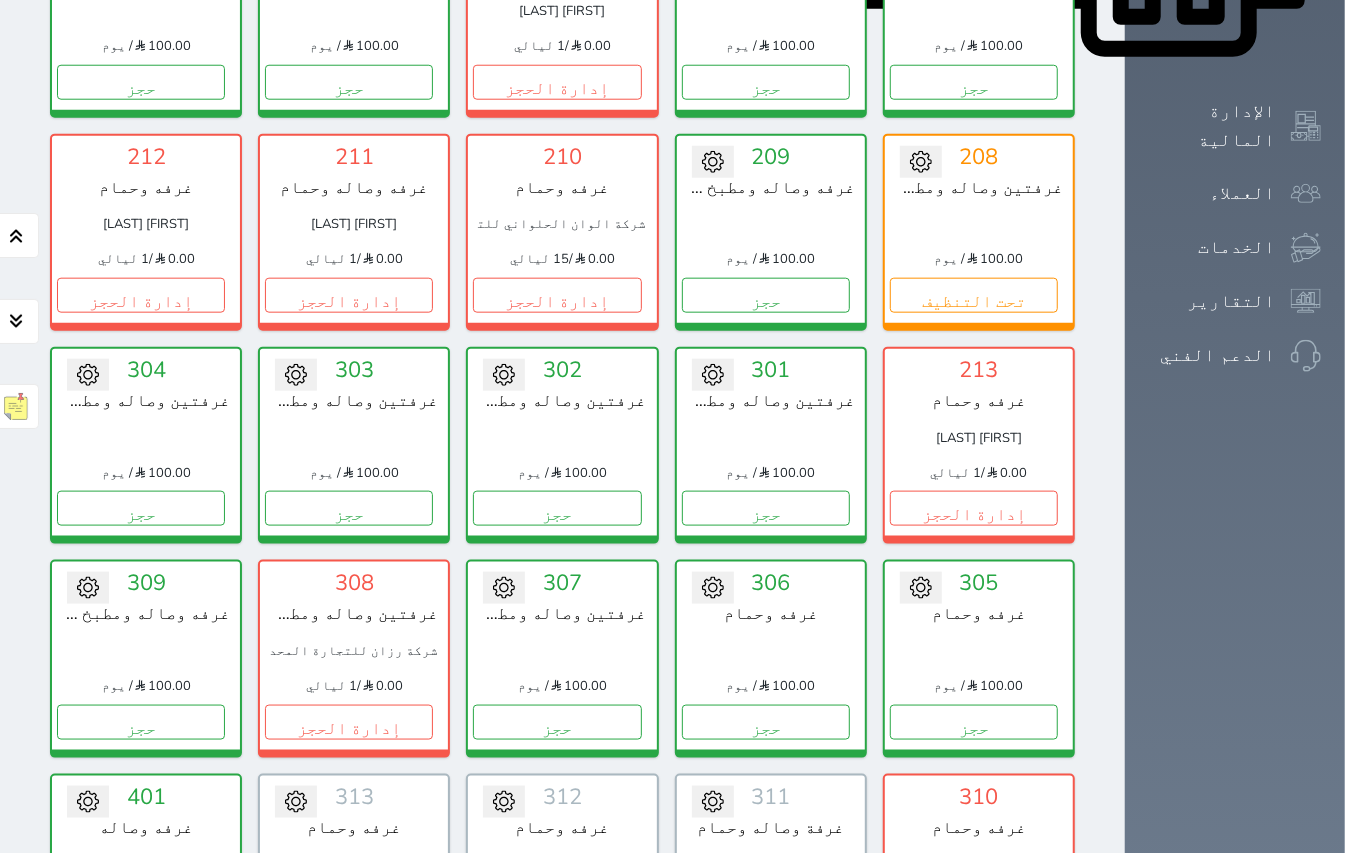 click on "عرض رصيد الصندوق" at bounding box center [303, 1266] 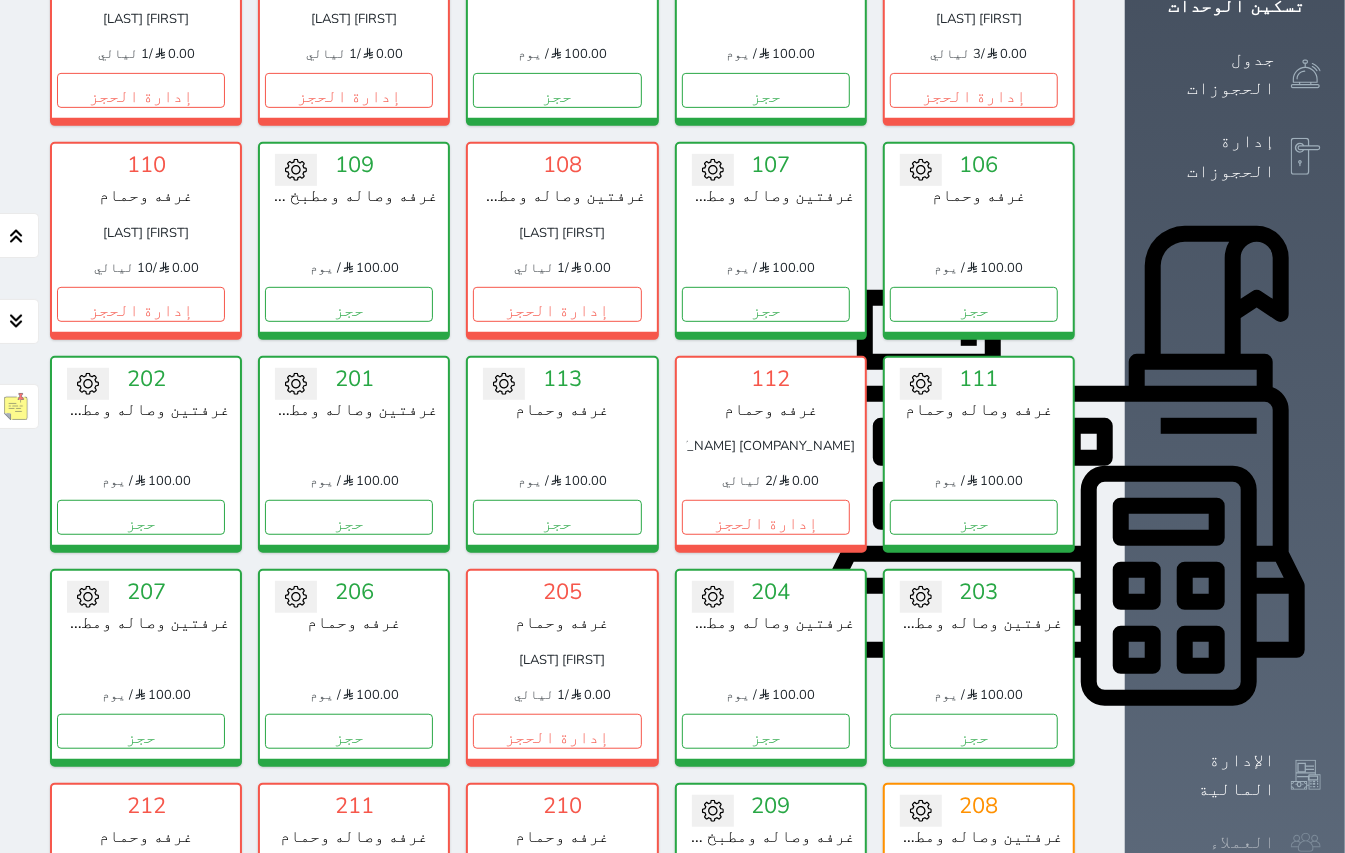 scroll, scrollTop: 0, scrollLeft: 0, axis: both 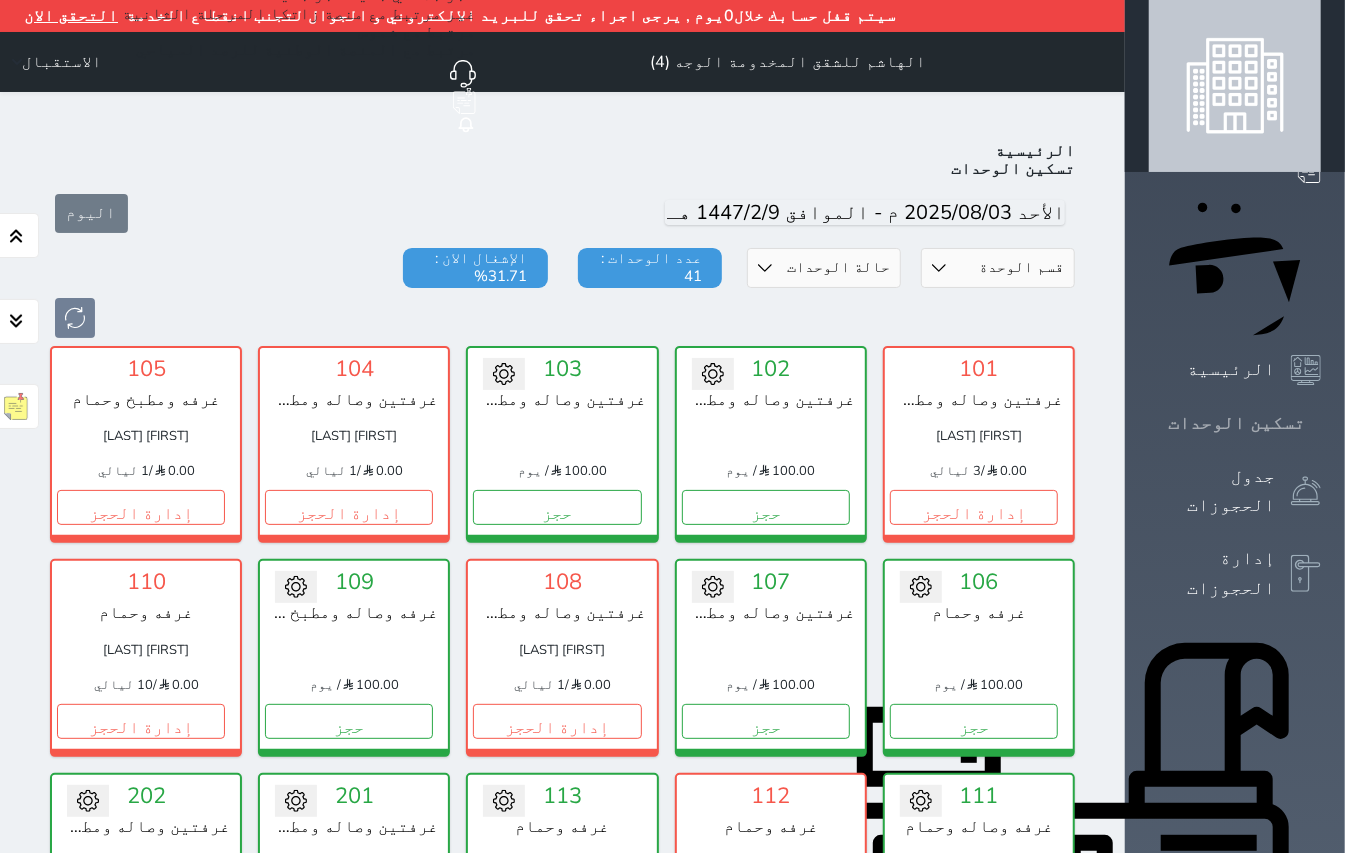 click 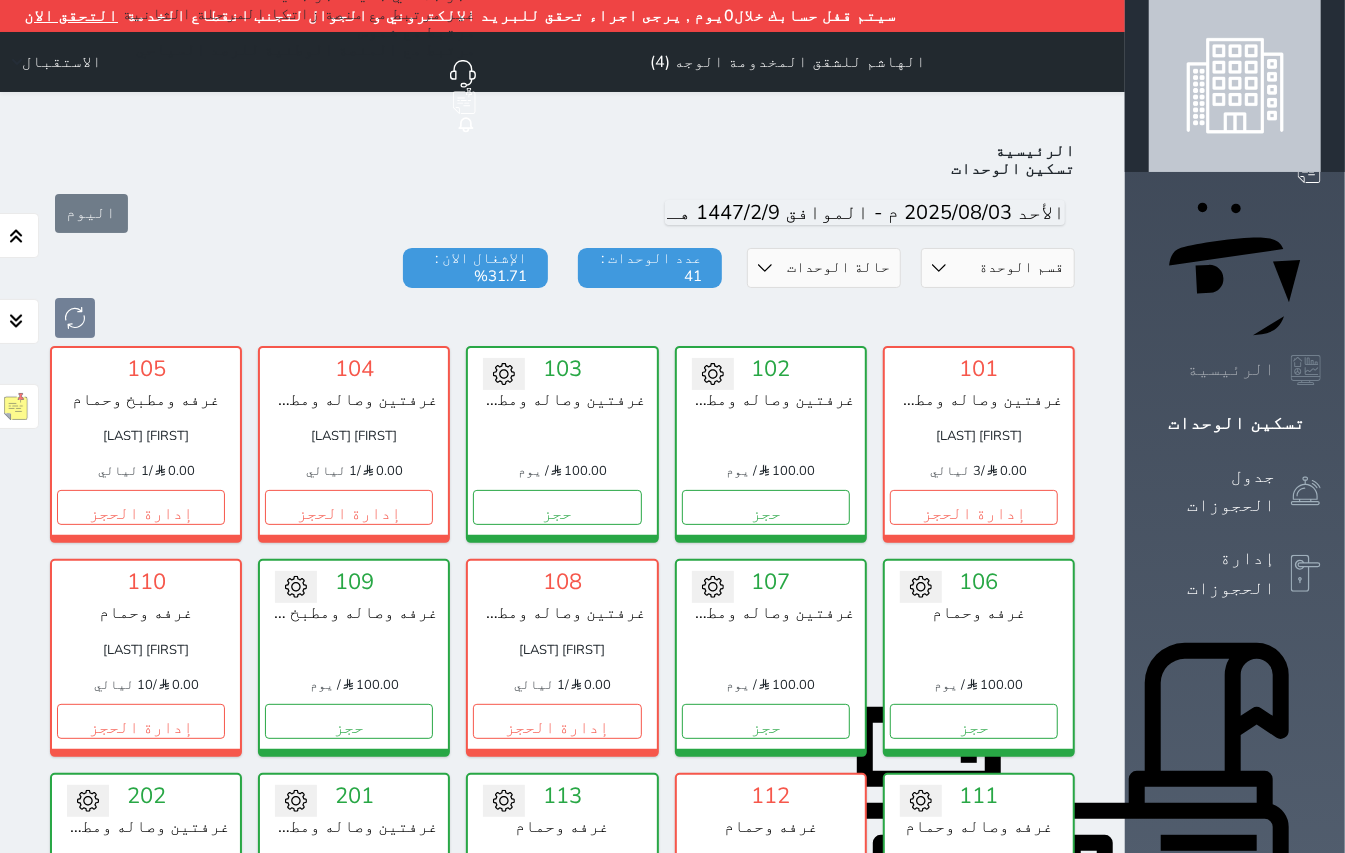 click 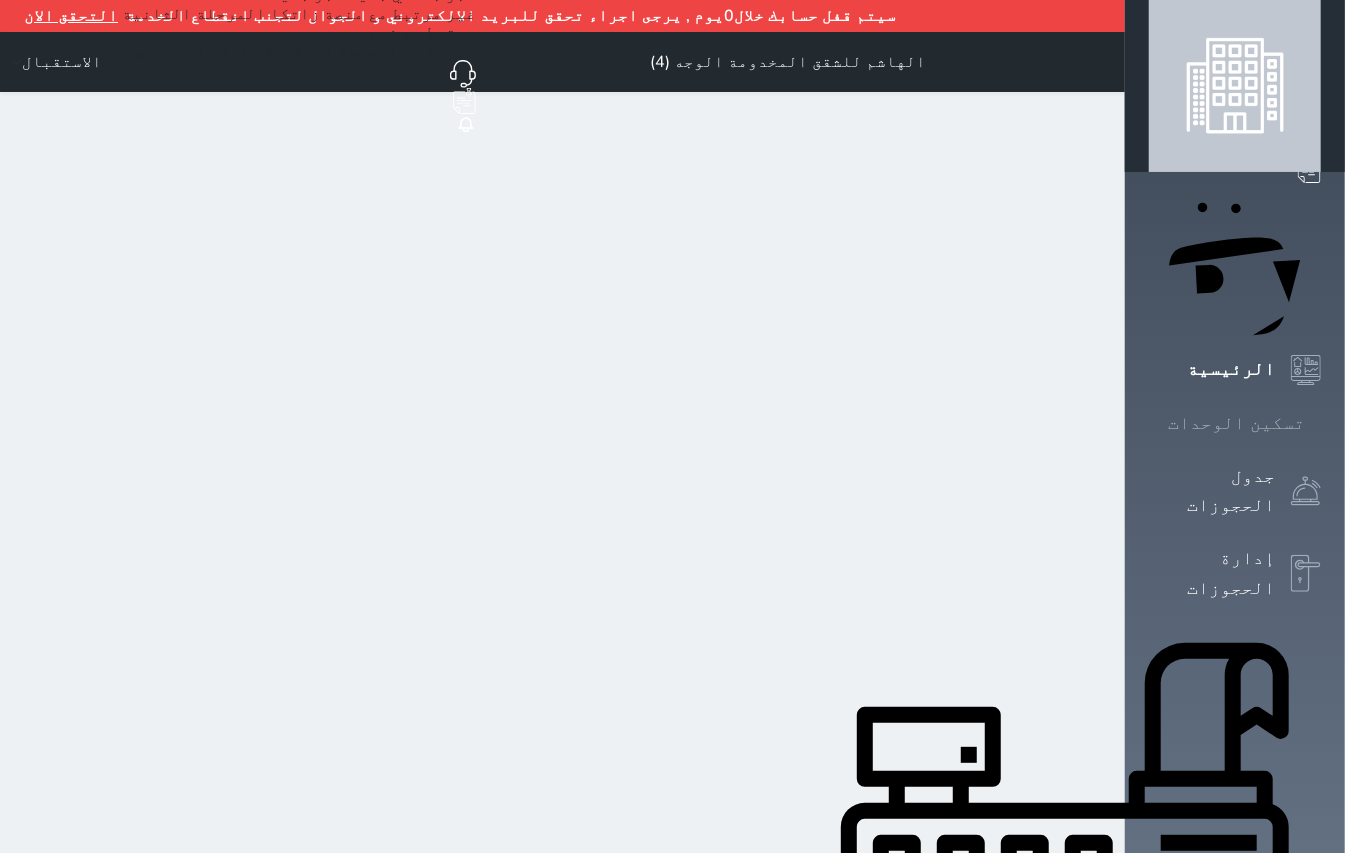 click at bounding box center (1321, 423) 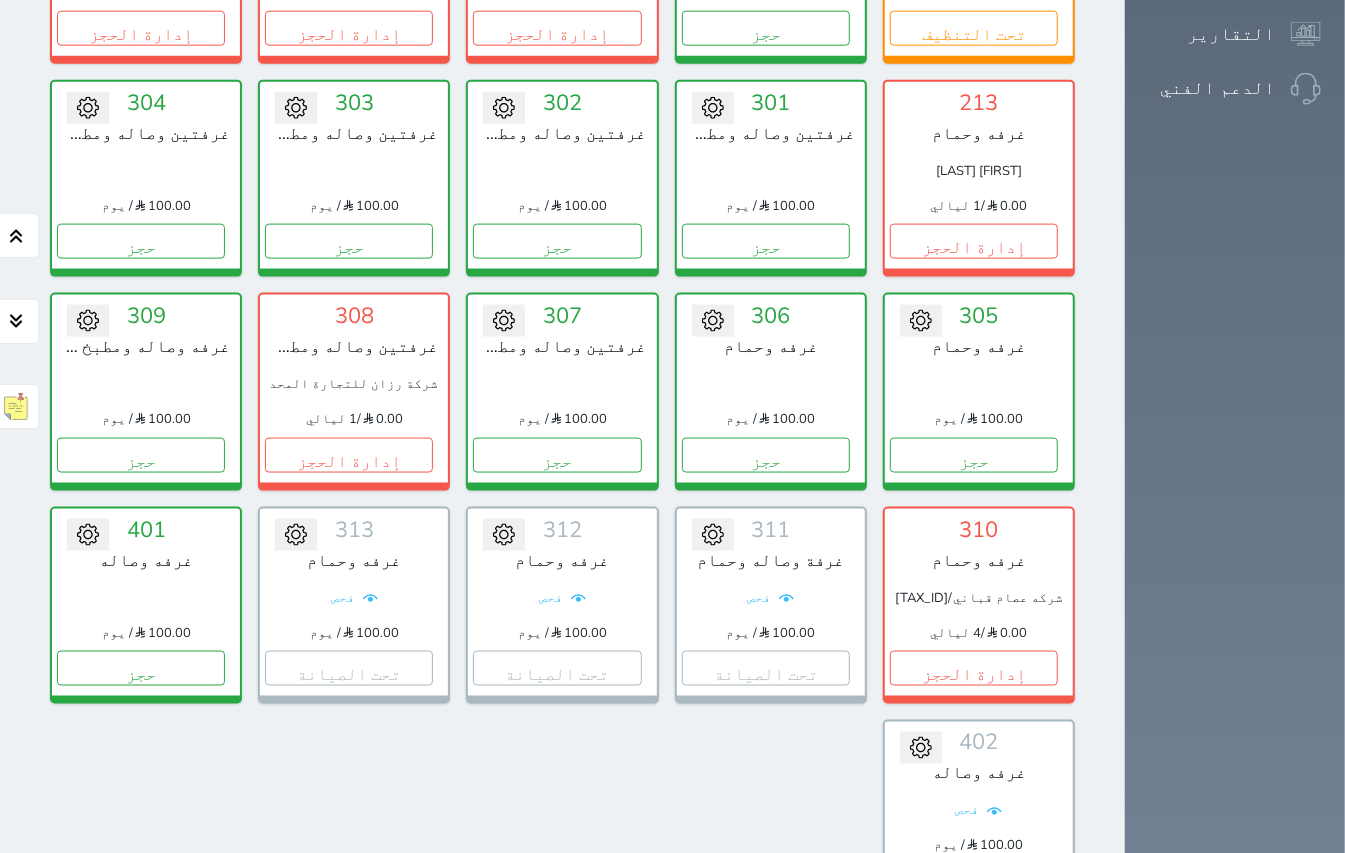 scroll, scrollTop: 1377, scrollLeft: 0, axis: vertical 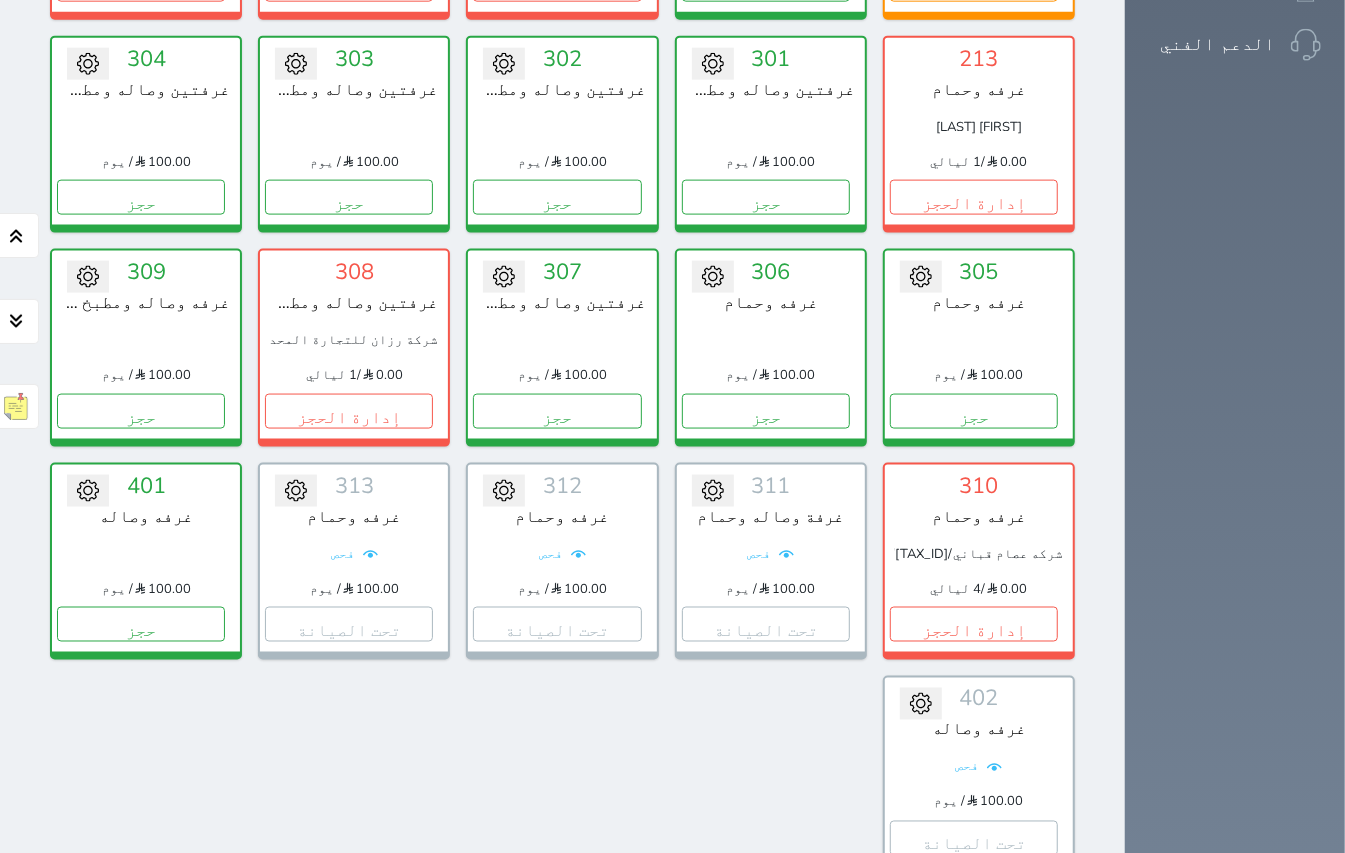 click on "عرض رصيد الصندوق" at bounding box center [303, 955] 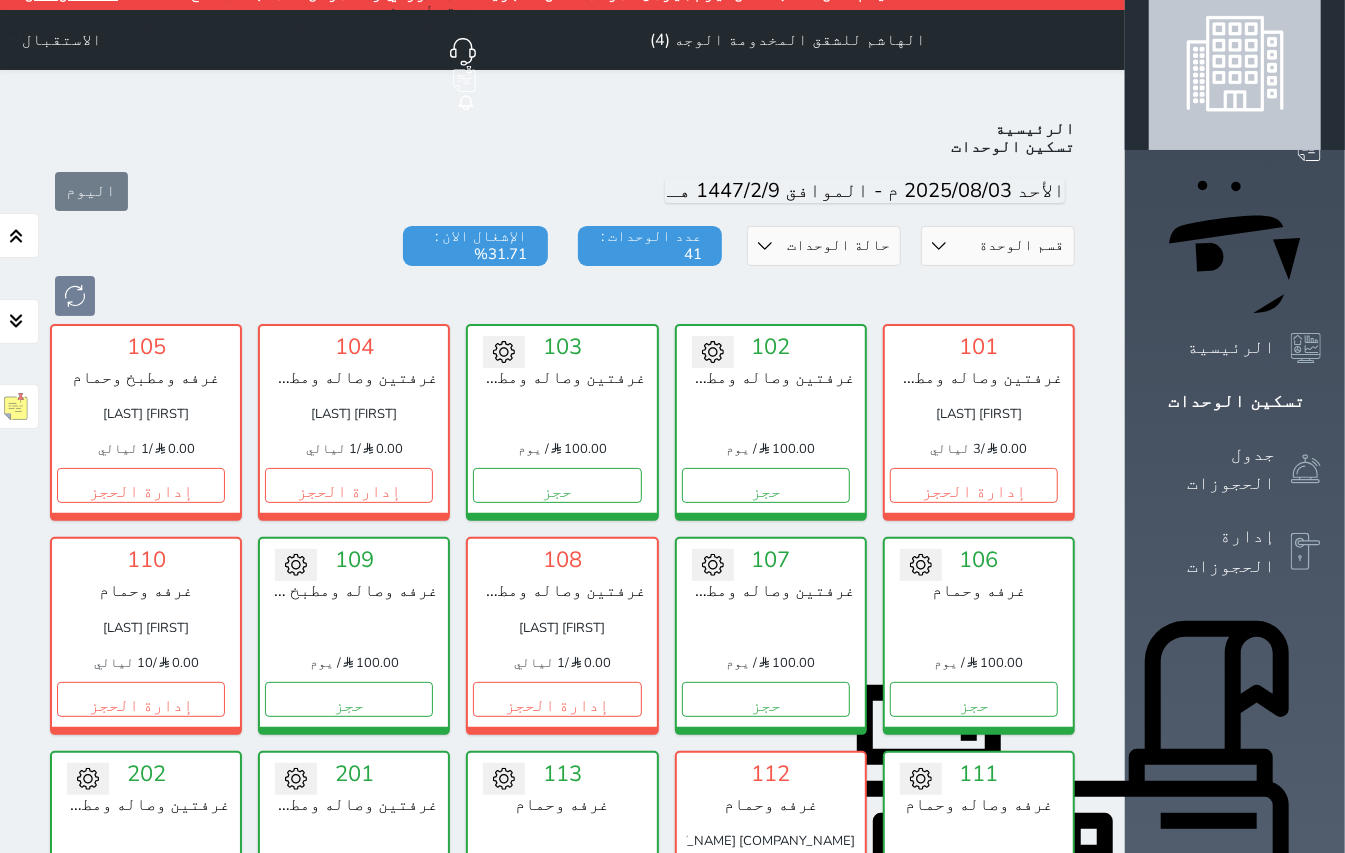 scroll, scrollTop: 0, scrollLeft: 0, axis: both 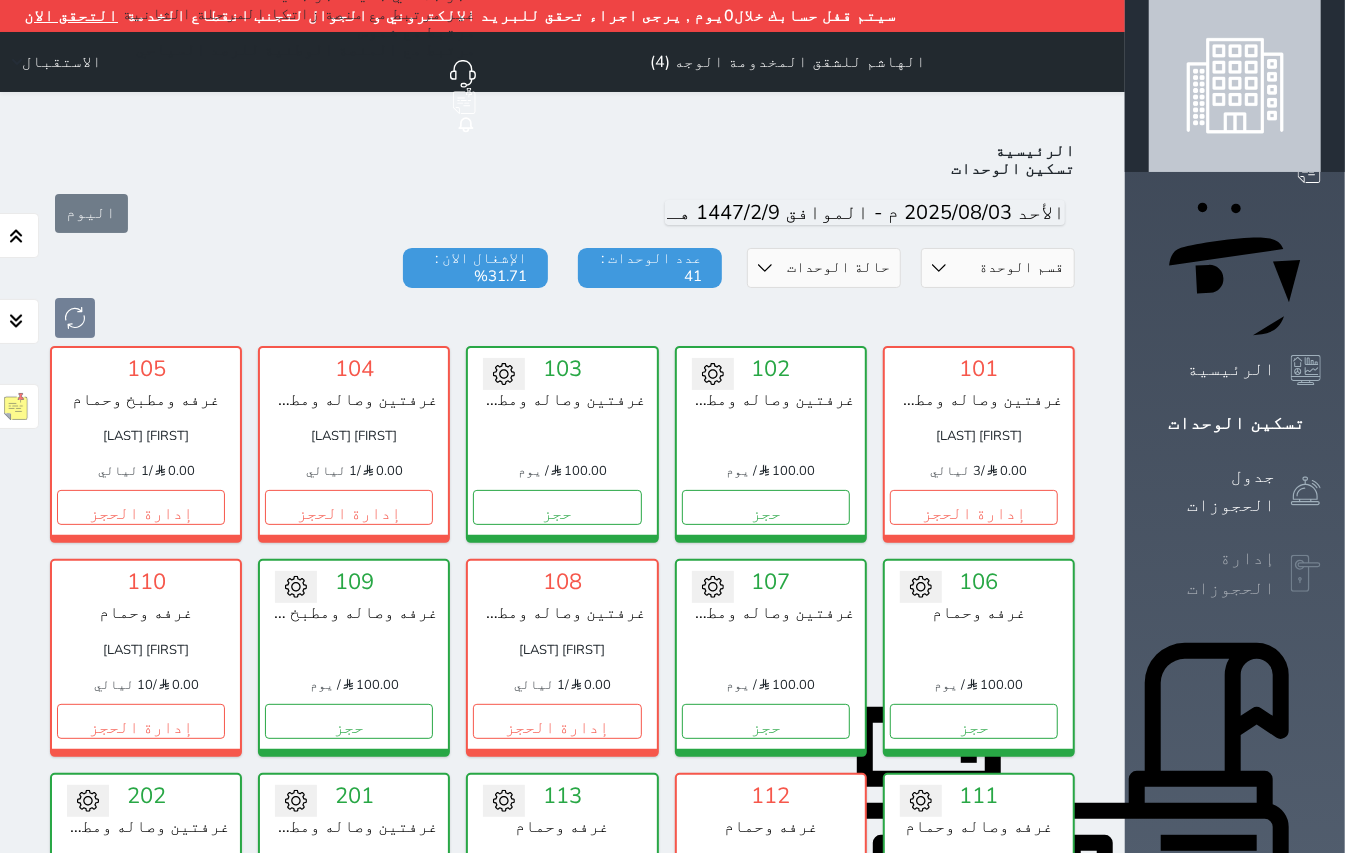 click 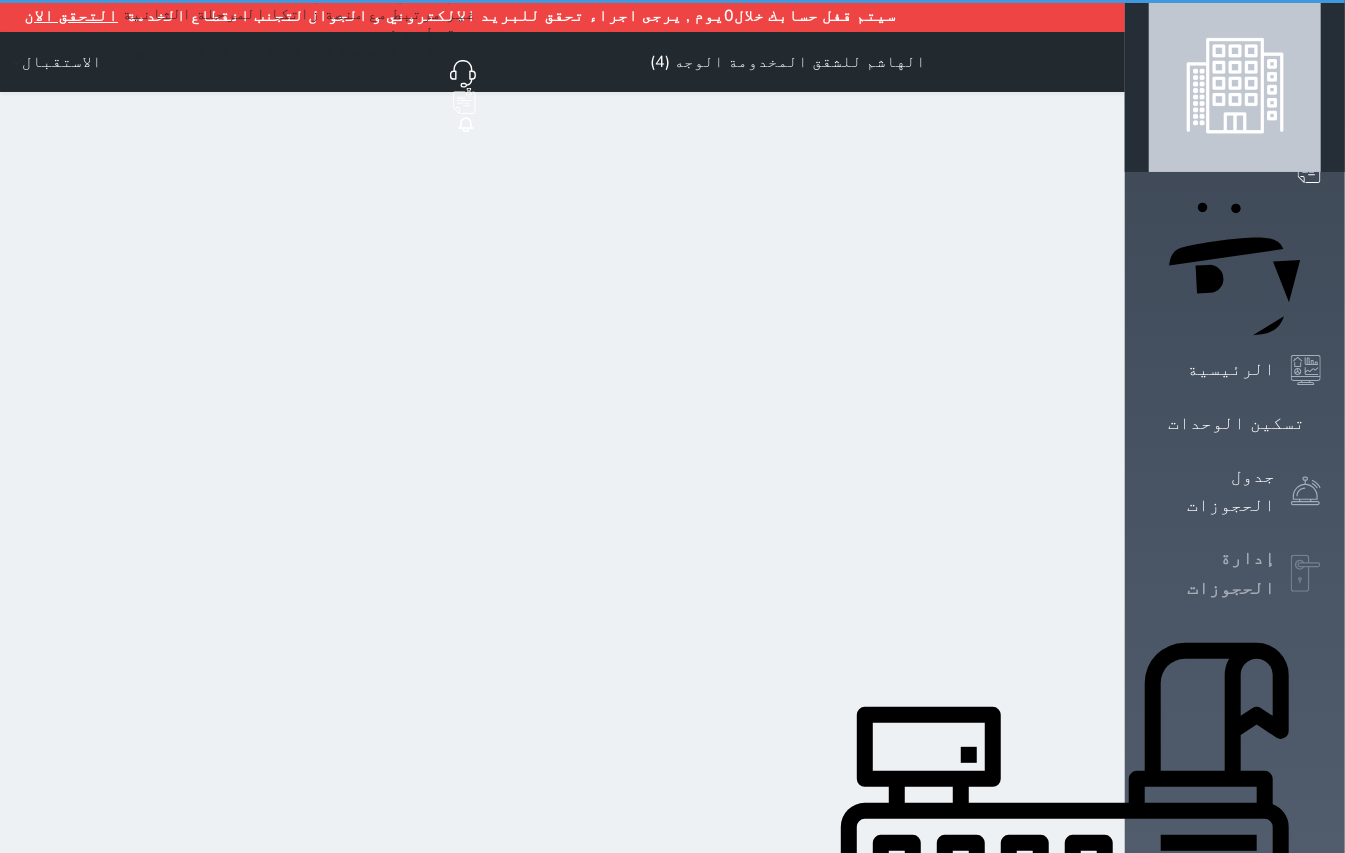 select on "open_all" 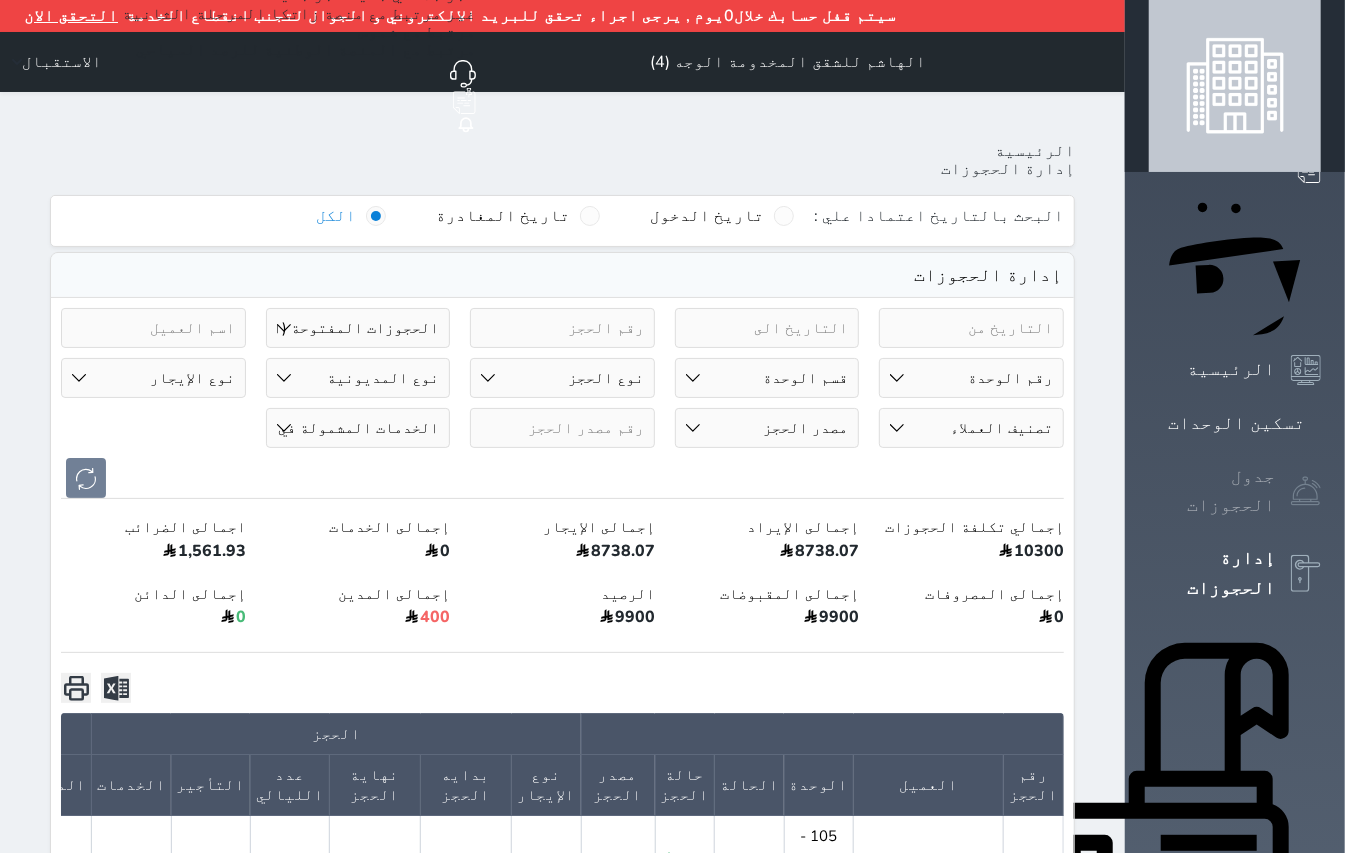 click 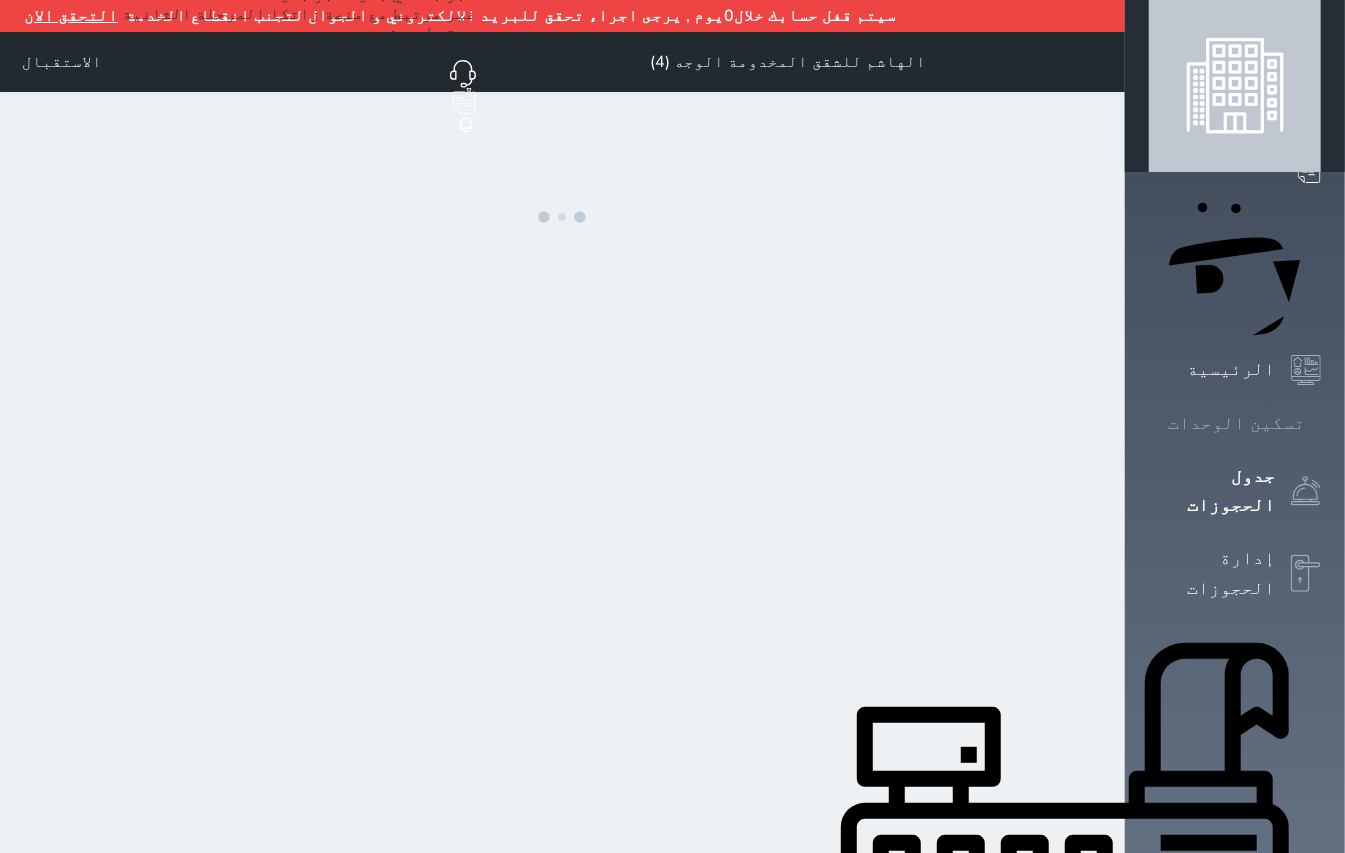 click on "تسكين الوحدات" at bounding box center (1235, 423) 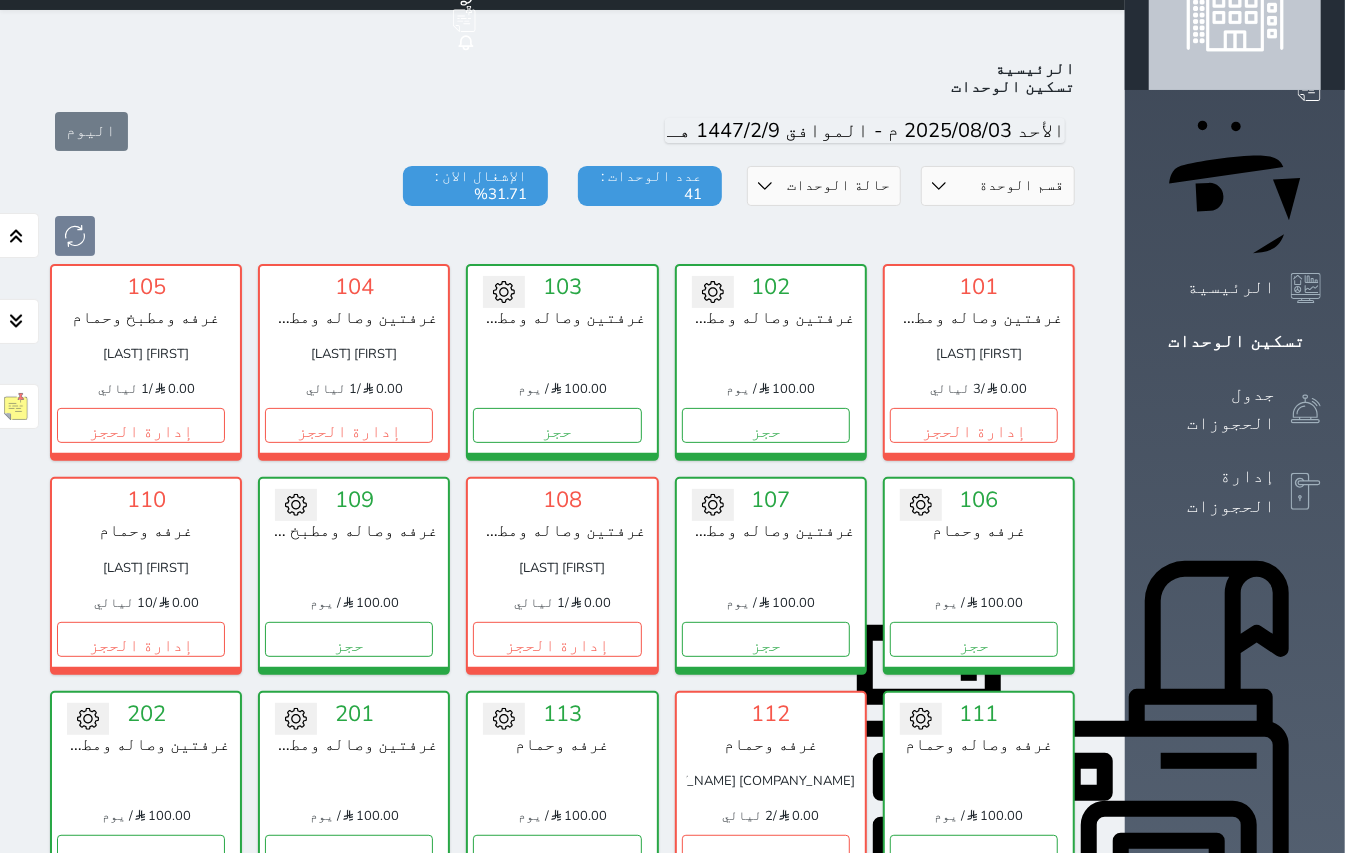 click 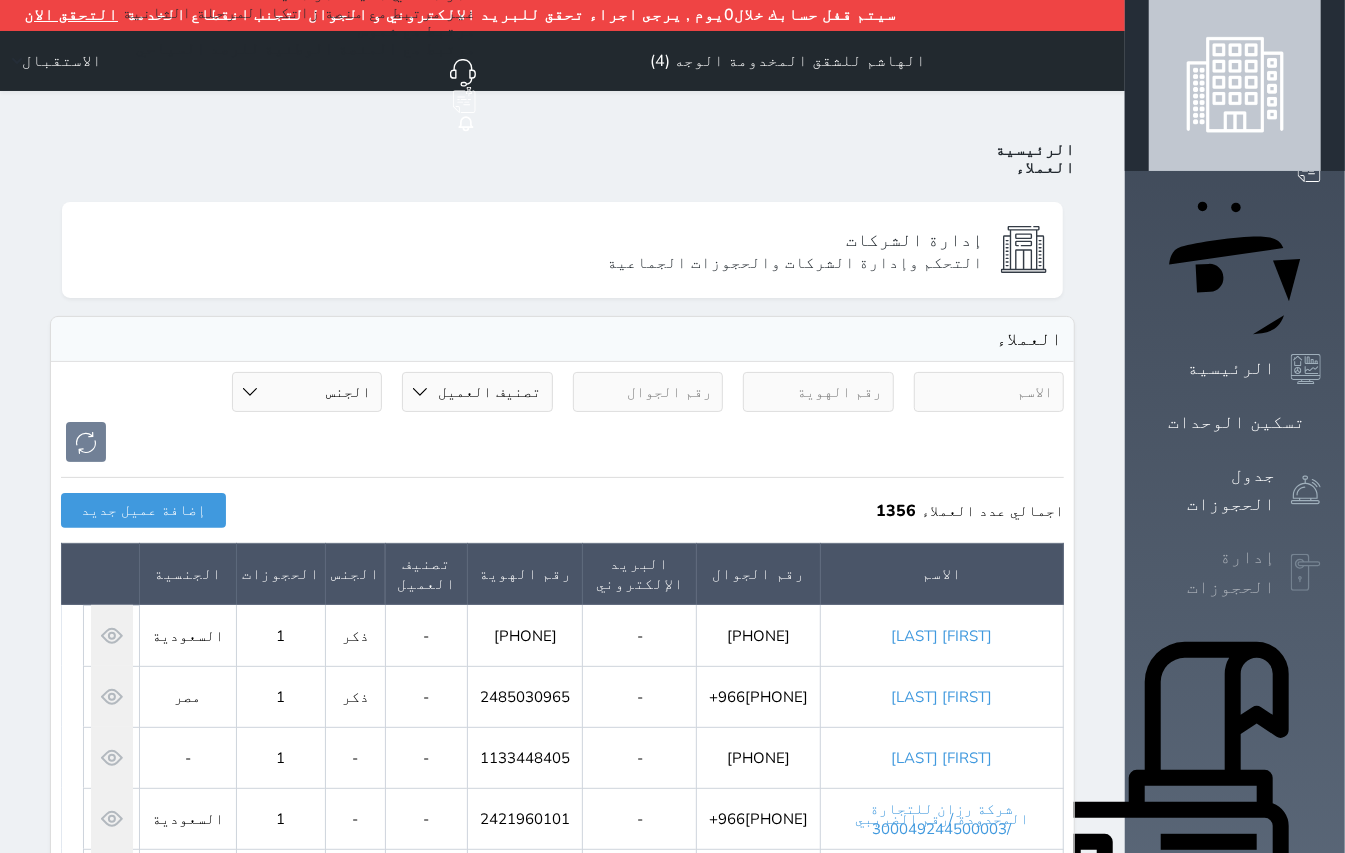 scroll, scrollTop: 0, scrollLeft: 0, axis: both 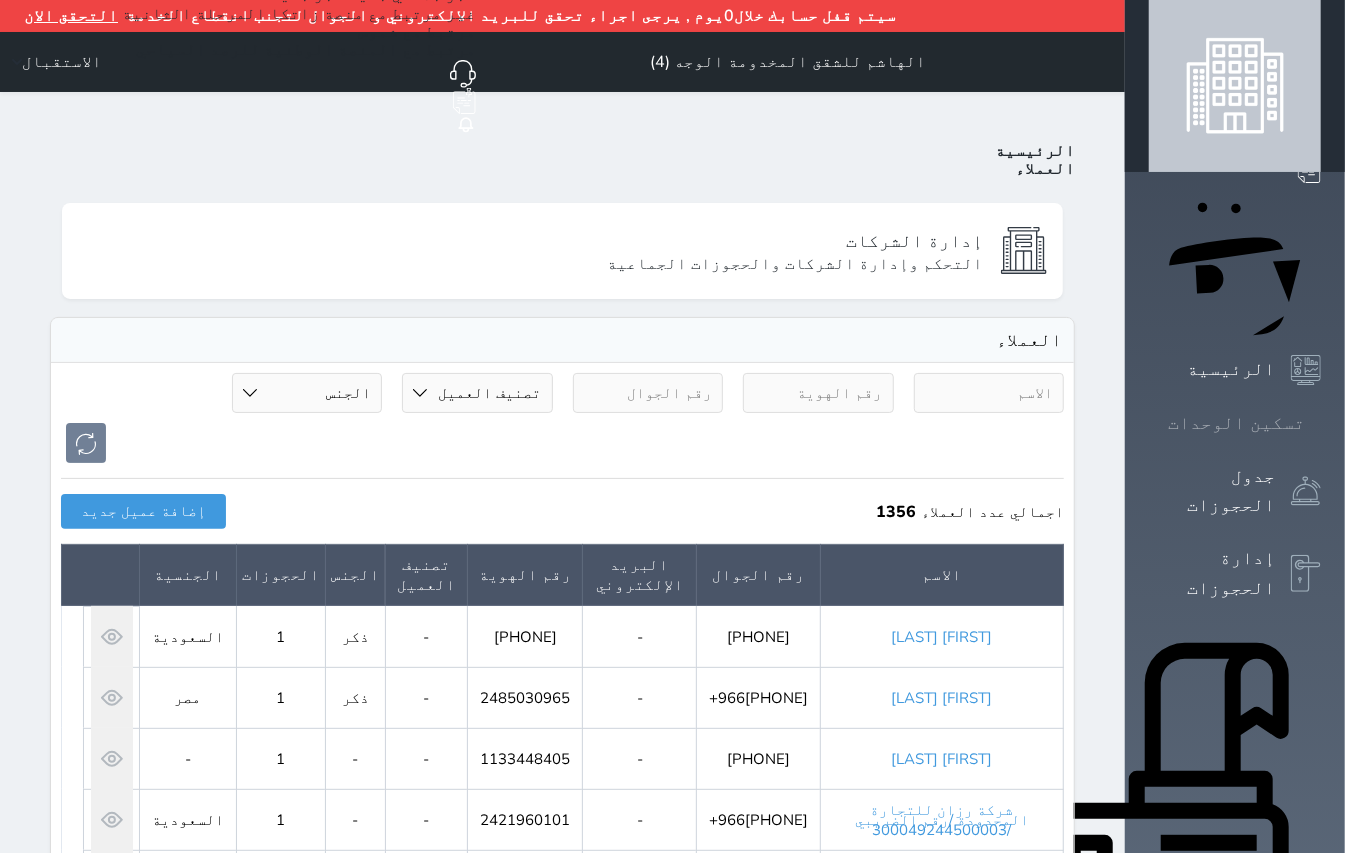 click on "تسكين الوحدات" at bounding box center (1236, 423) 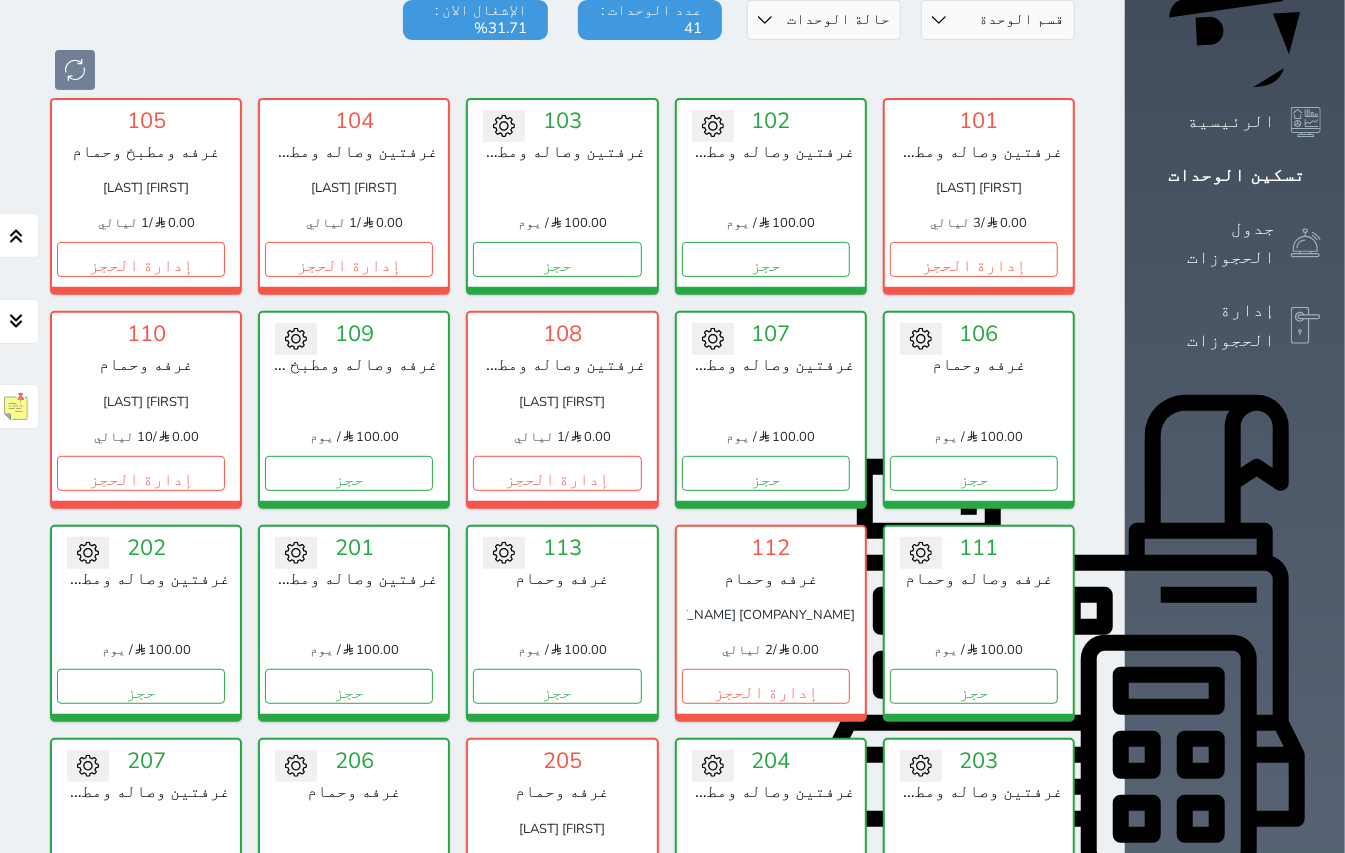 scroll, scrollTop: 266, scrollLeft: 0, axis: vertical 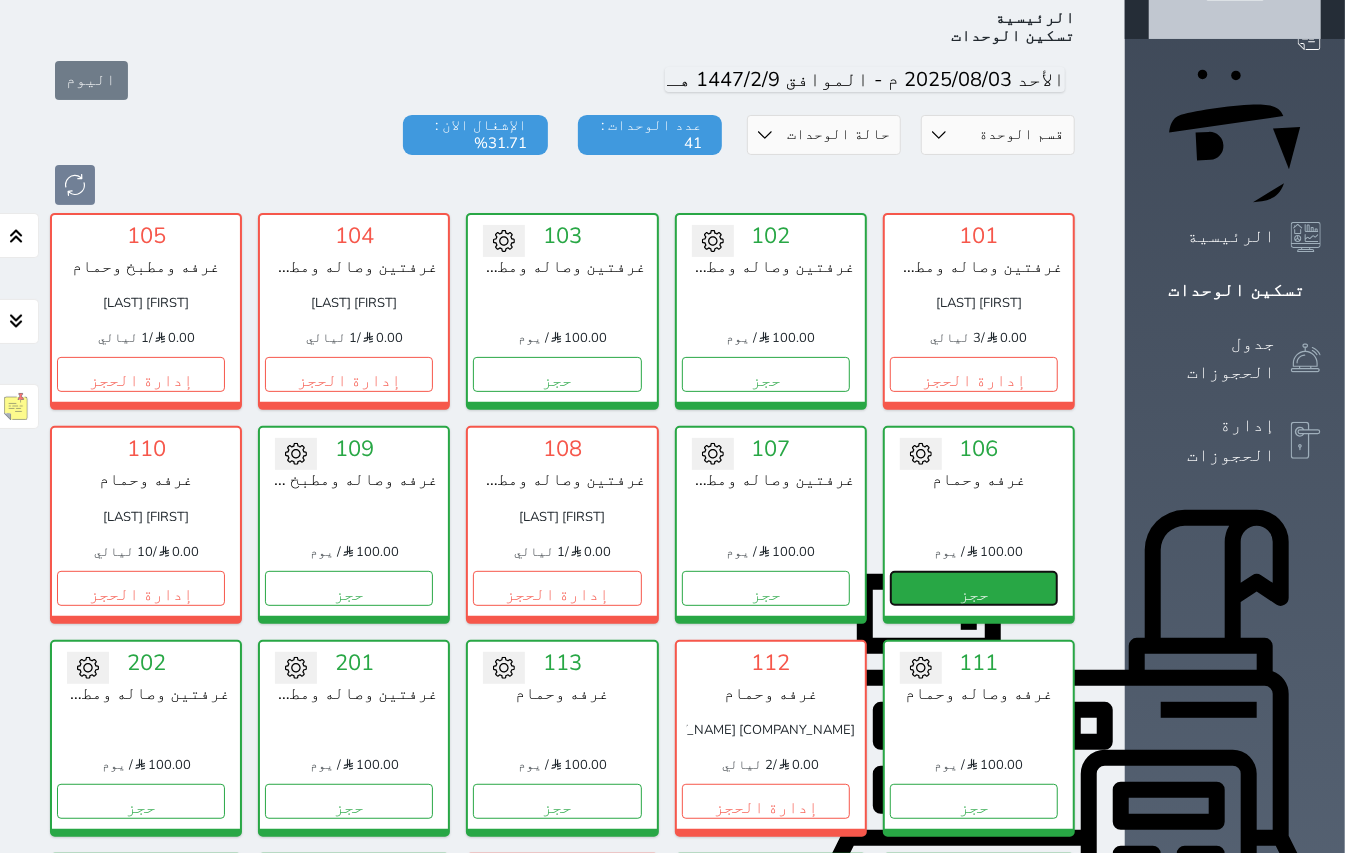 click on "حجز" at bounding box center (974, 588) 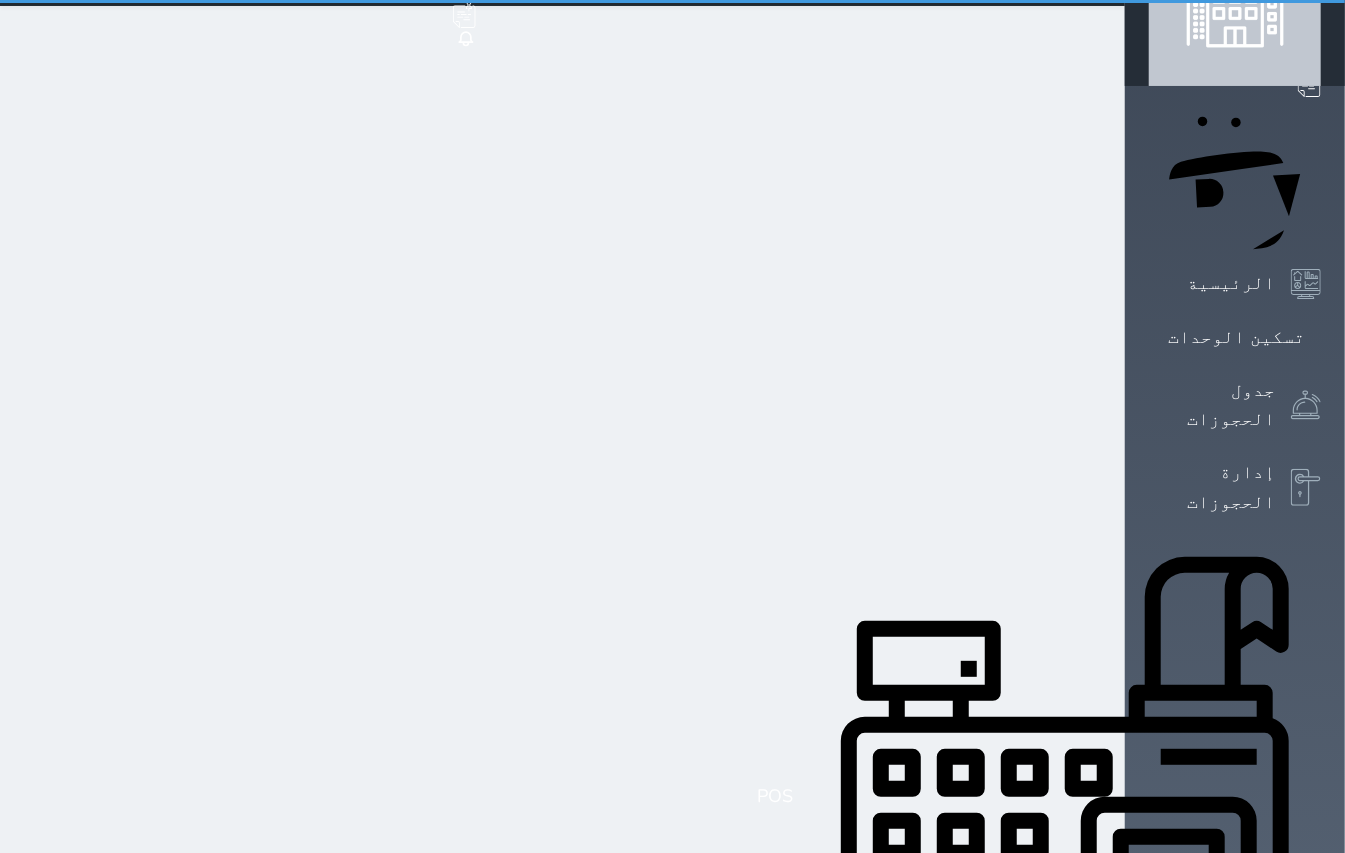 scroll, scrollTop: 18, scrollLeft: 0, axis: vertical 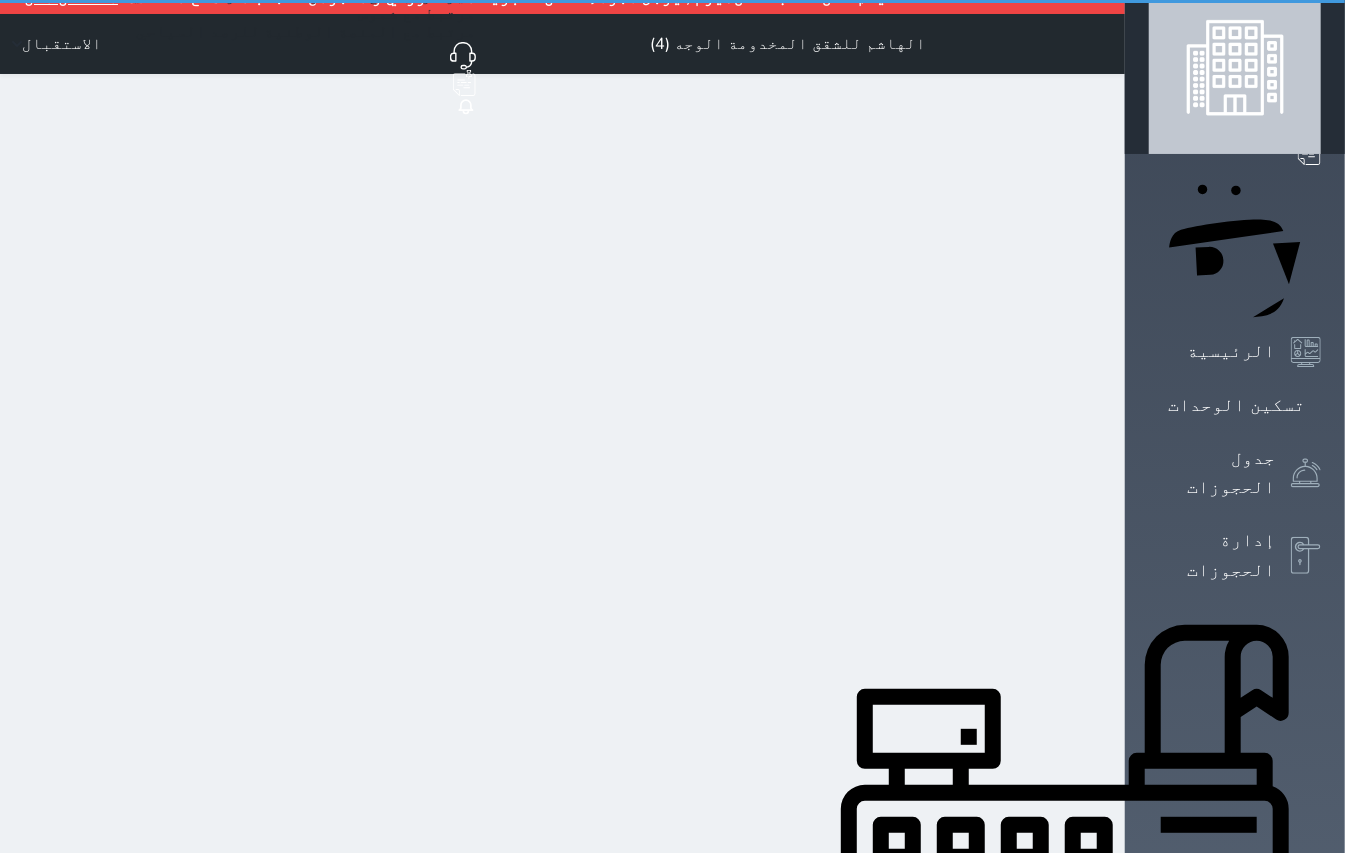 select on "1" 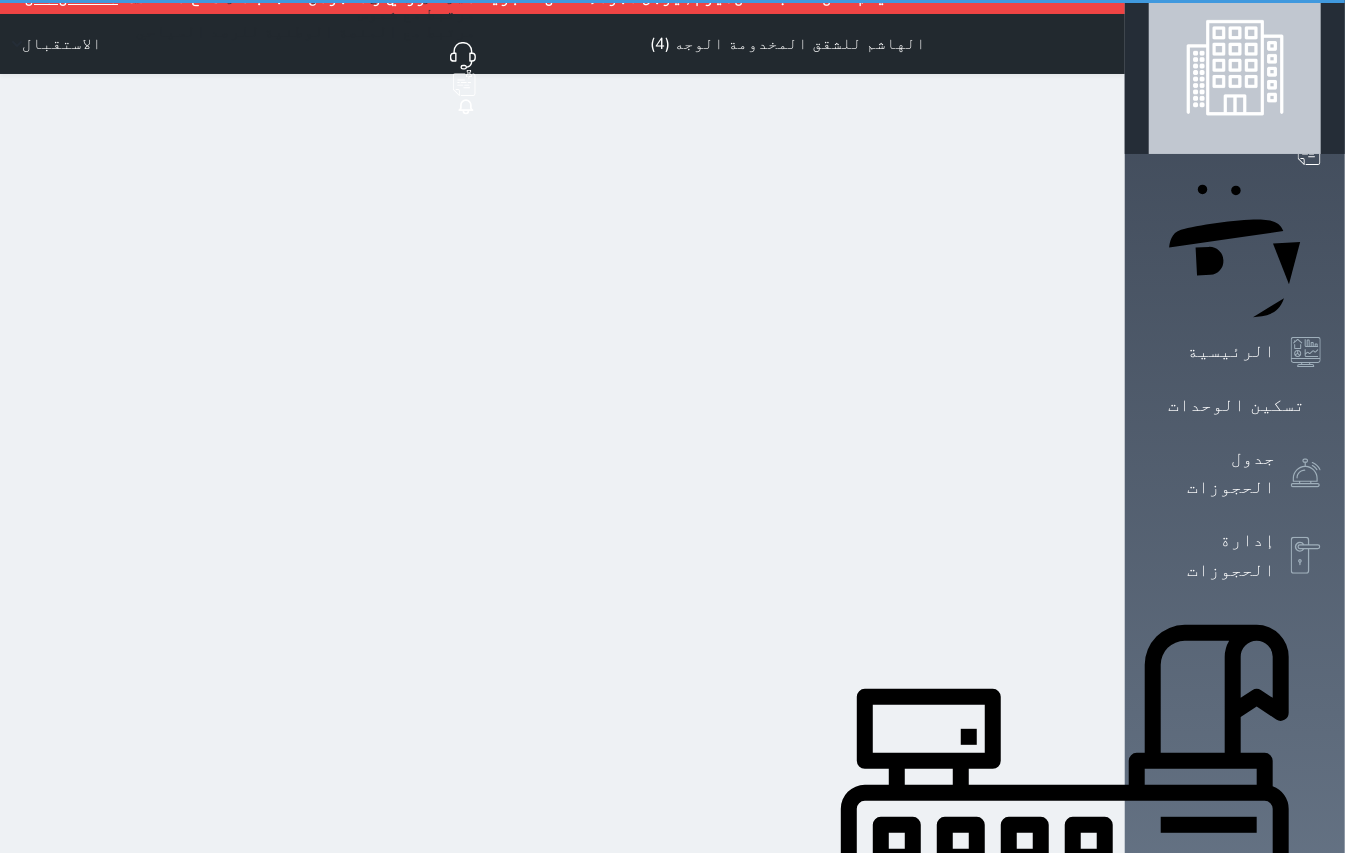 scroll, scrollTop: 0, scrollLeft: 0, axis: both 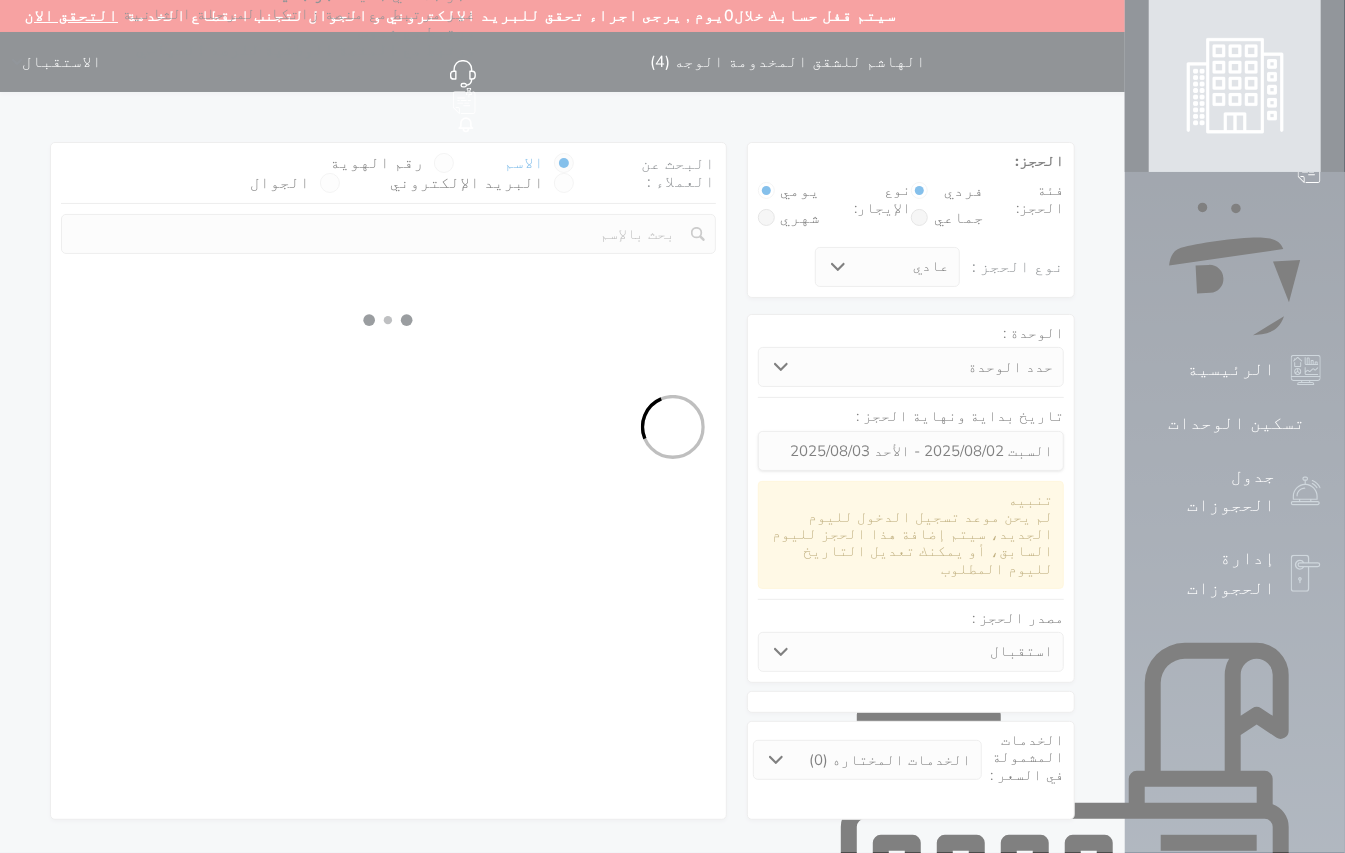 select 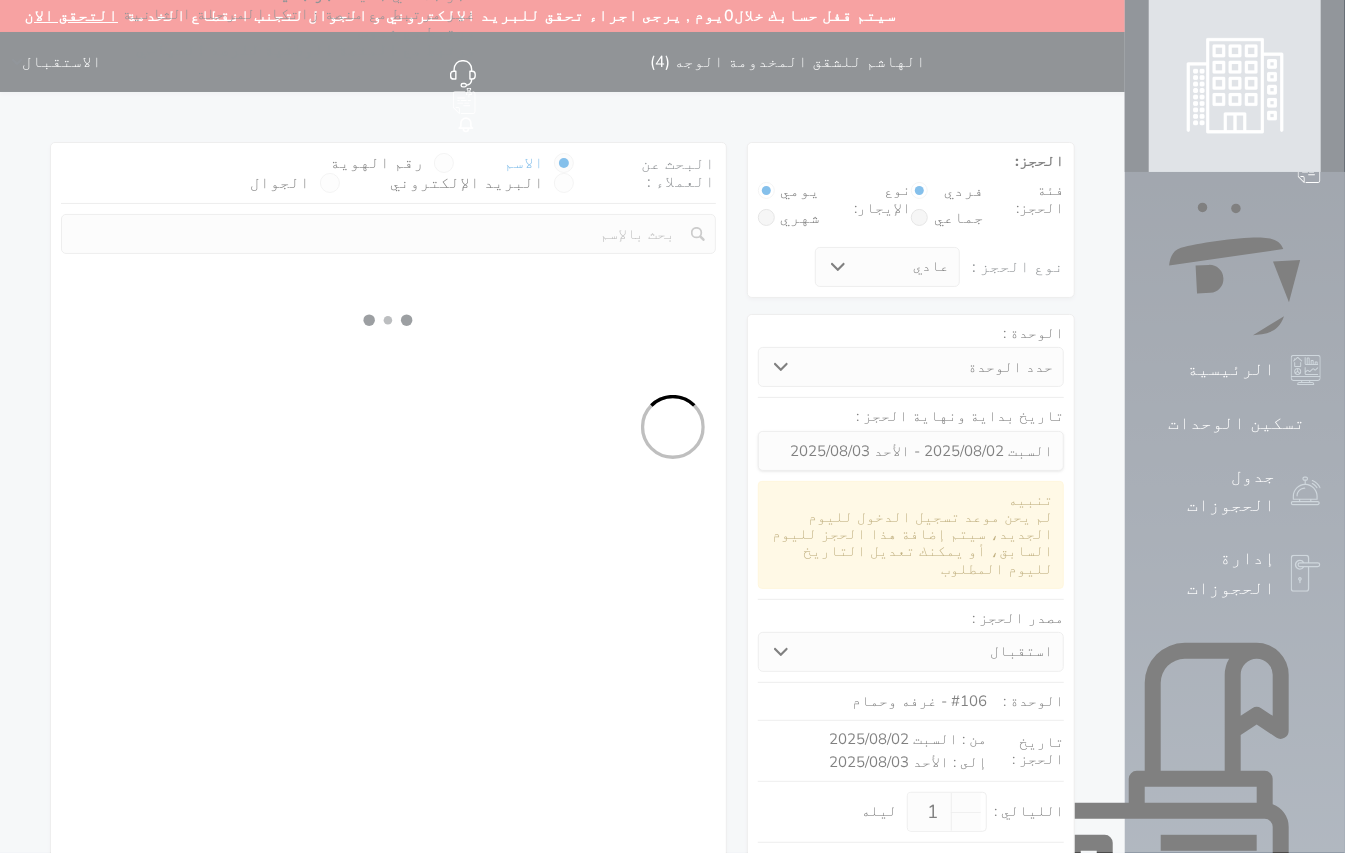 select on "1" 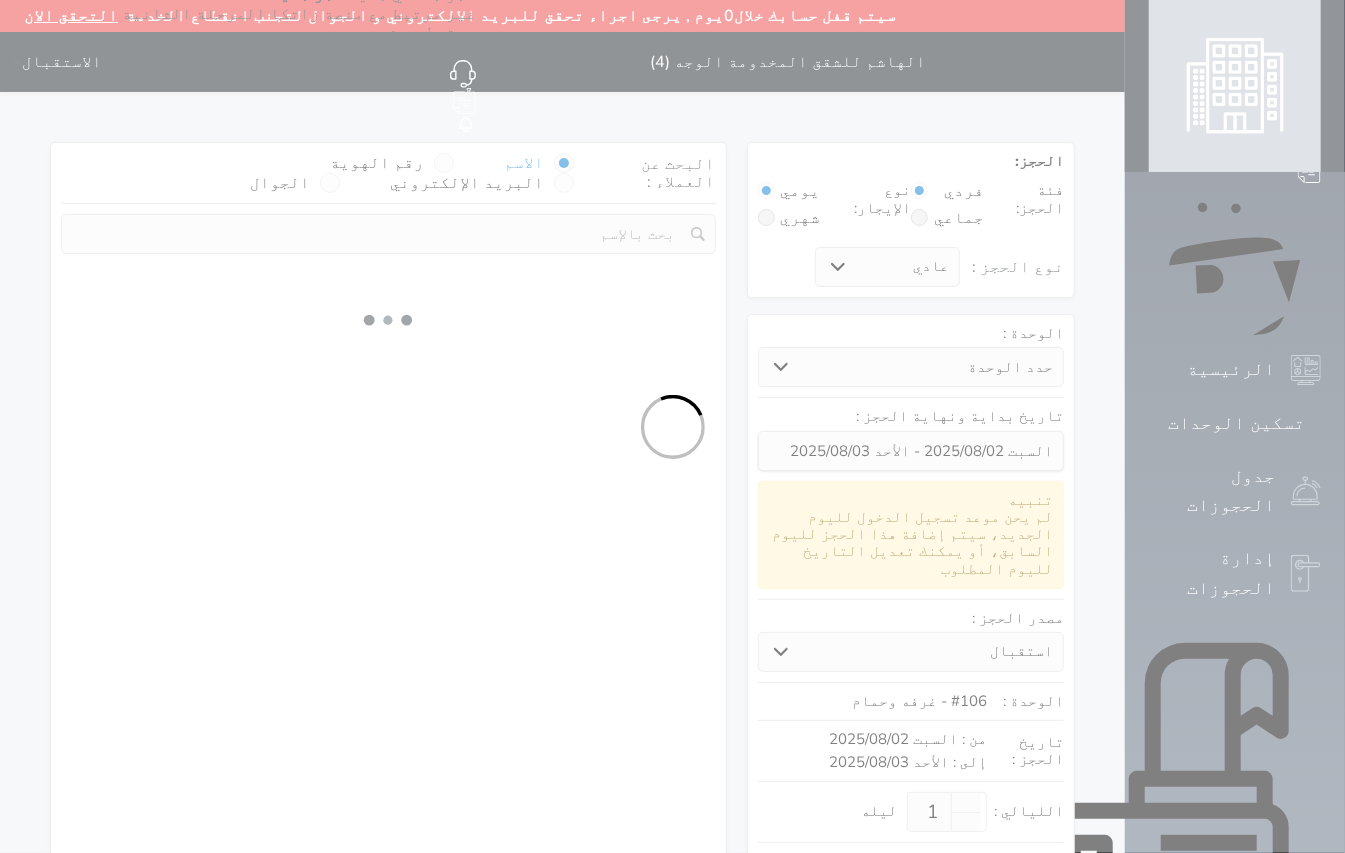 select on "113" 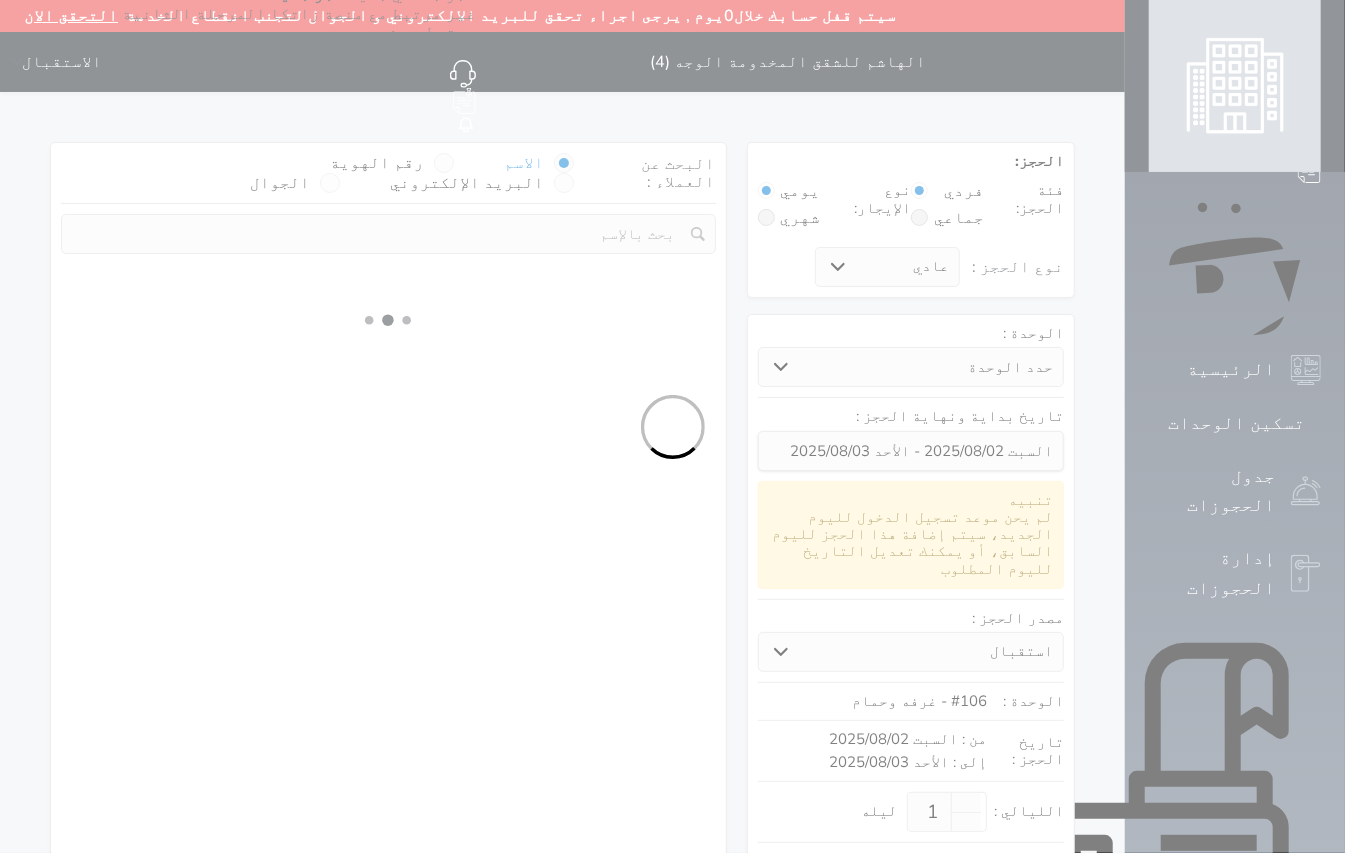 select on "1" 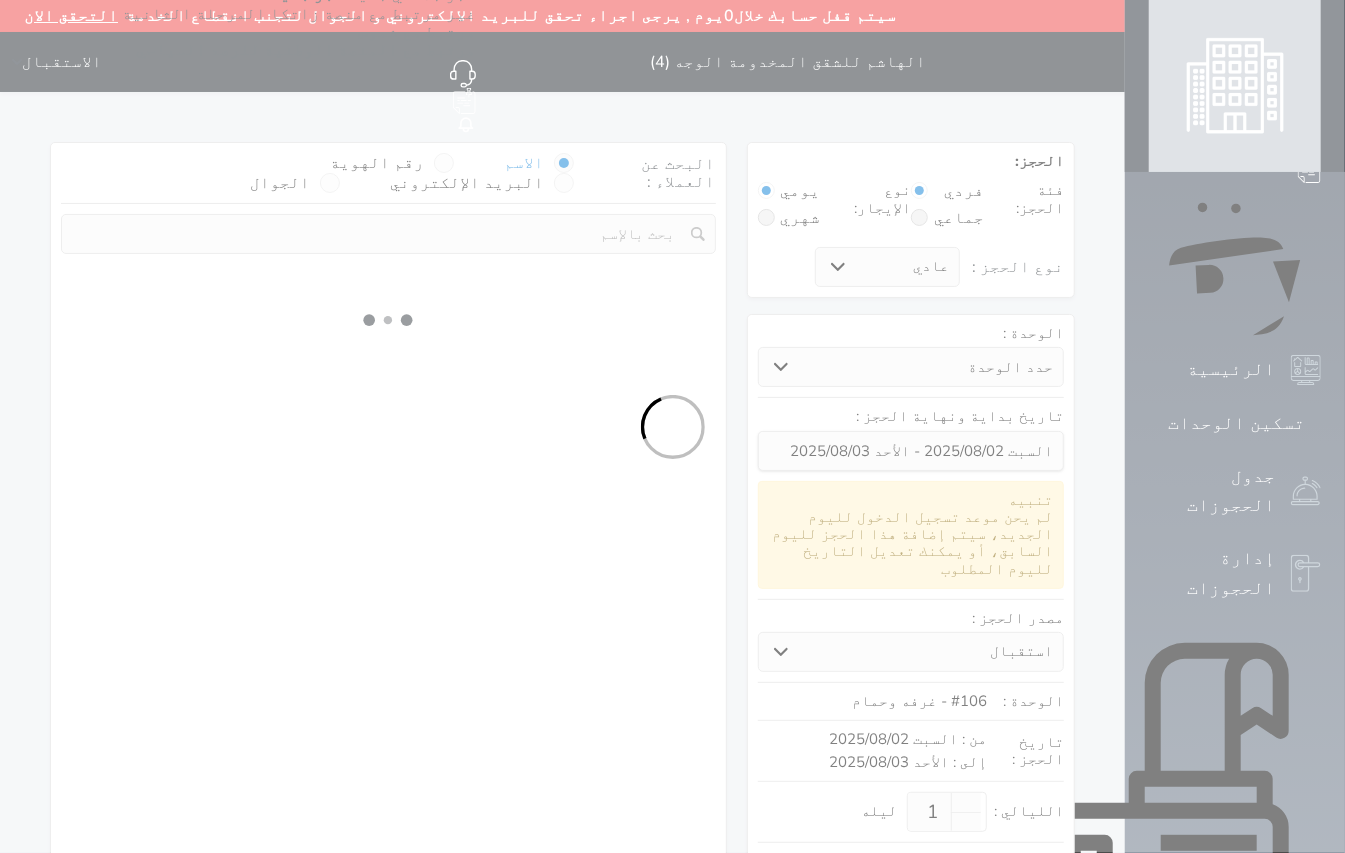 select 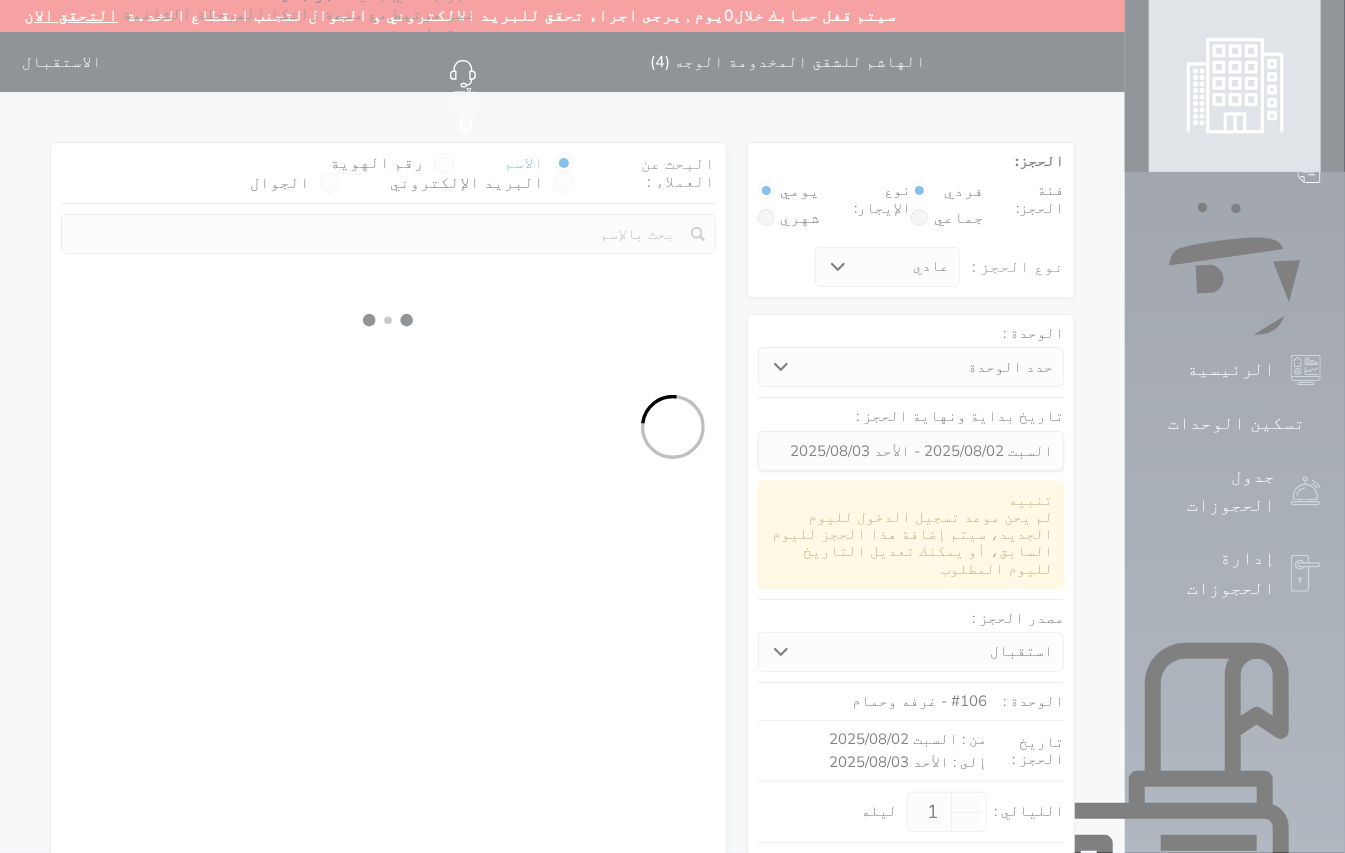 select on "7" 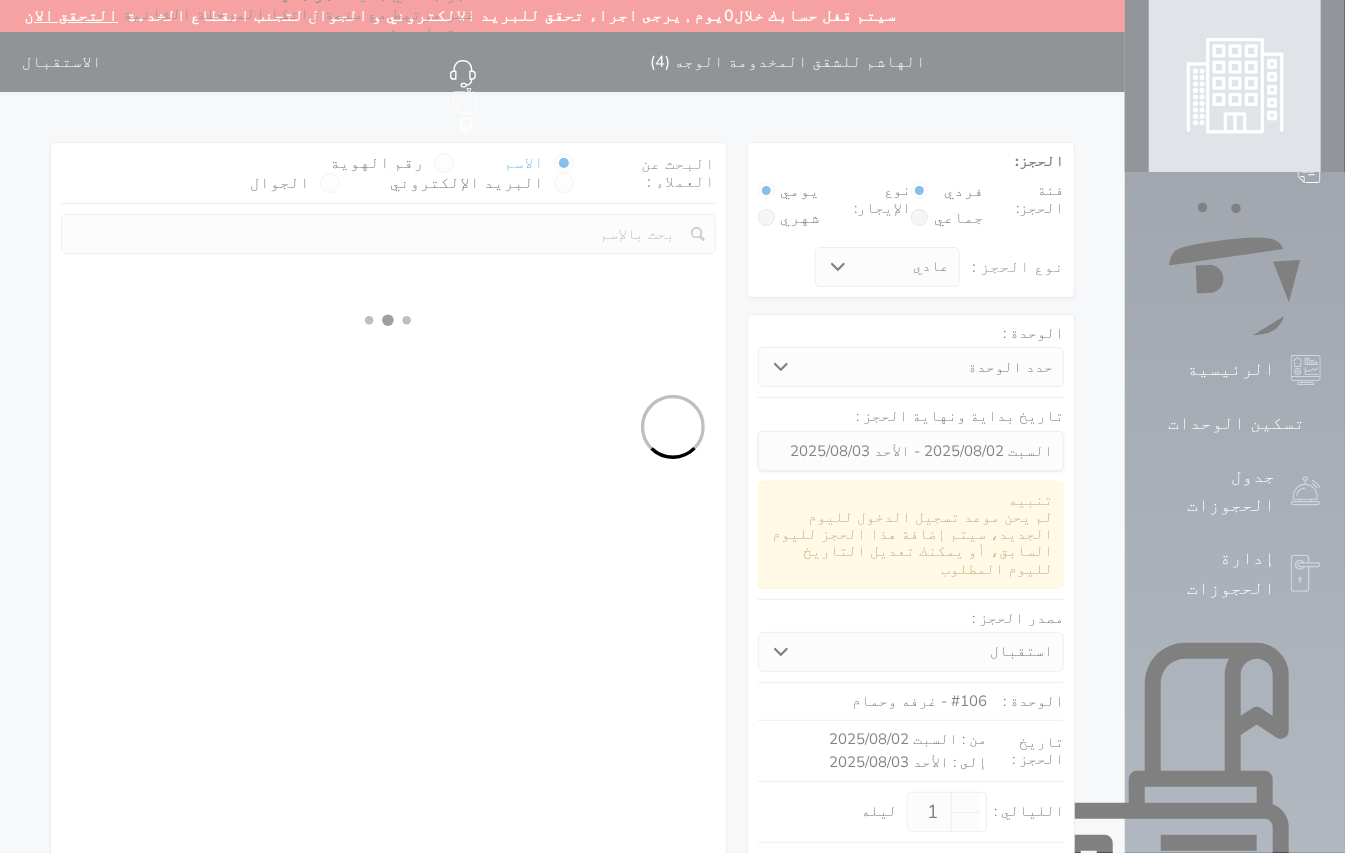select 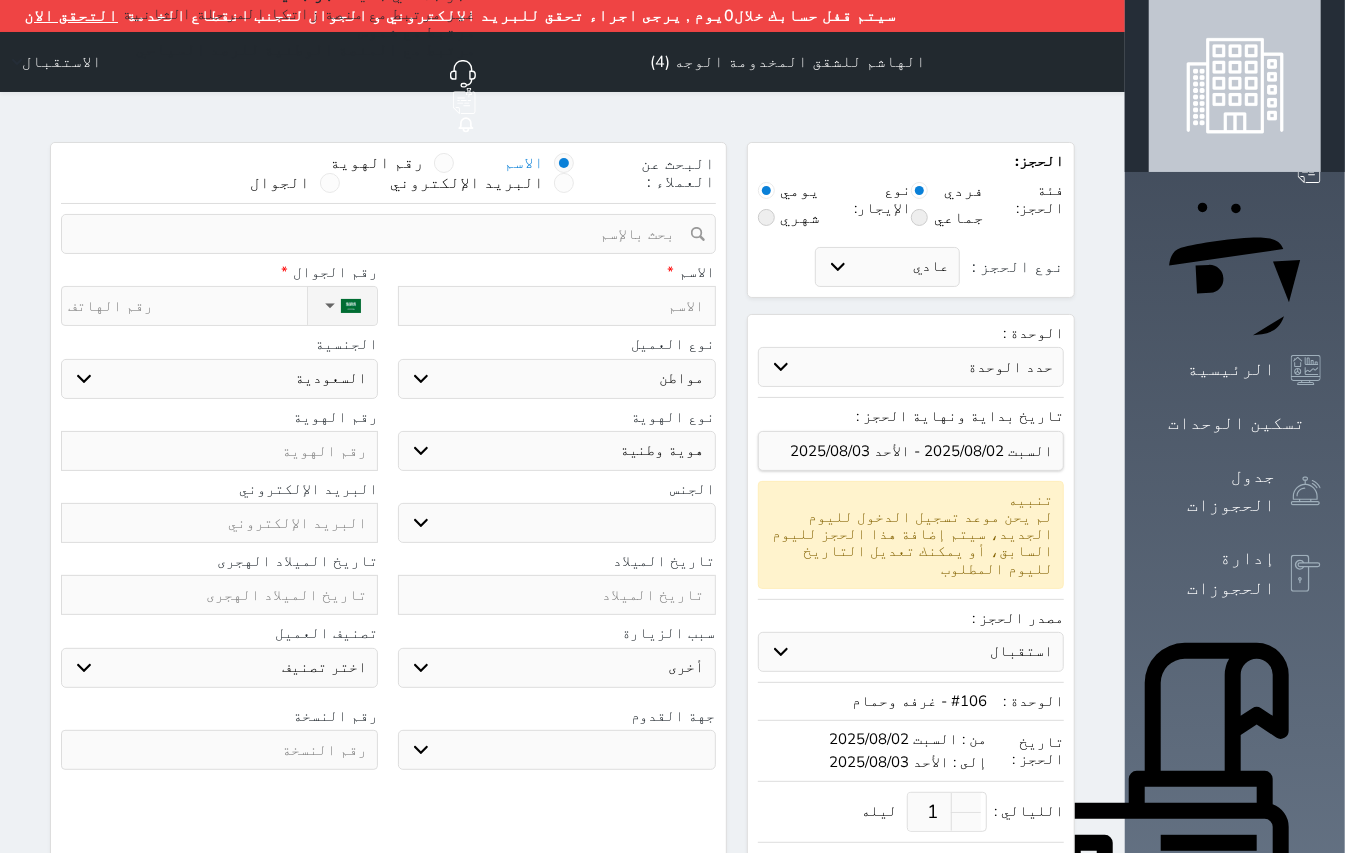 select 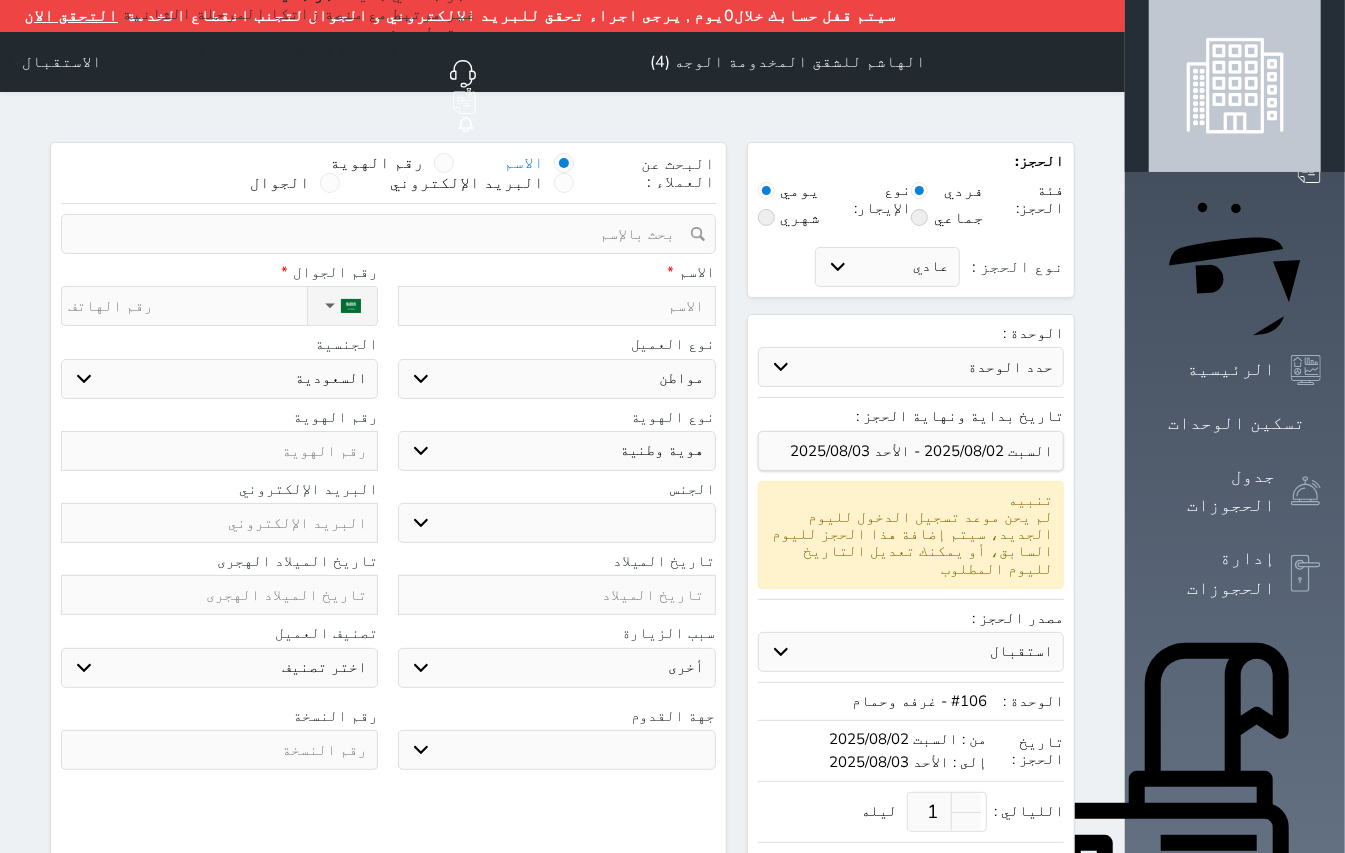 select 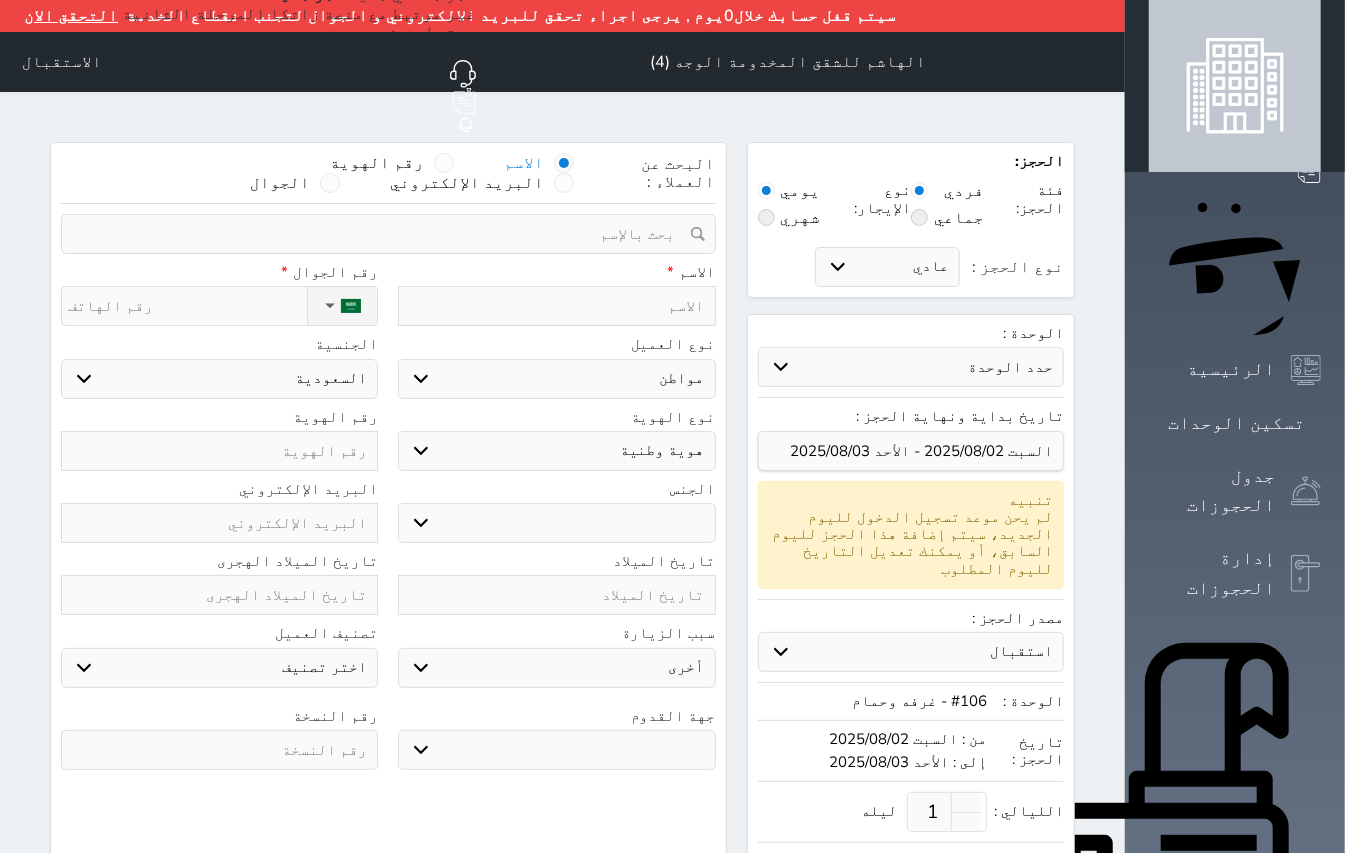 select 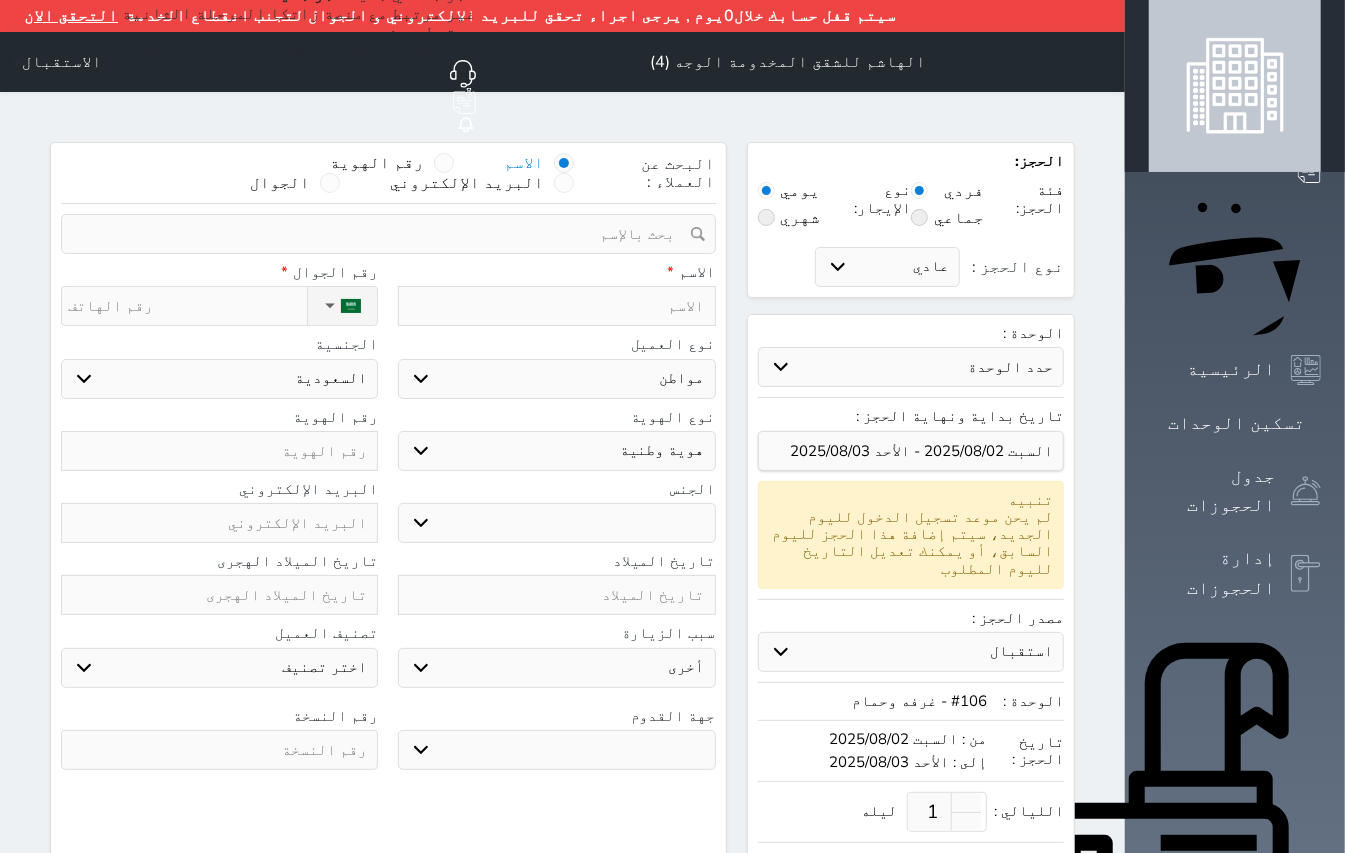 select 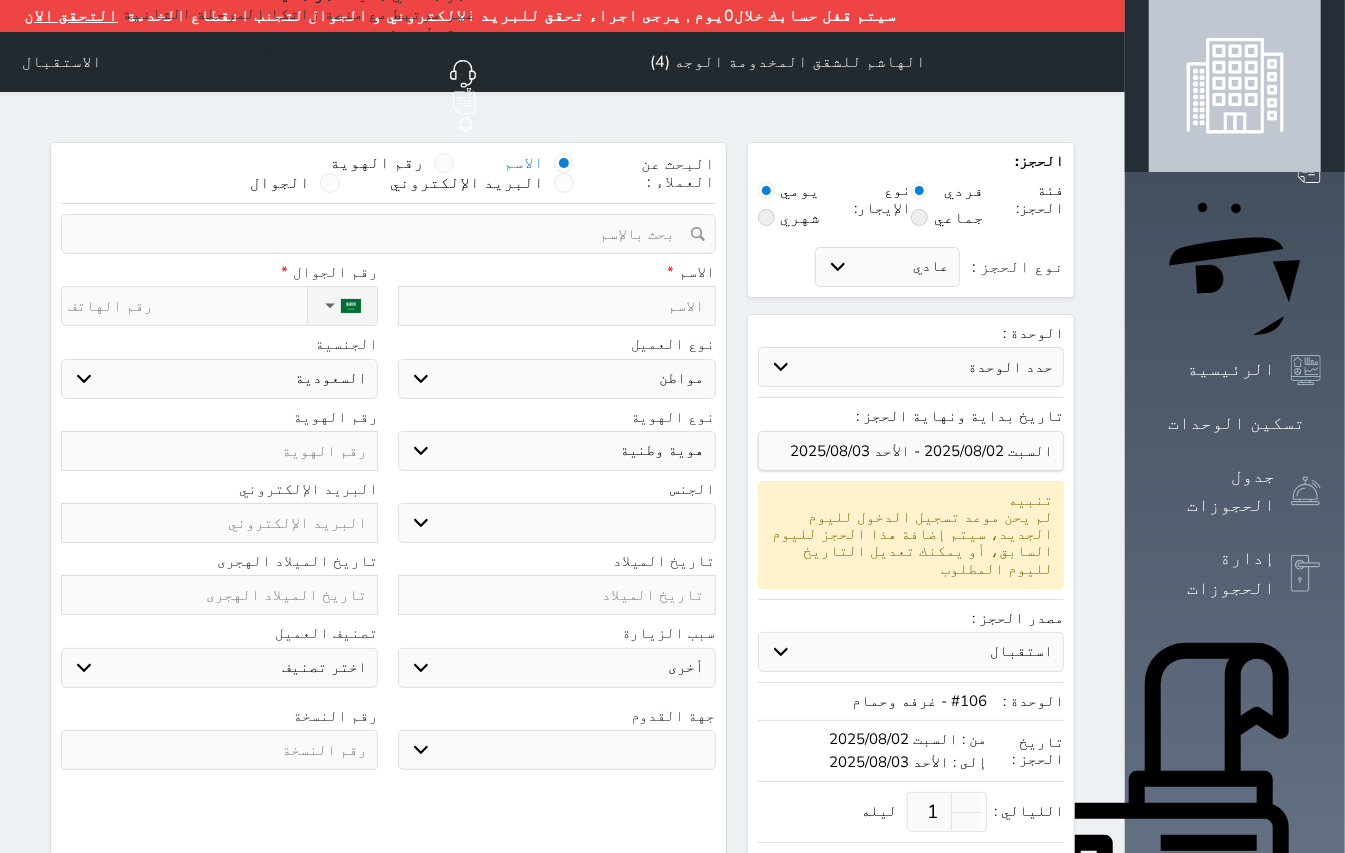 select 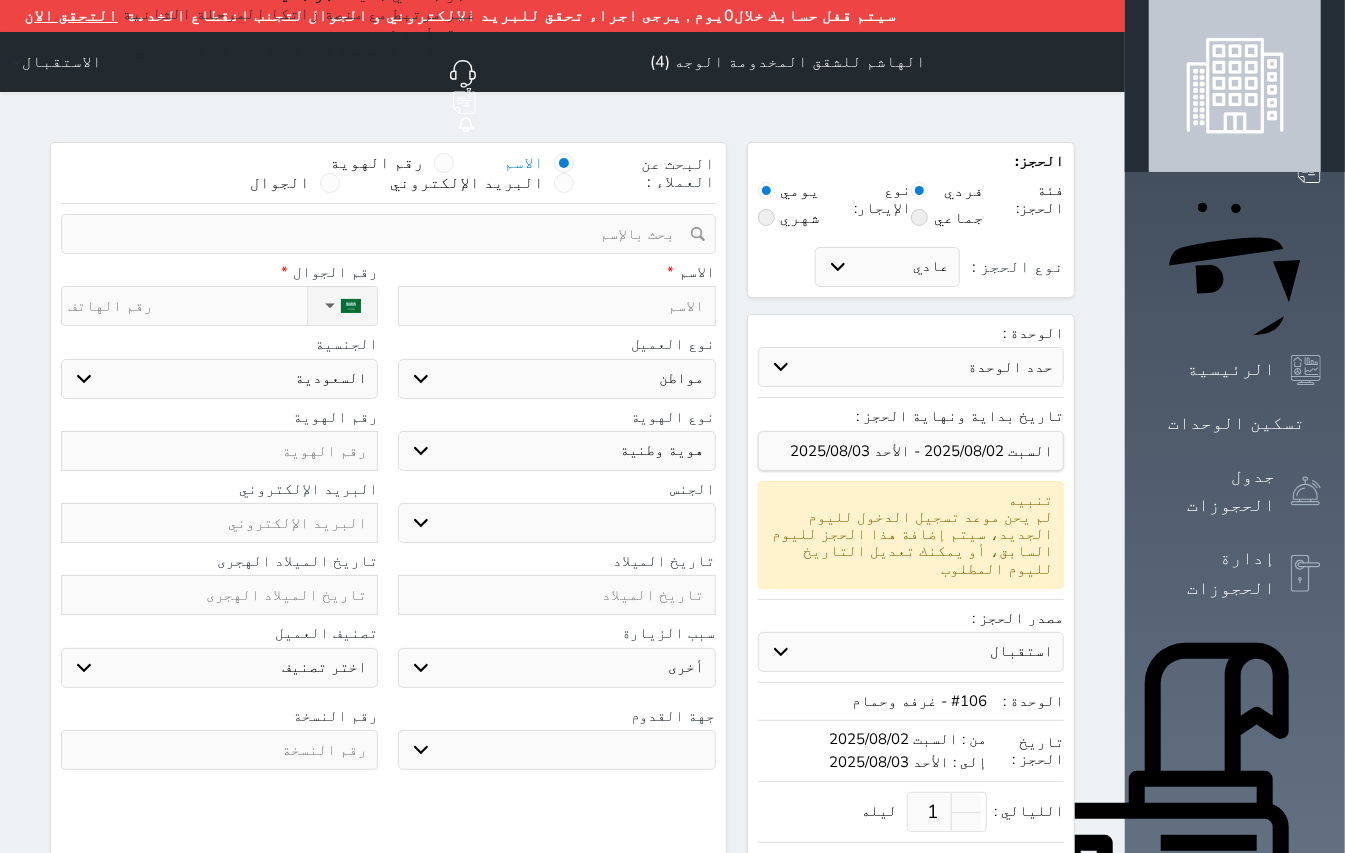 select 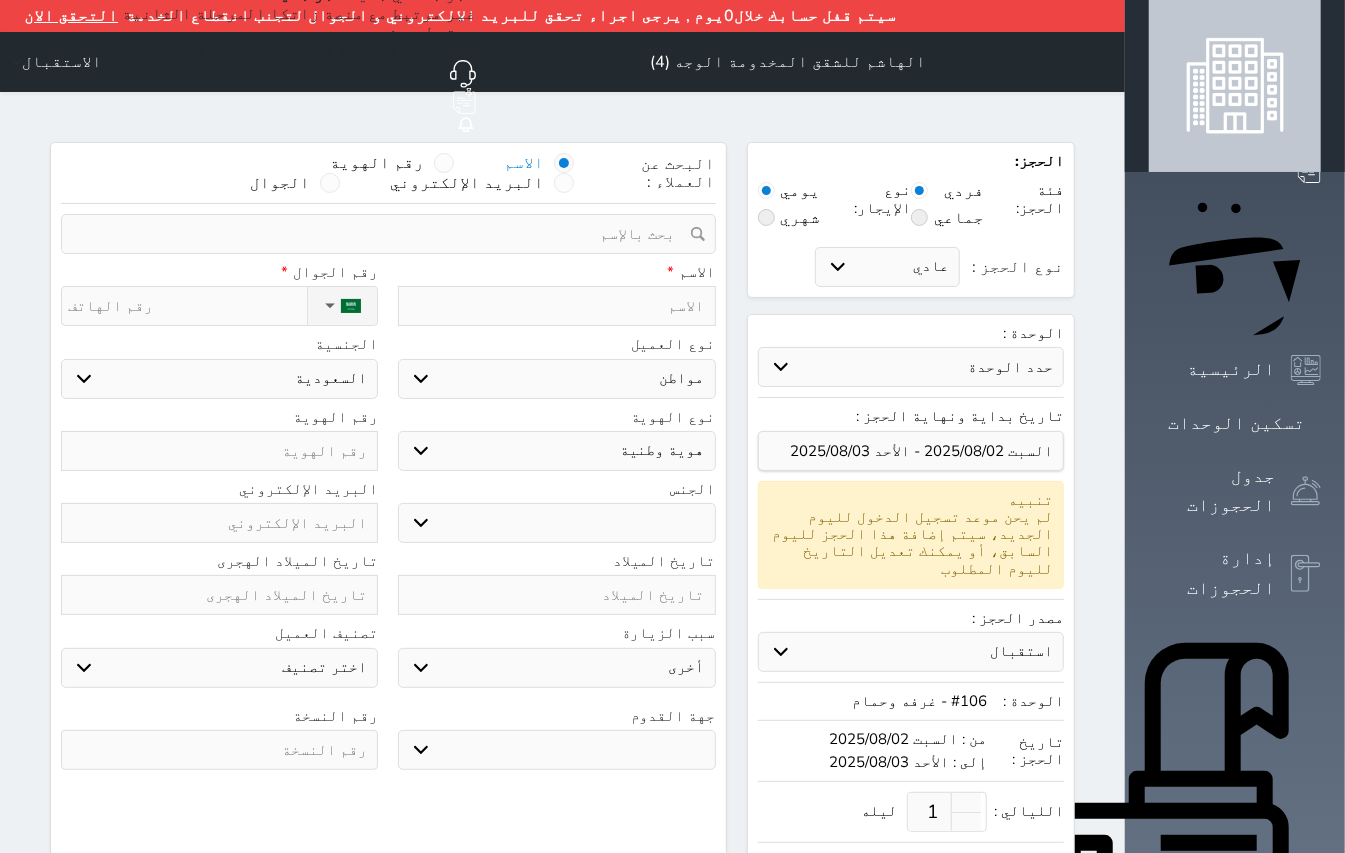 click at bounding box center (556, 306) 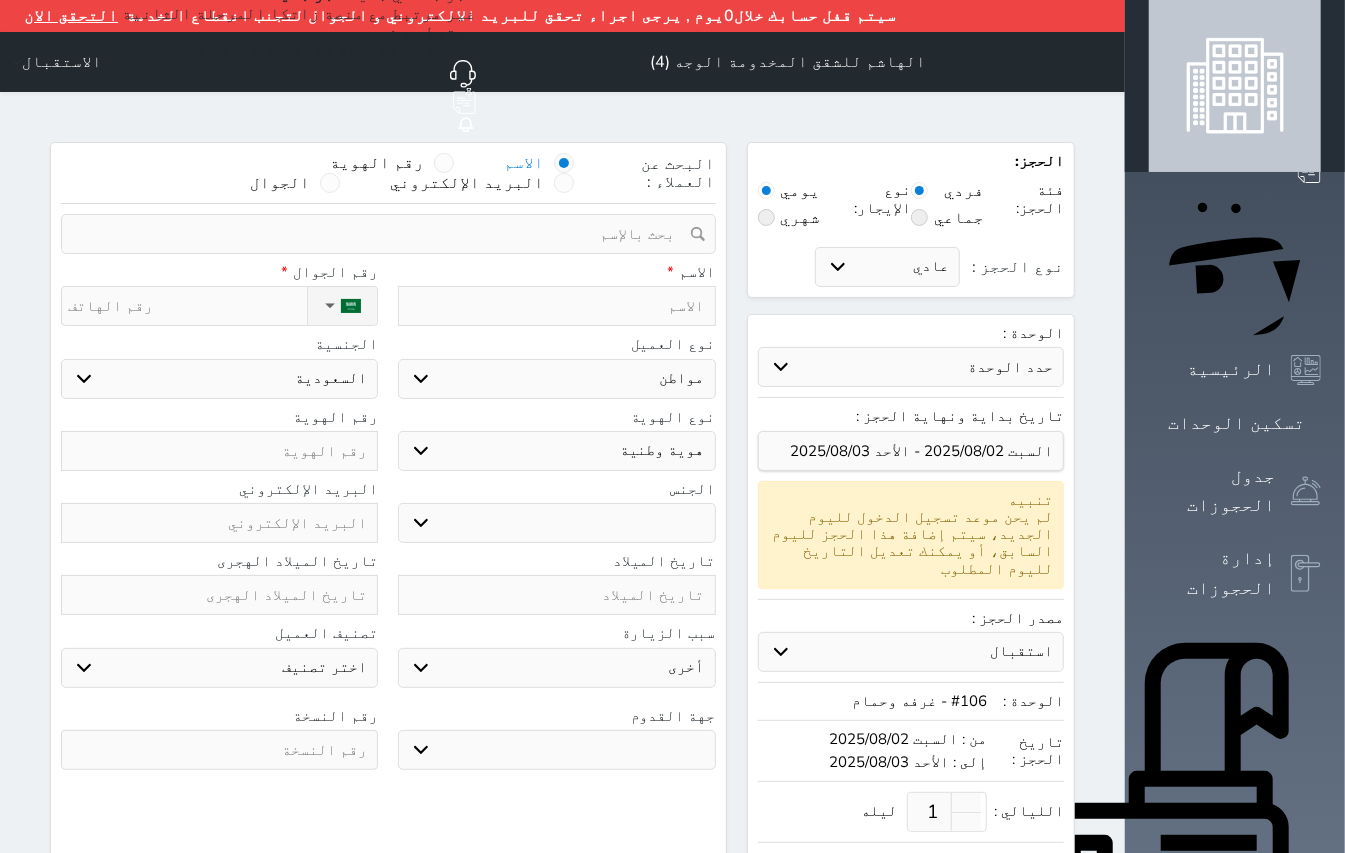 type on "ا" 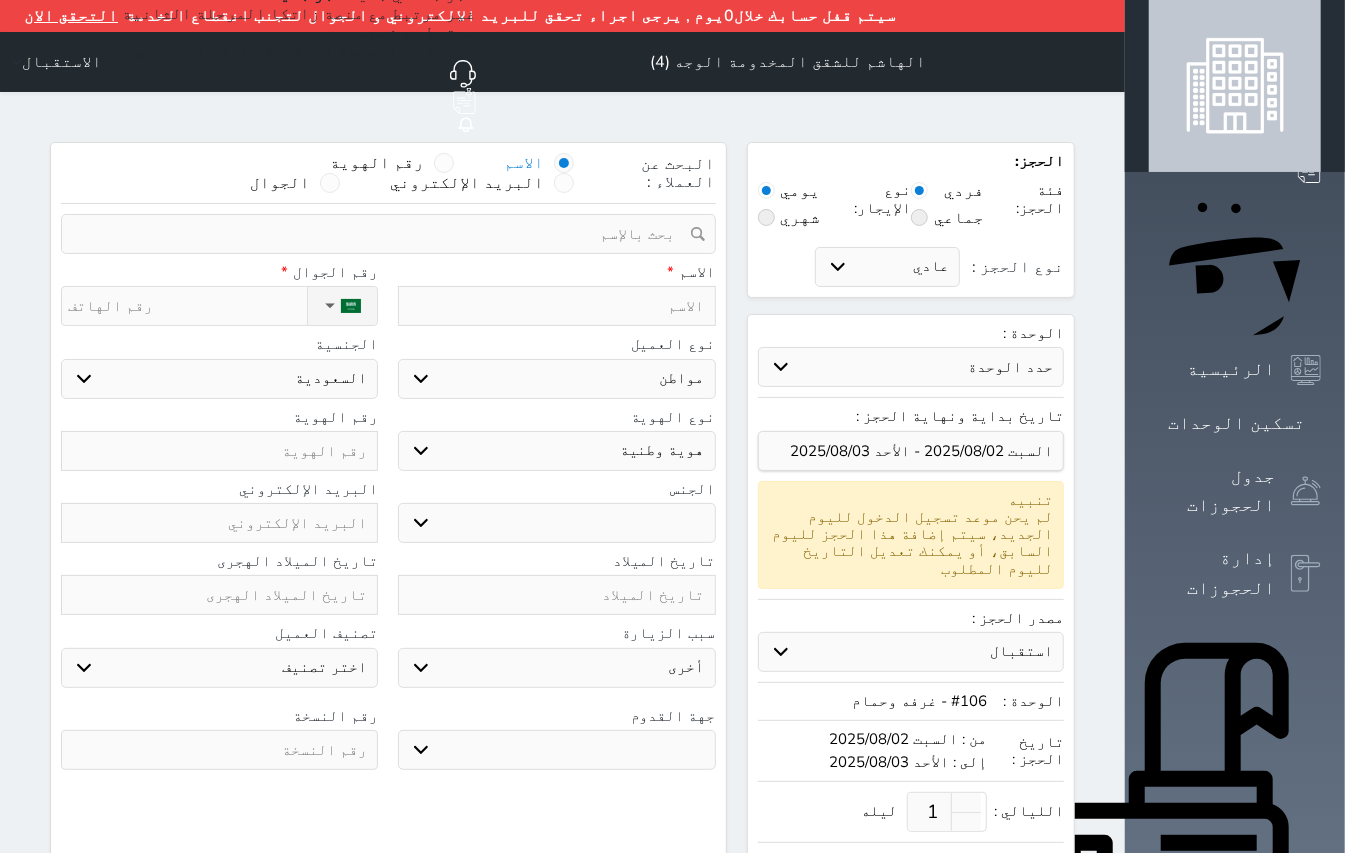 select 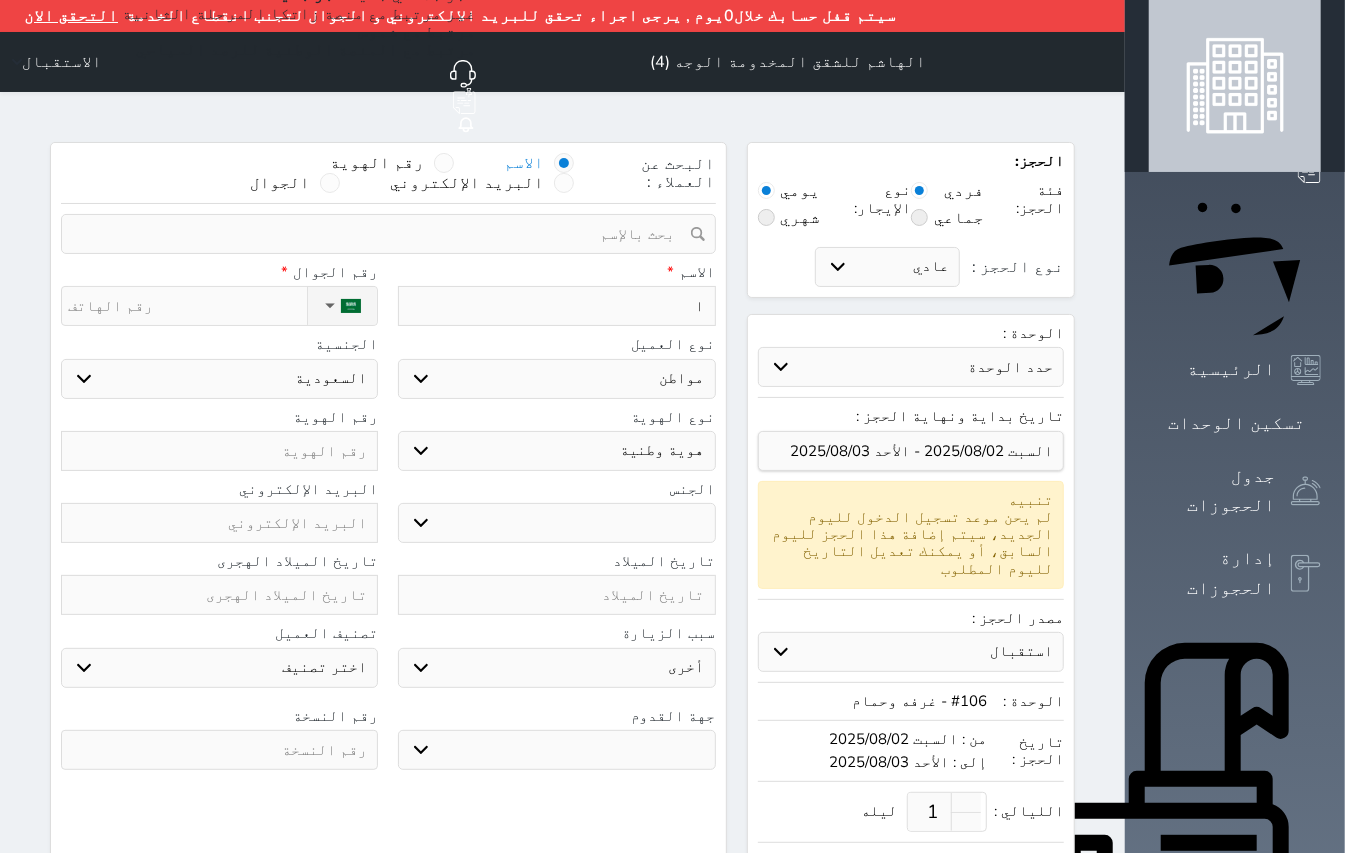 type on "اا" 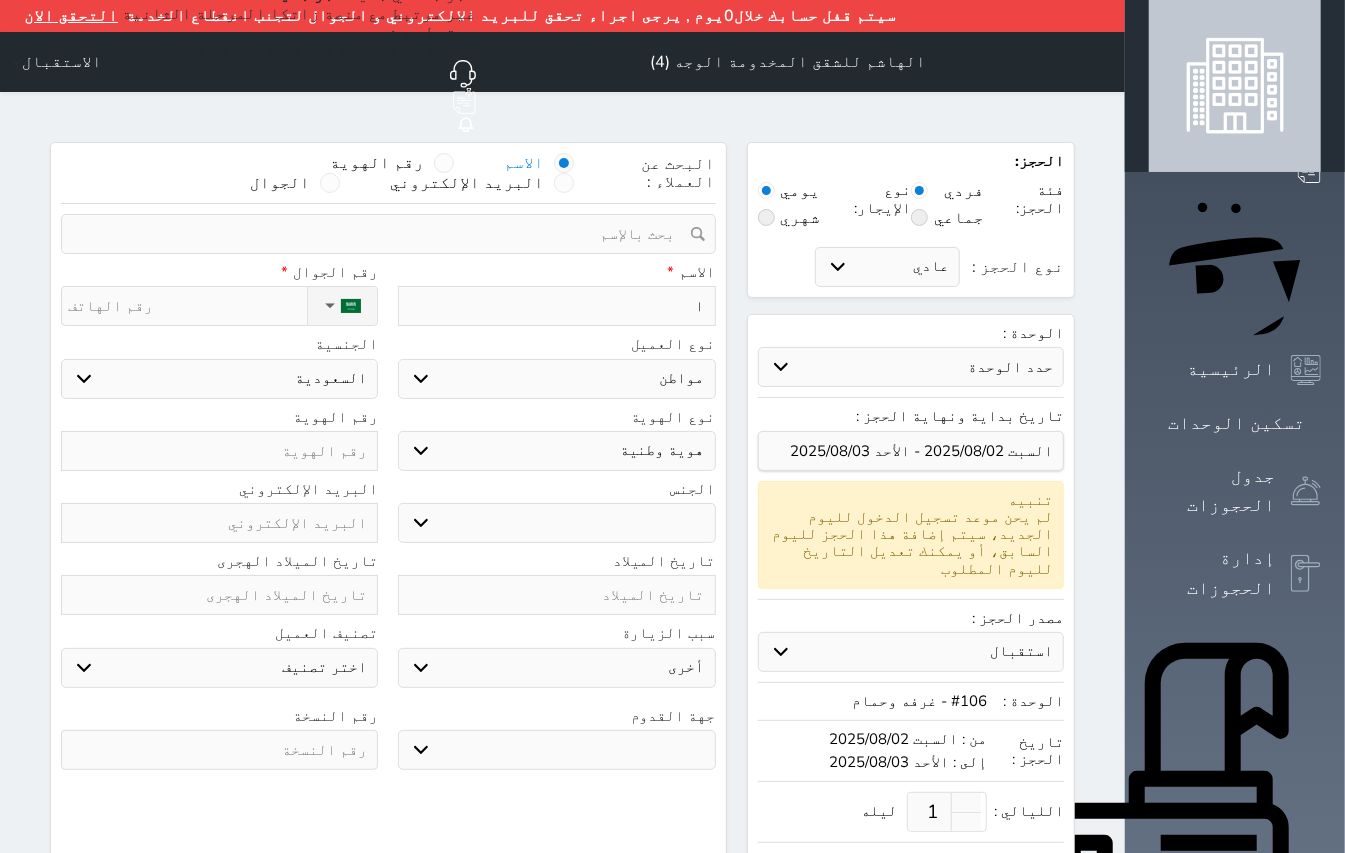 select 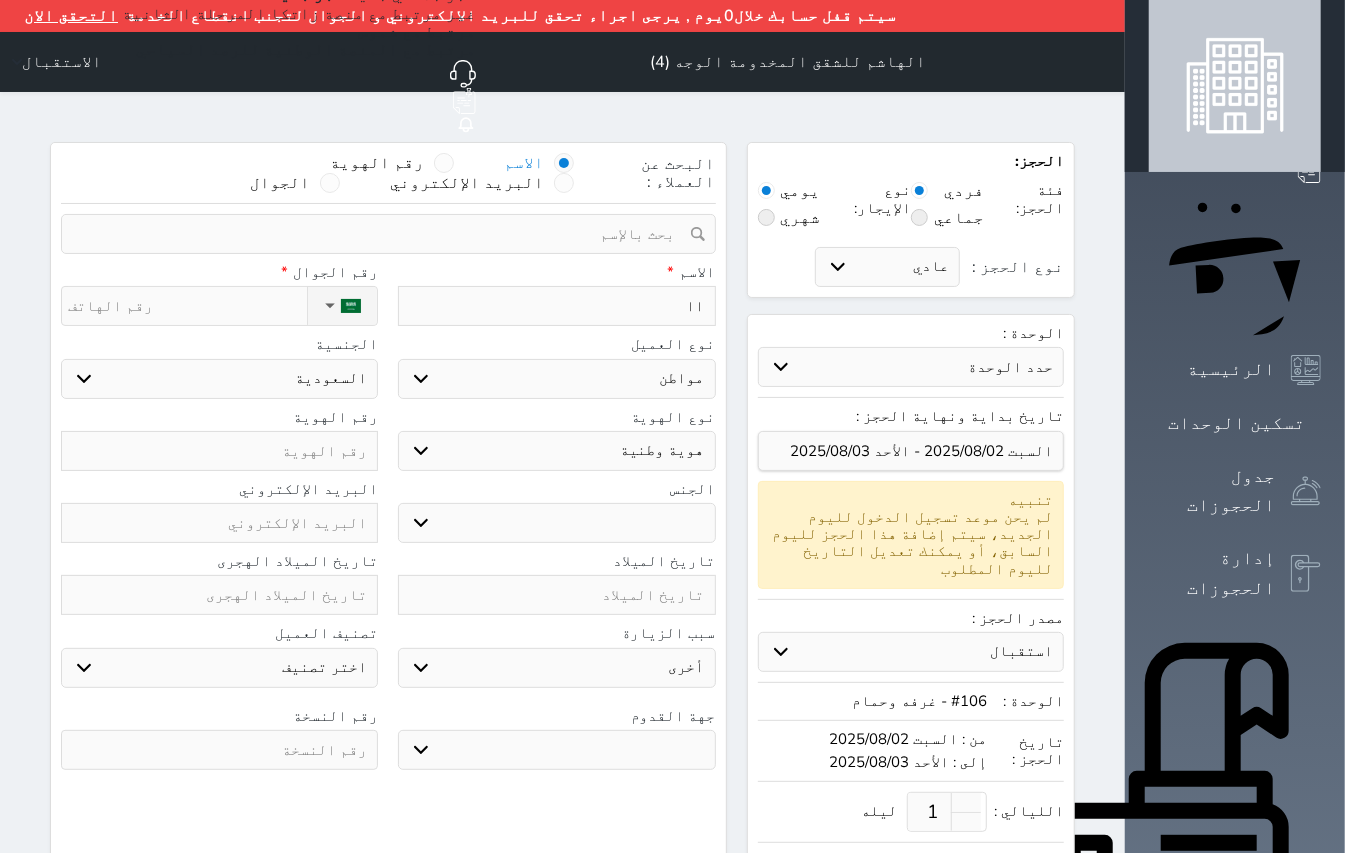 type on "ا" 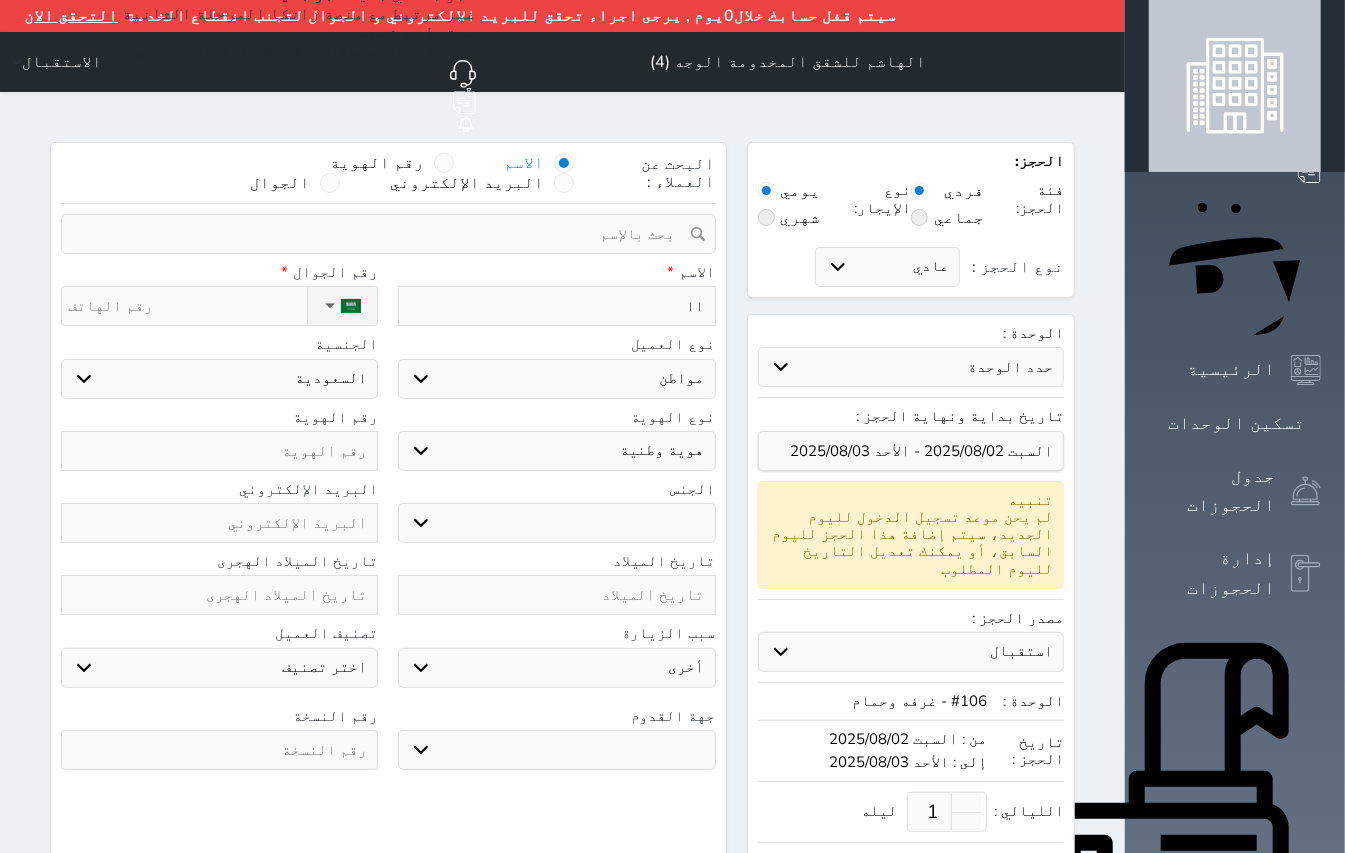 select 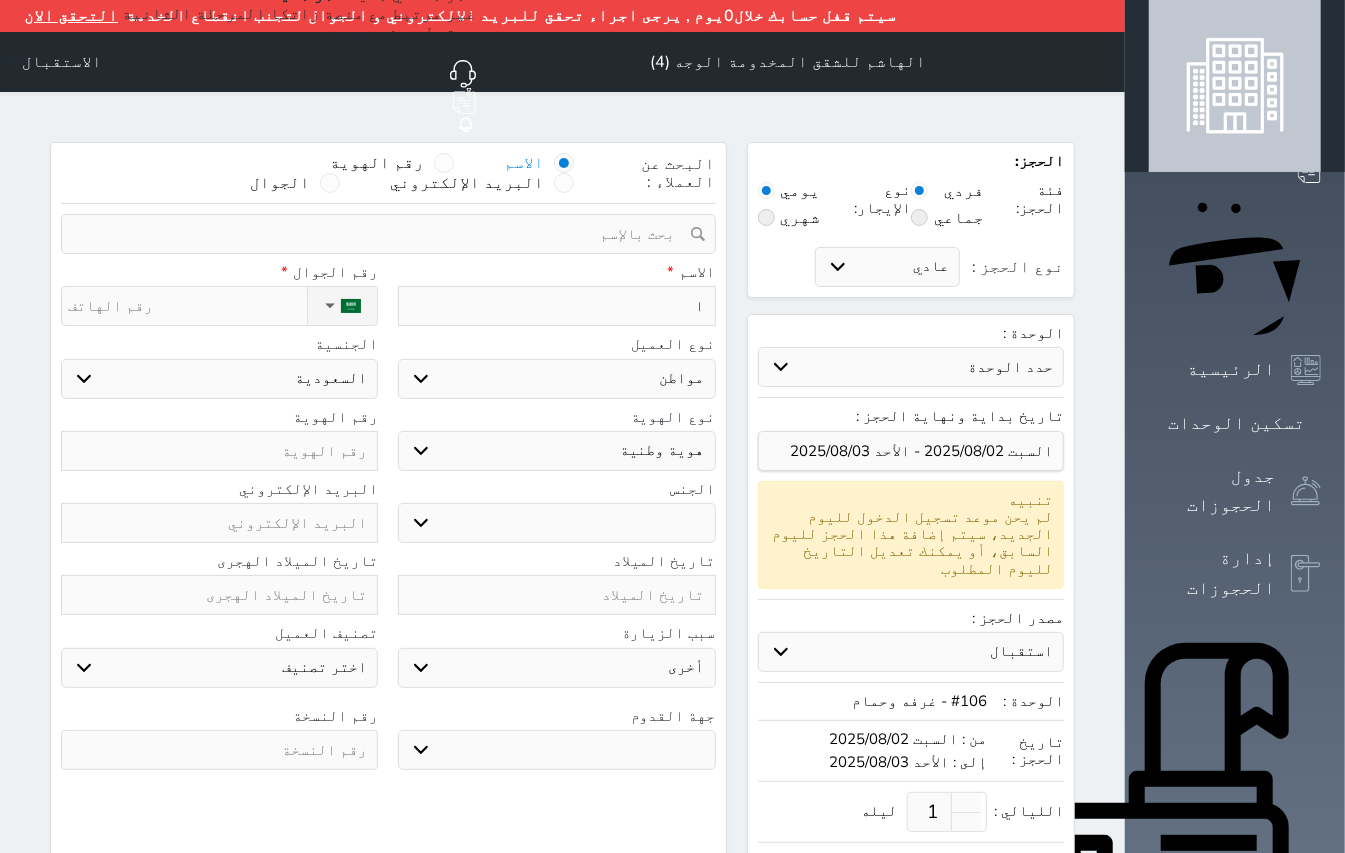 type 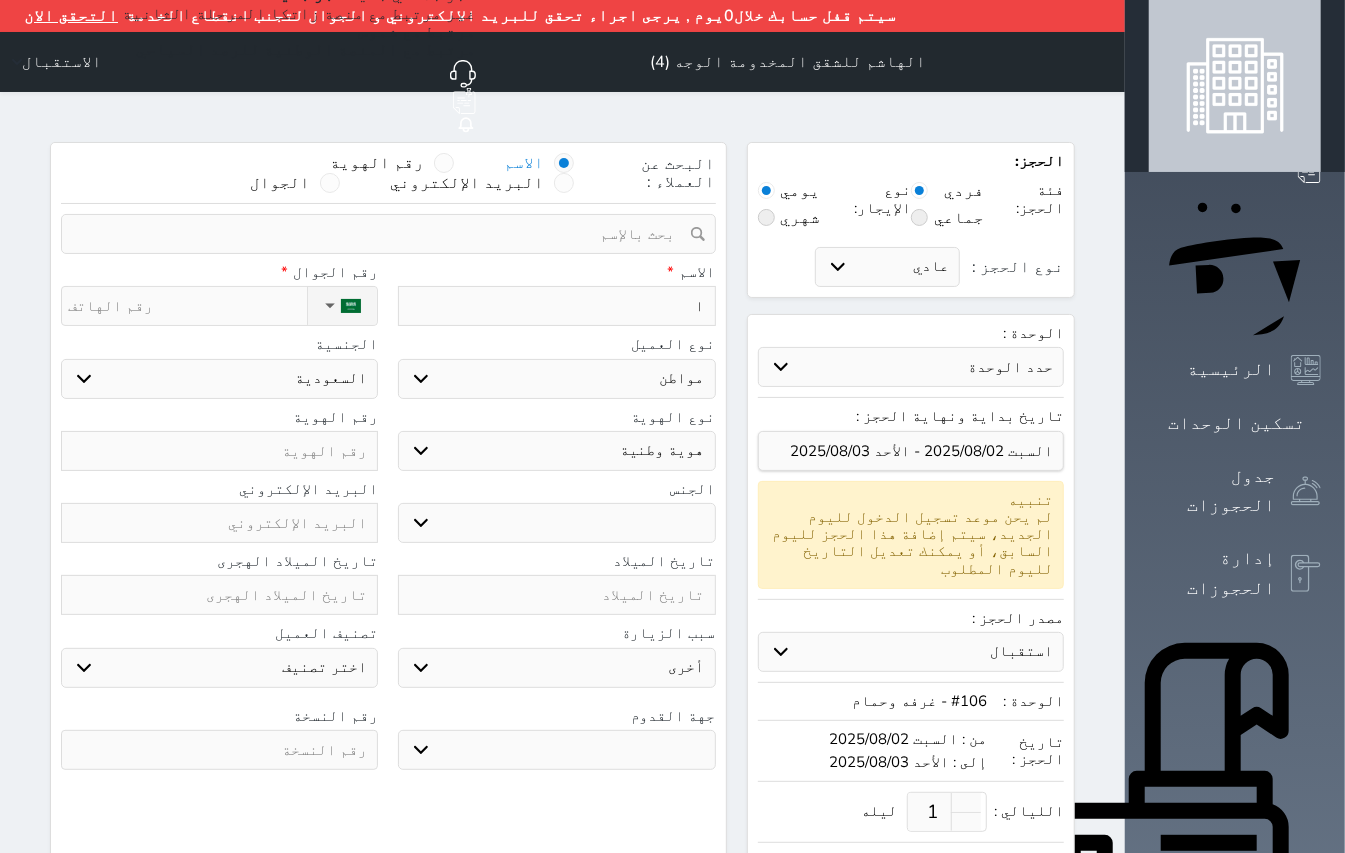 select 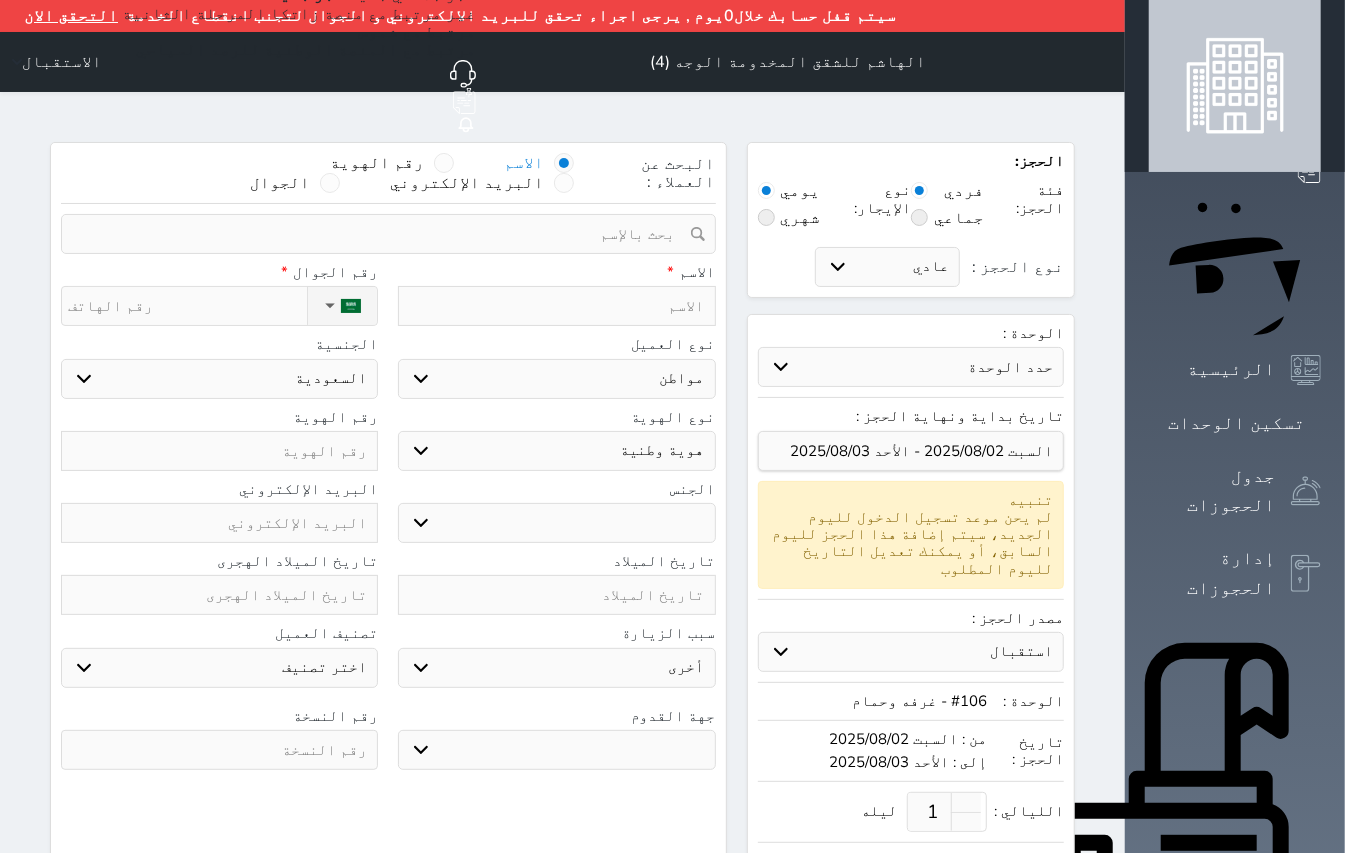 type on "ب" 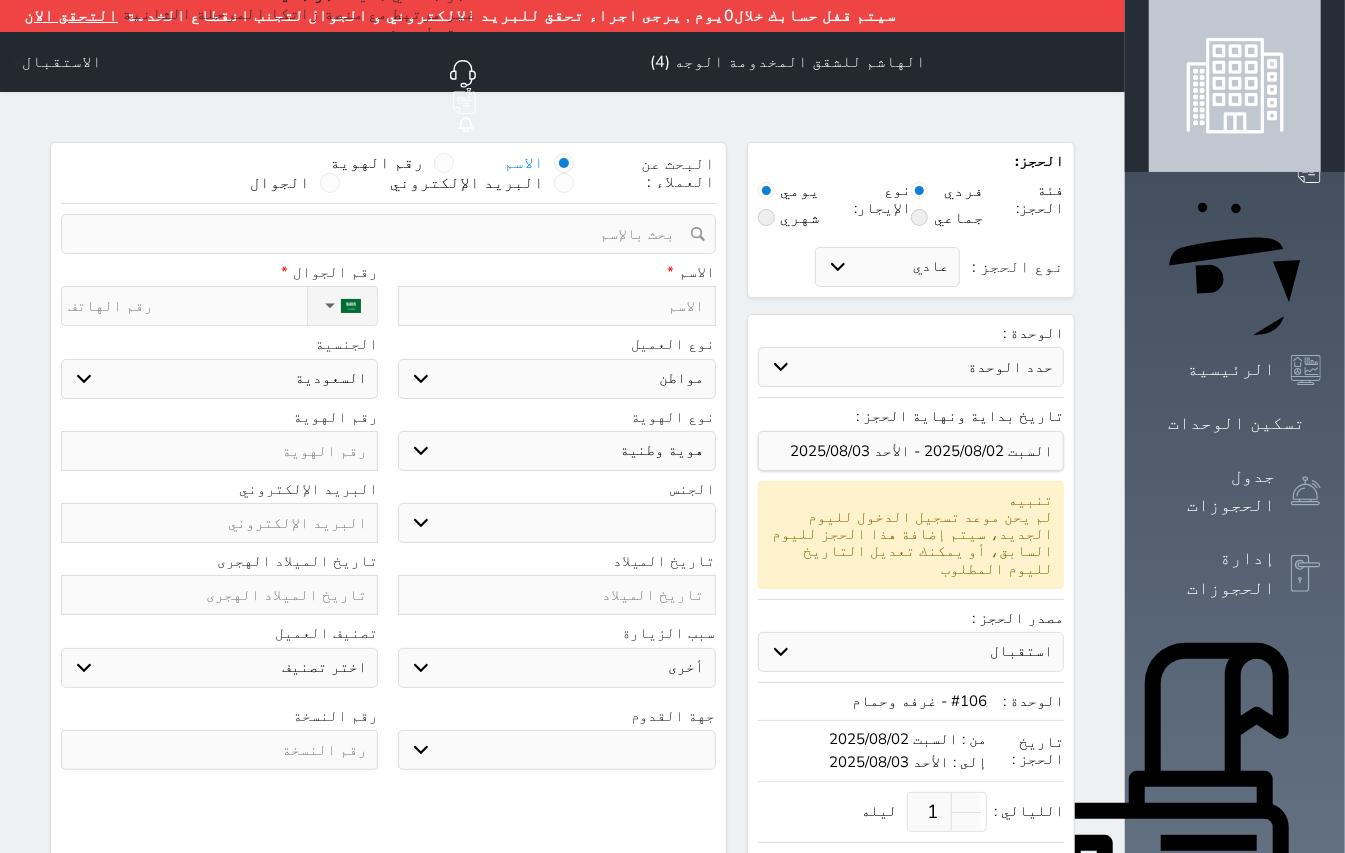 select 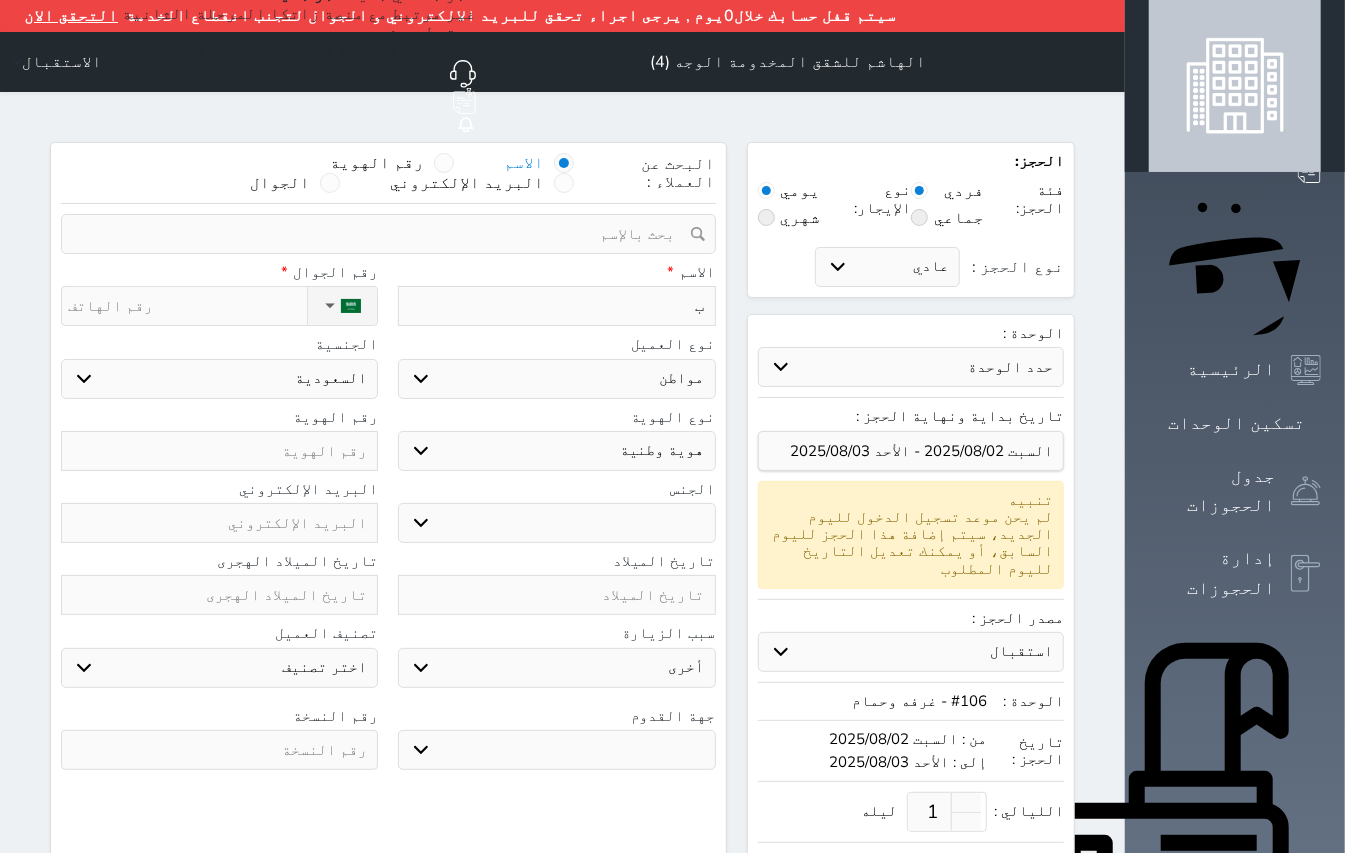 type on "با" 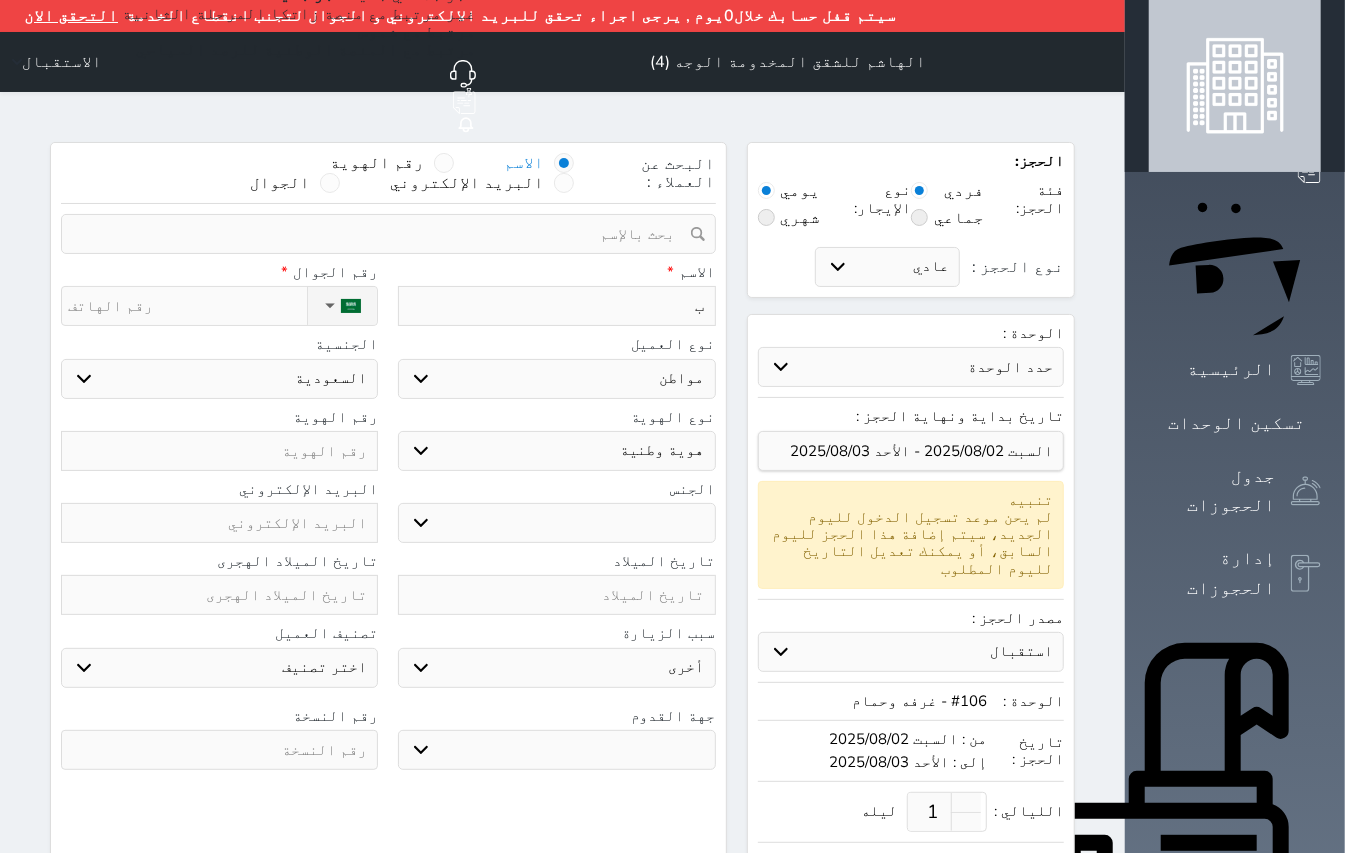 select 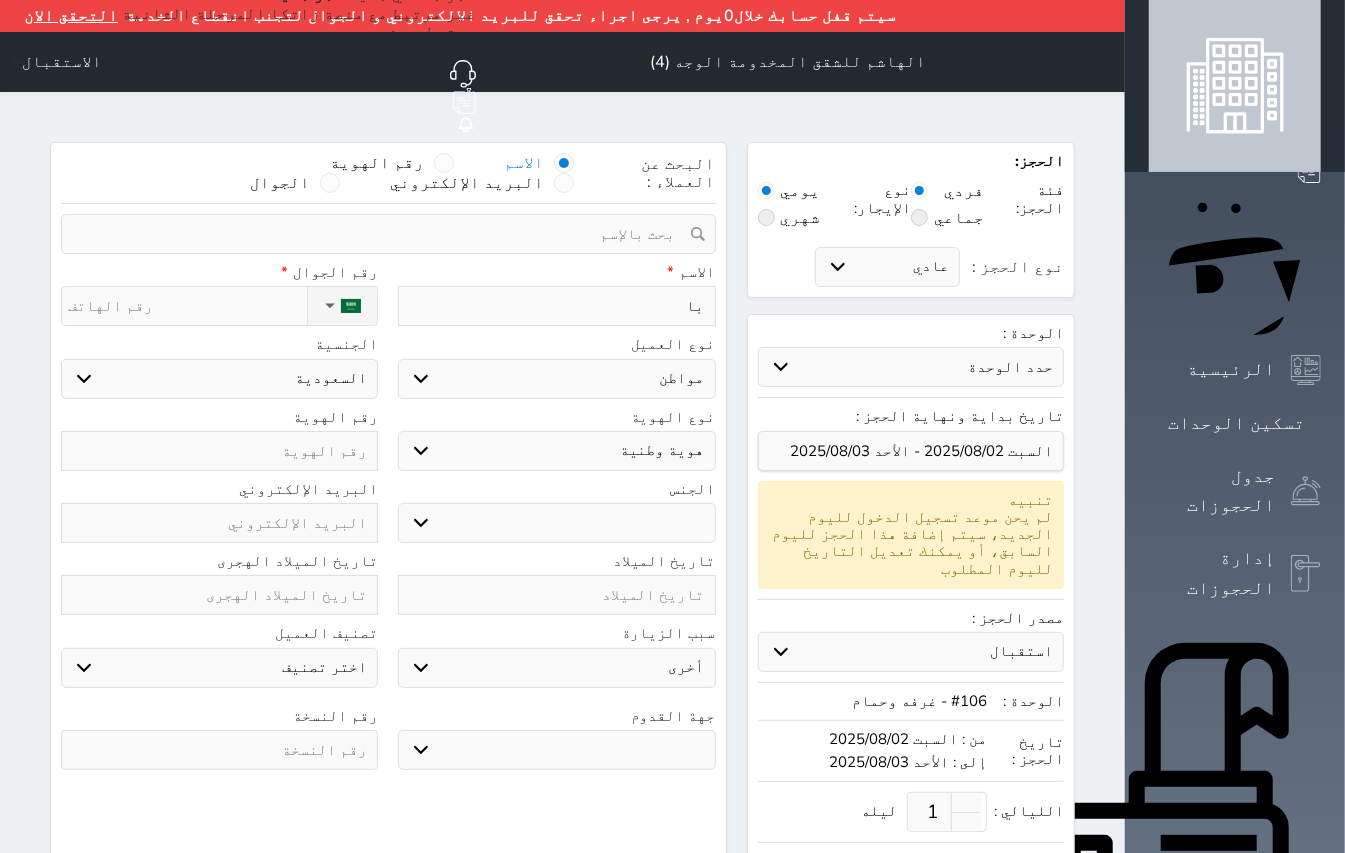 type on "باج" 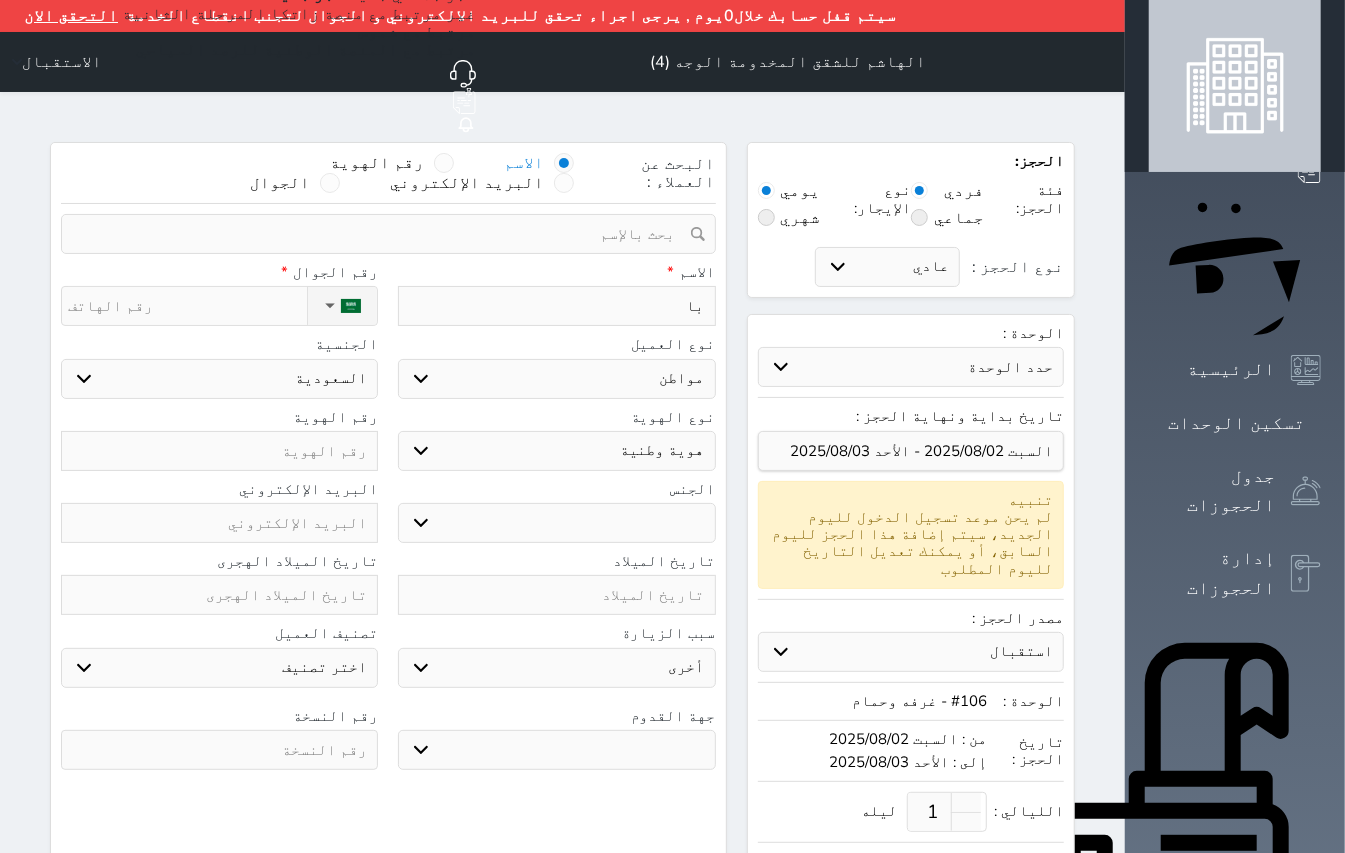 select 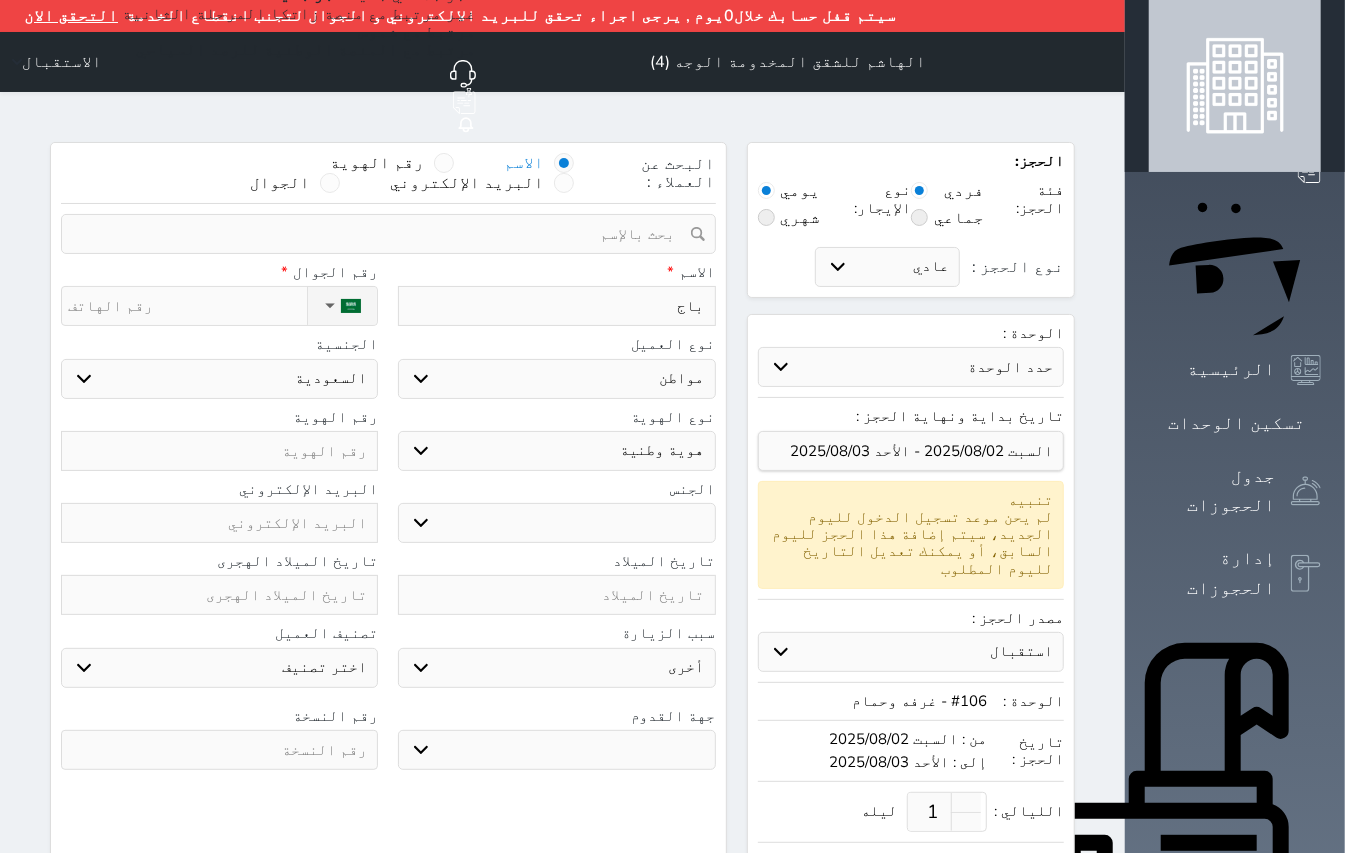type on "[NAME]" 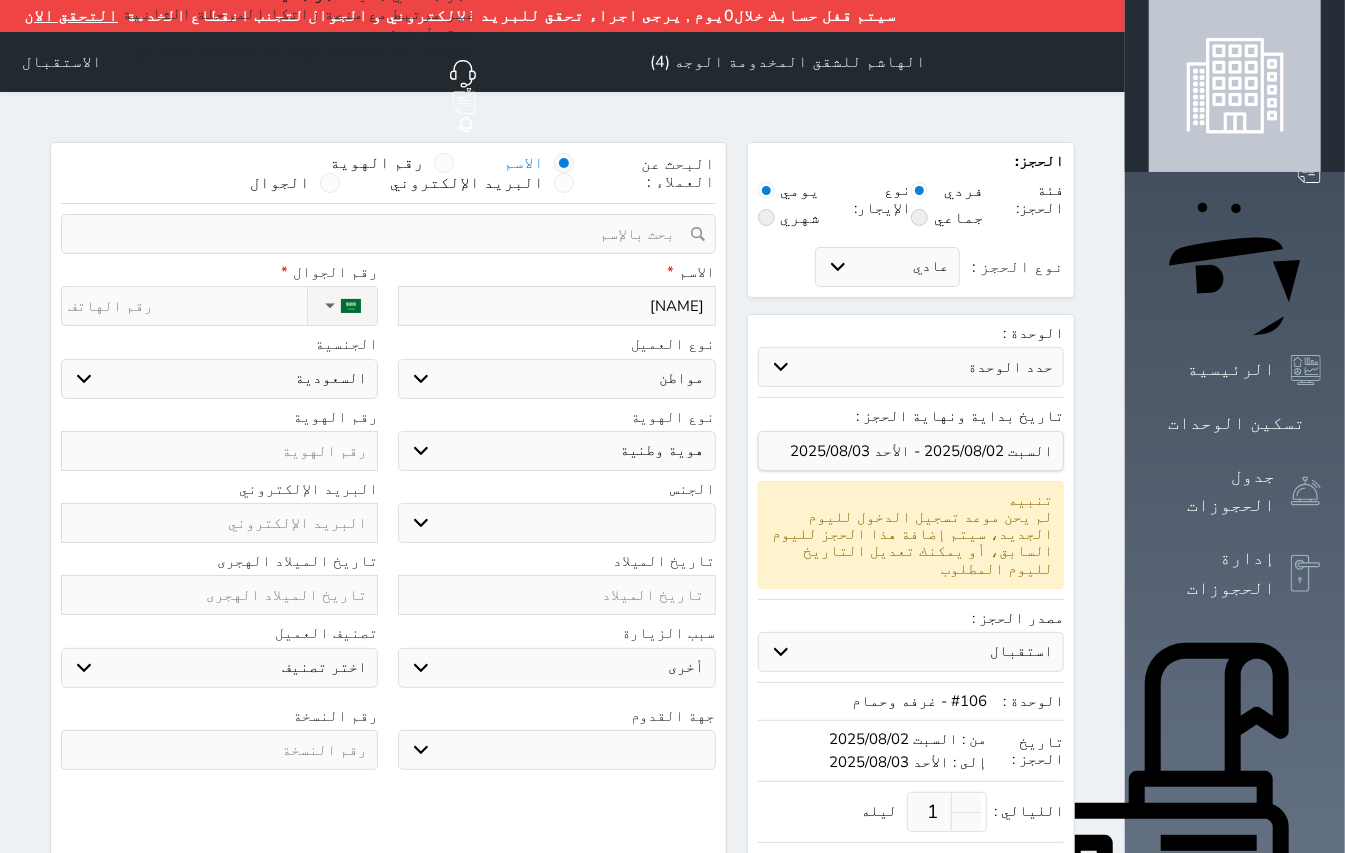 select 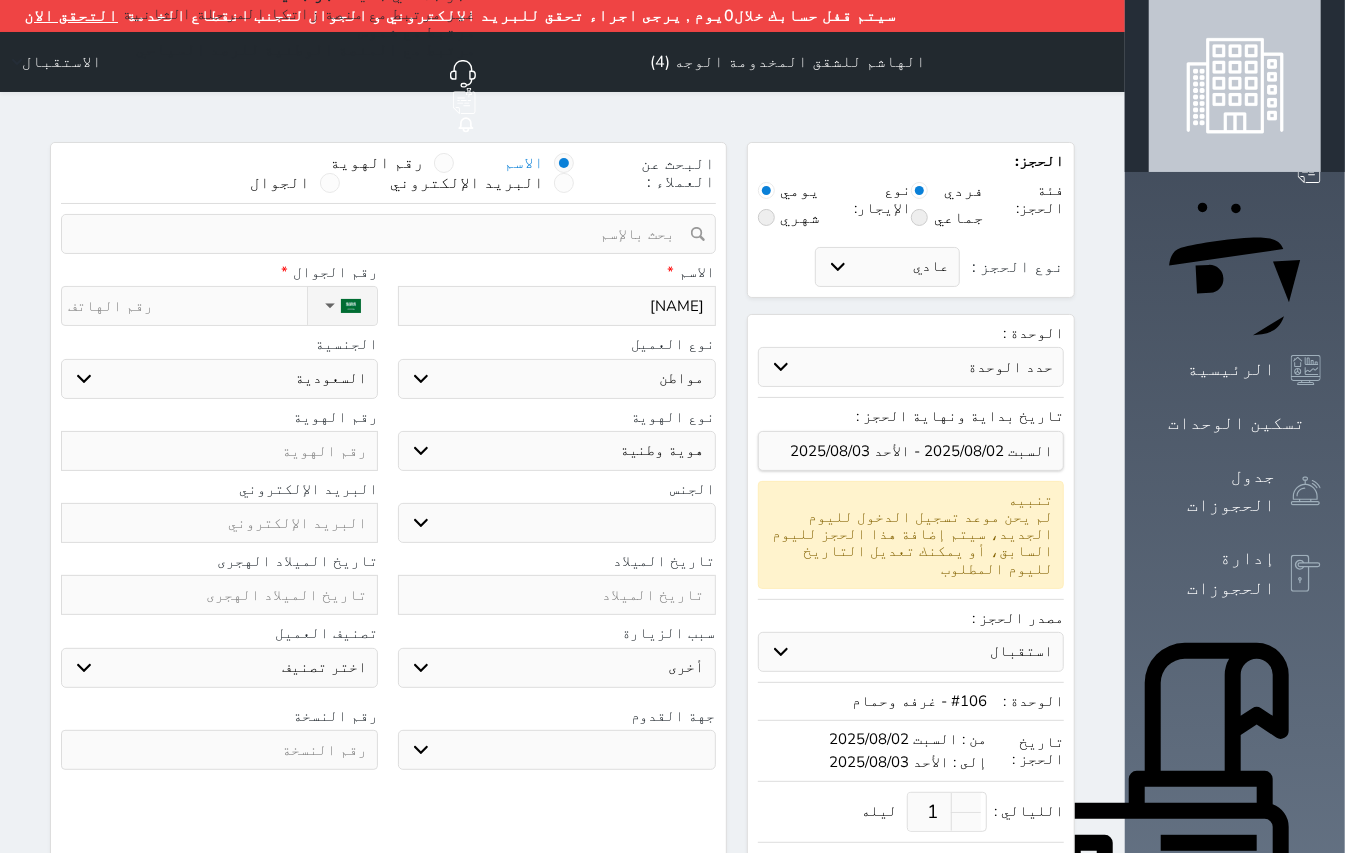 type on "[NAME]" 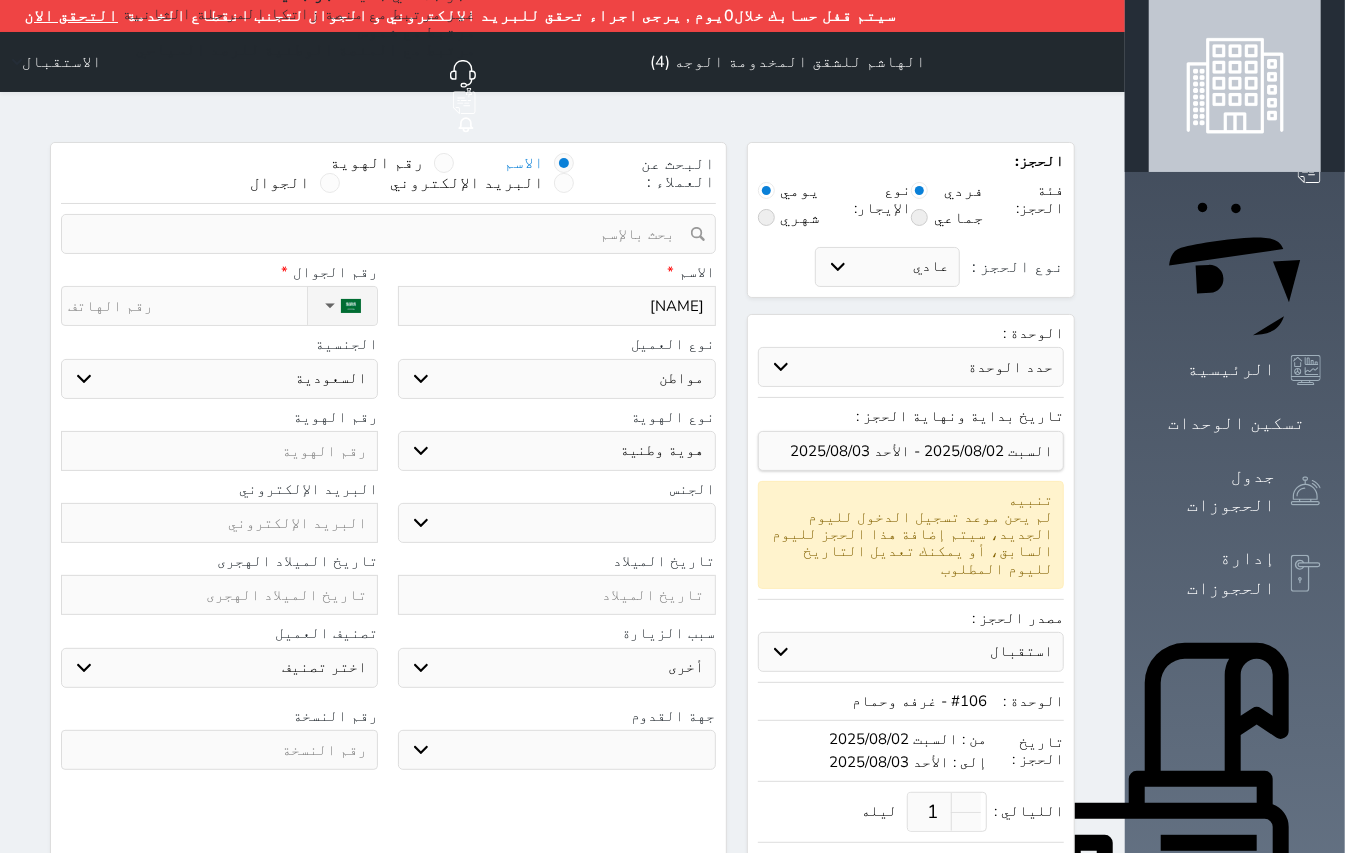 select 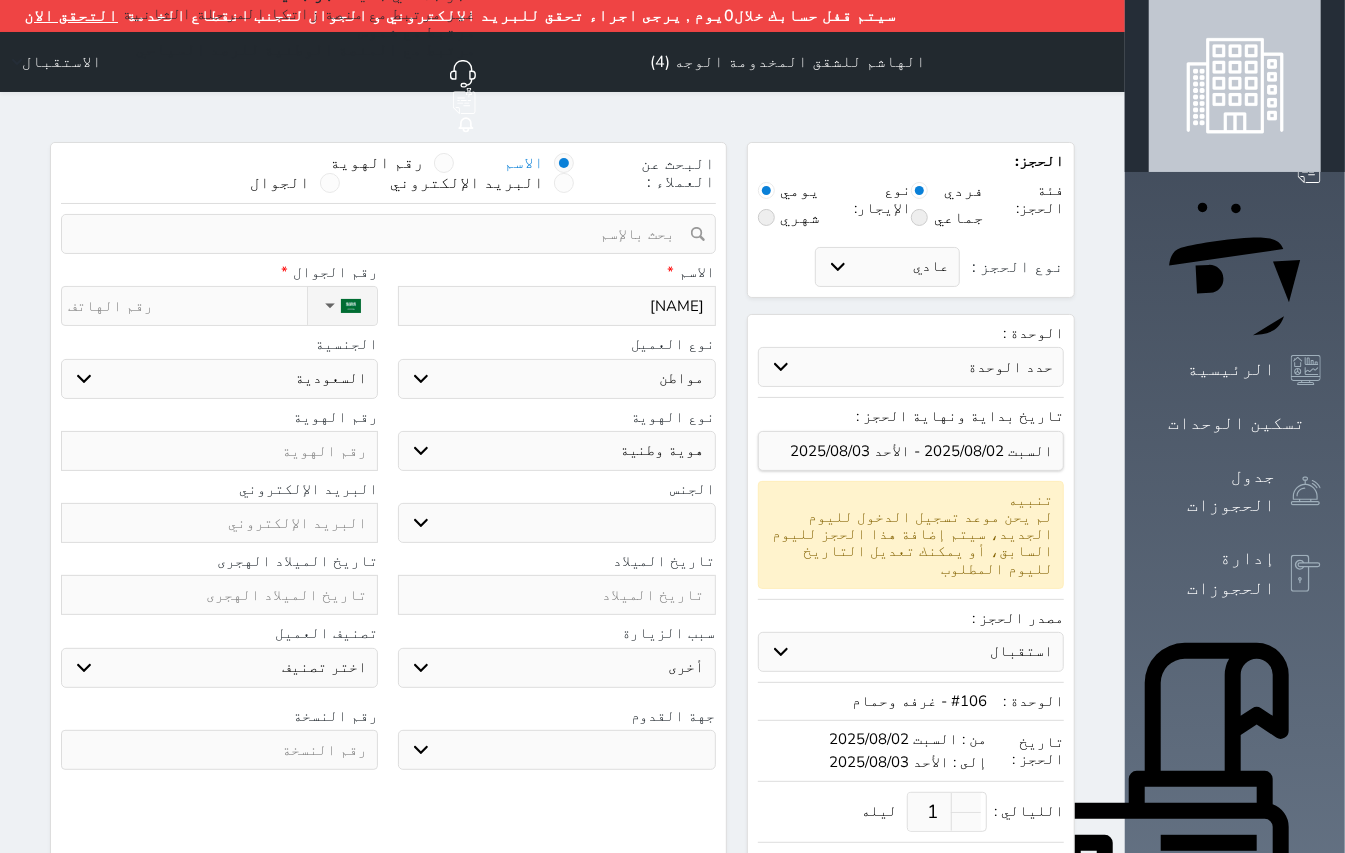 type on "[NAME]" 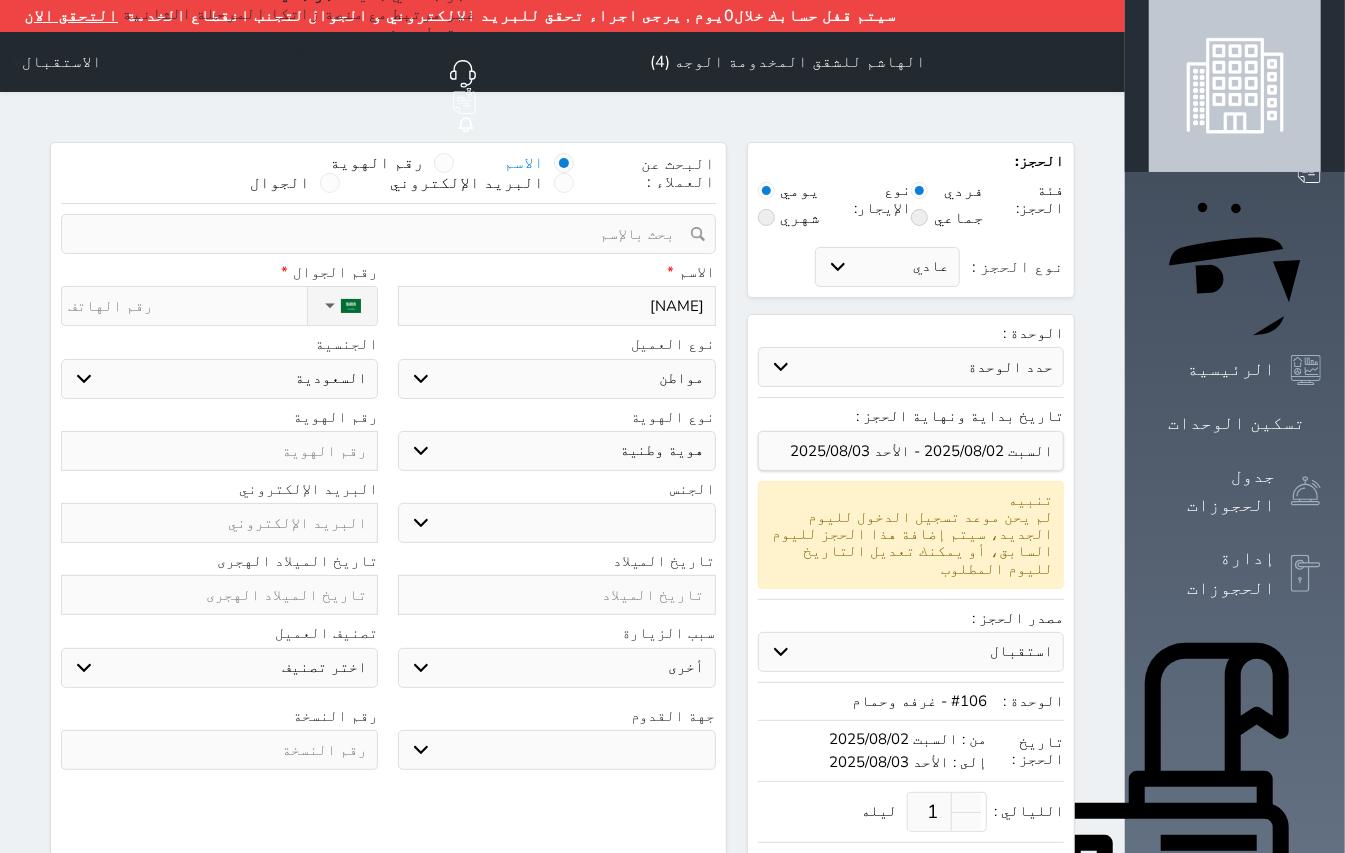select 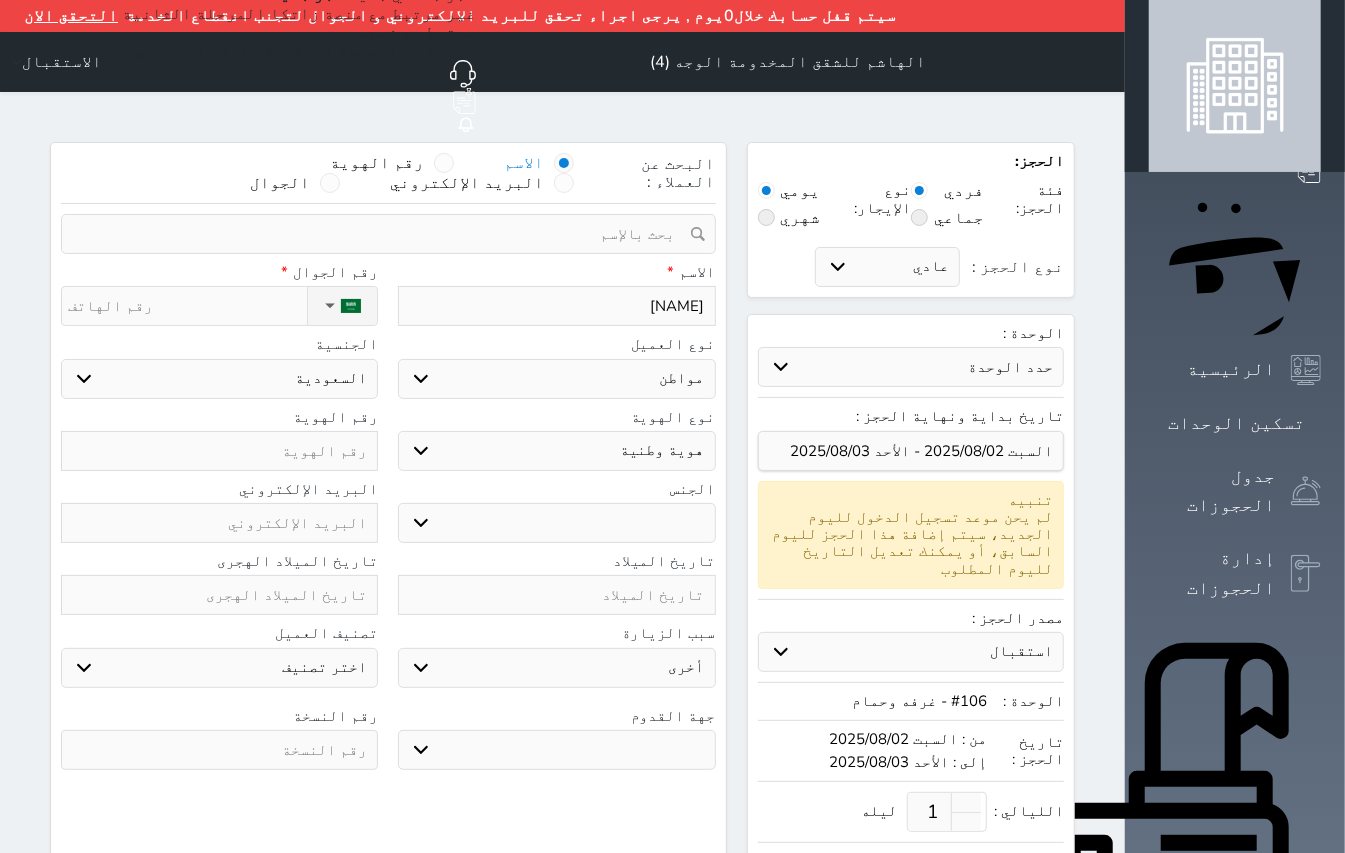 type on "[NAME]" 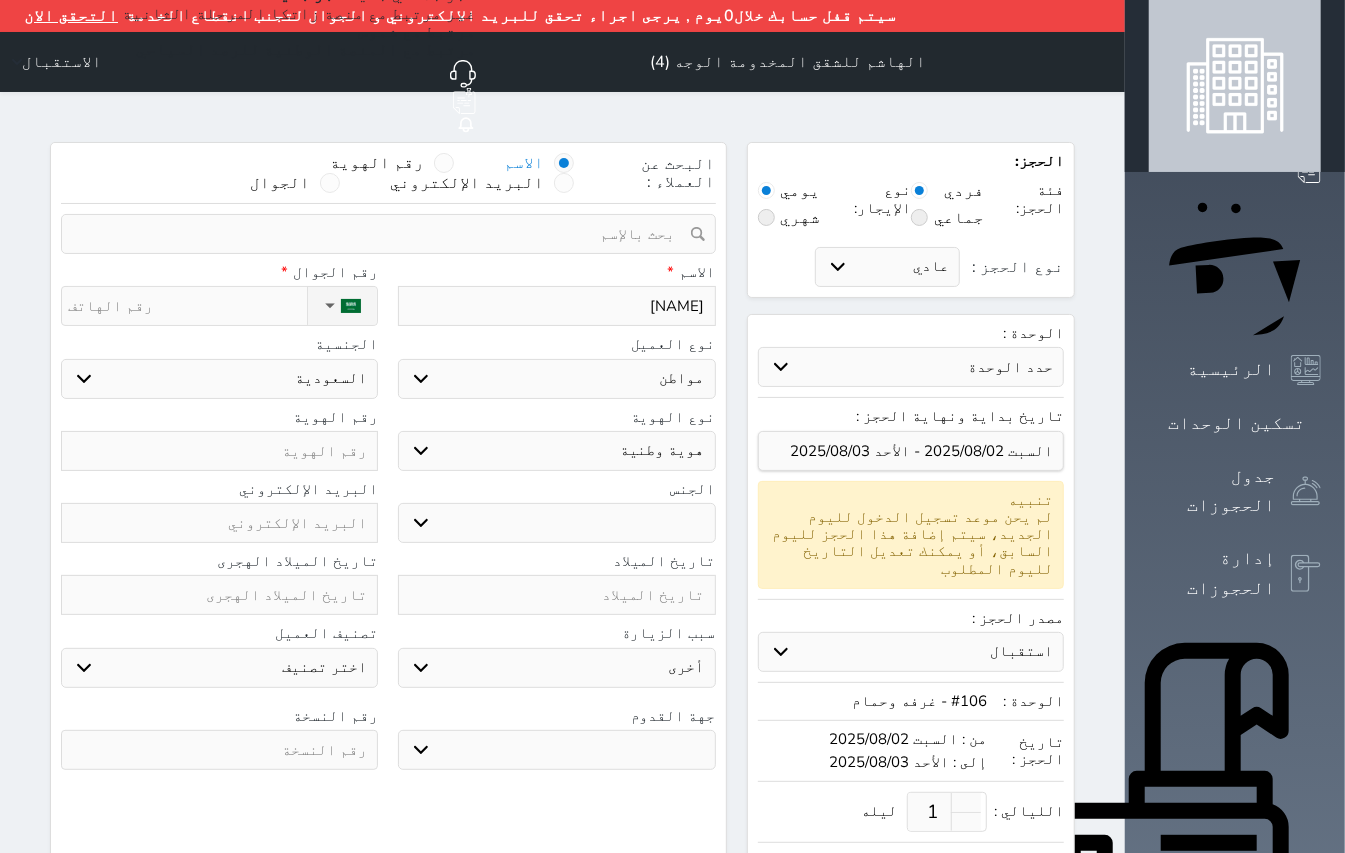 select 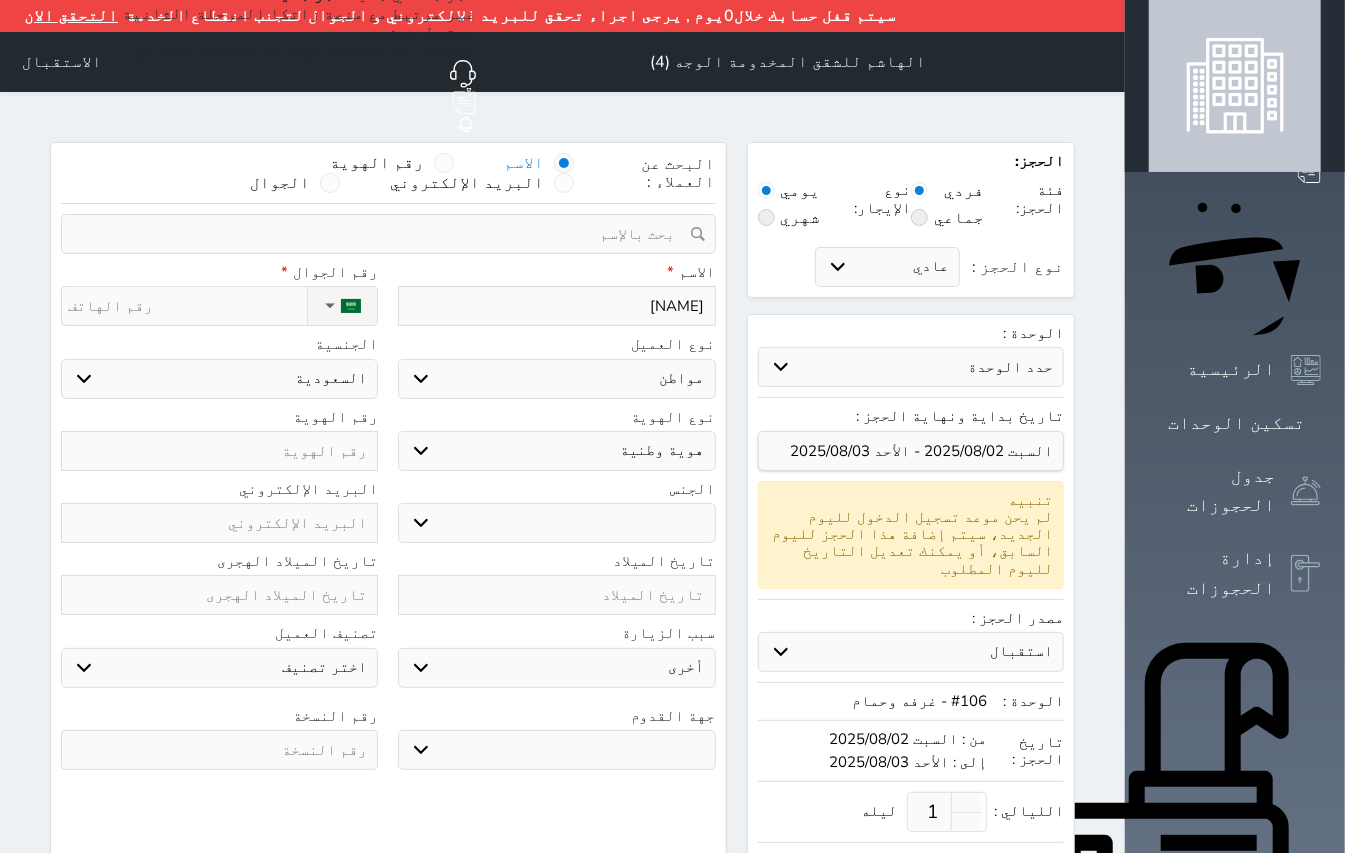 type on "[NAME]" 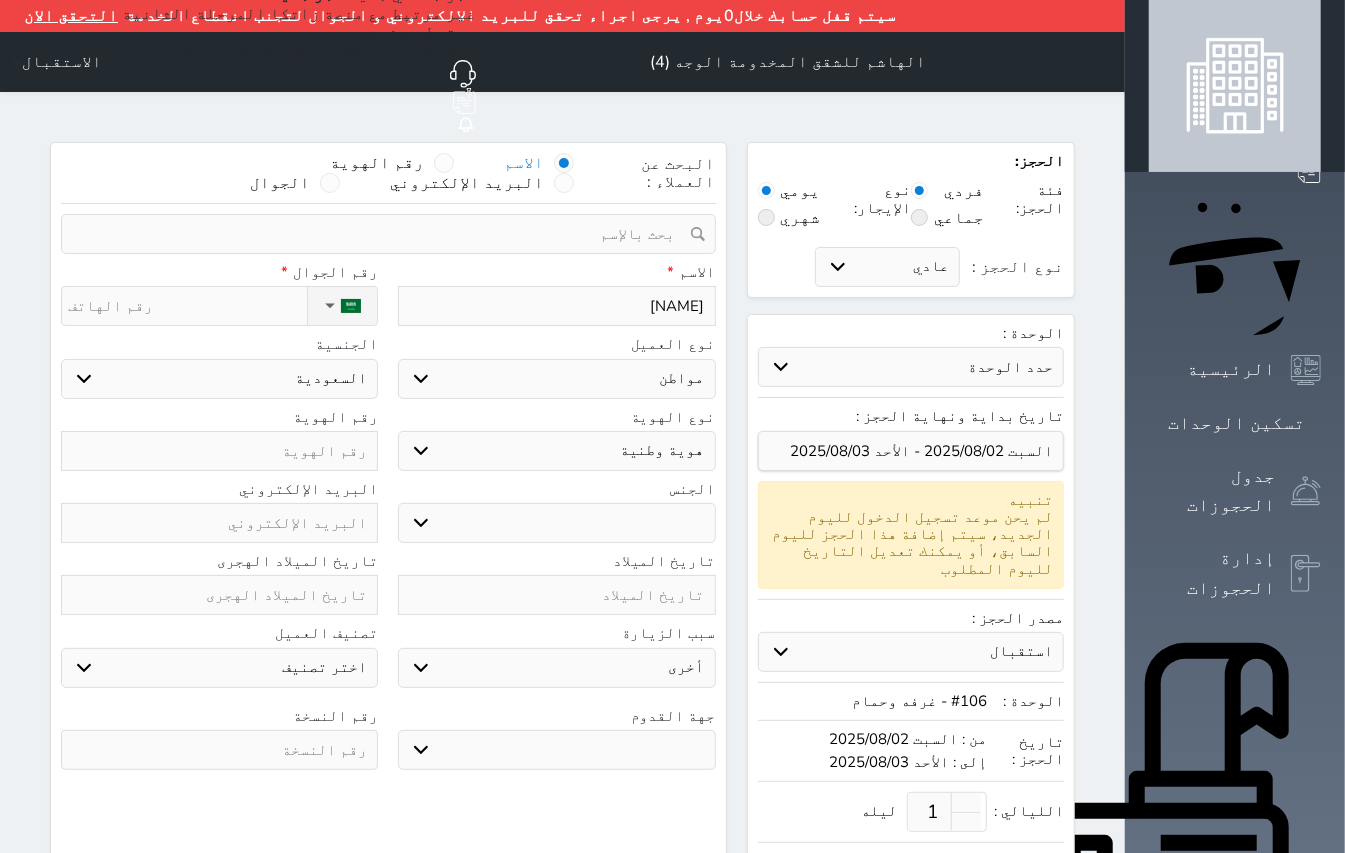 select 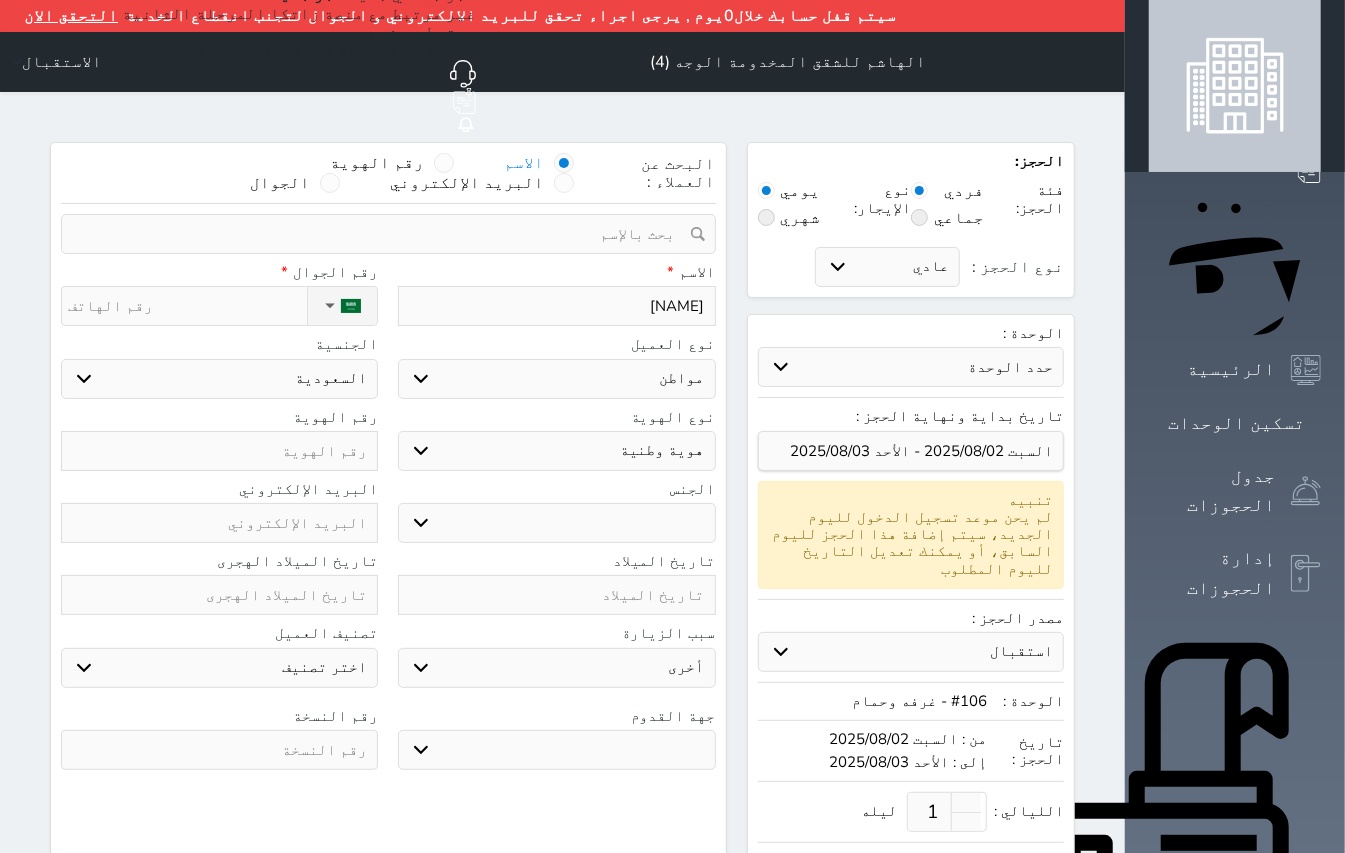 select 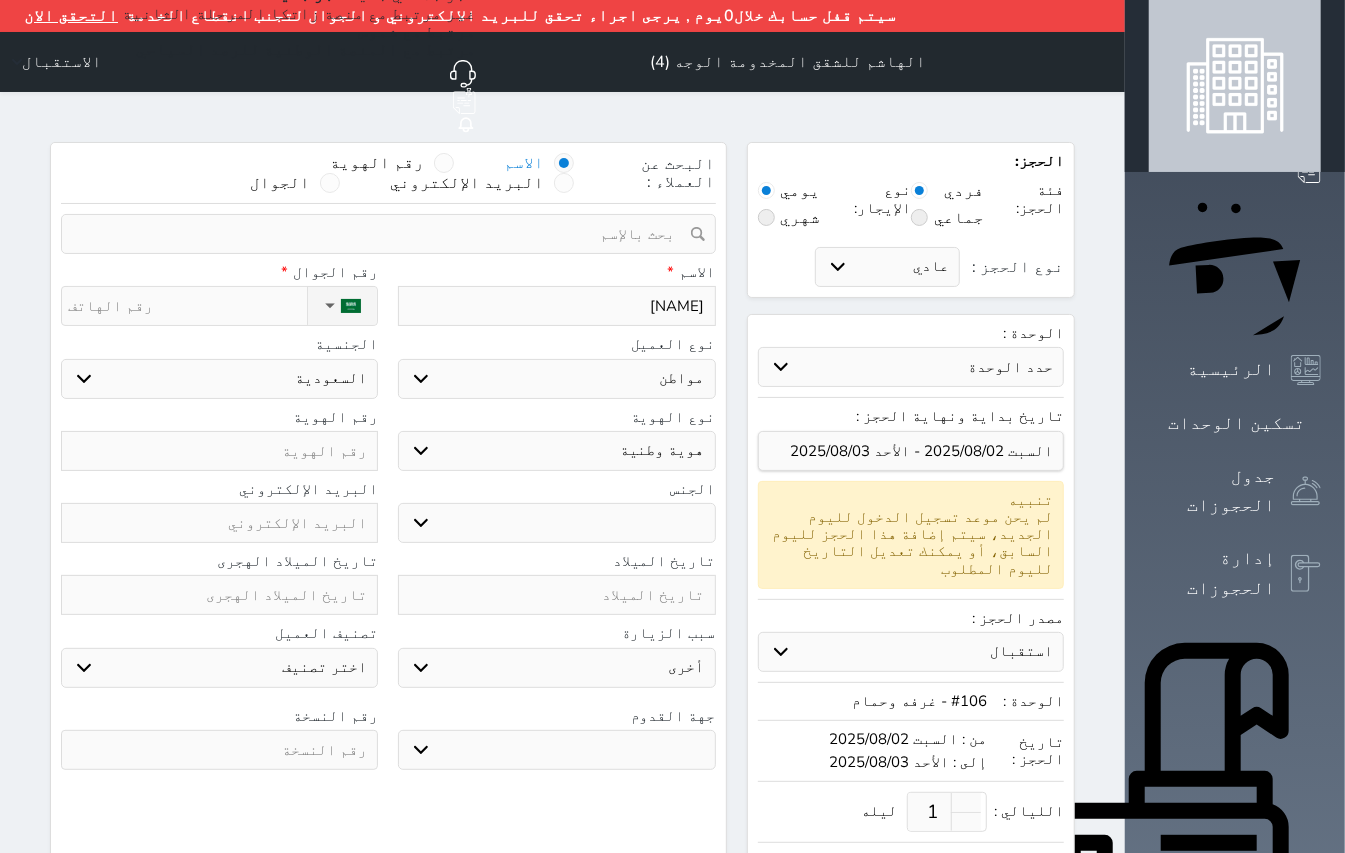 type on "[NAME]" 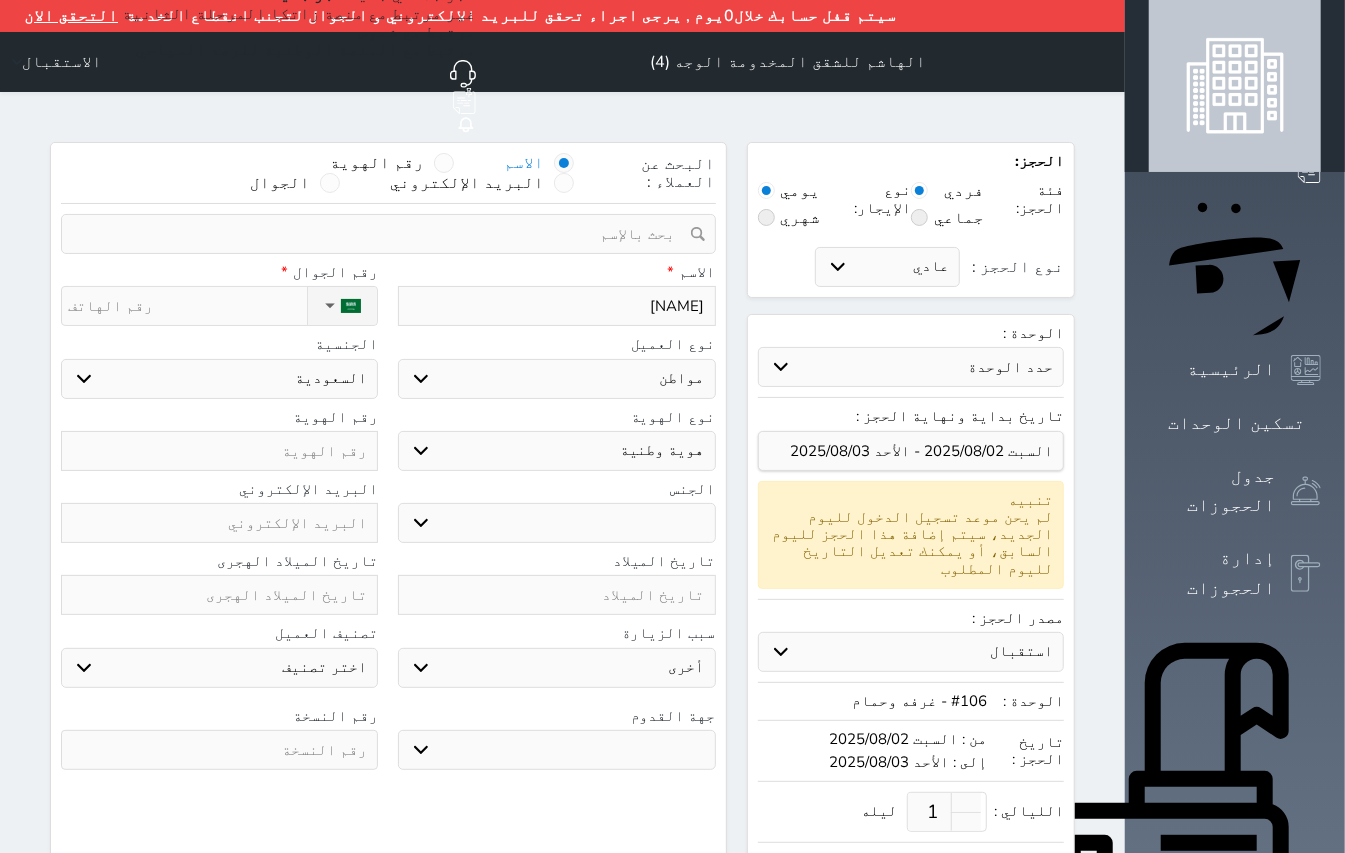 select 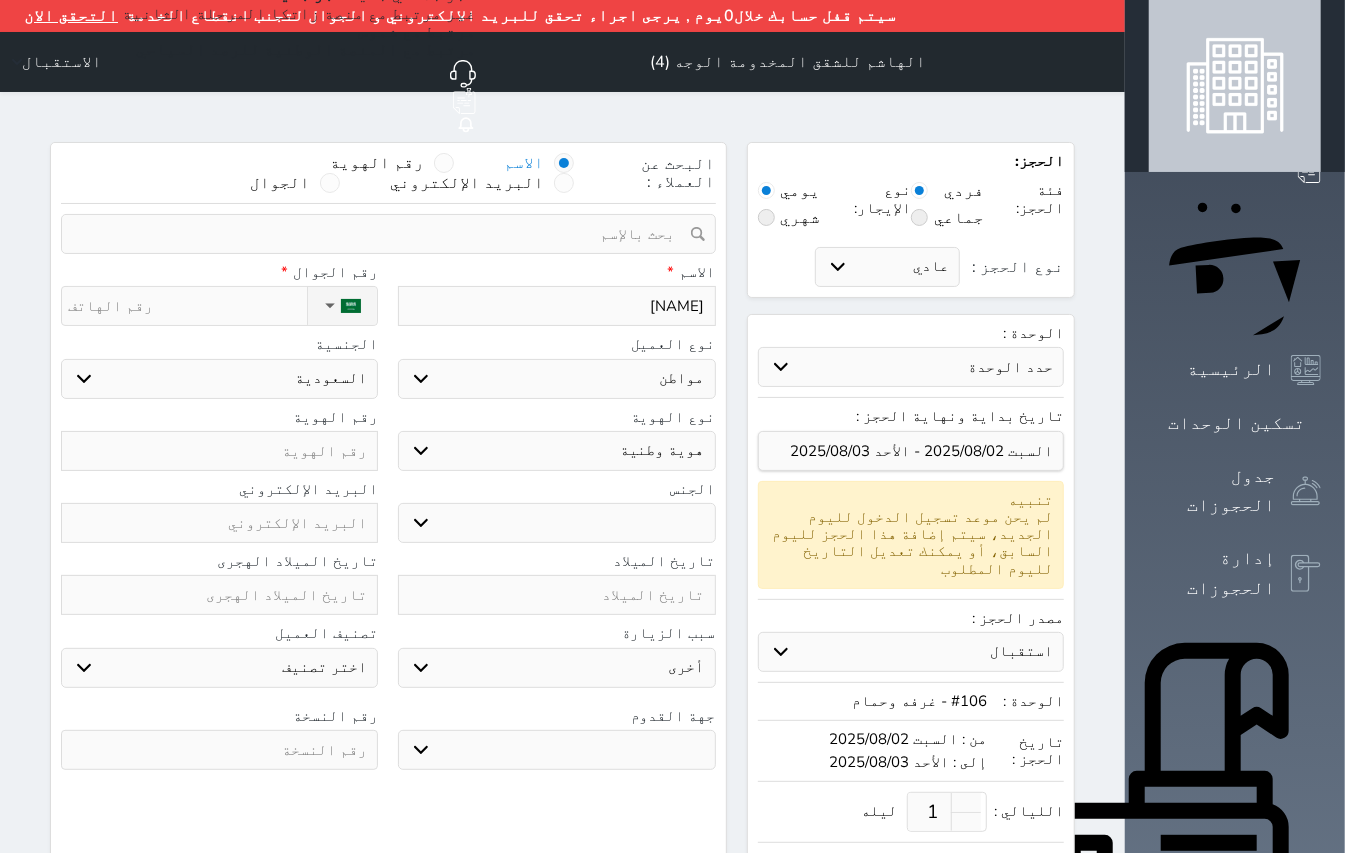 type on "[NAME]" 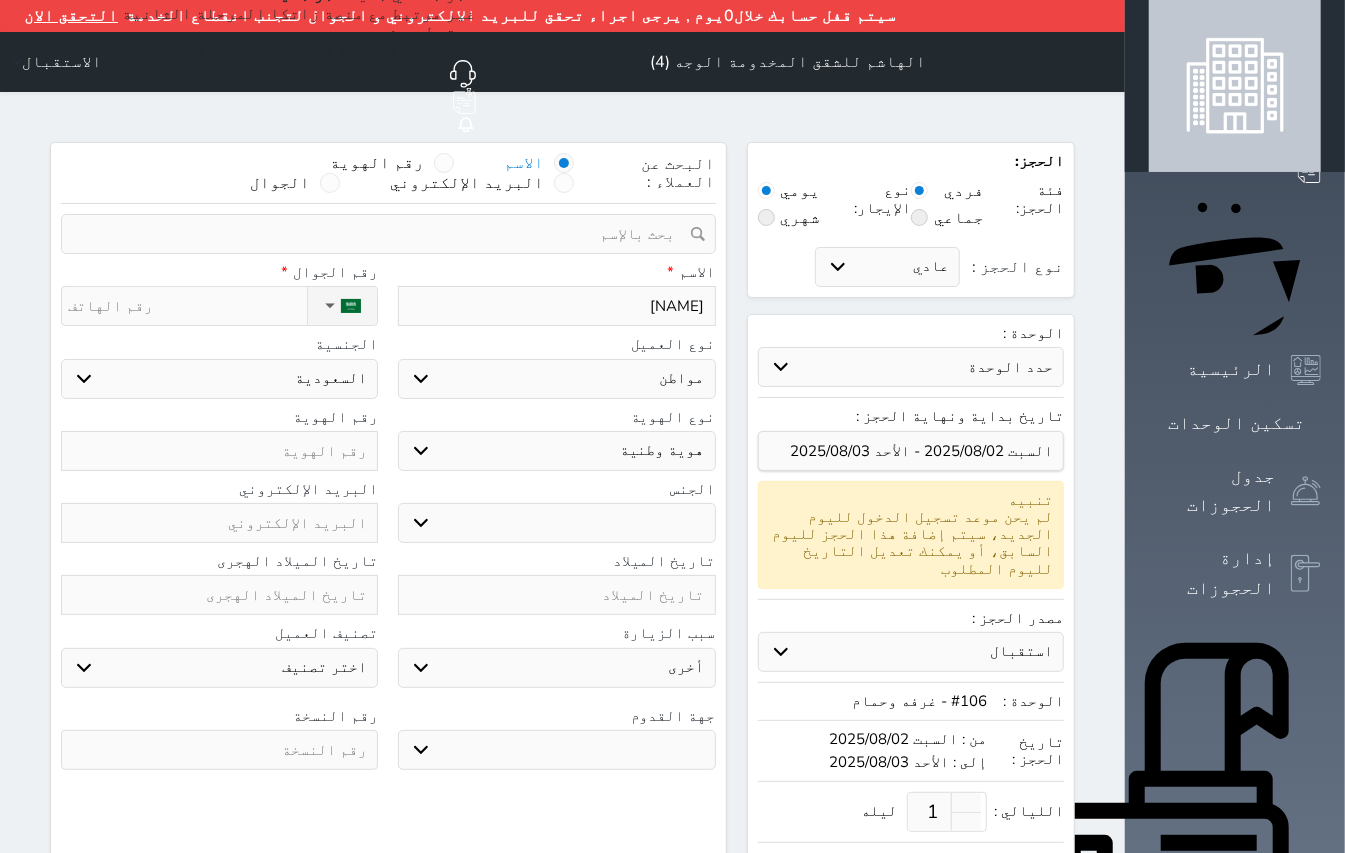 select 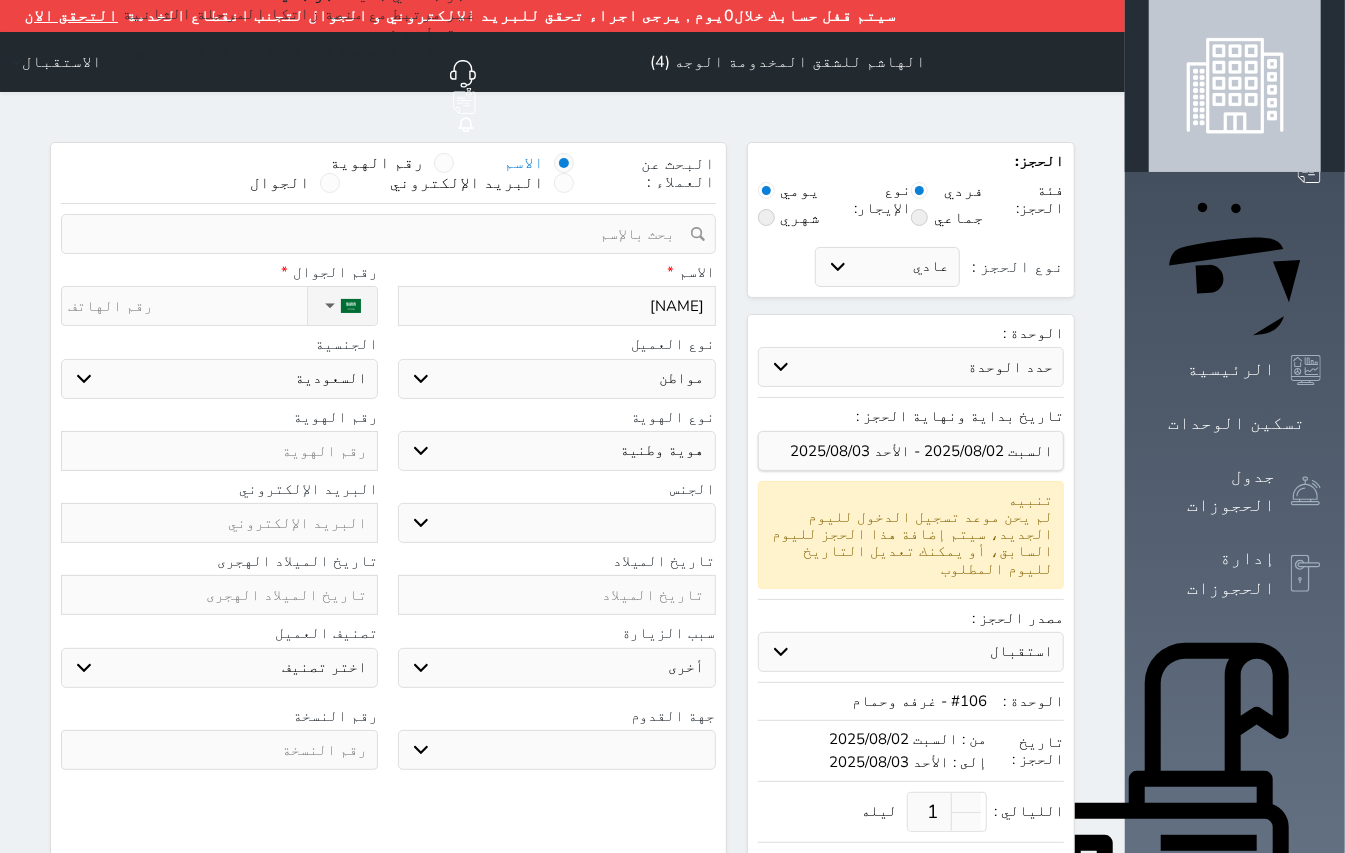 type on "[NAME]" 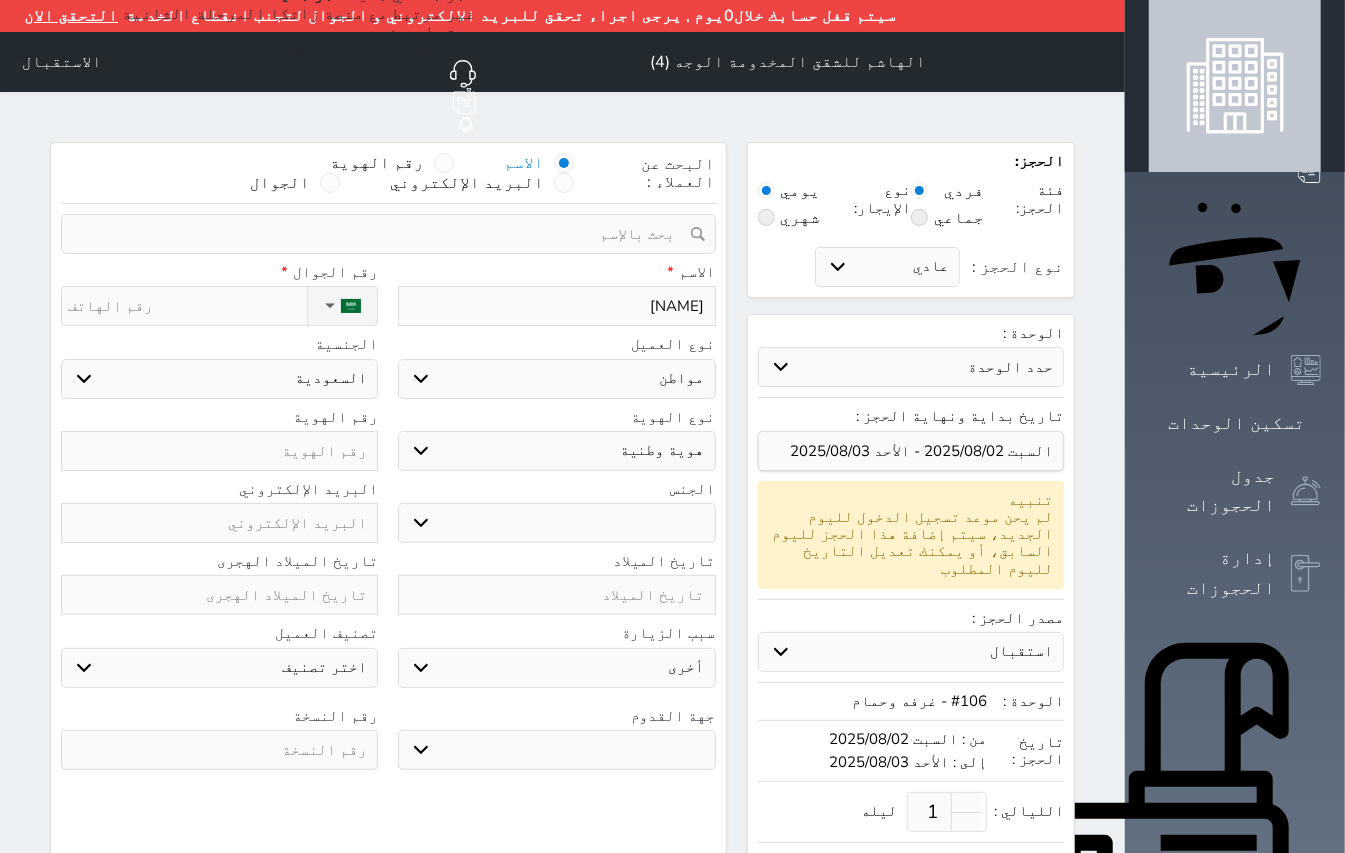 select 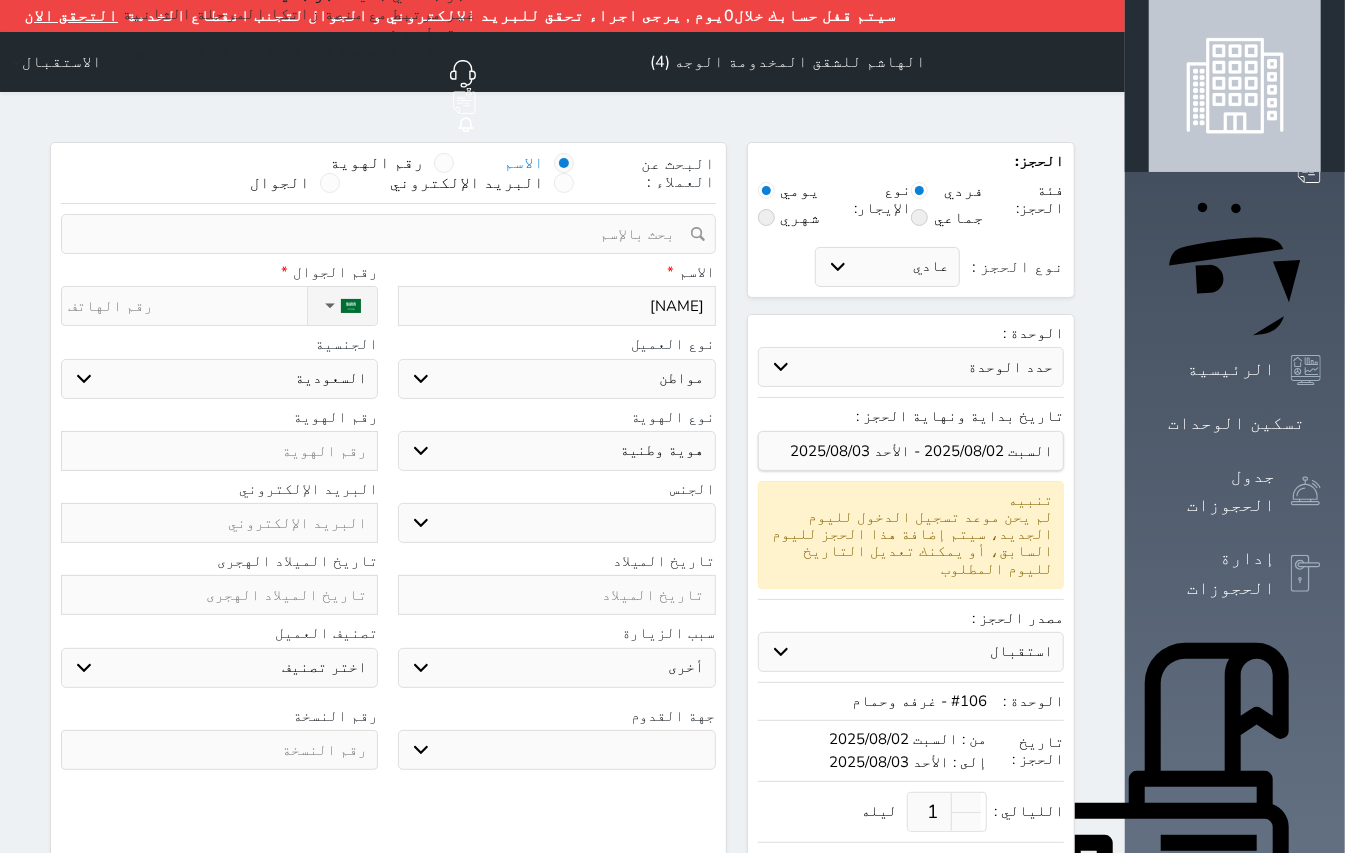 type on "[NAME]" 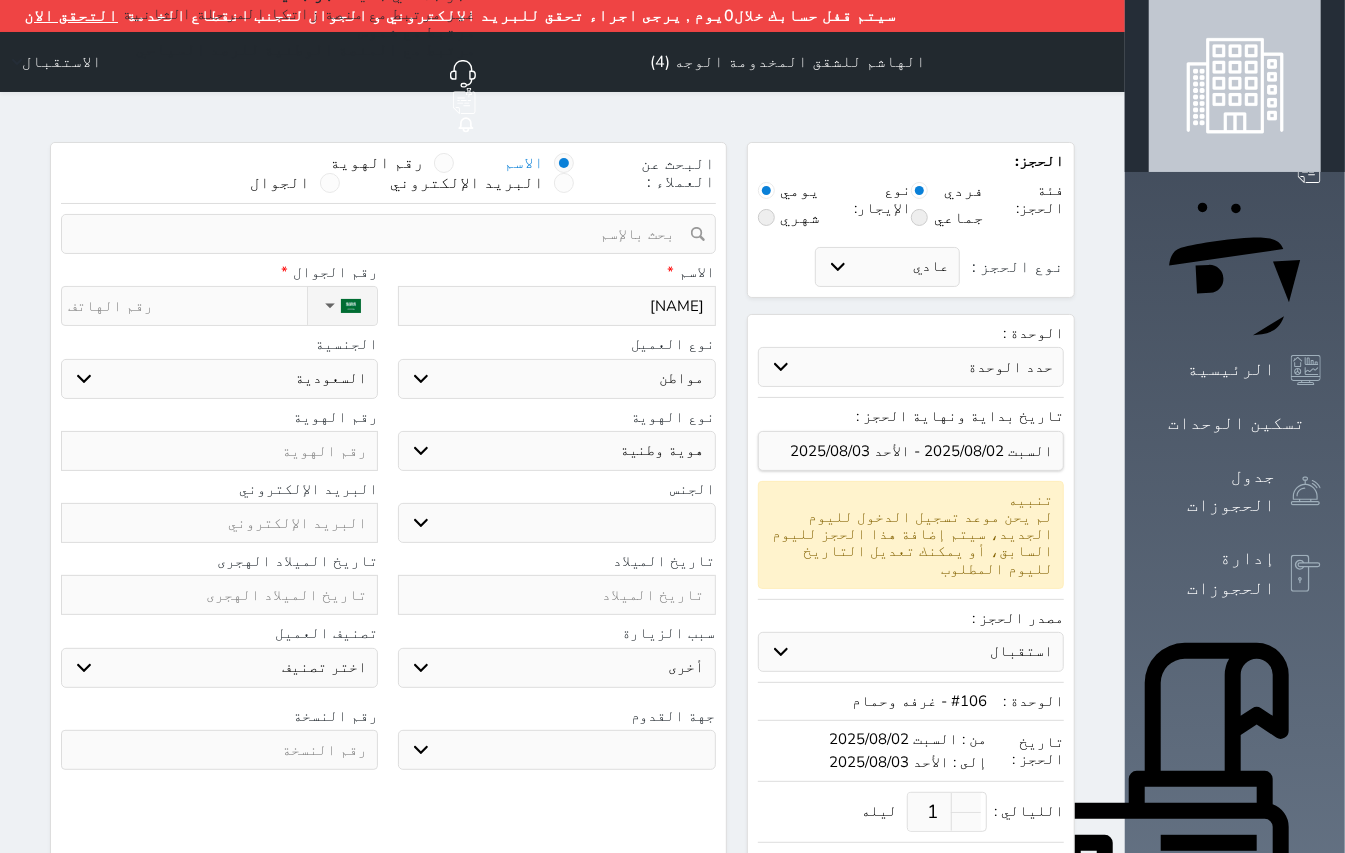 select 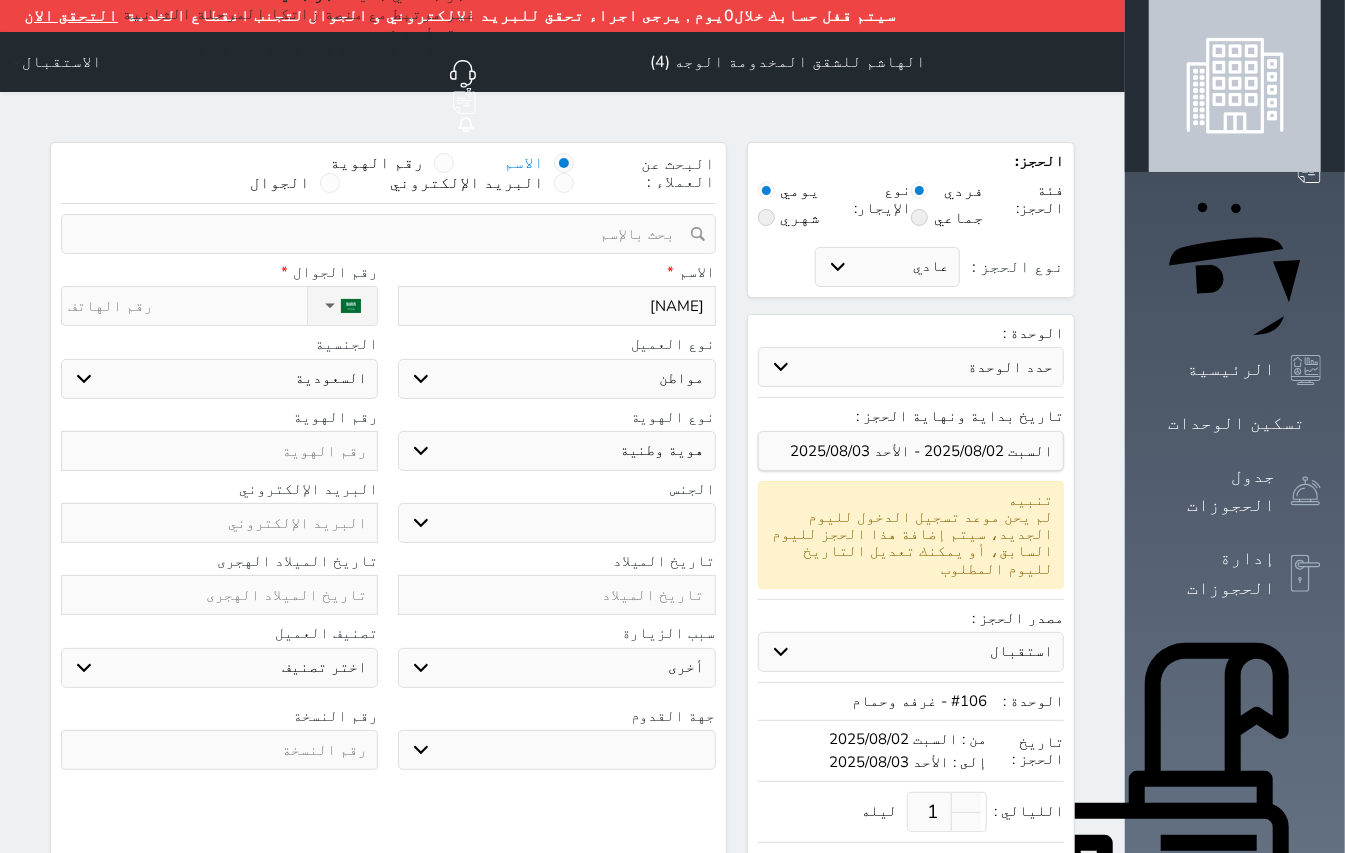 type on "[NAME]" 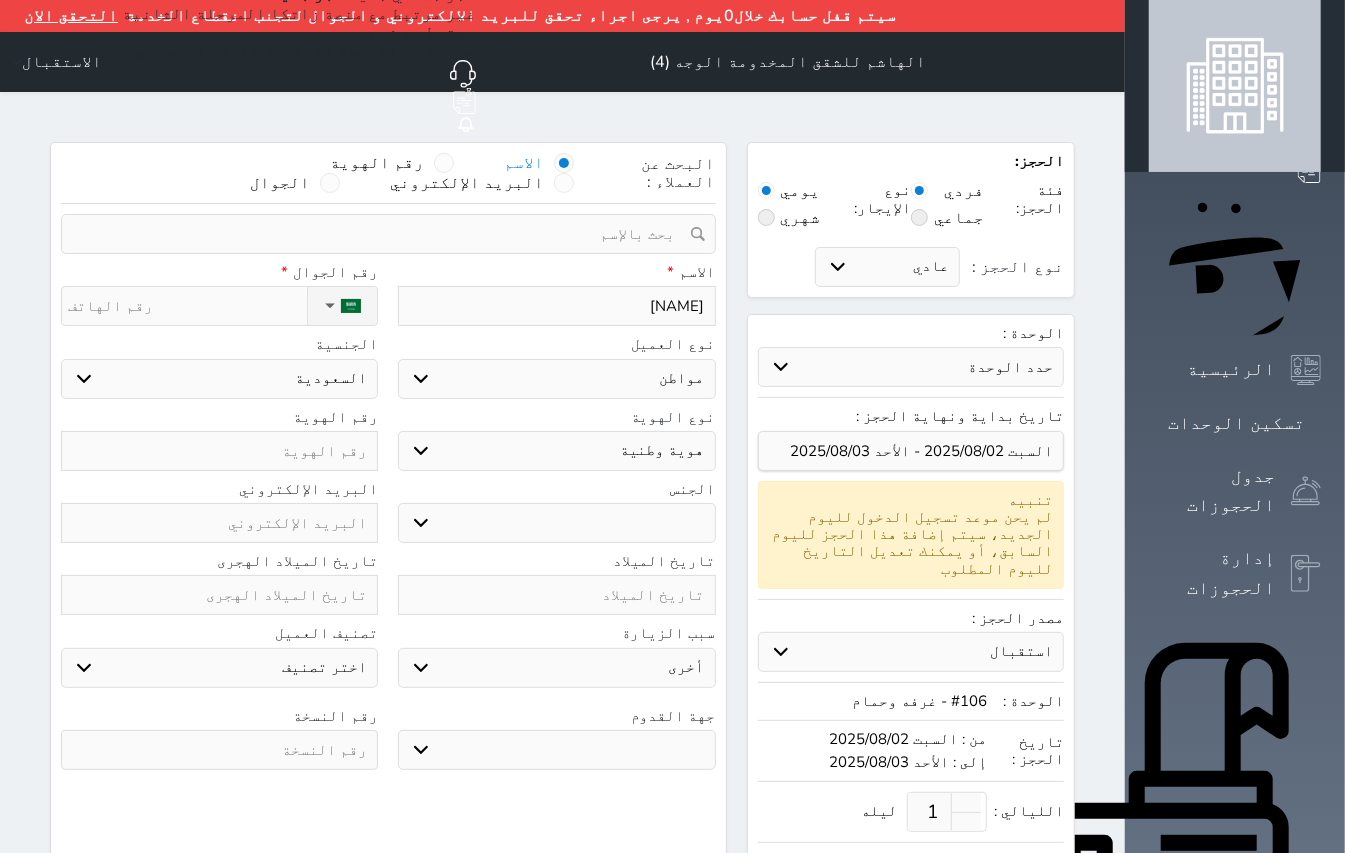 select 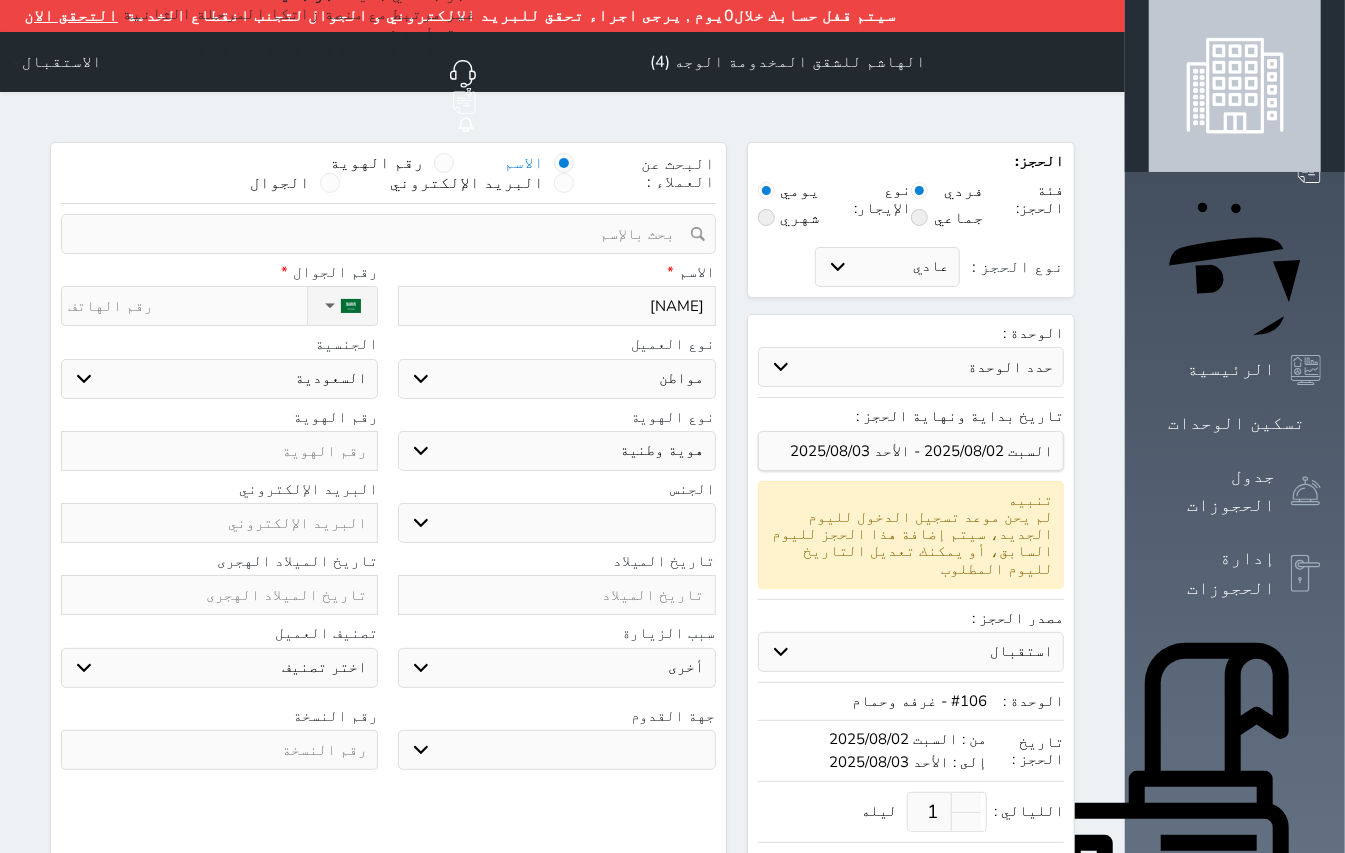 type on "[NAME]" 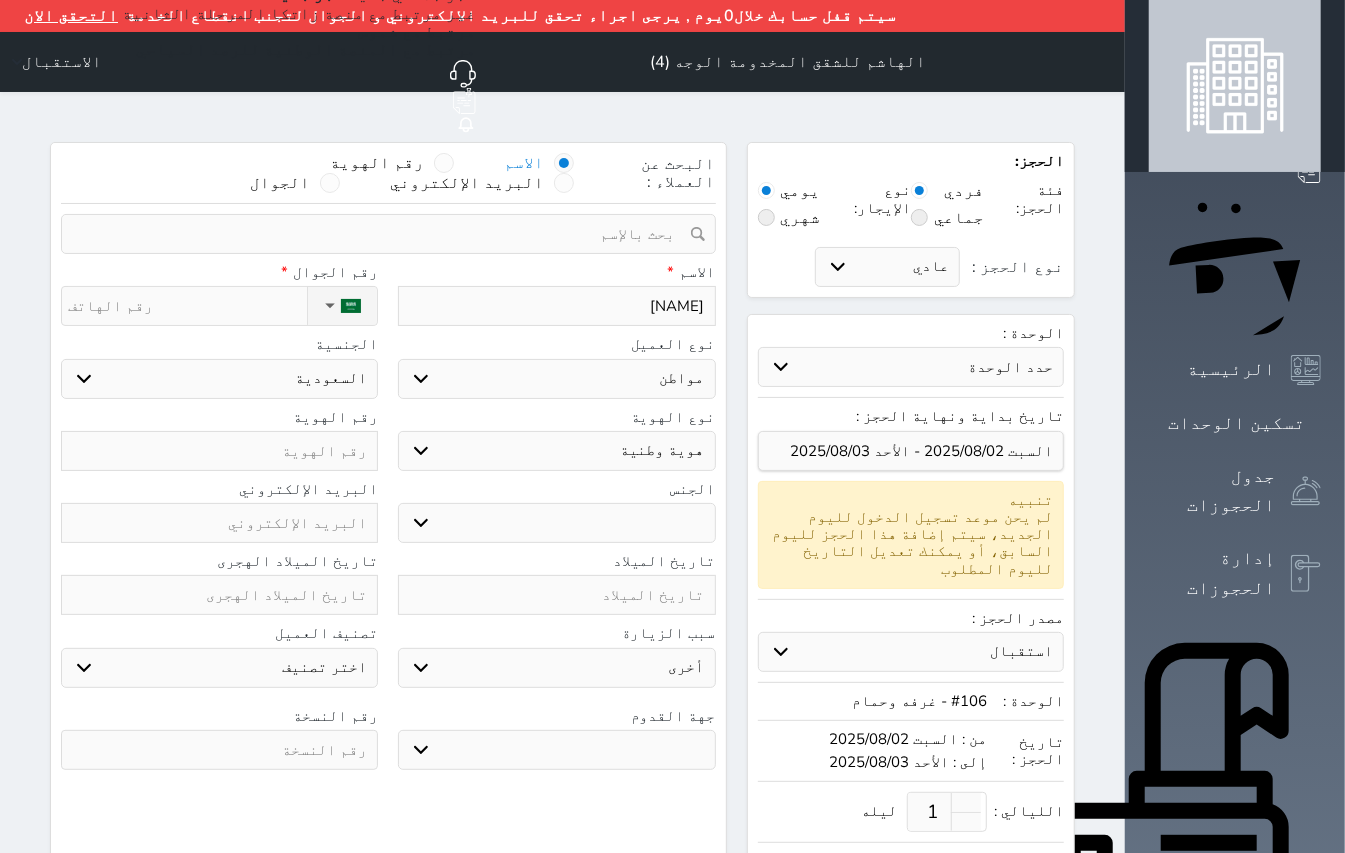 select 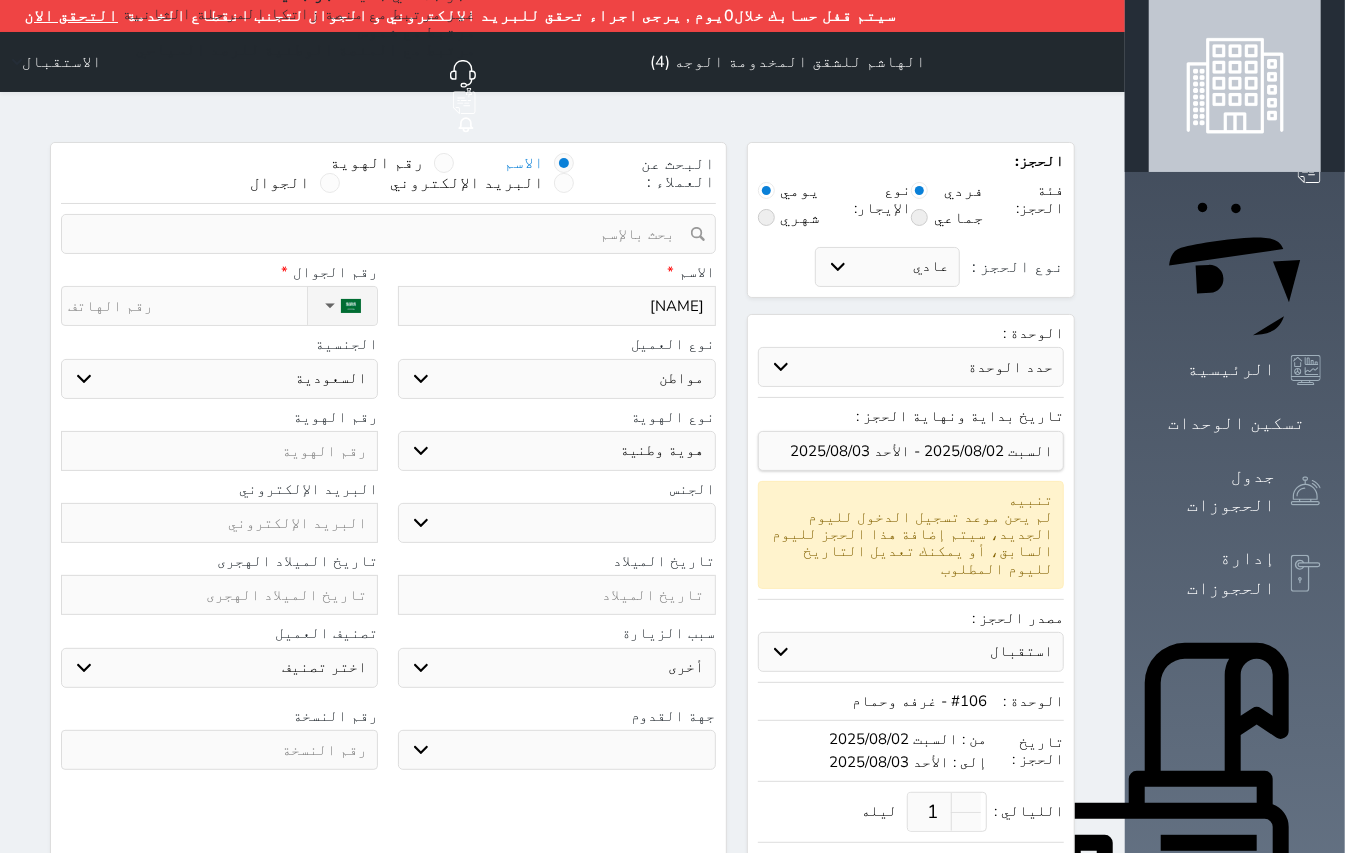 type on "[NAME]" 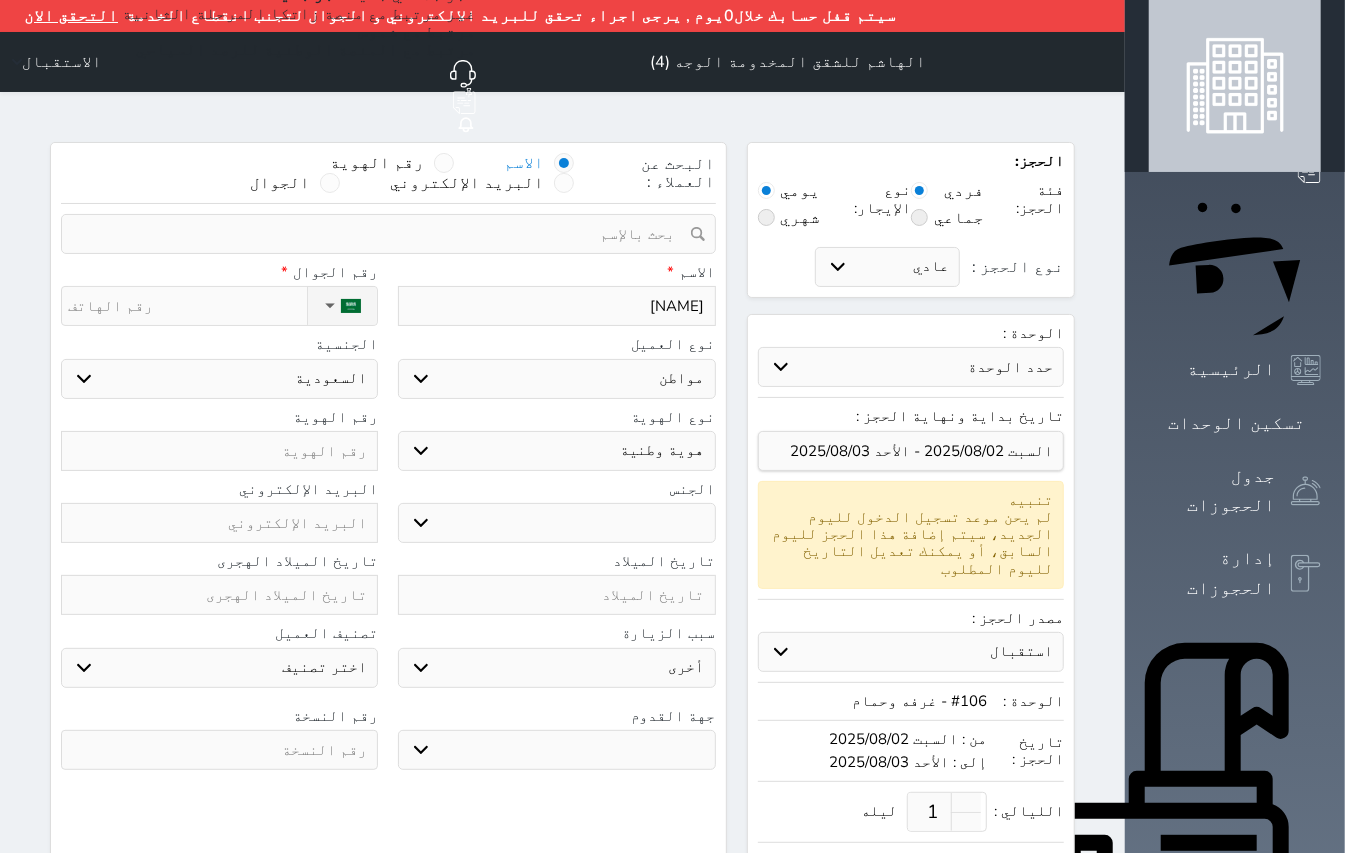 select 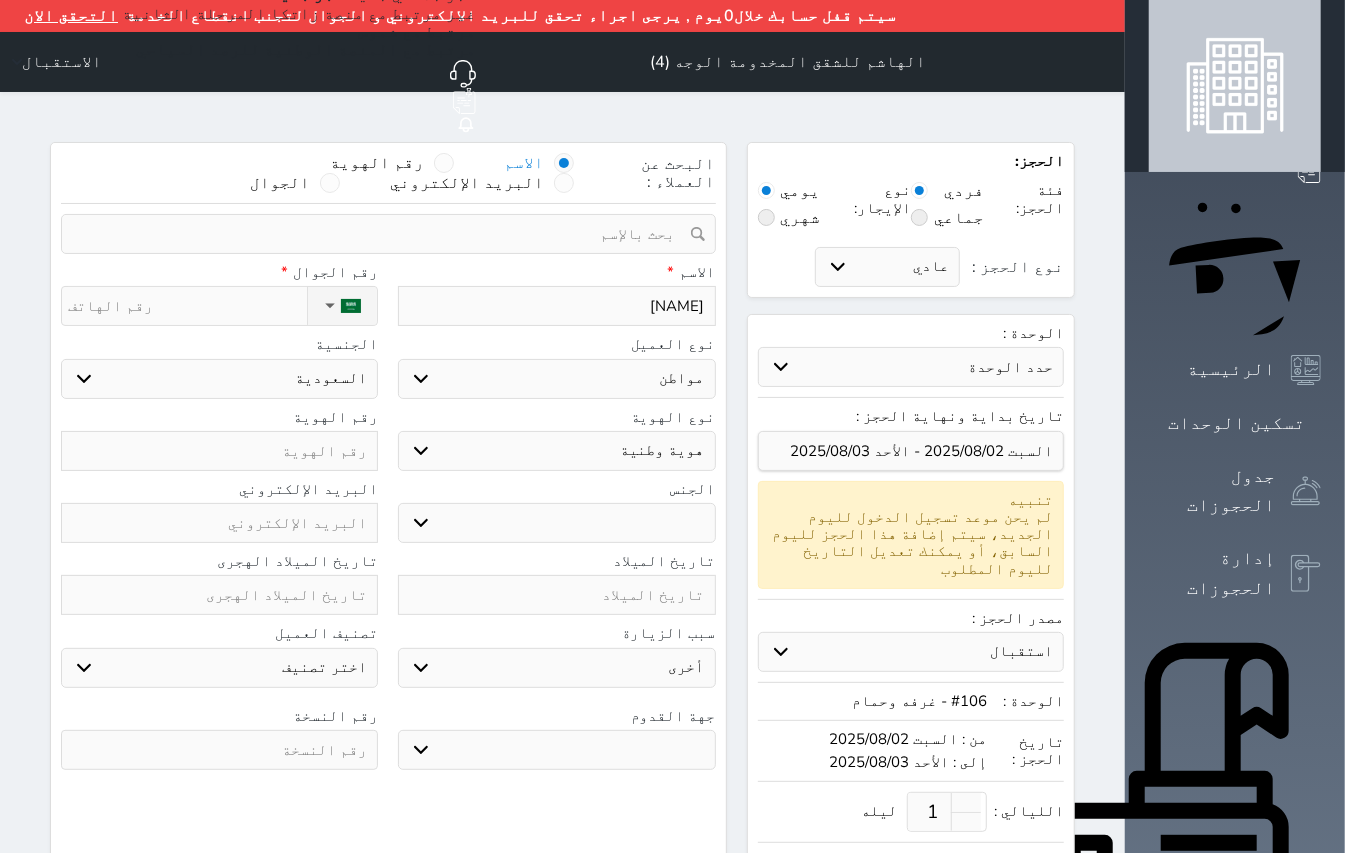 type on "[FIRST] [LAST]" 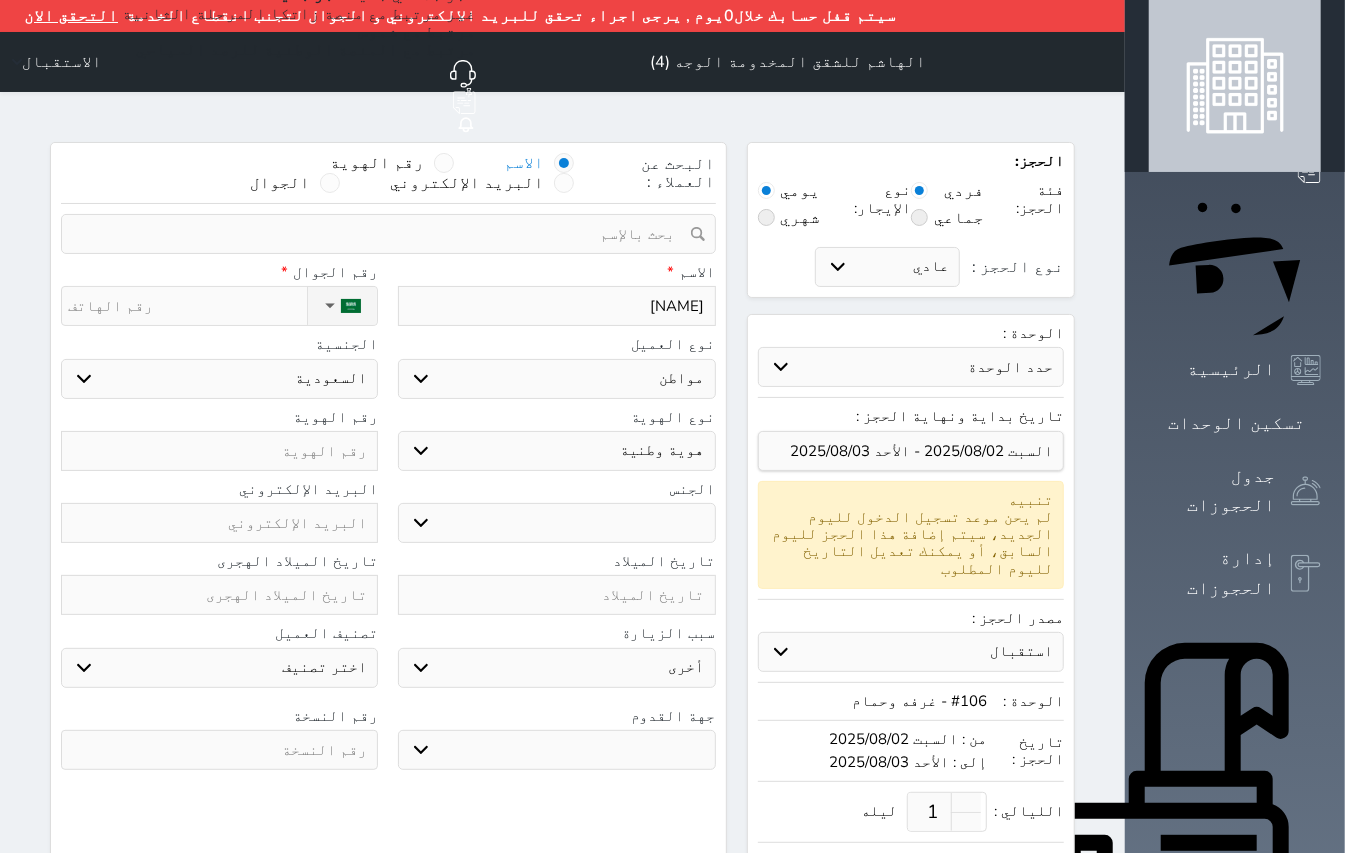 select 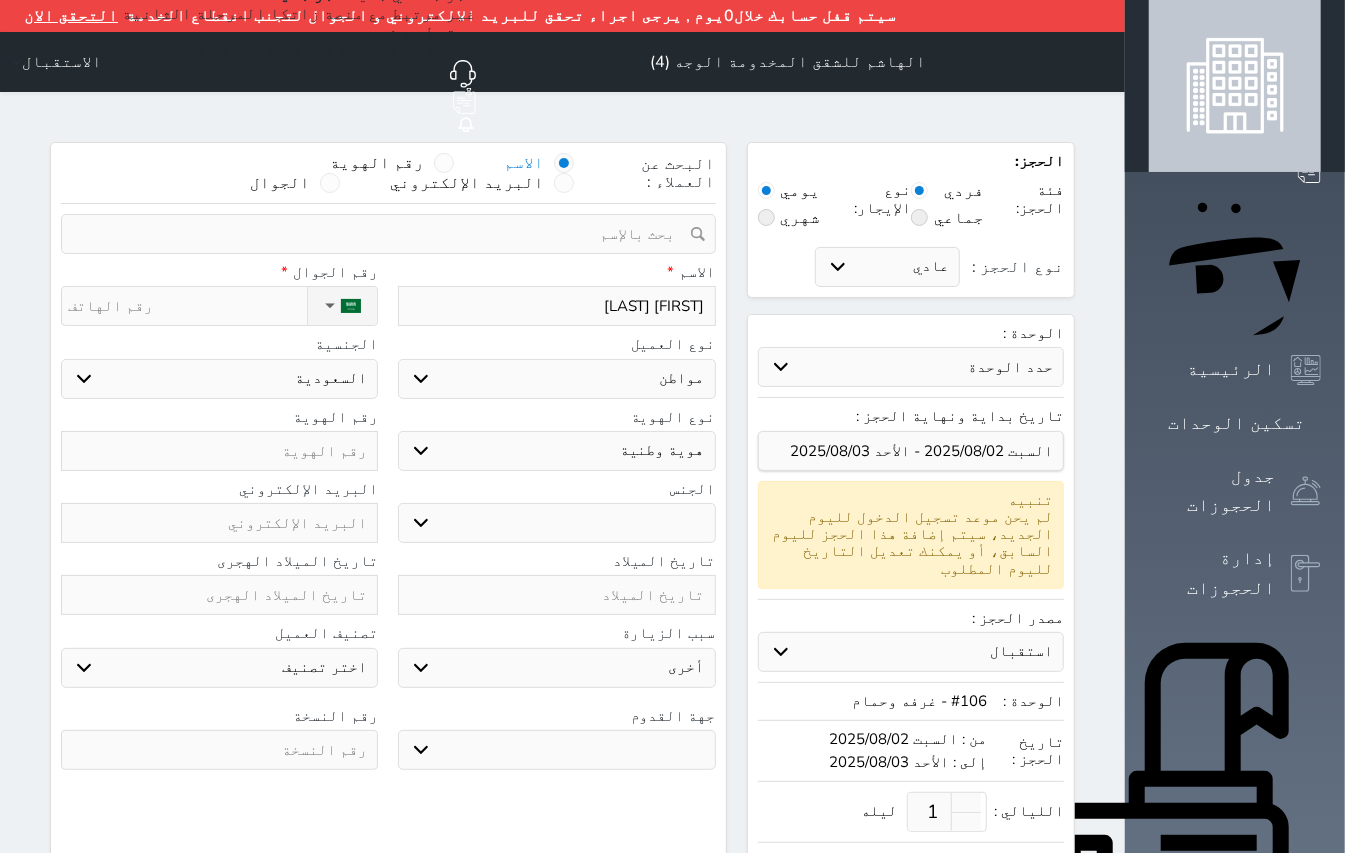 type on "[NAME]" 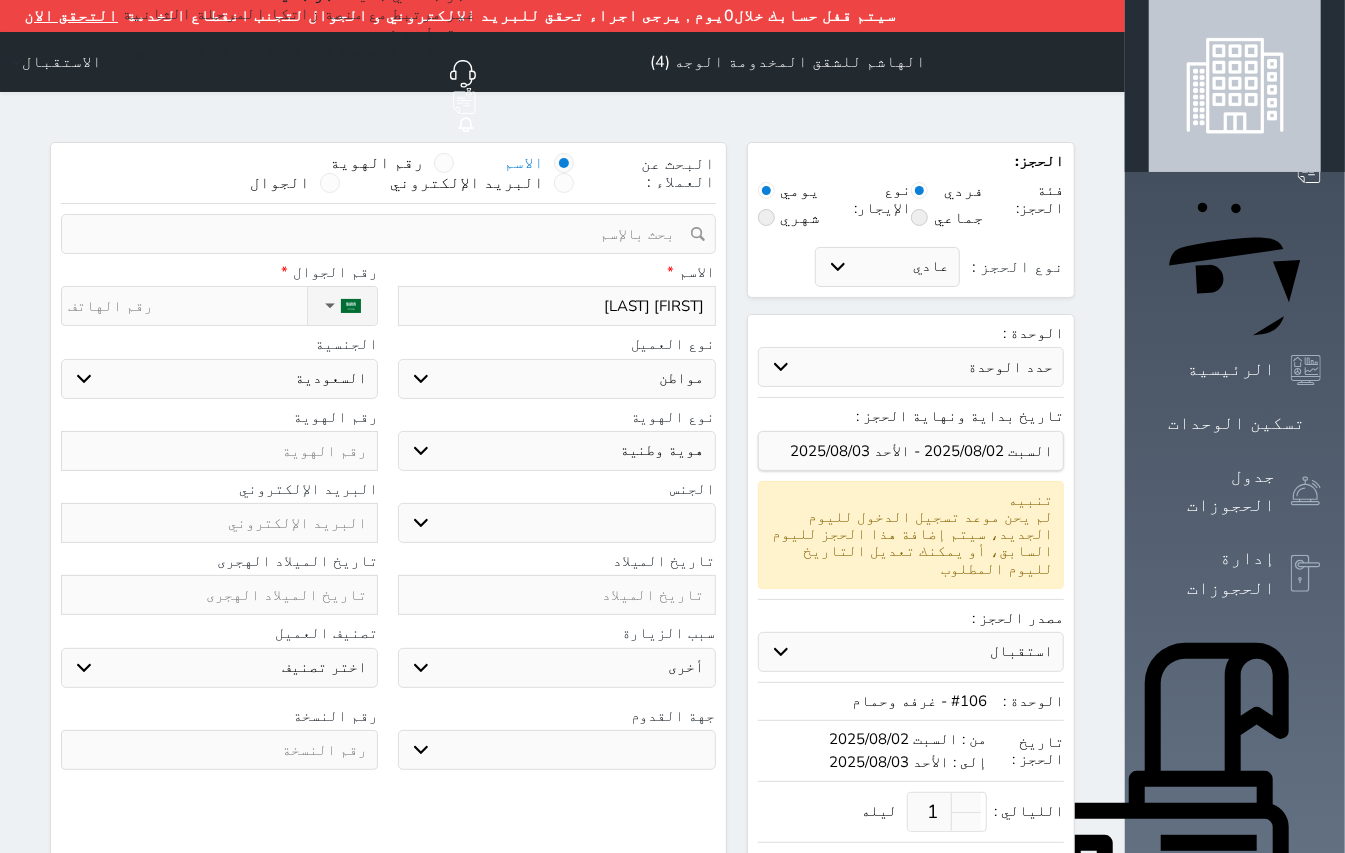 select 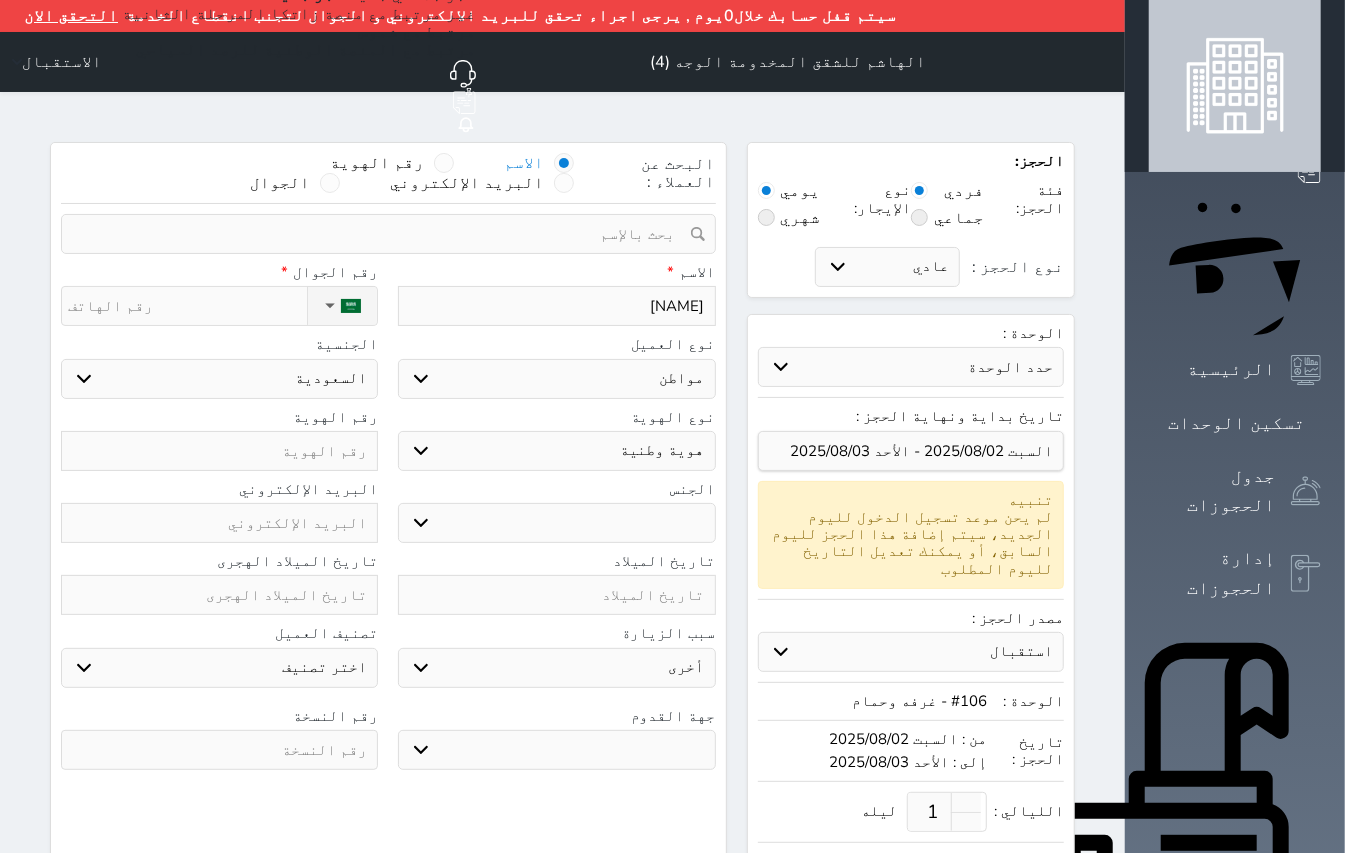 select 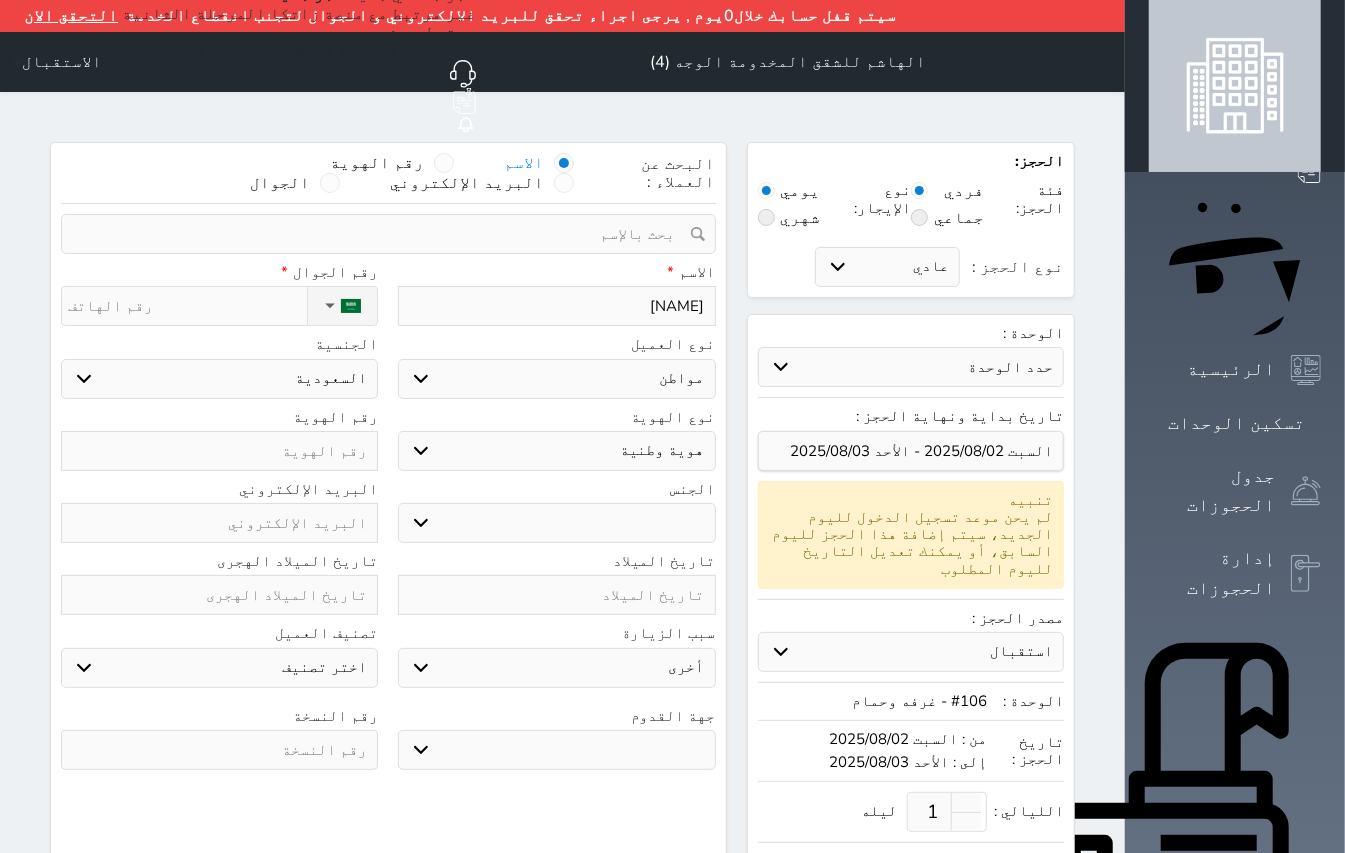 type on "[NAME]" 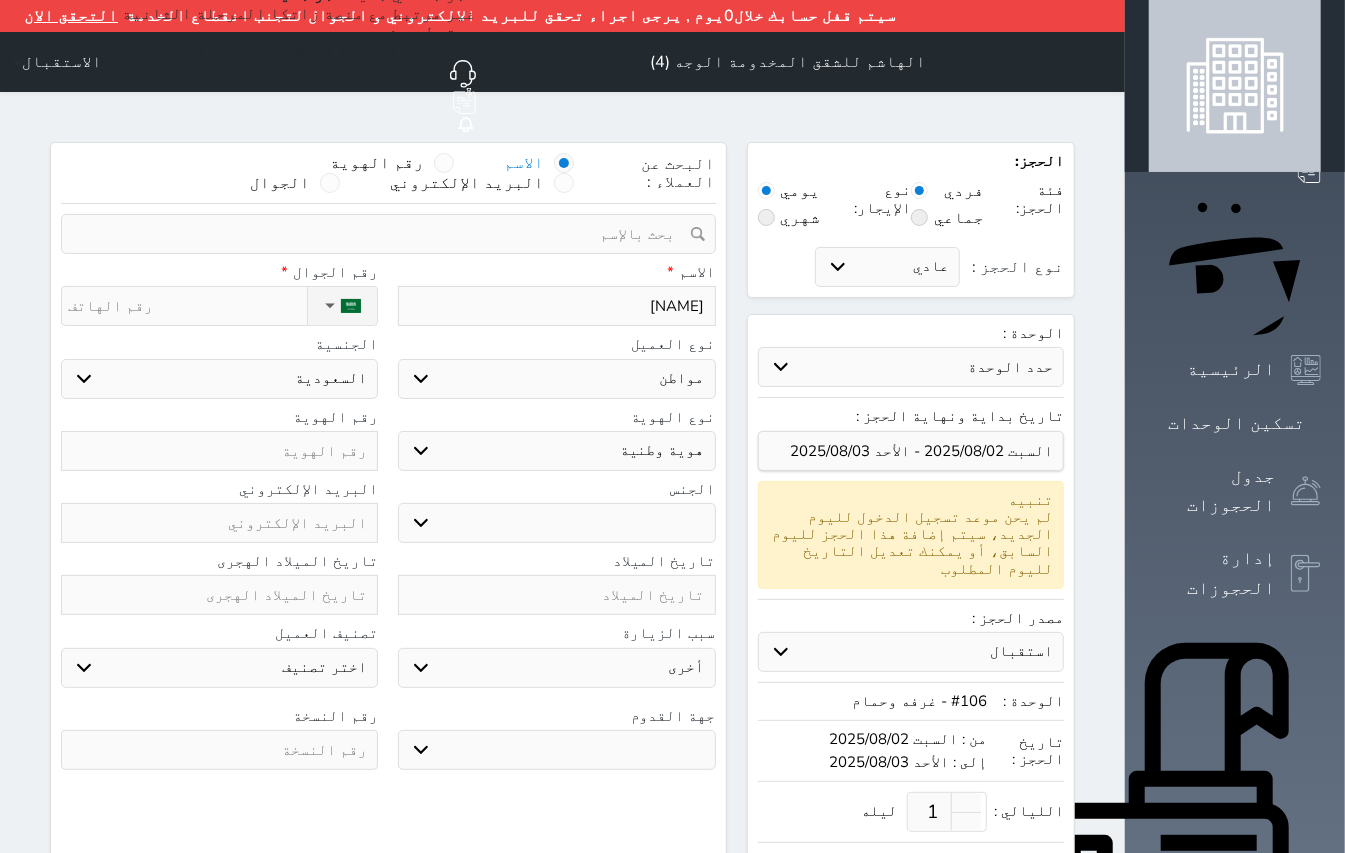 select 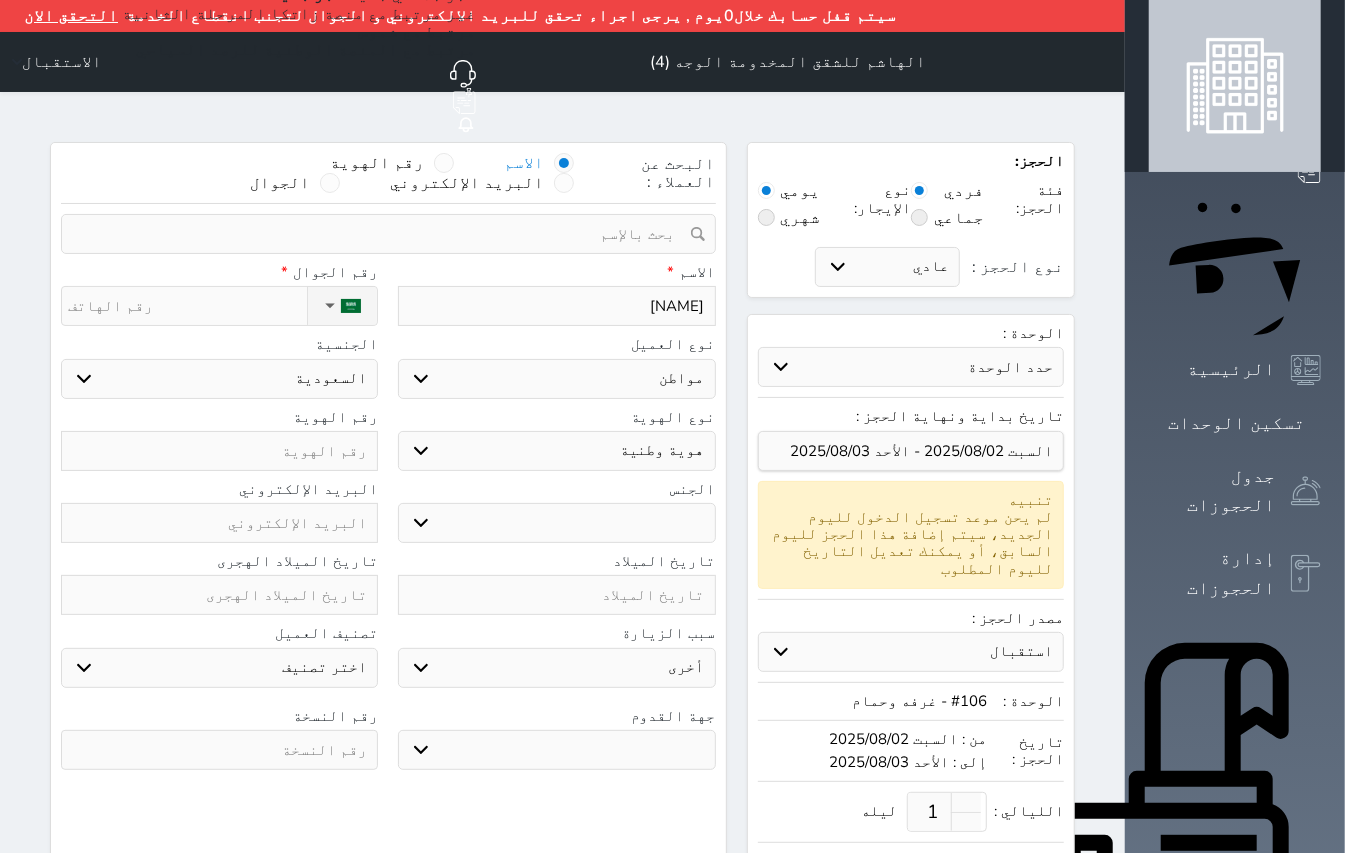 type on "[NAME]" 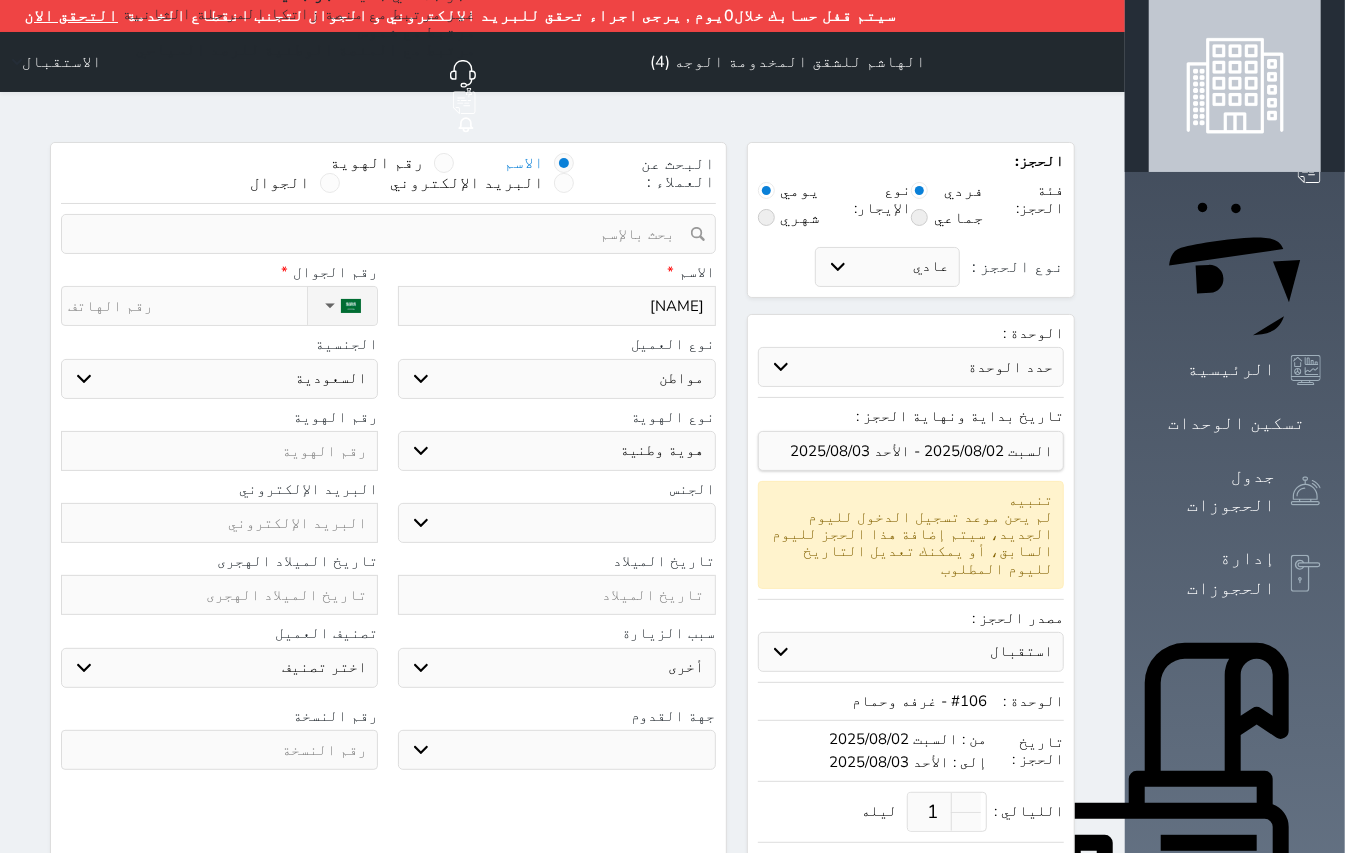 click on "اختر نوع   مواطن مواطن خليجي زائر مقيم" at bounding box center [556, 379] 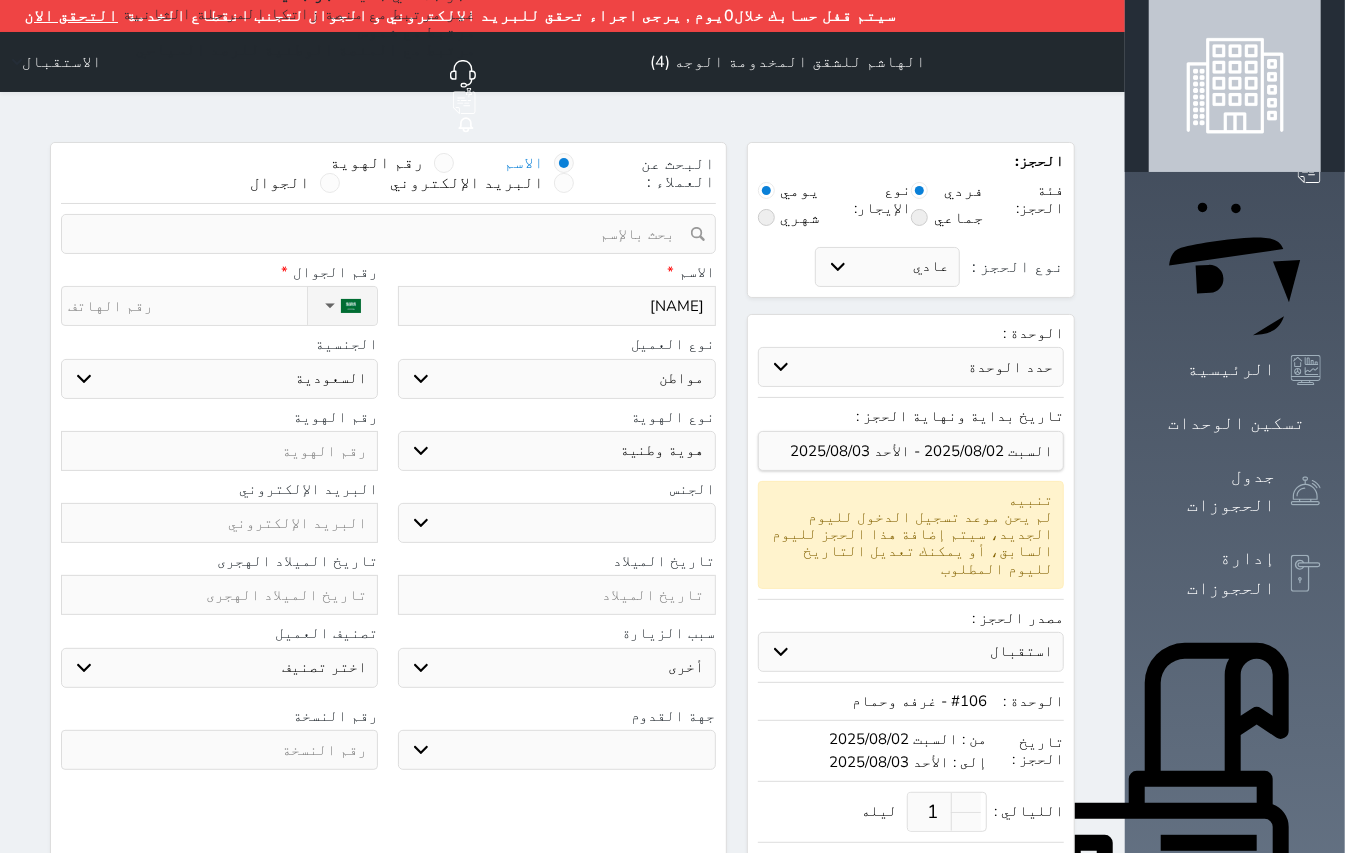 select on "4" 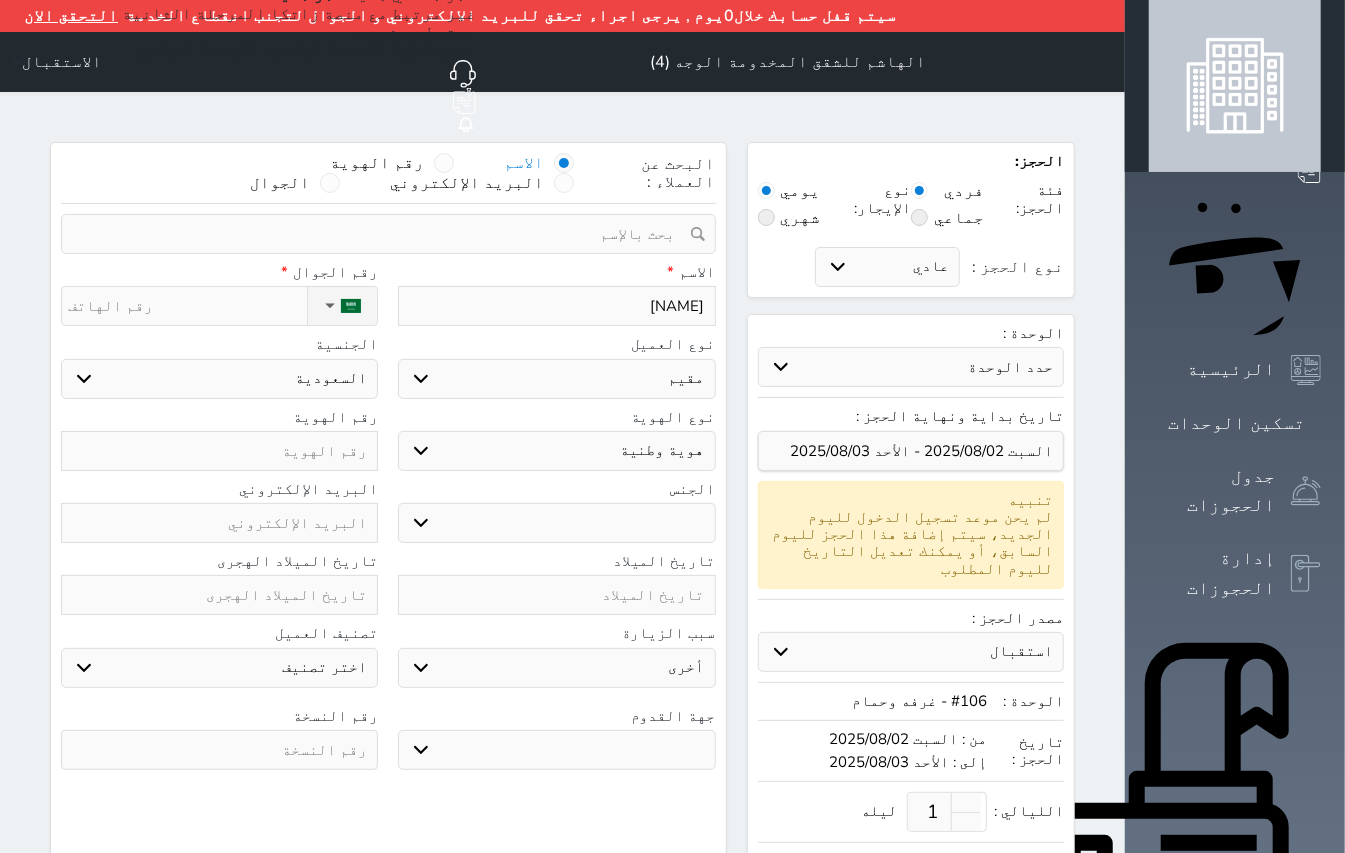 click on "اختر نوع   مواطن مواطن خليجي زائر مقيم" at bounding box center [556, 379] 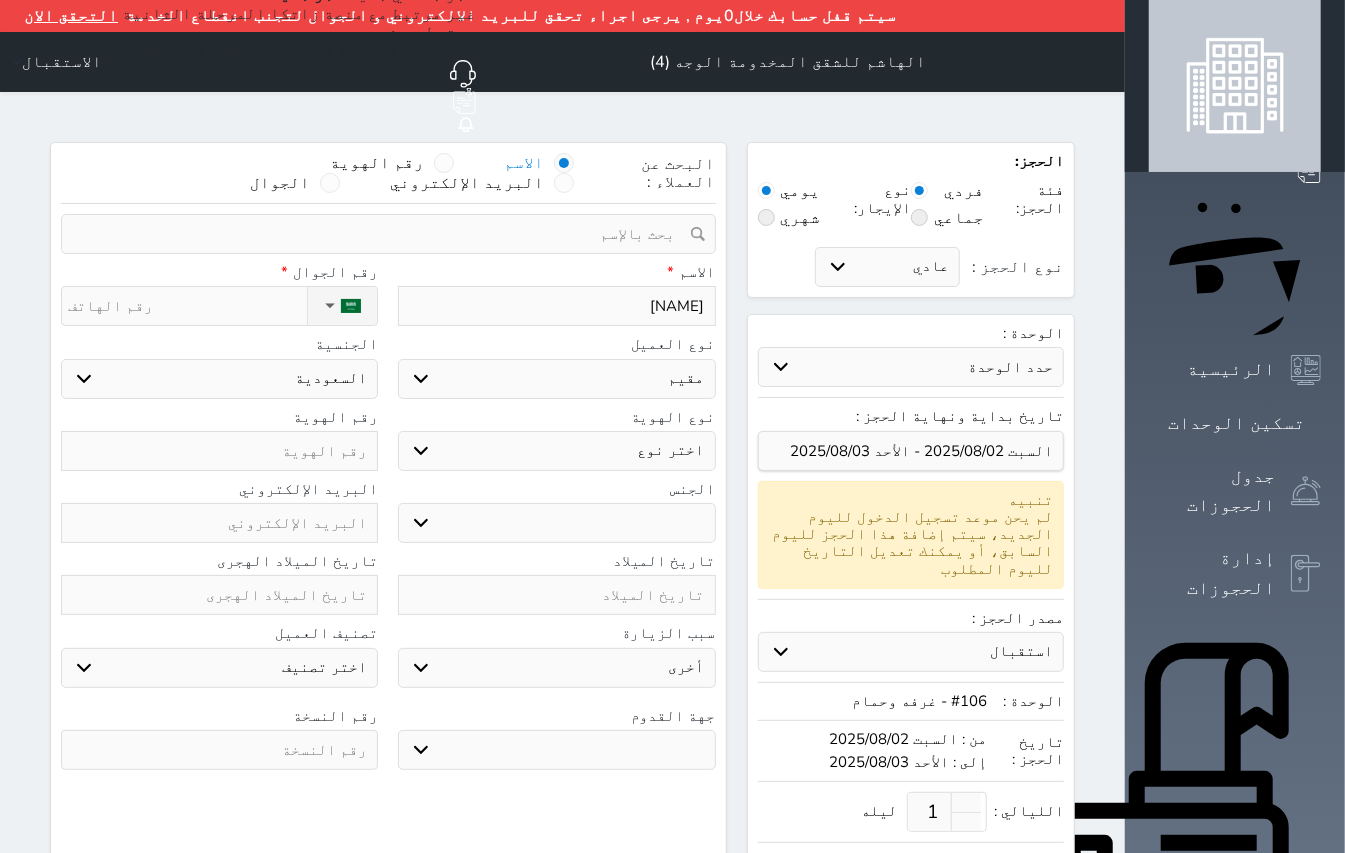 select 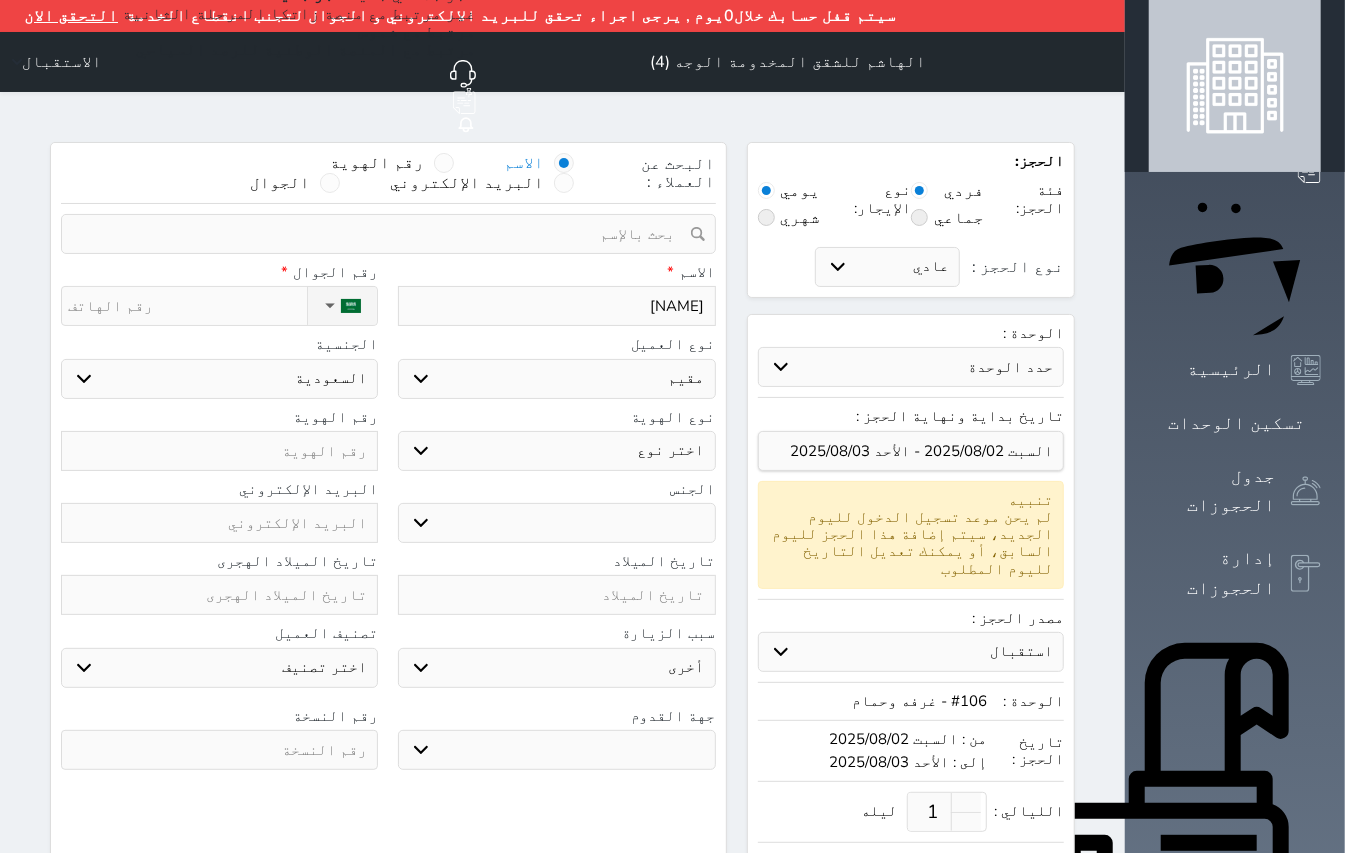 select 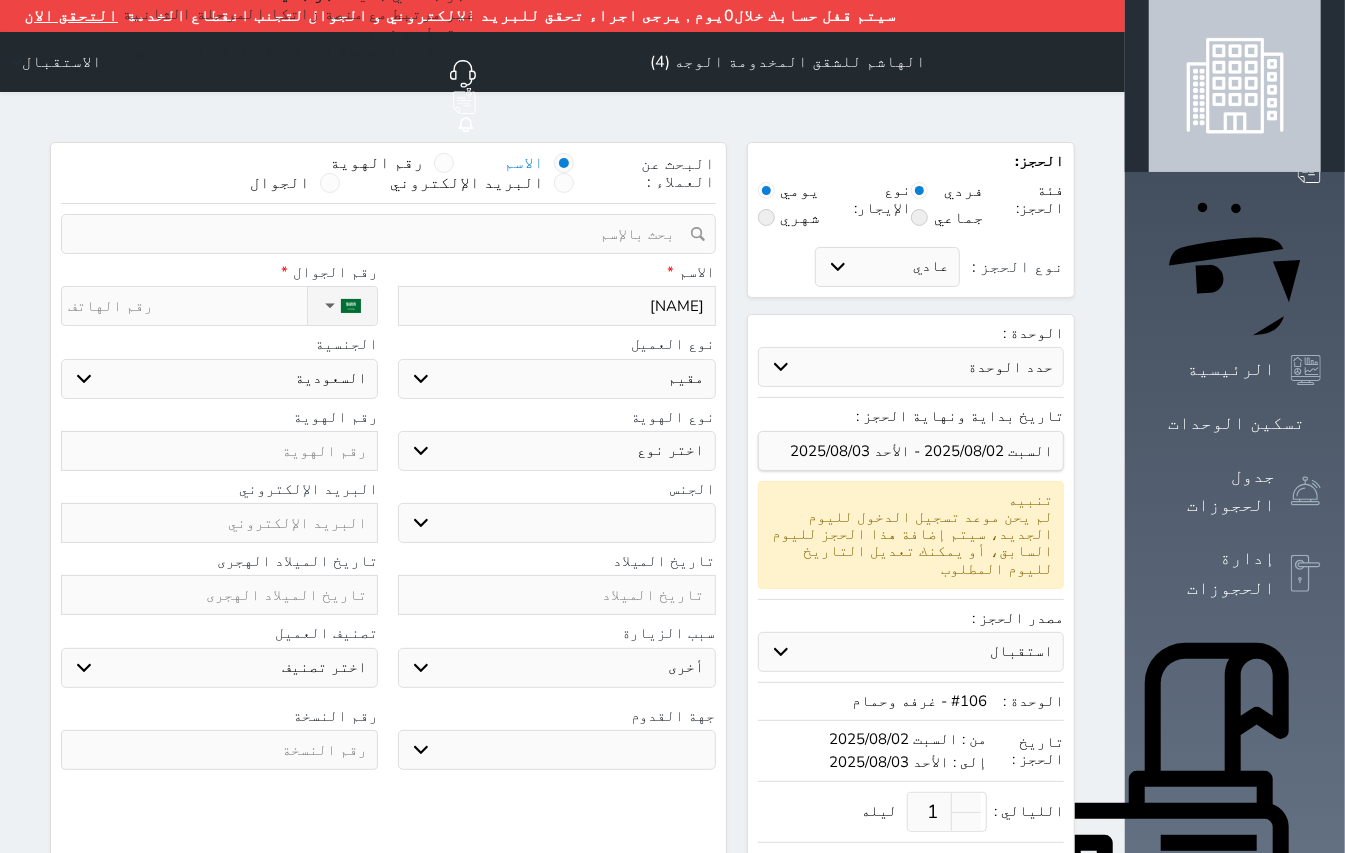 select 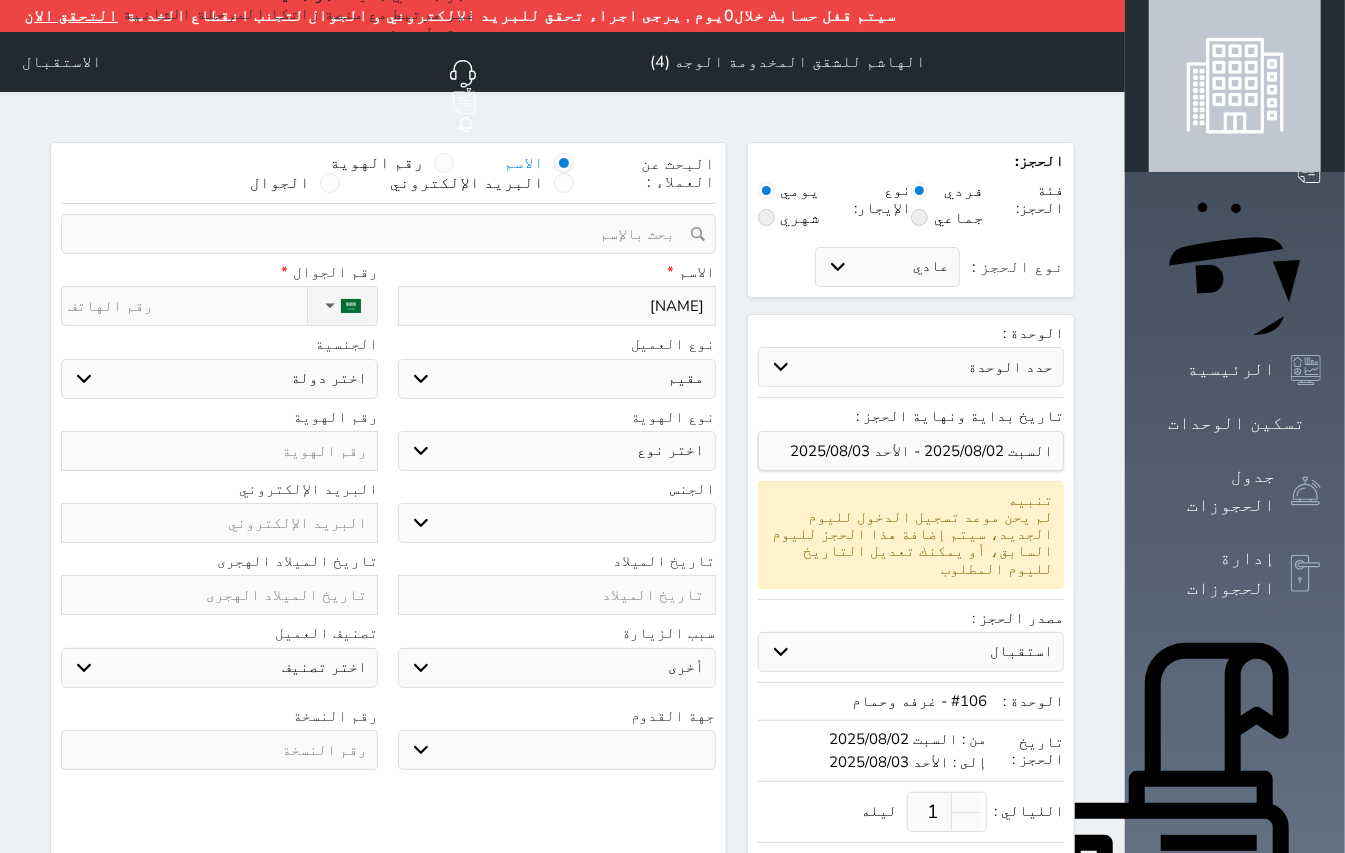 click on "اختر نوع   مقيم جواز السفر" at bounding box center (556, 451) 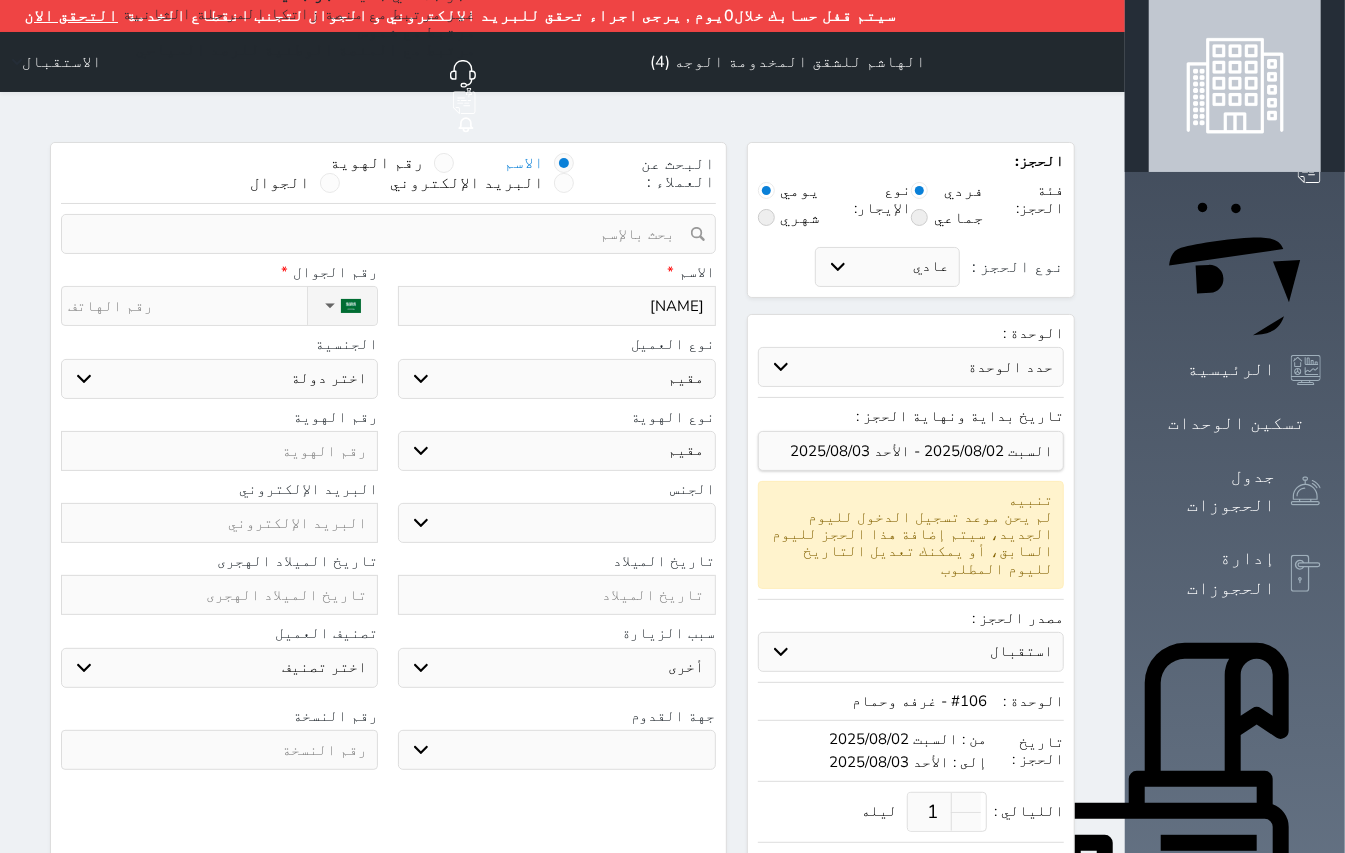 click on "اختر نوع   مقيم جواز السفر" at bounding box center (556, 451) 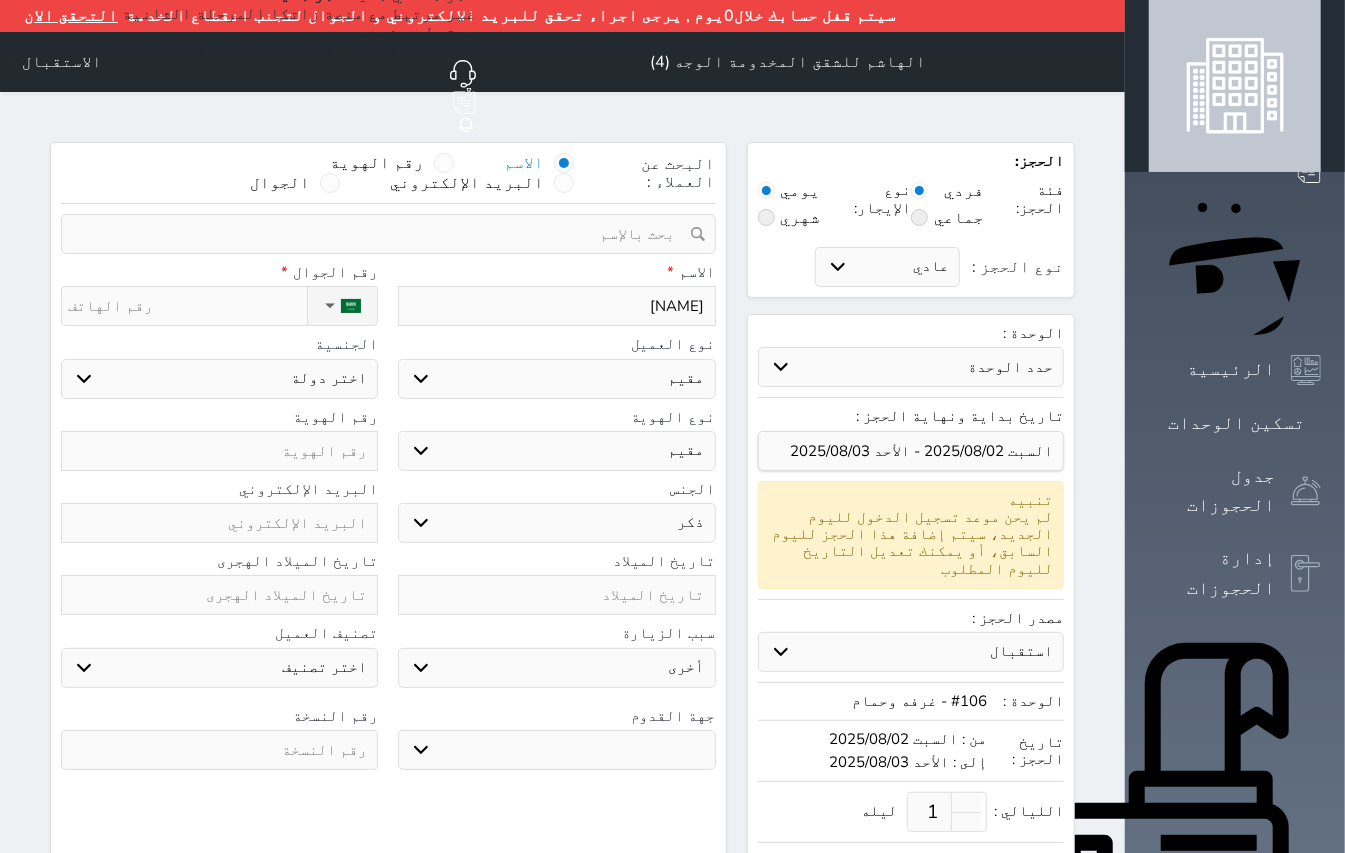 click on "ذكر   انثى" at bounding box center [556, 523] 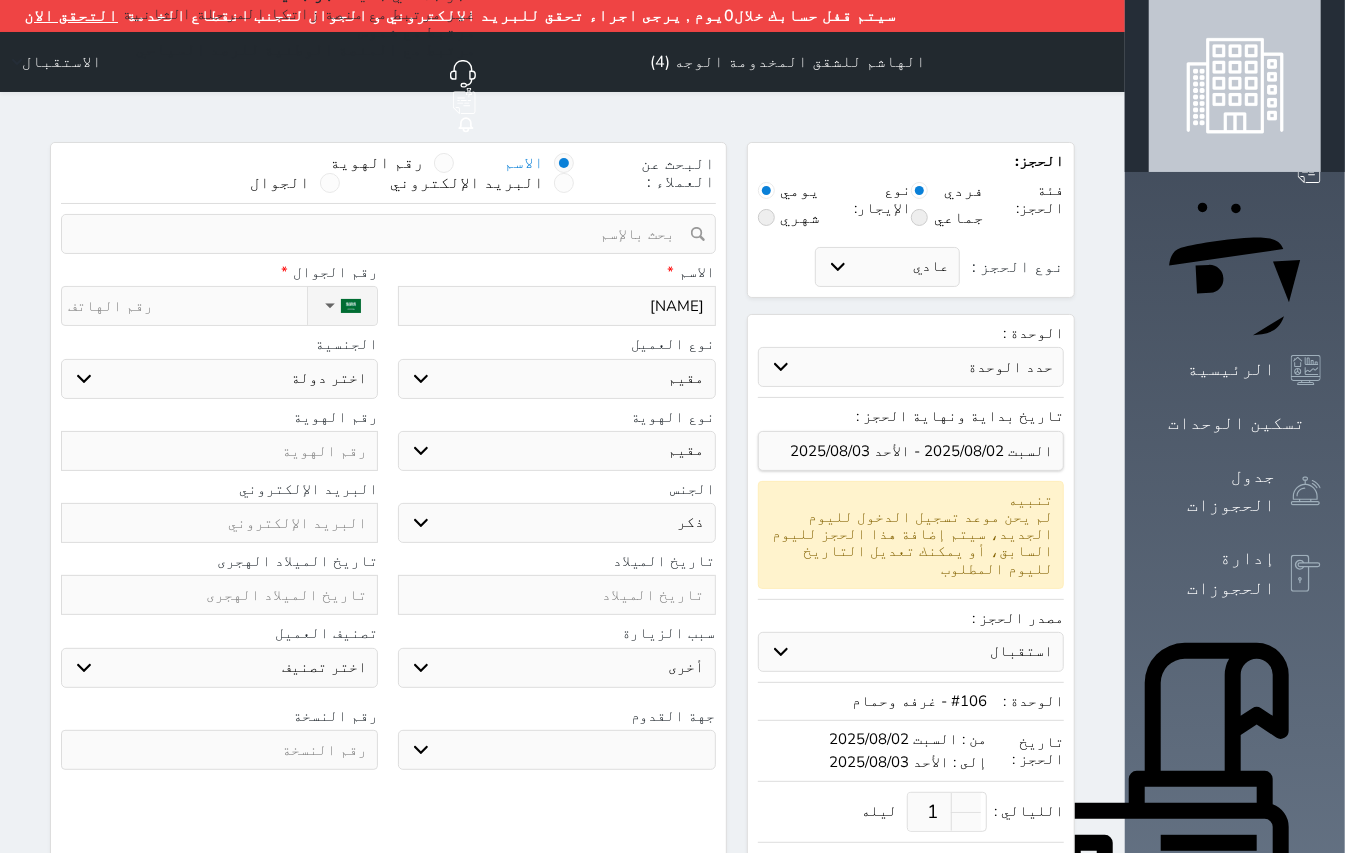 click at bounding box center [219, 451] 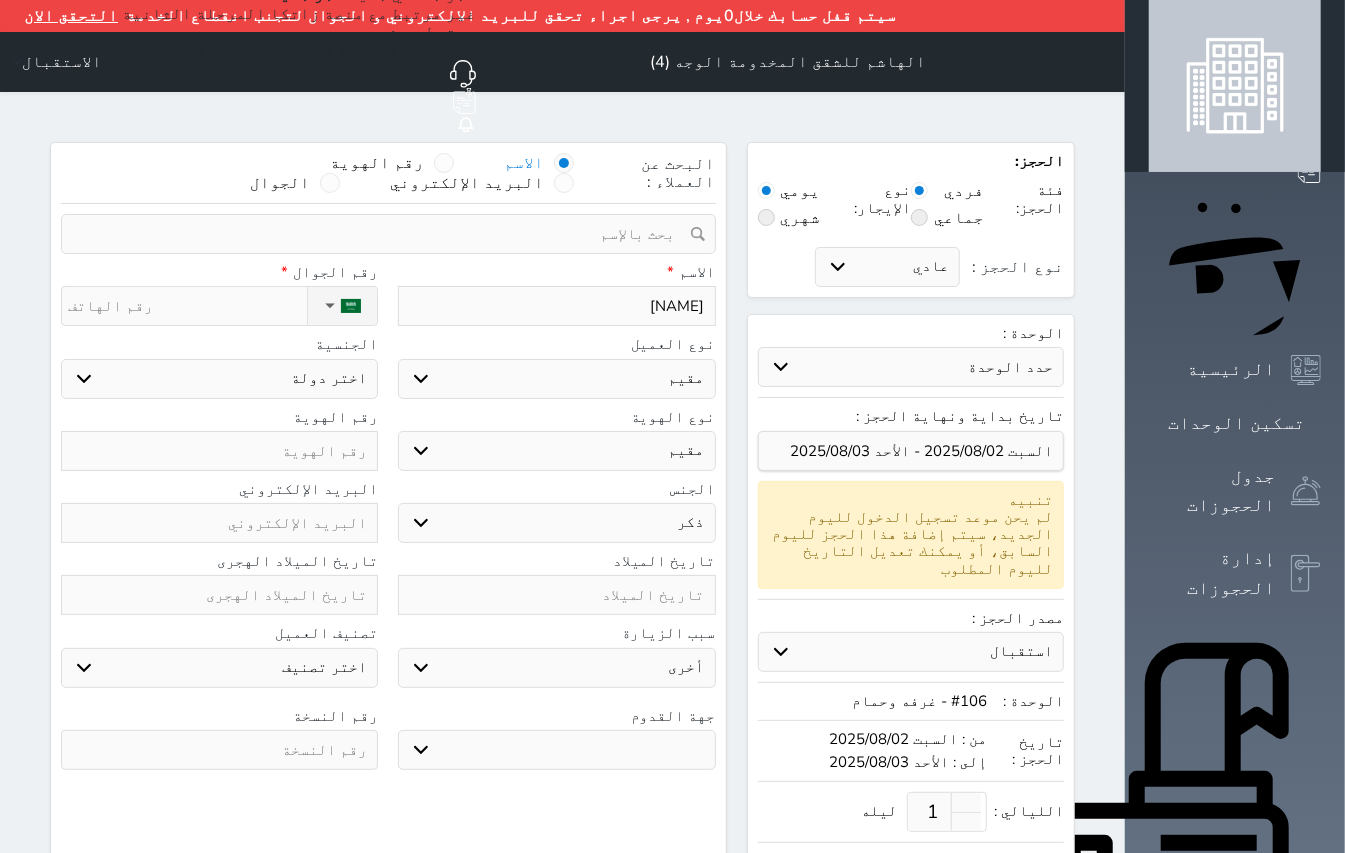 select 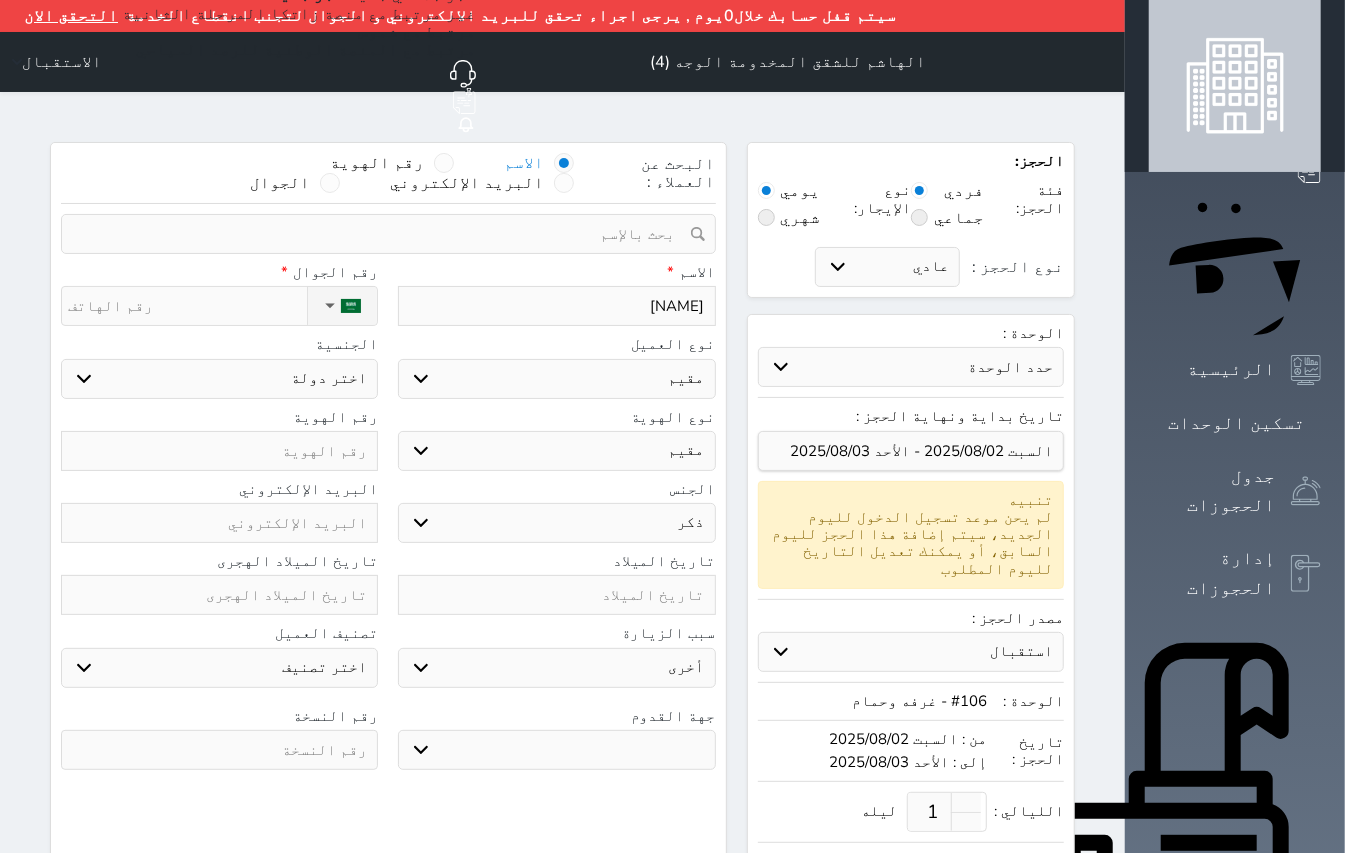 type on "2" 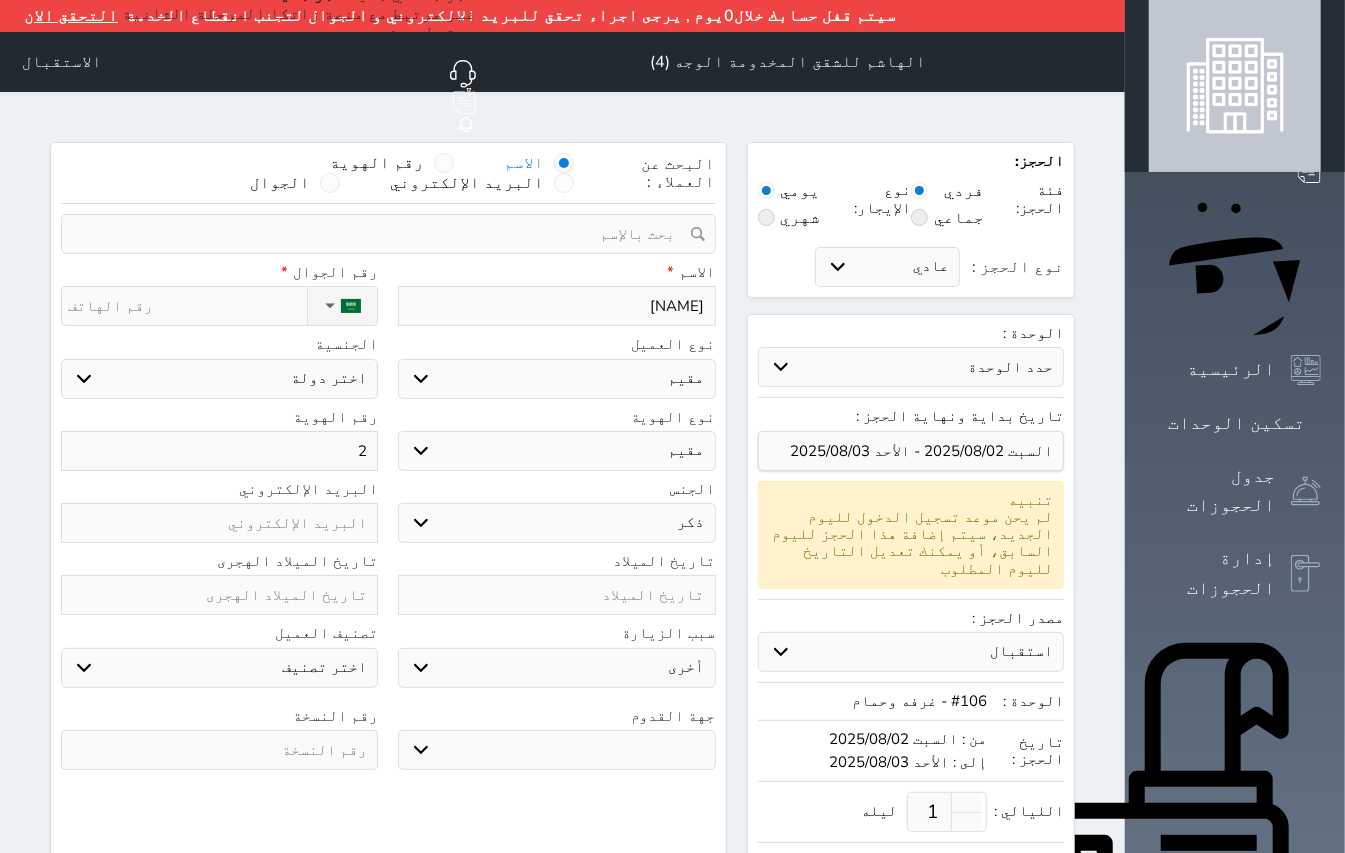 select 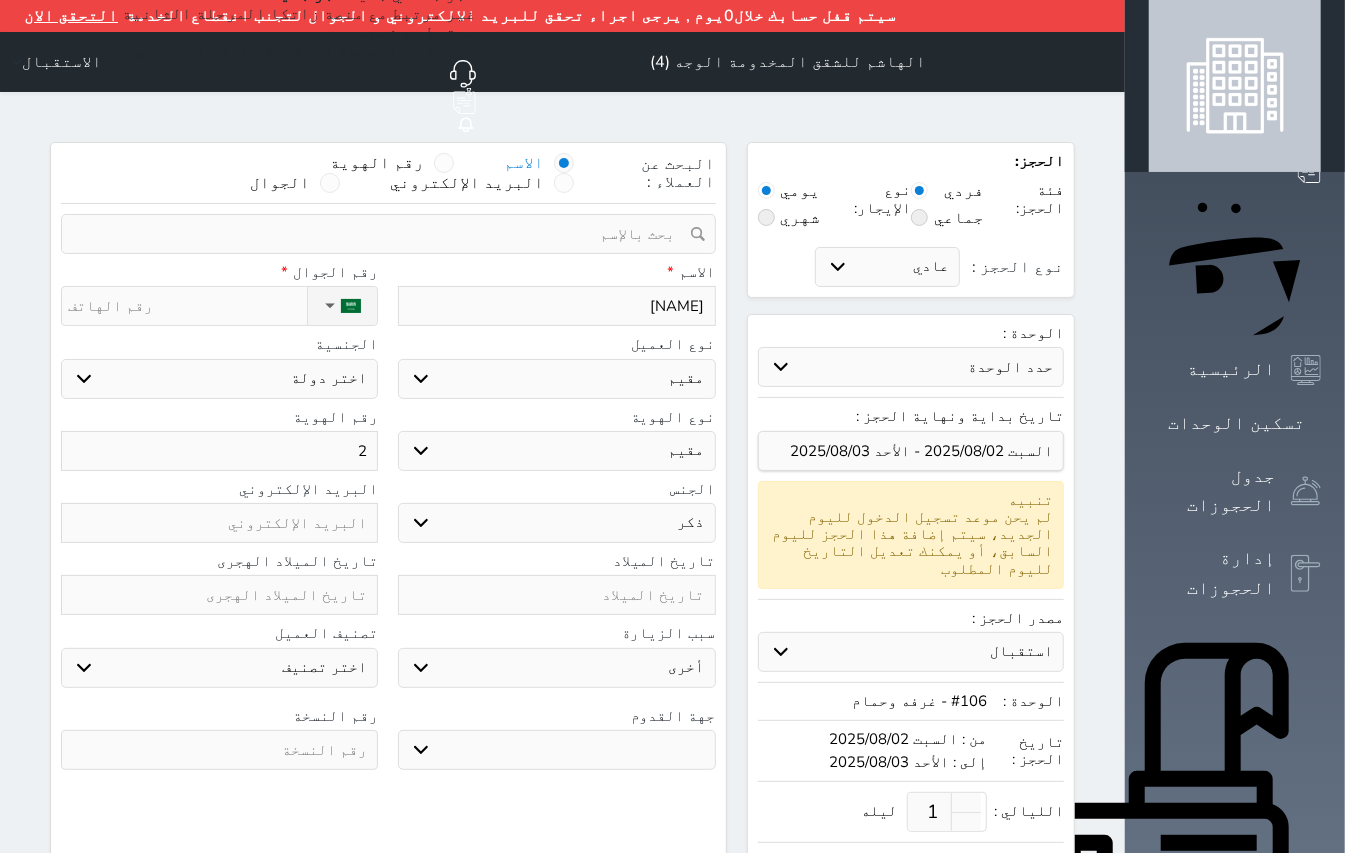 type on "25" 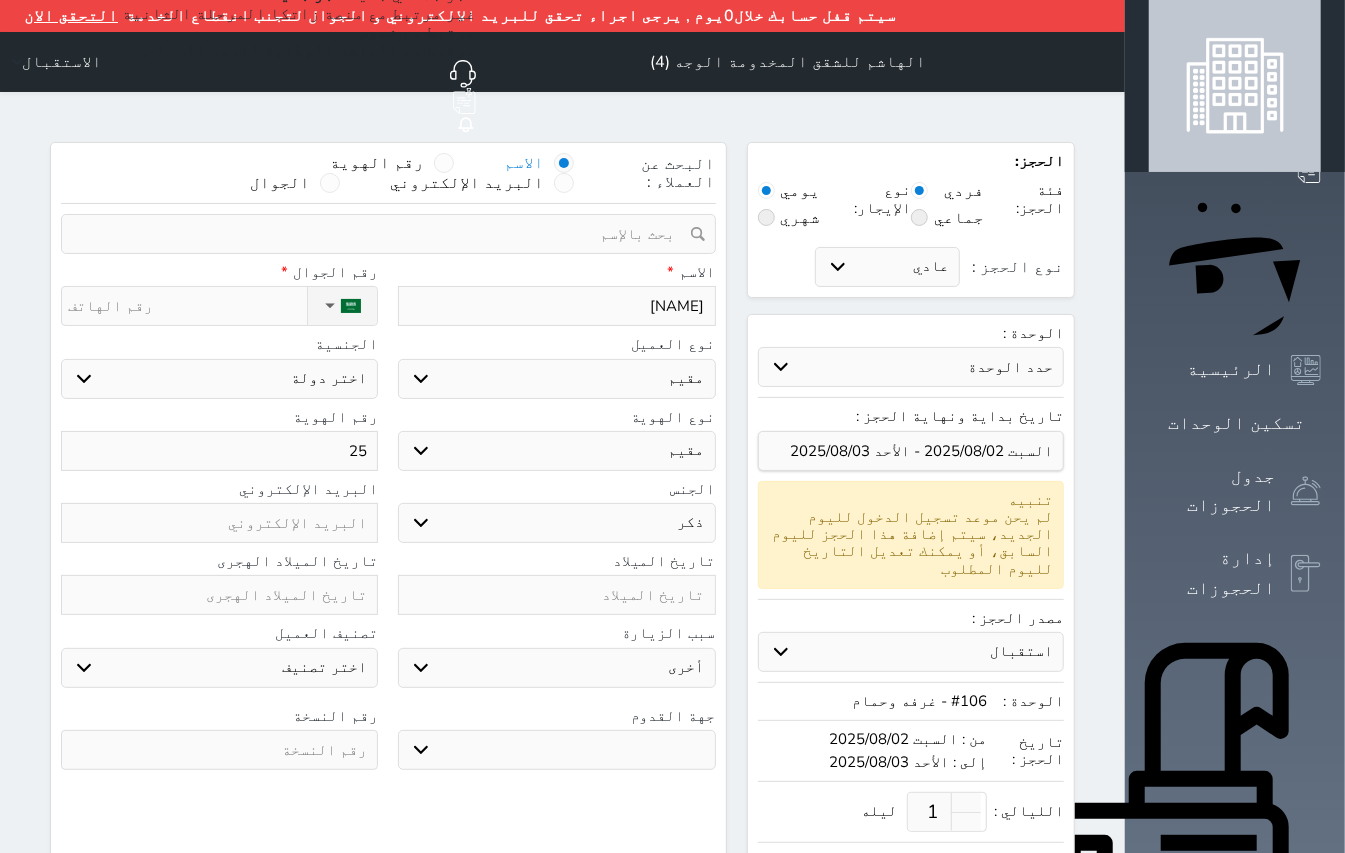 select 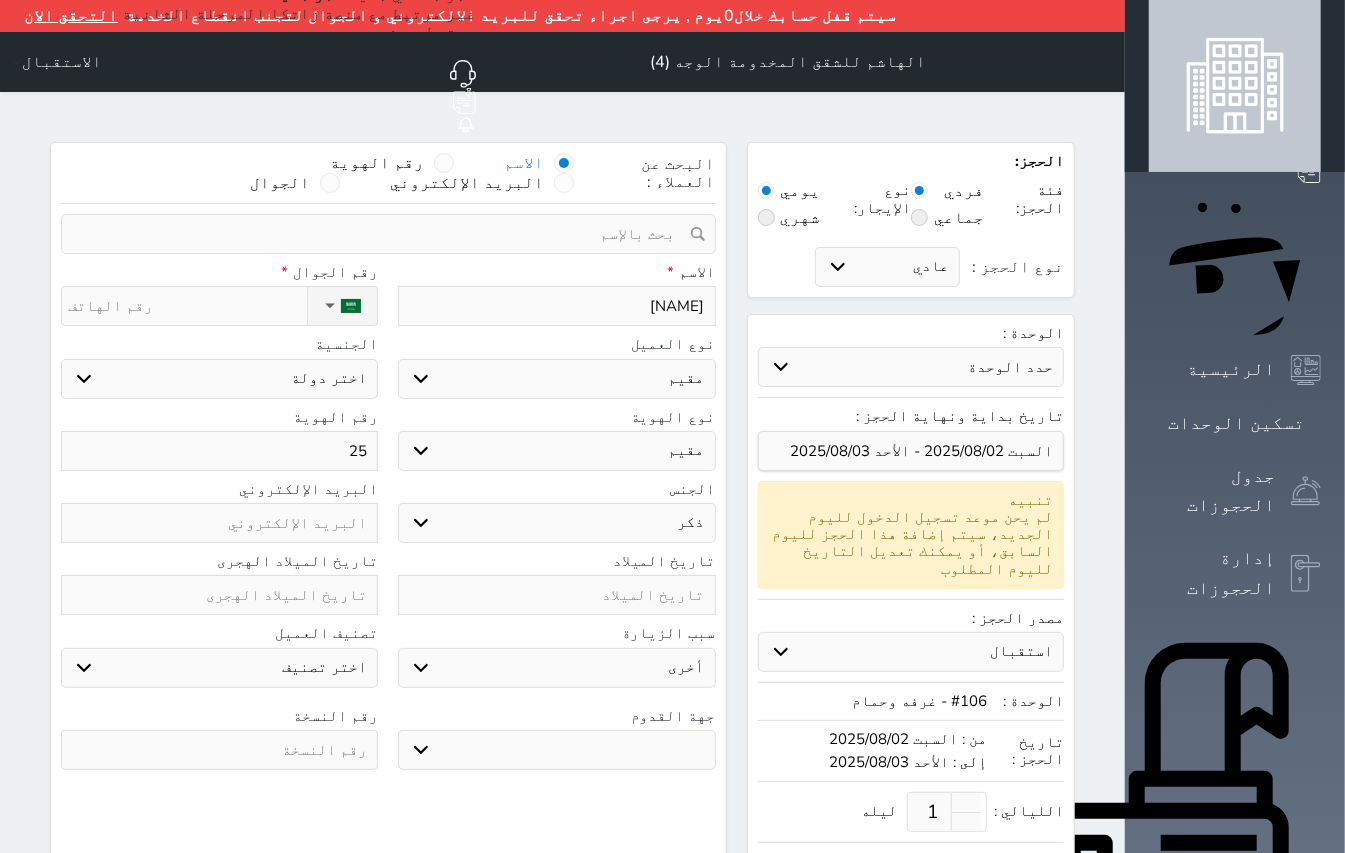 type on "255" 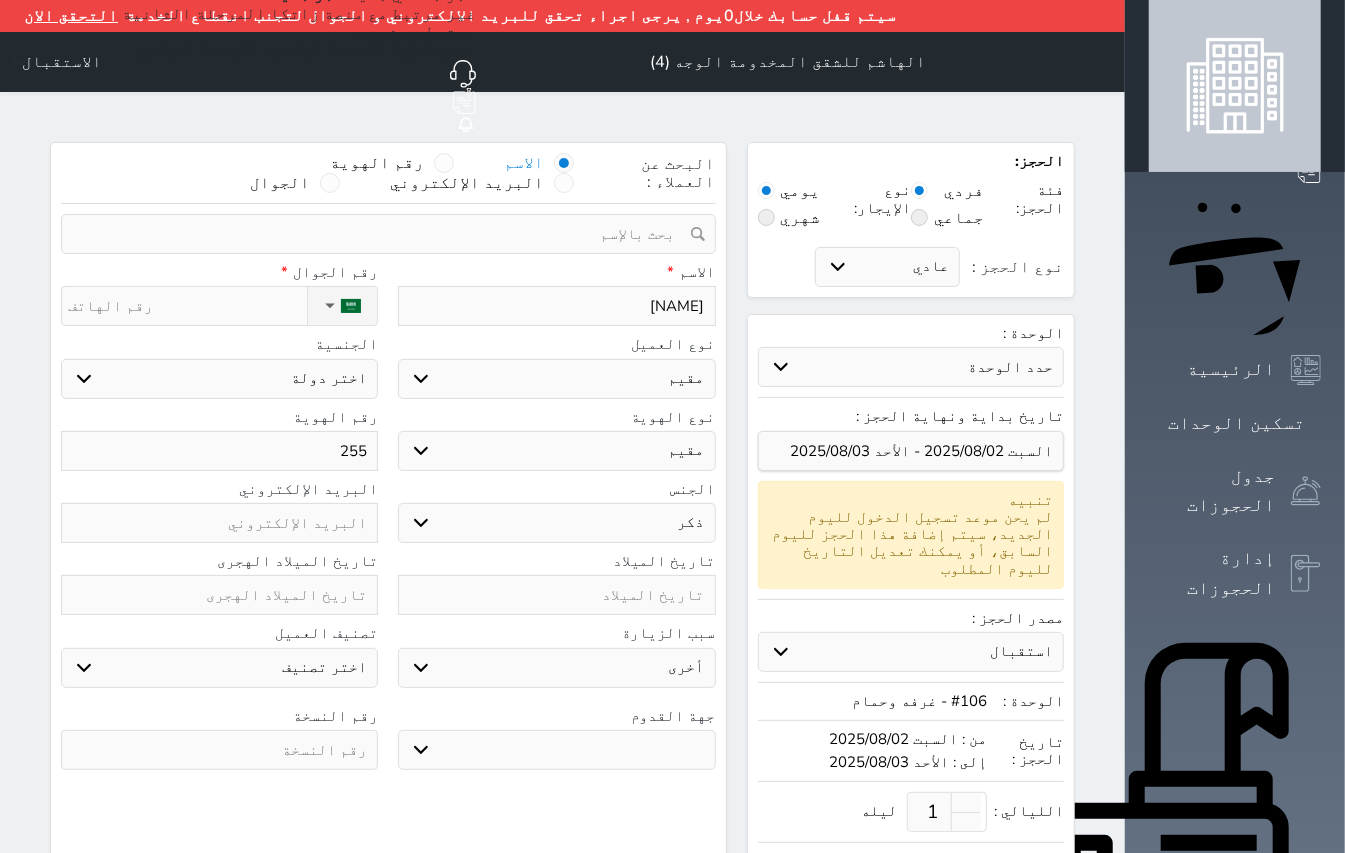 select 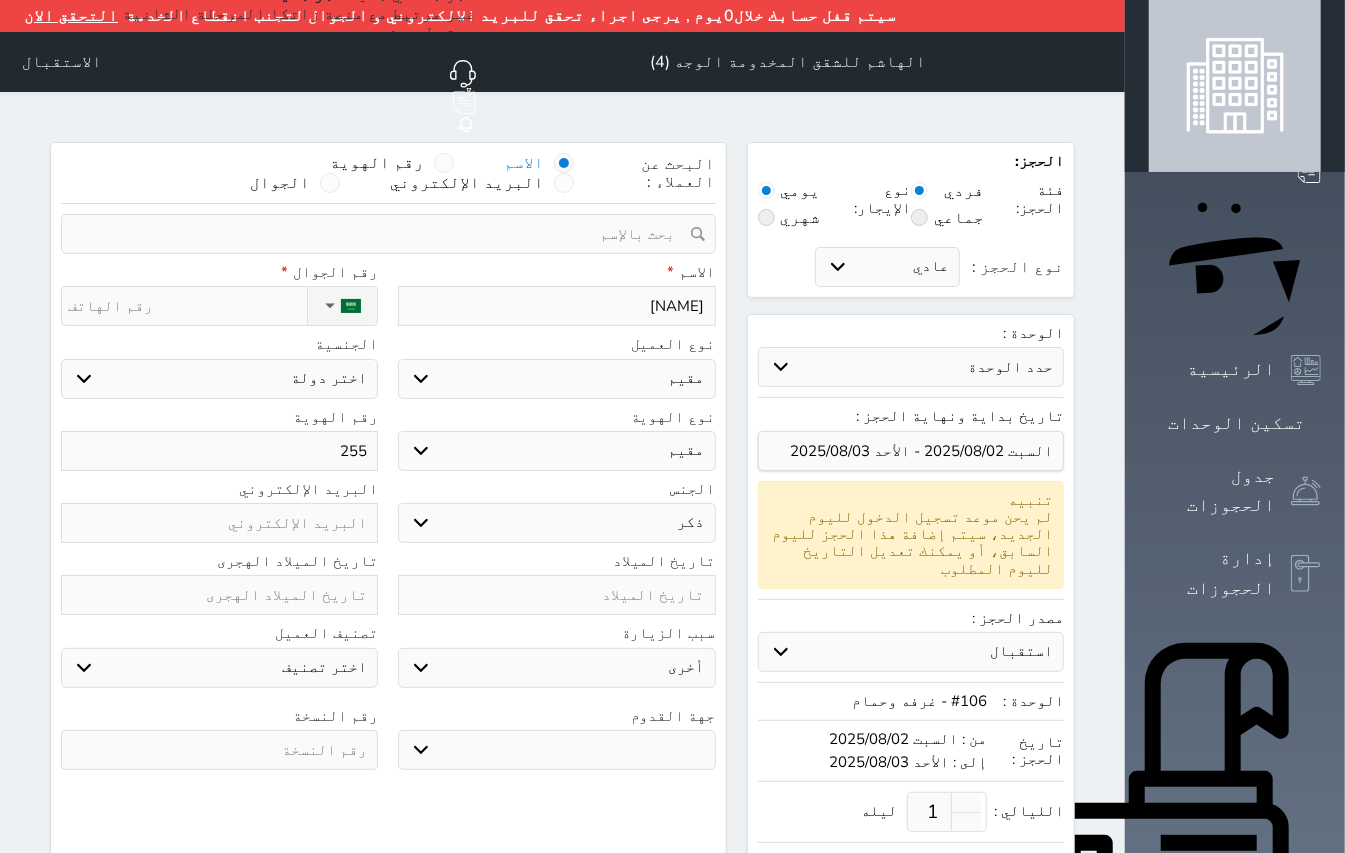 type on "2550" 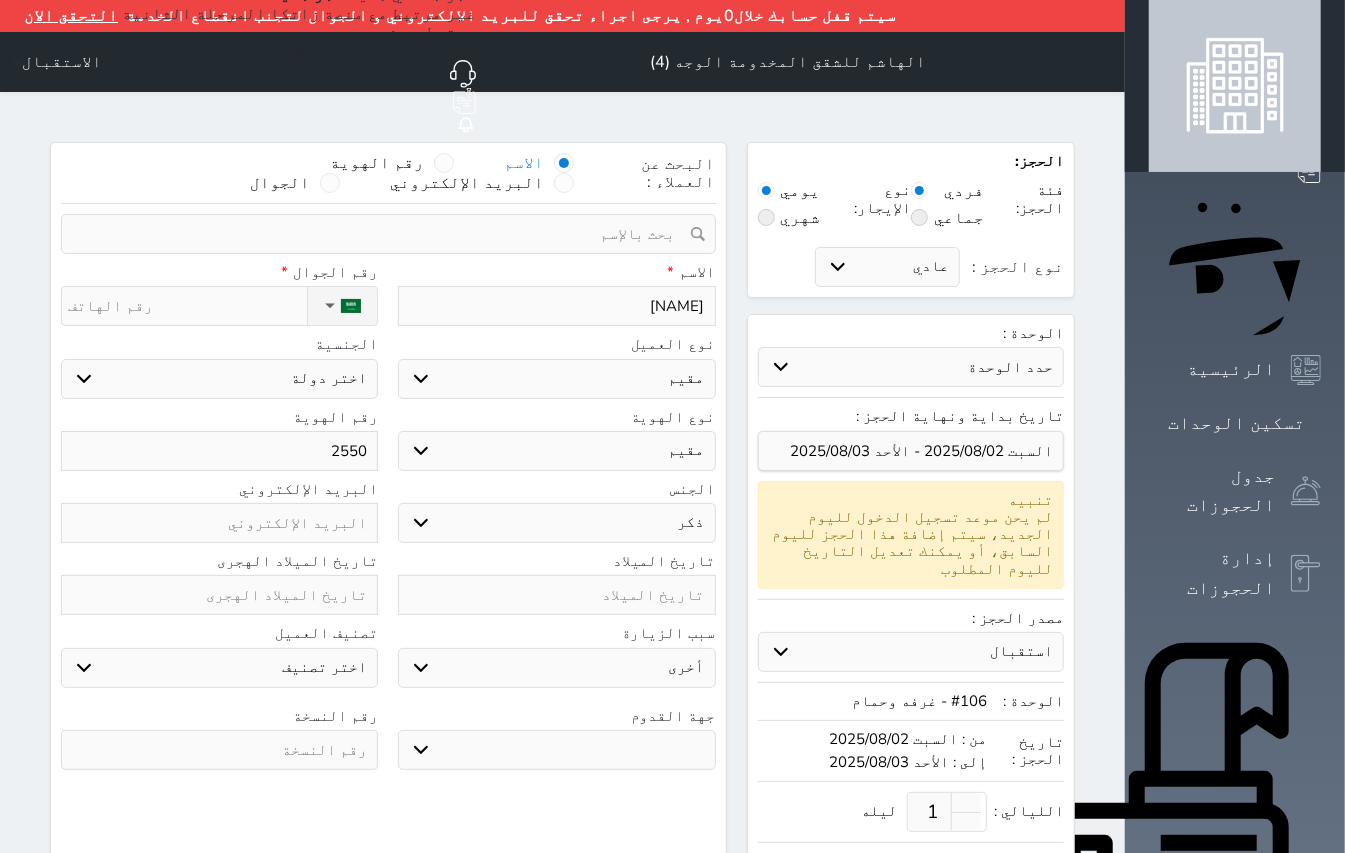 select 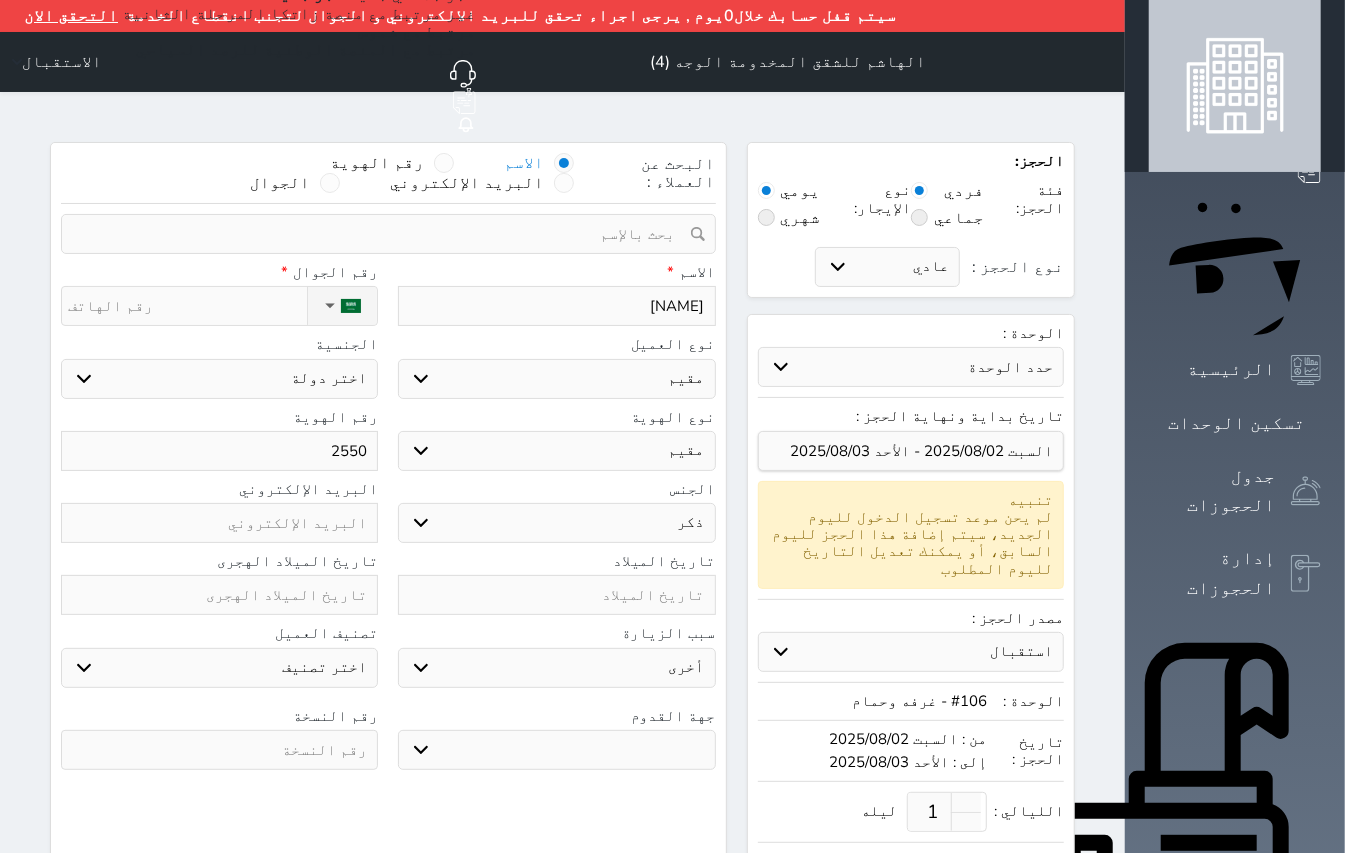 type on "25502" 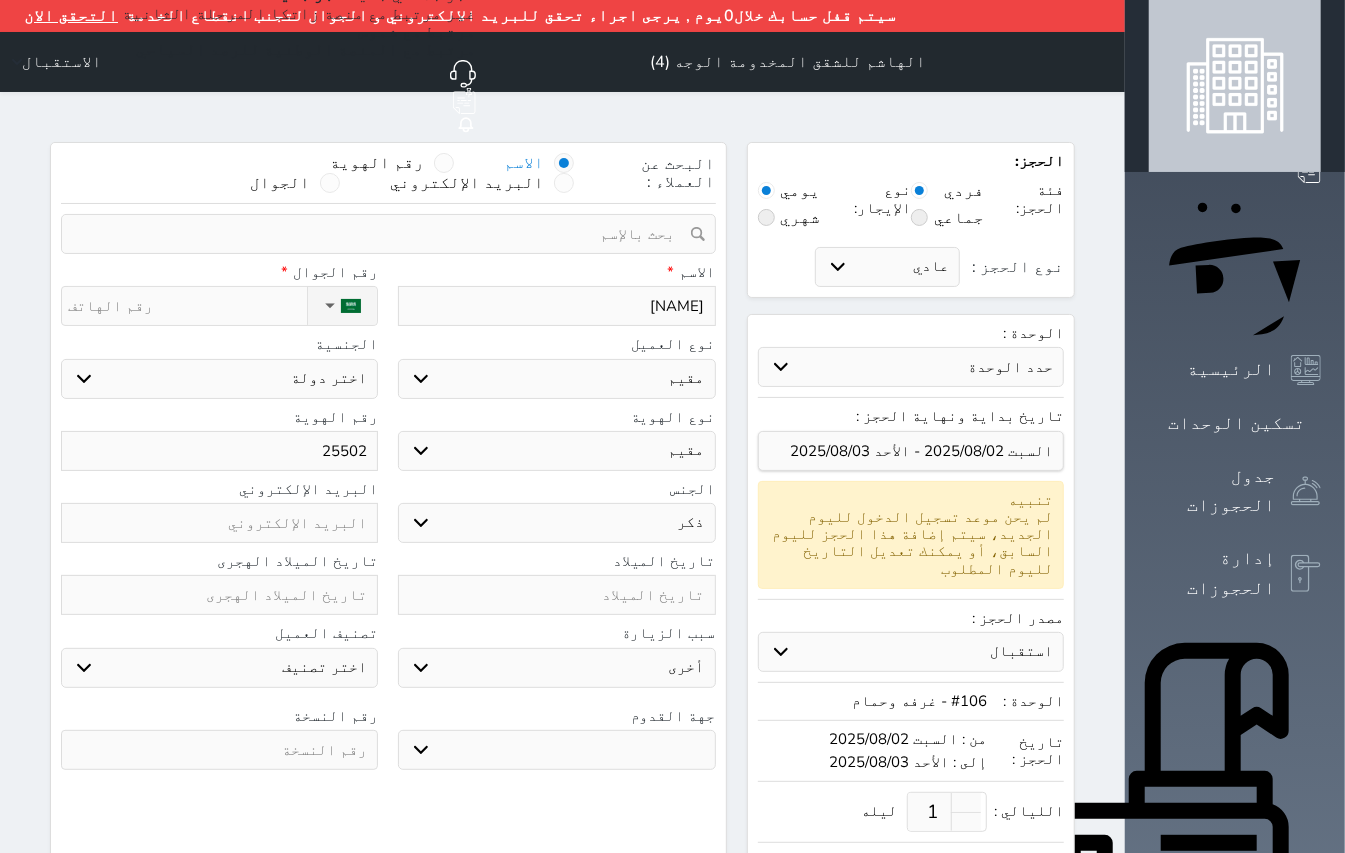 select 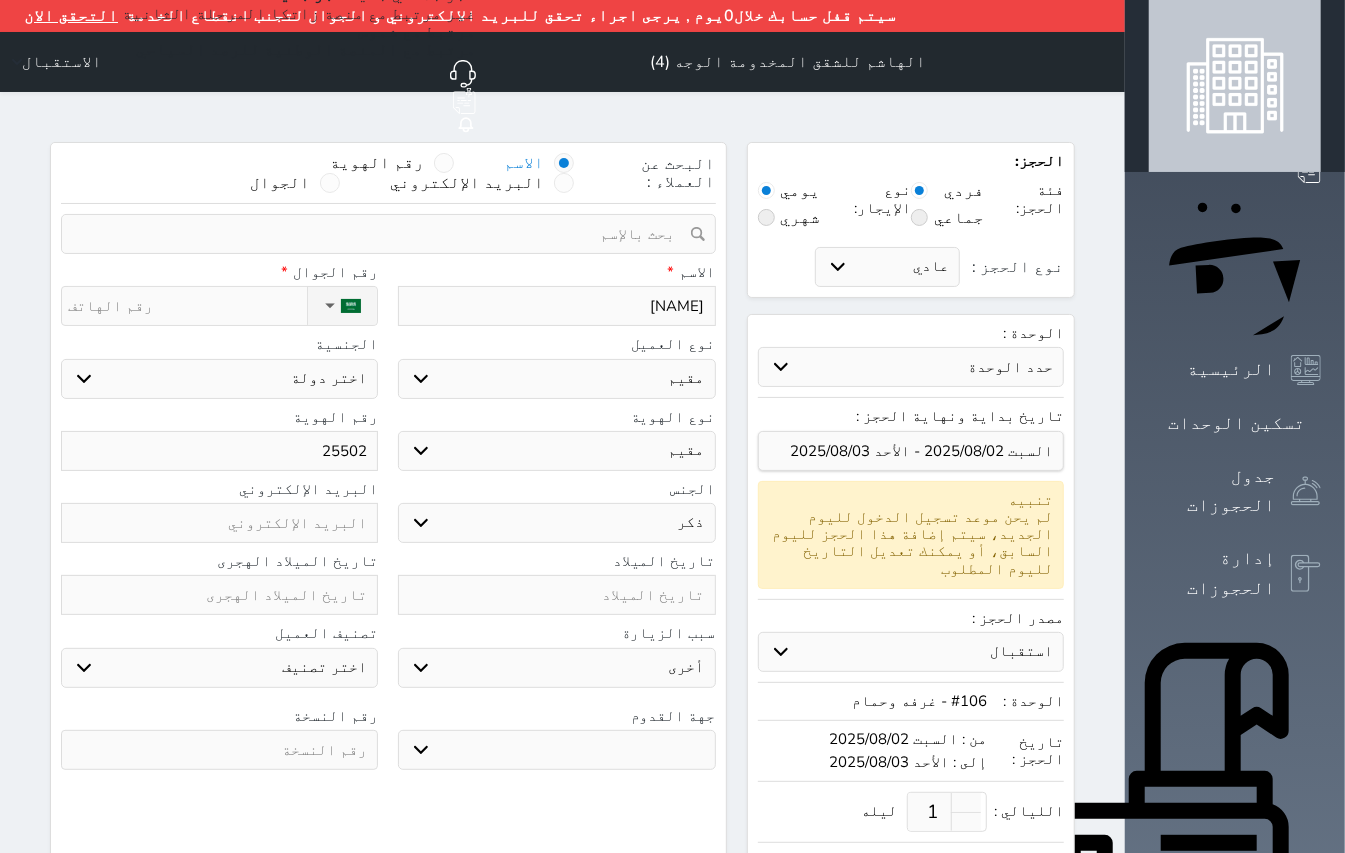 type on "255020" 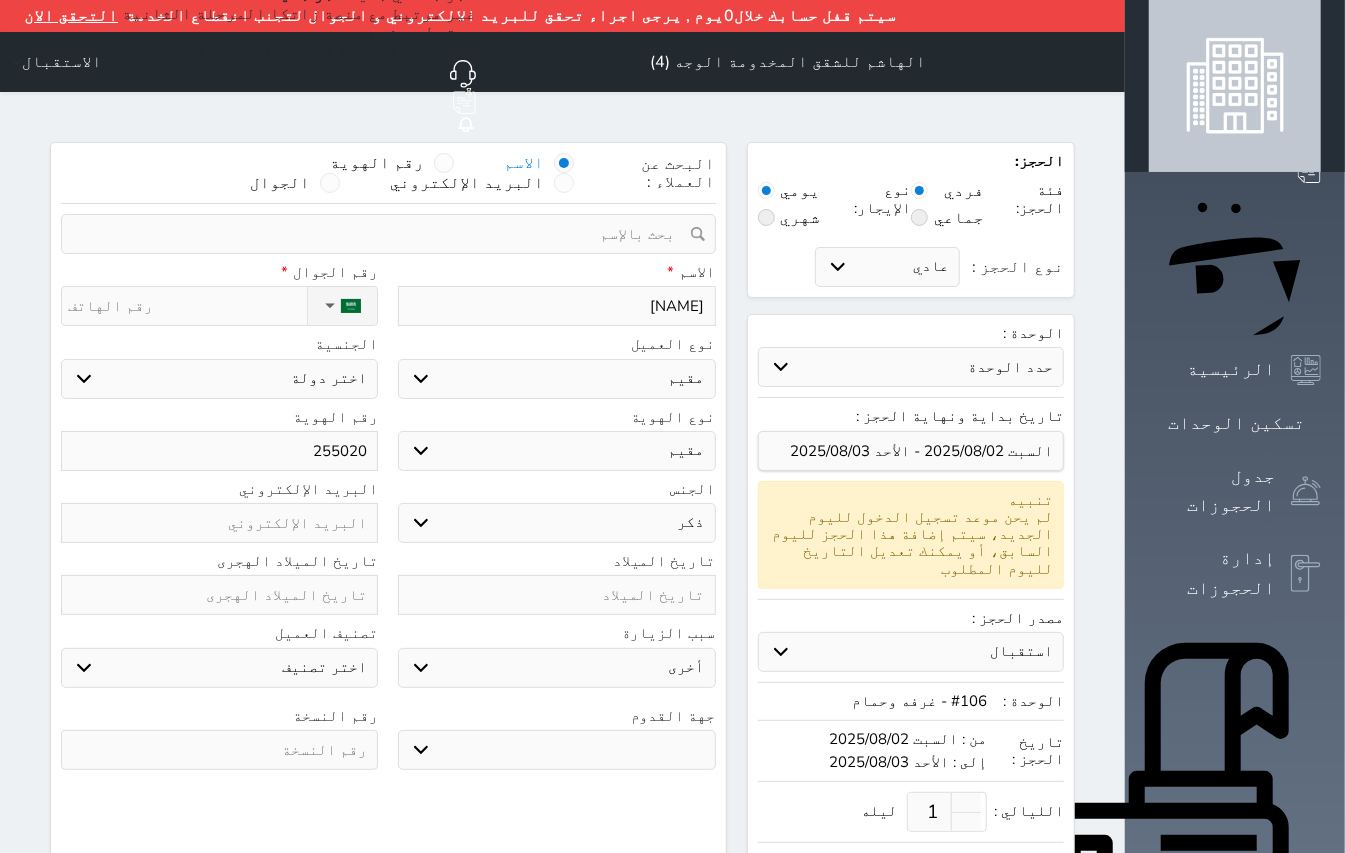 select 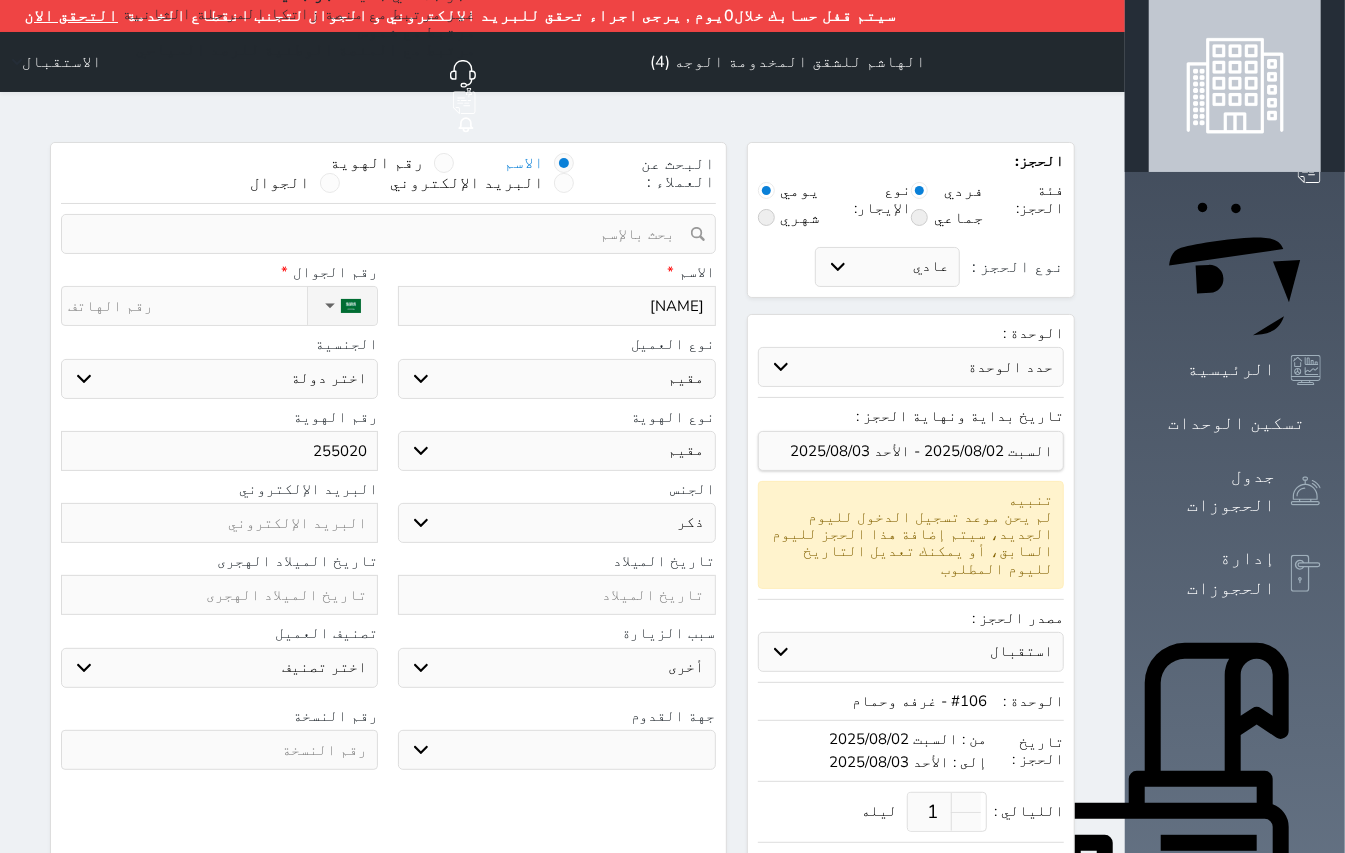 type on "2550201" 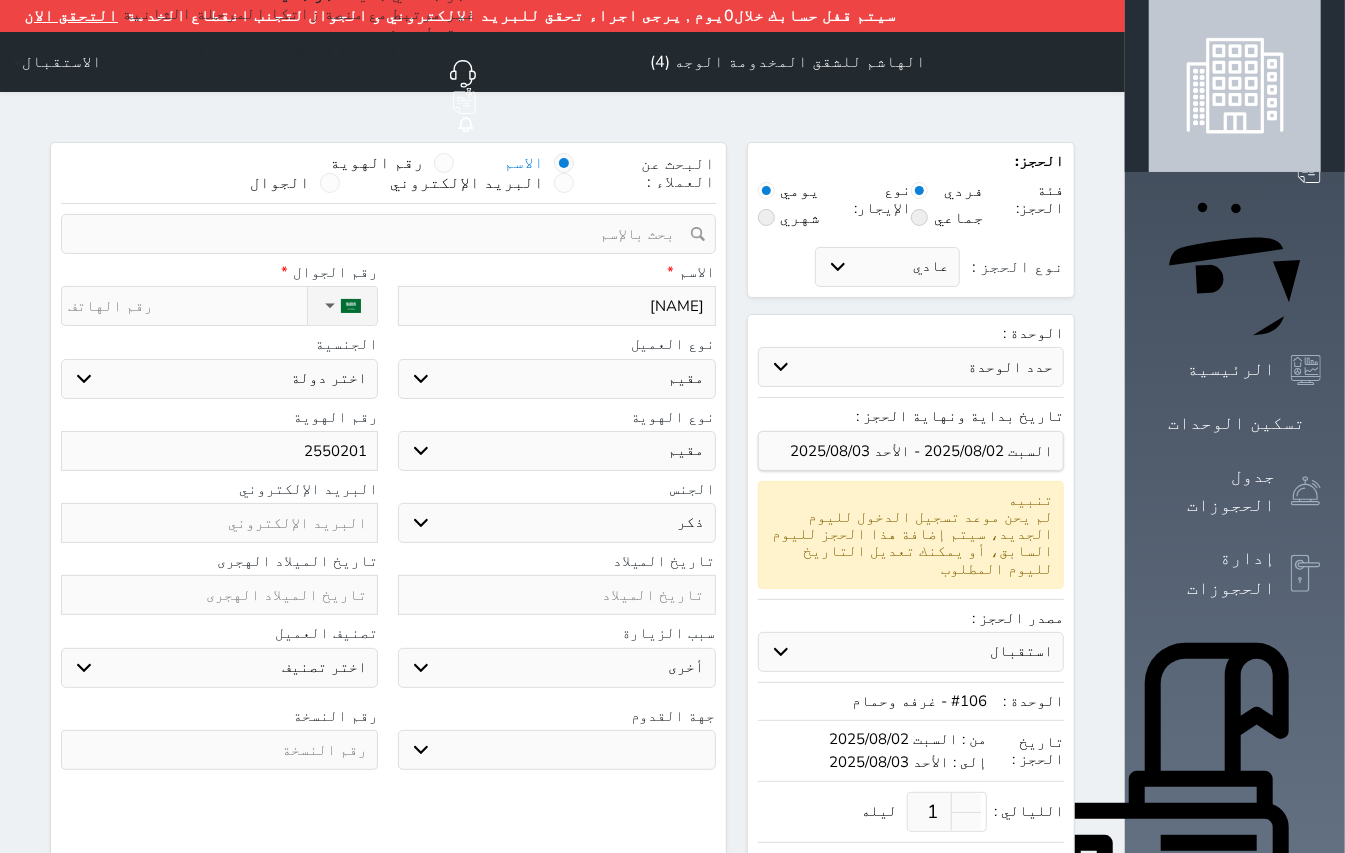 select 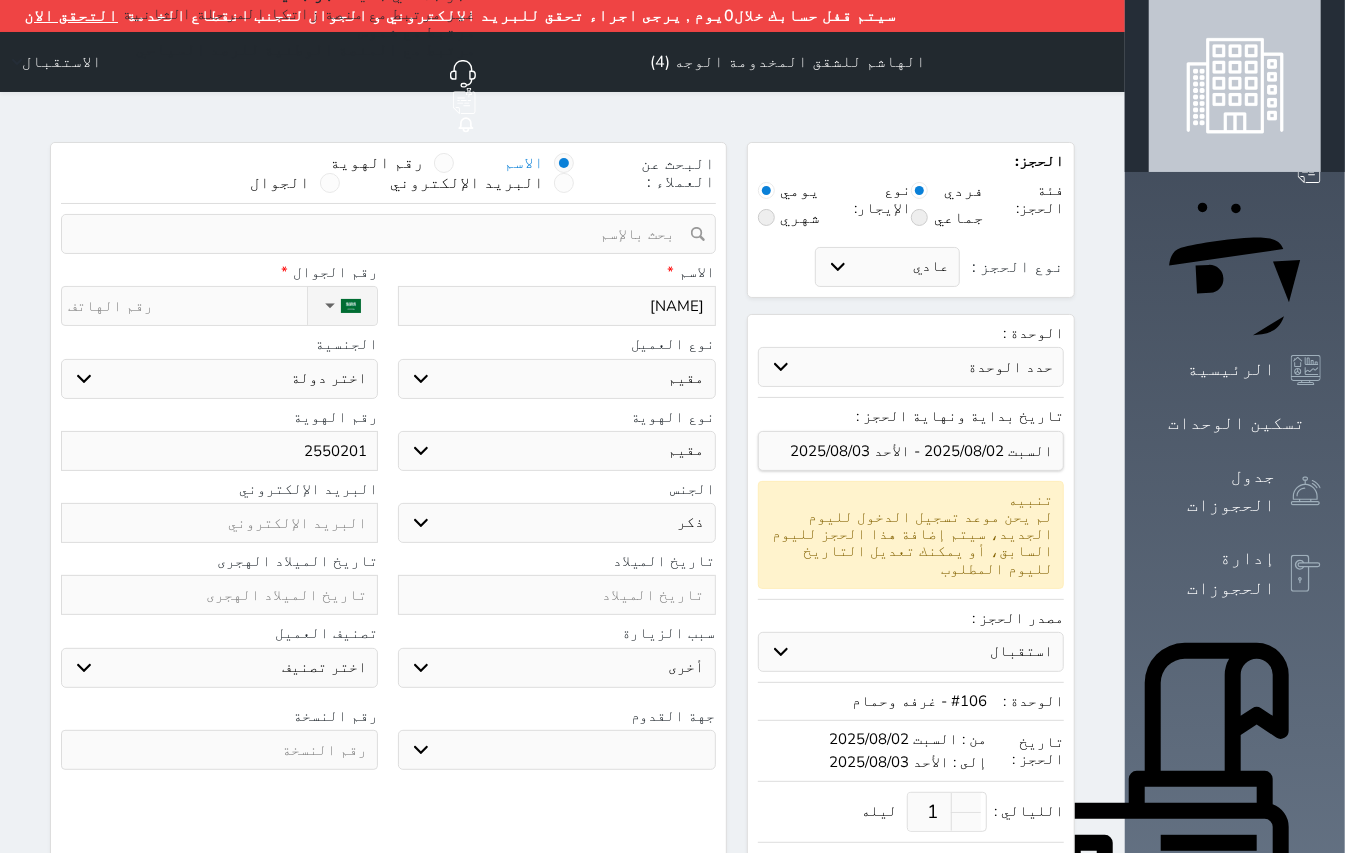 type on "25502016" 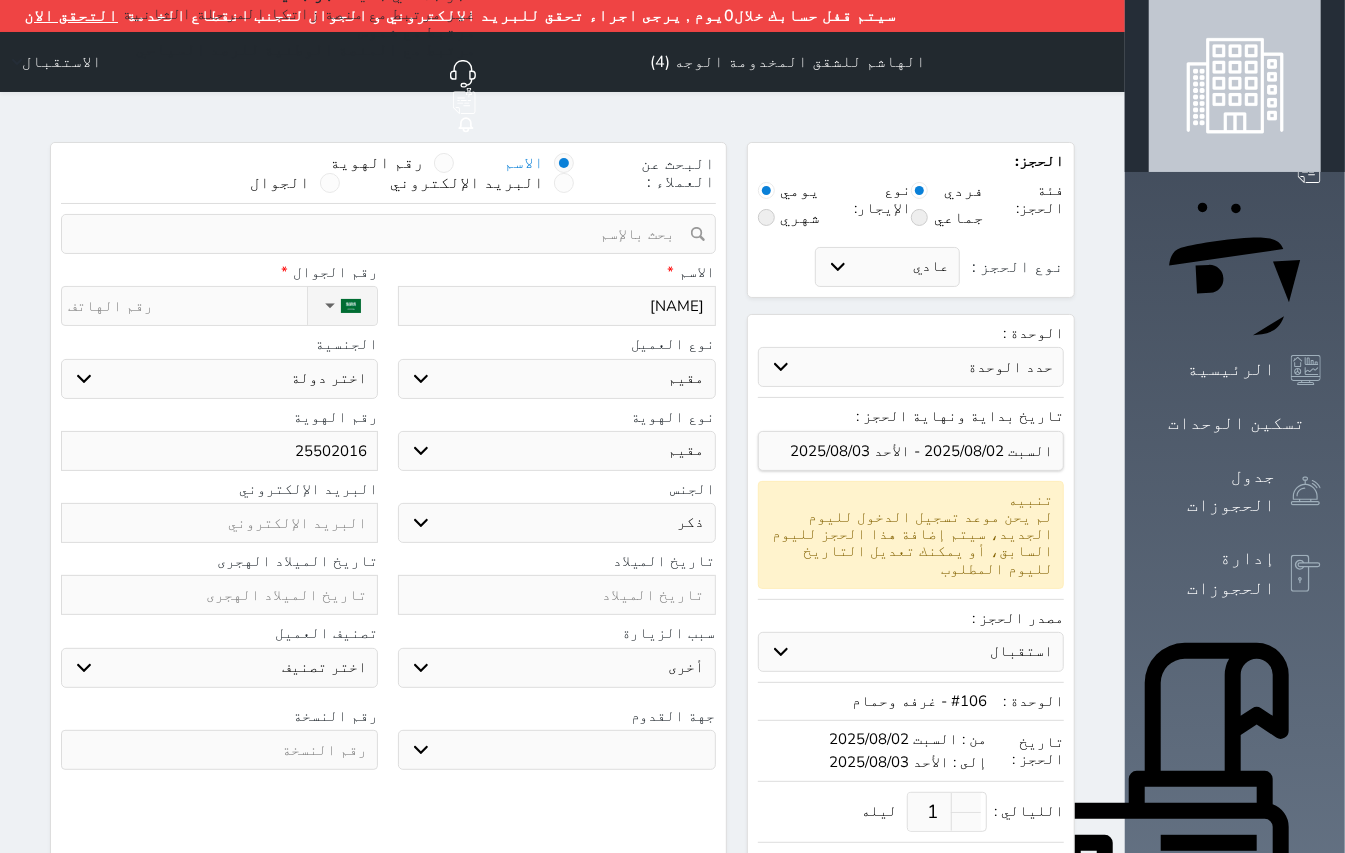 select 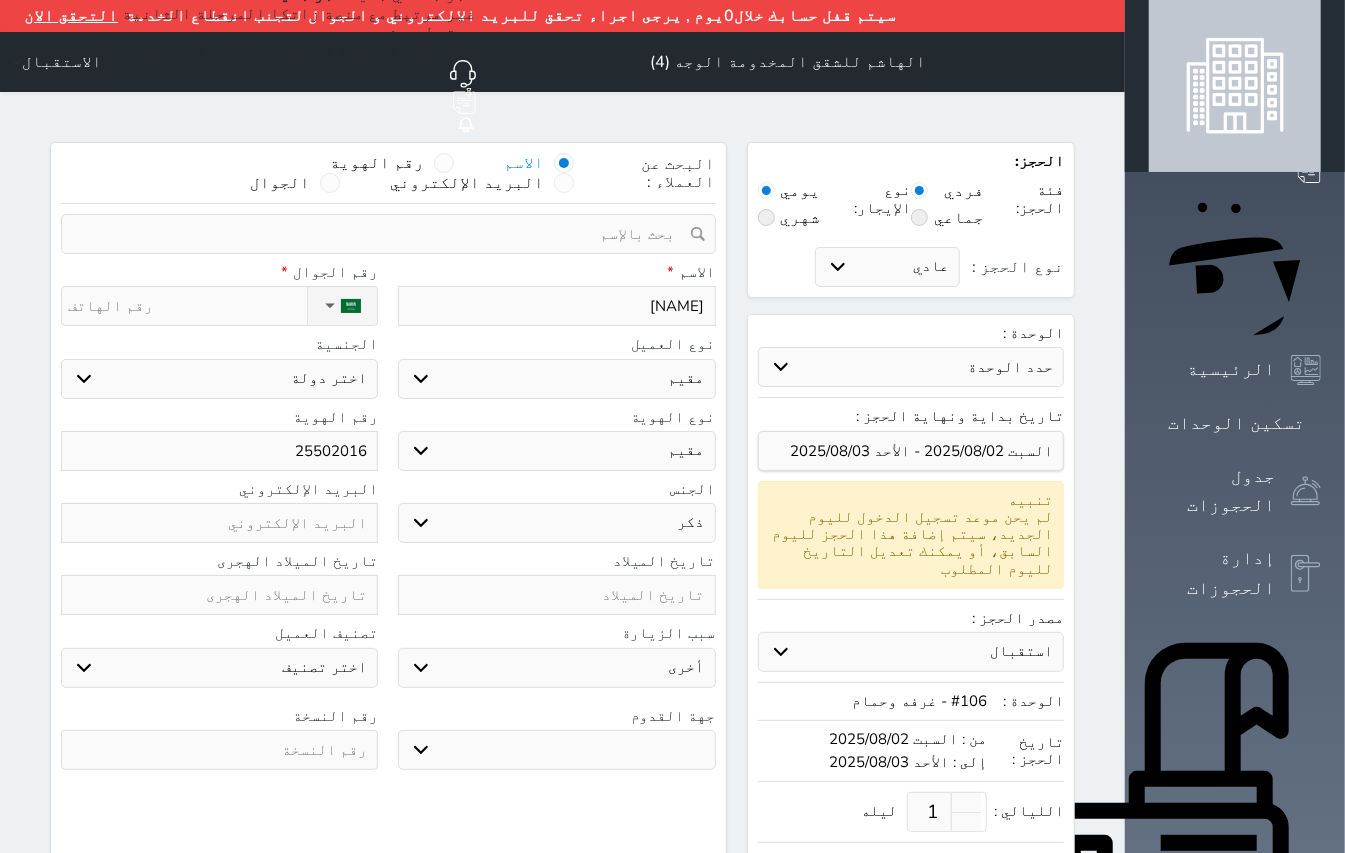 type on "[PHONE]" 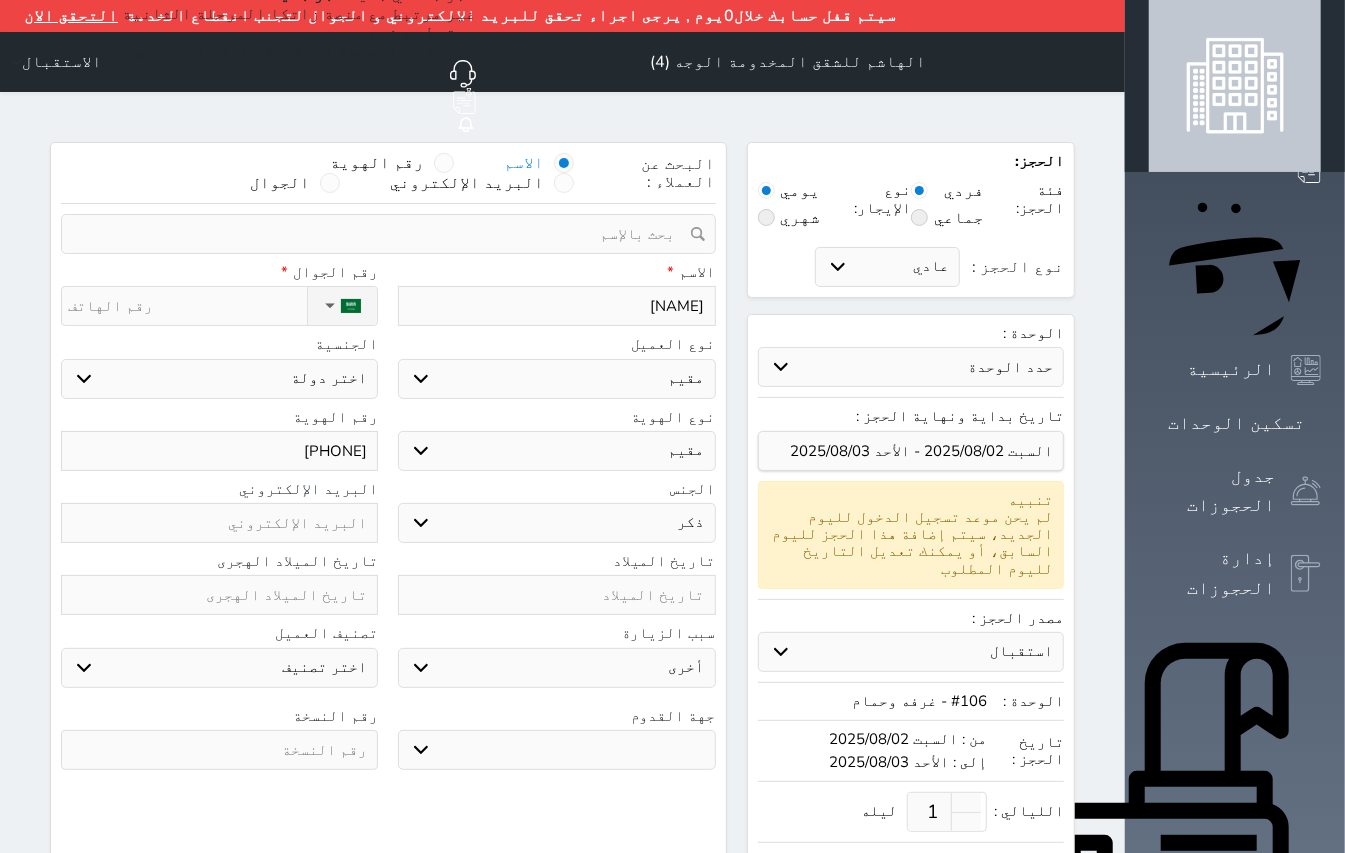 type on "[PHONE]" 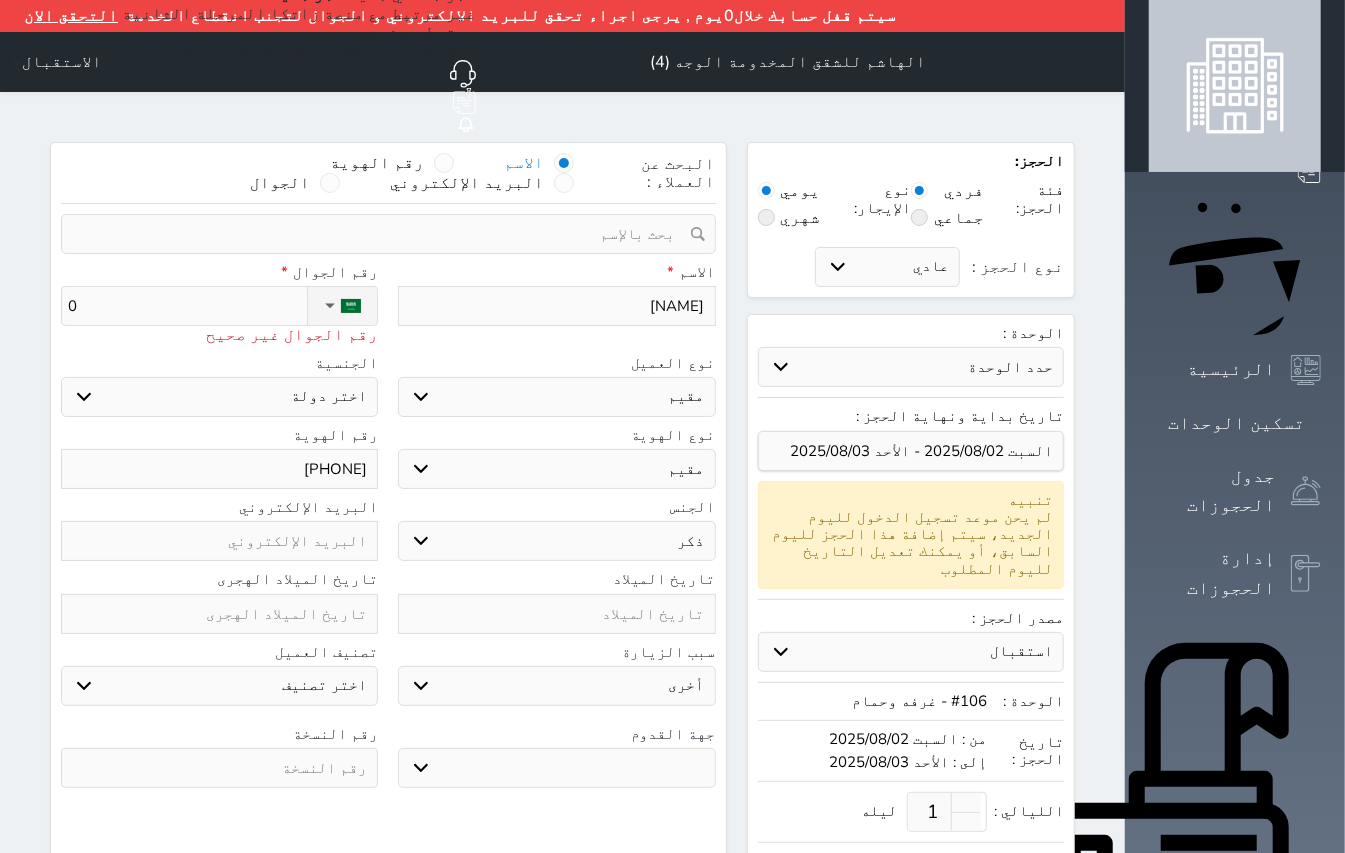 type on "05" 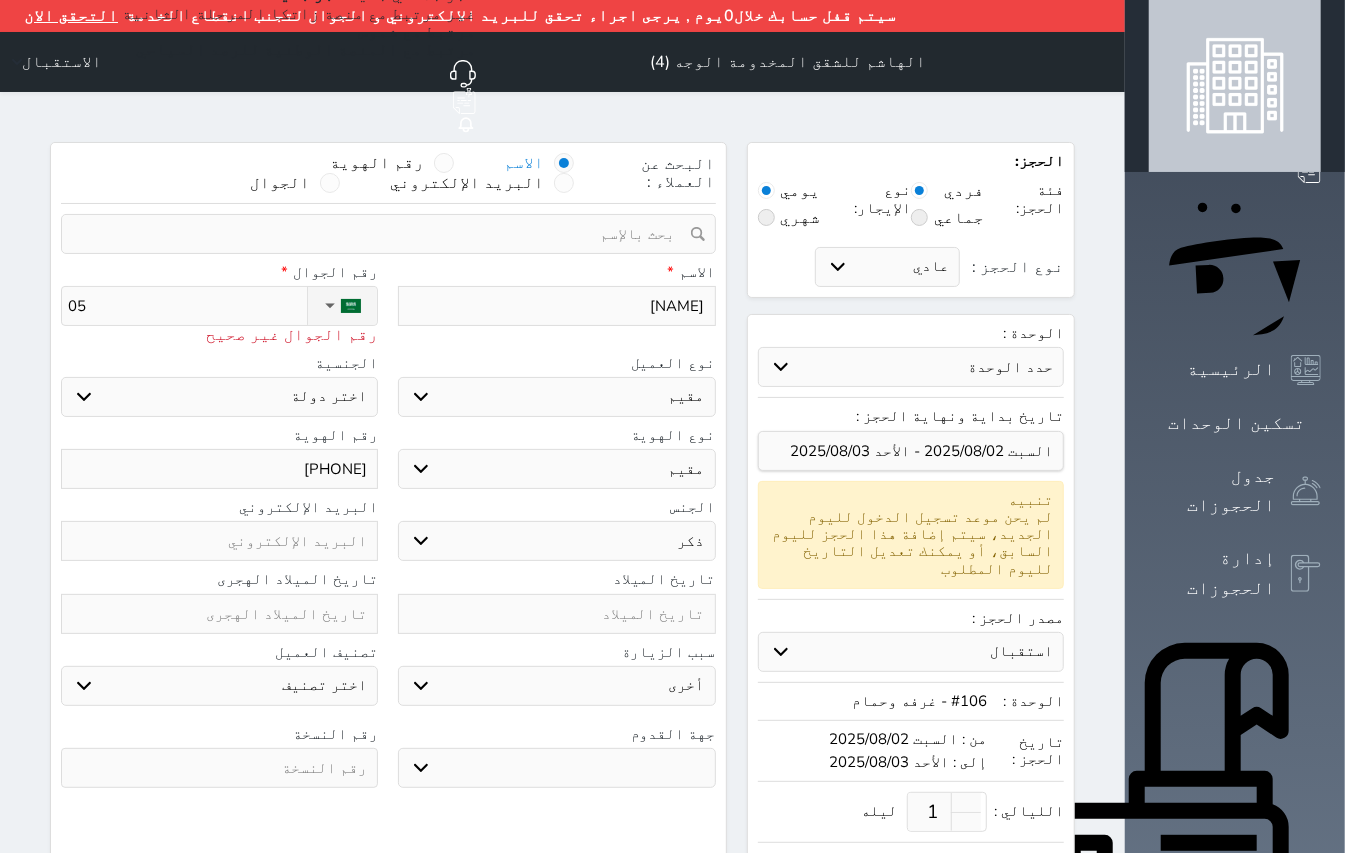 select 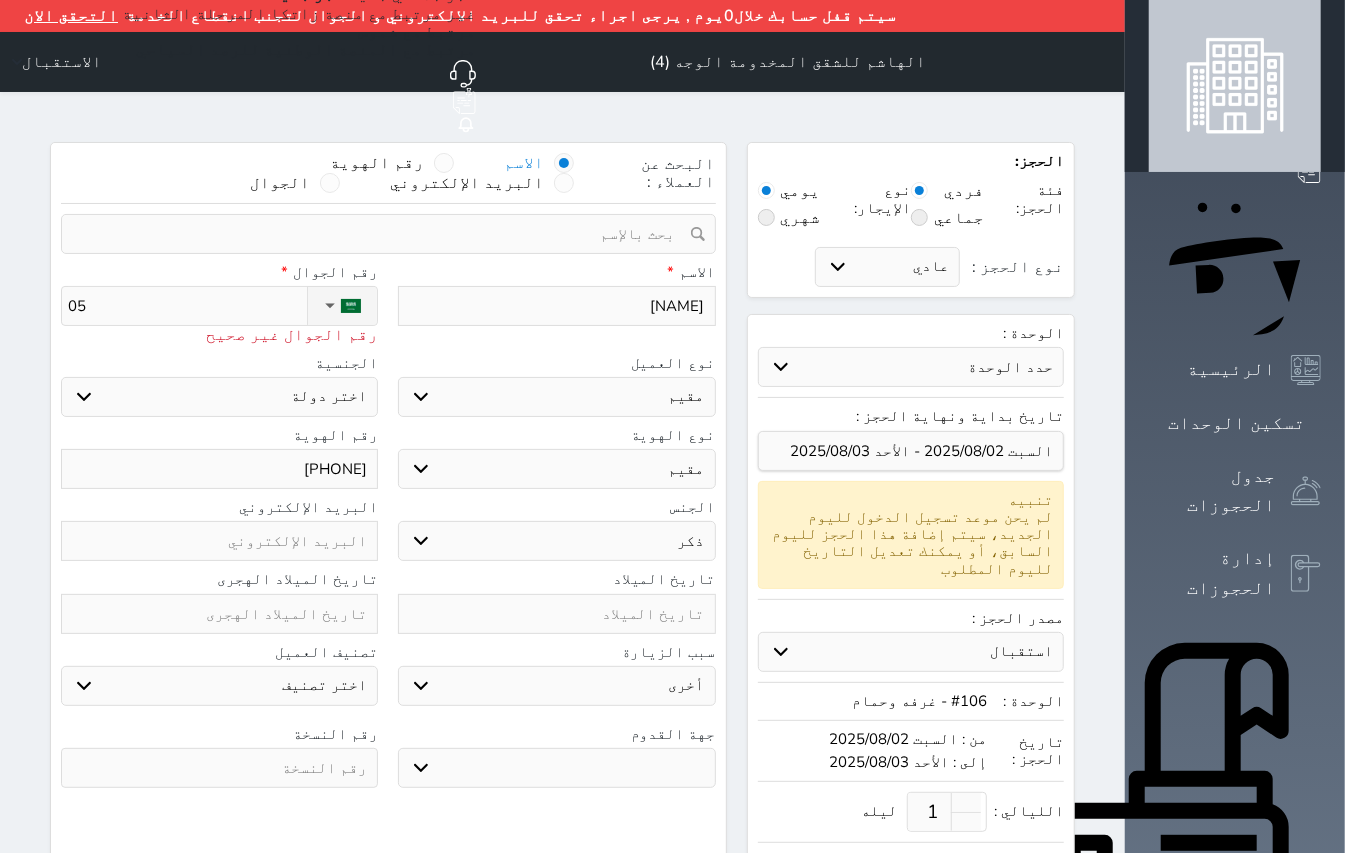 type on "056" 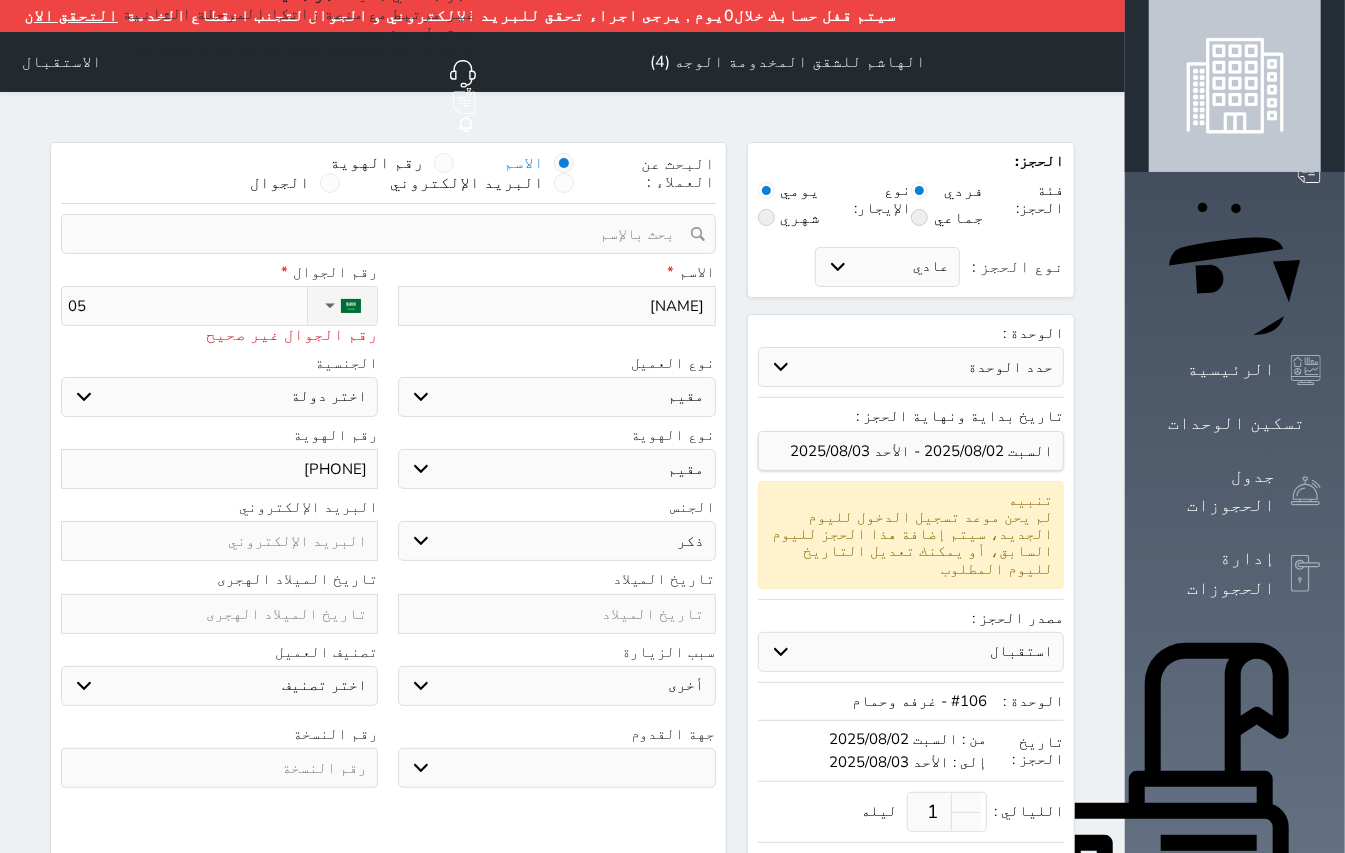 select 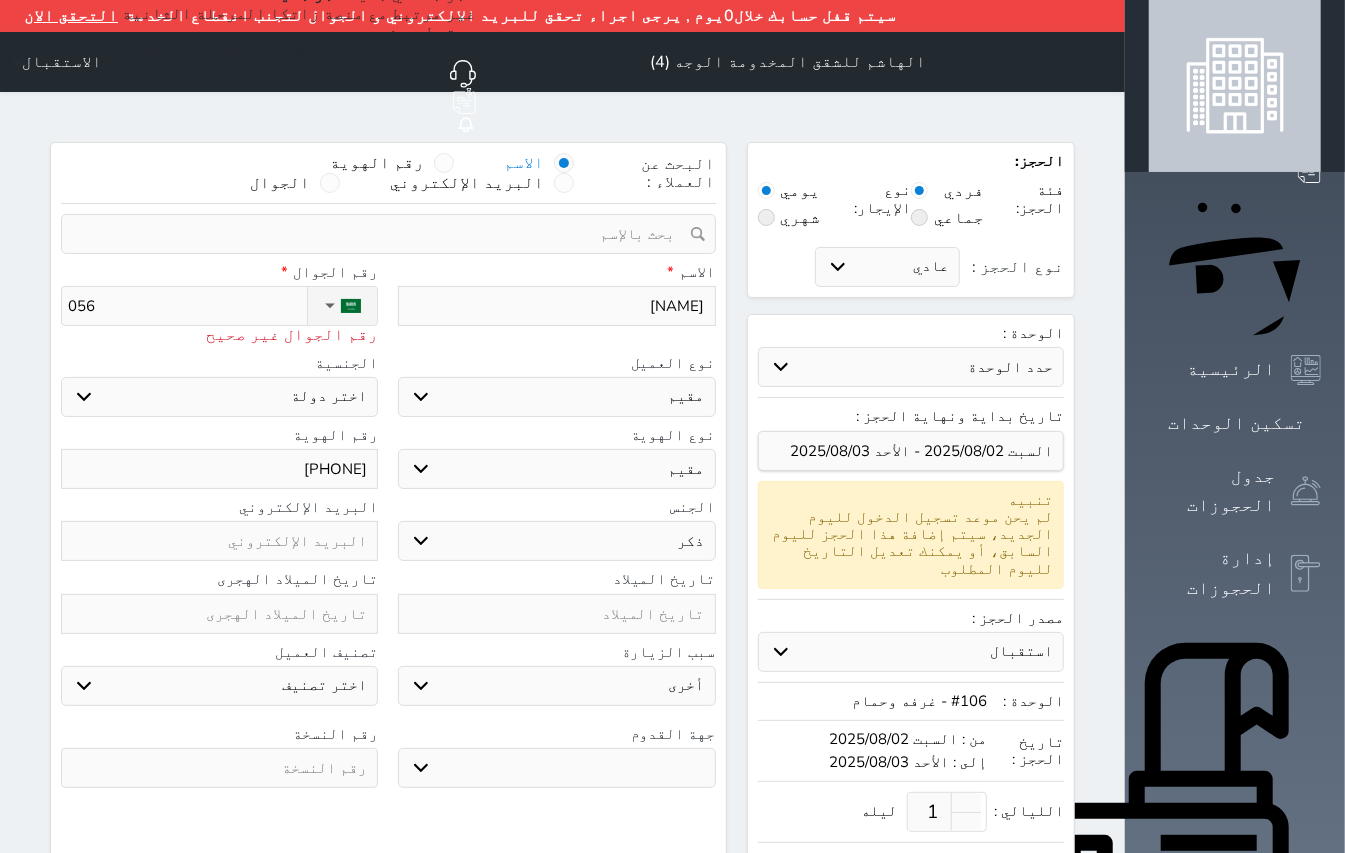 type on "0569" 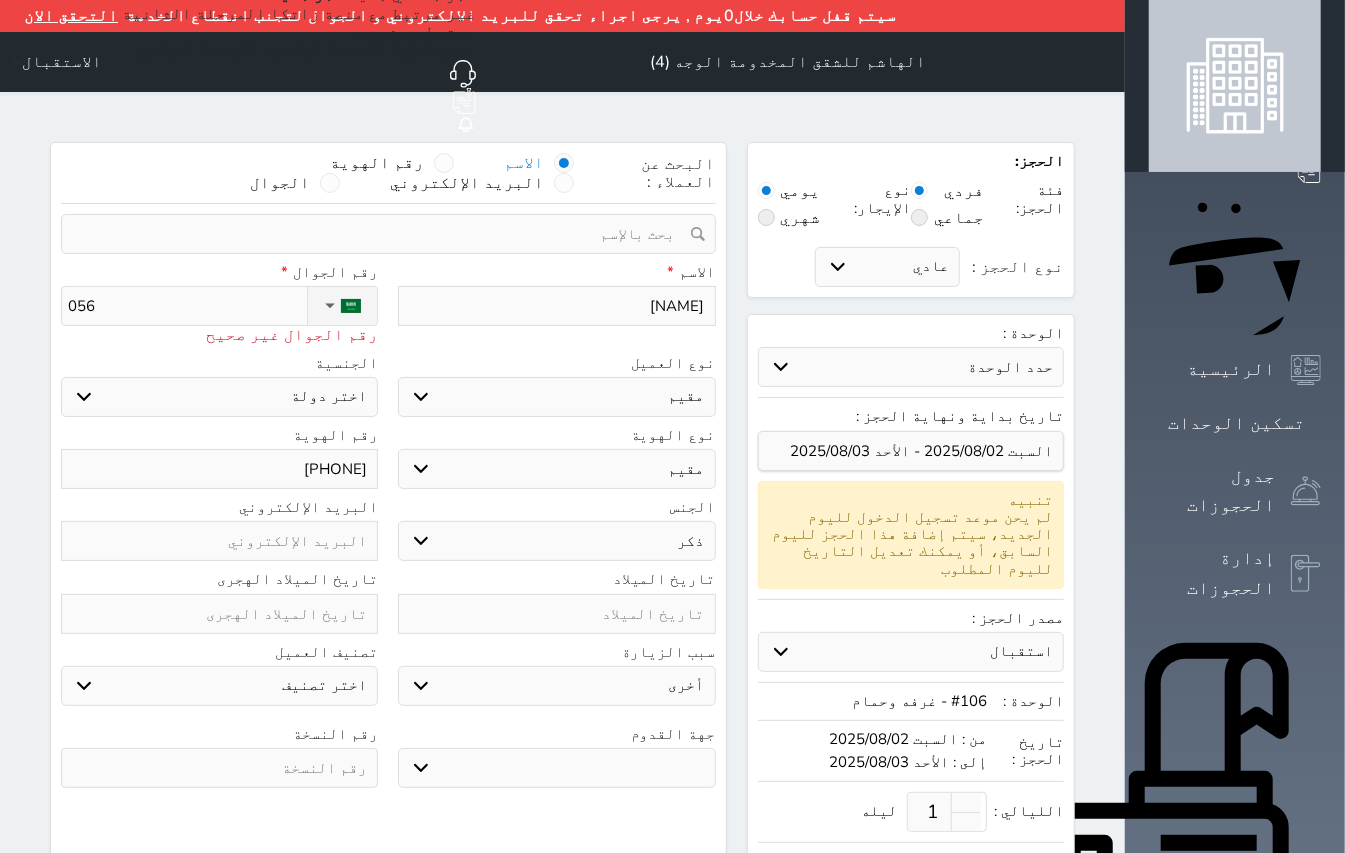 select 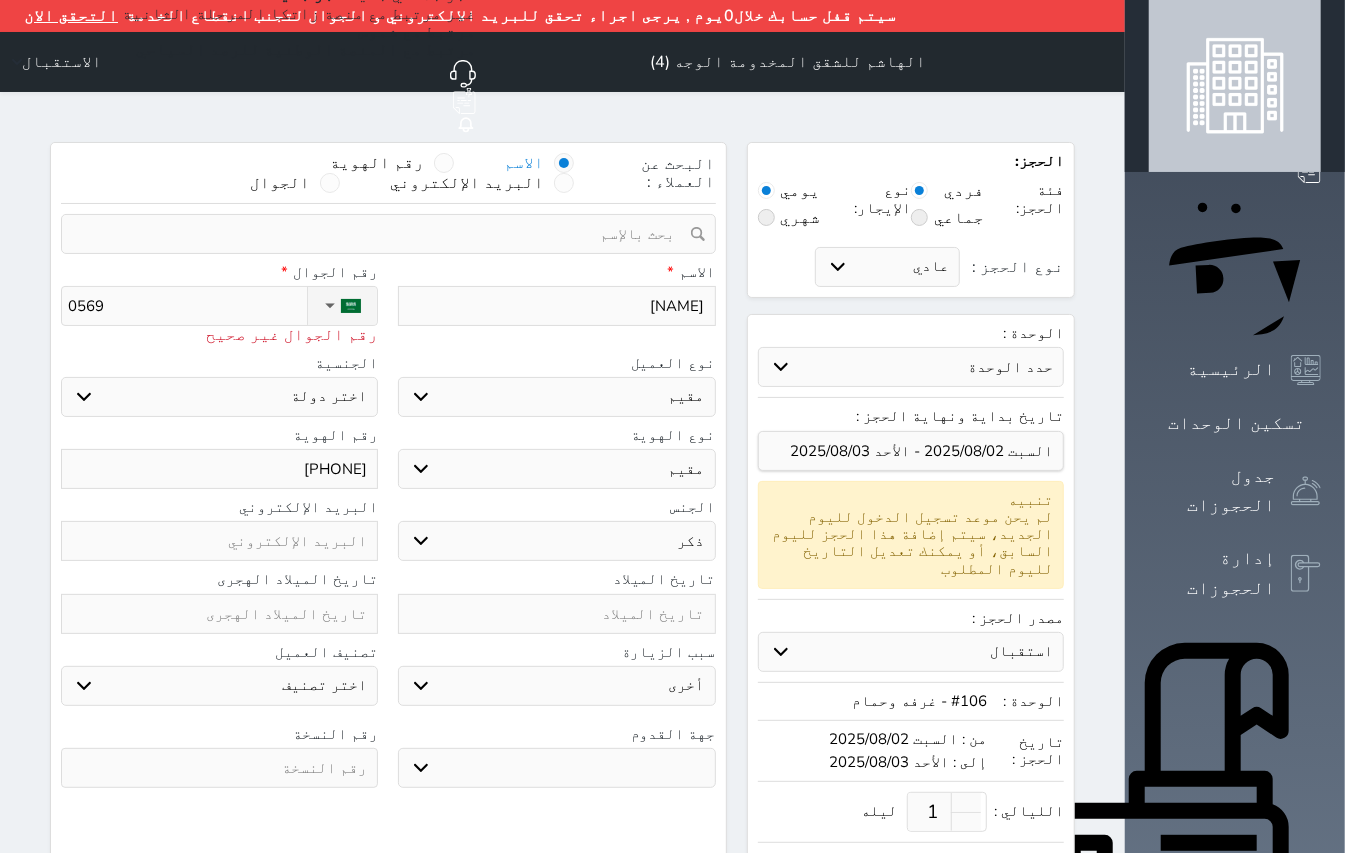 type on "[PHONE]" 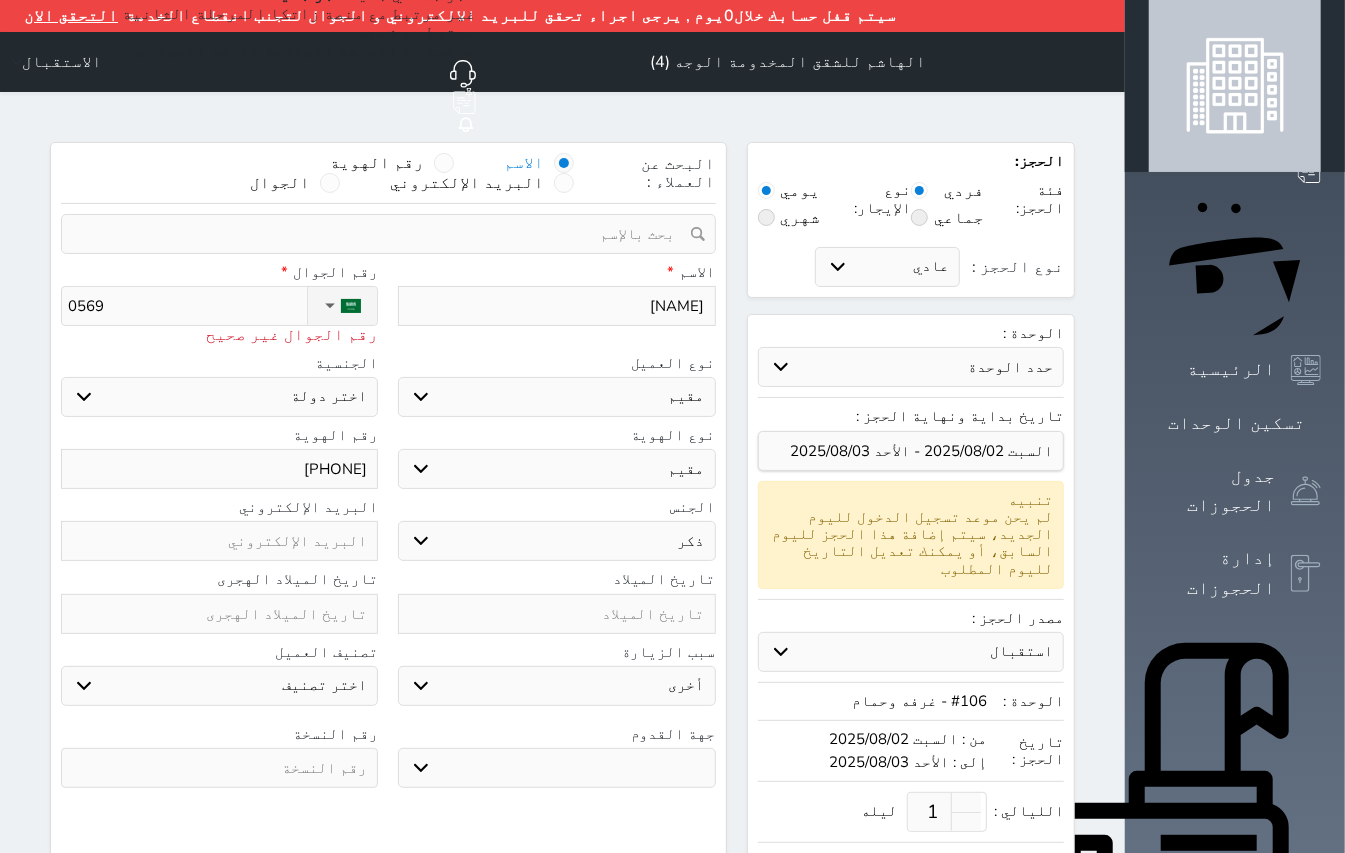 select 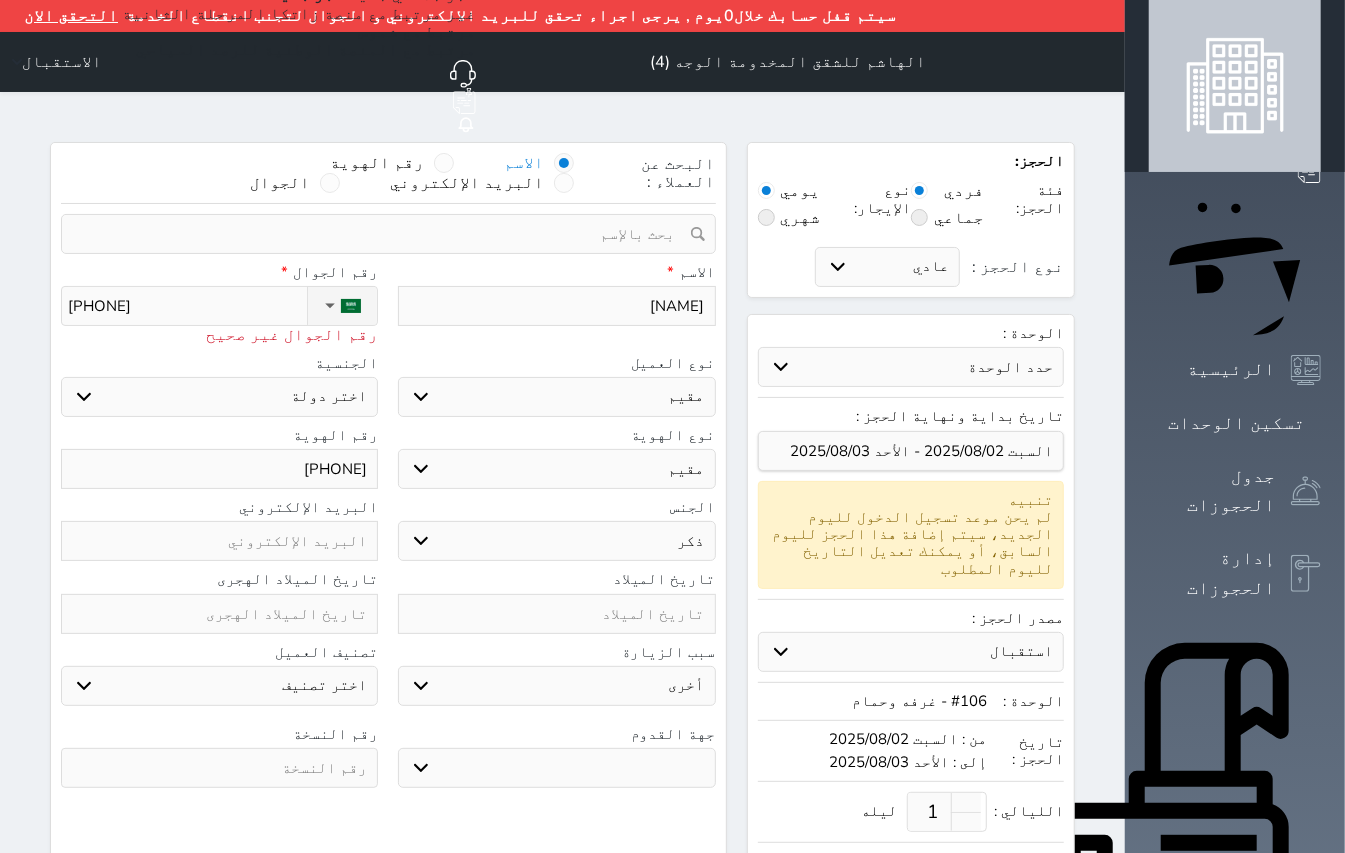 type on "[PHONE]" 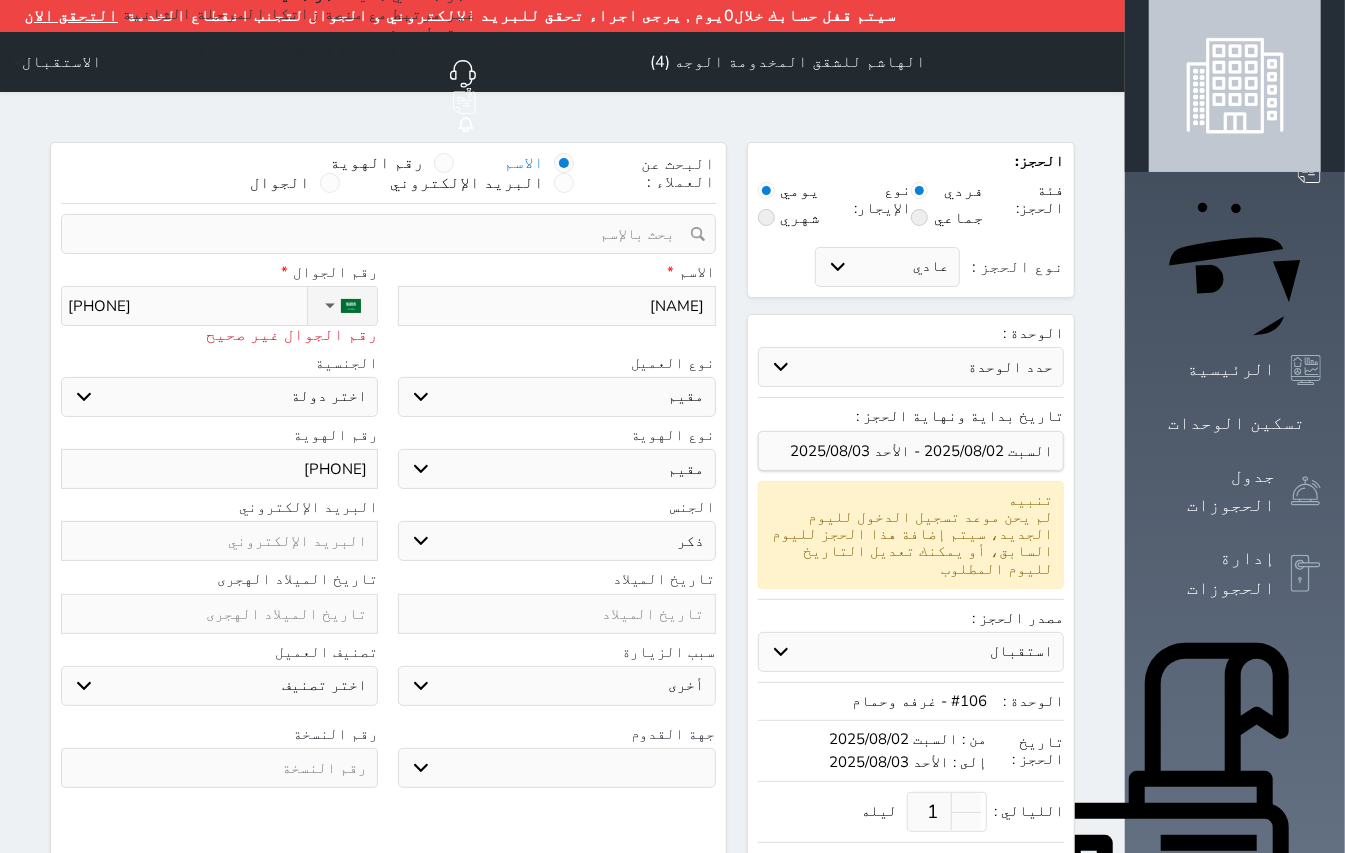 select 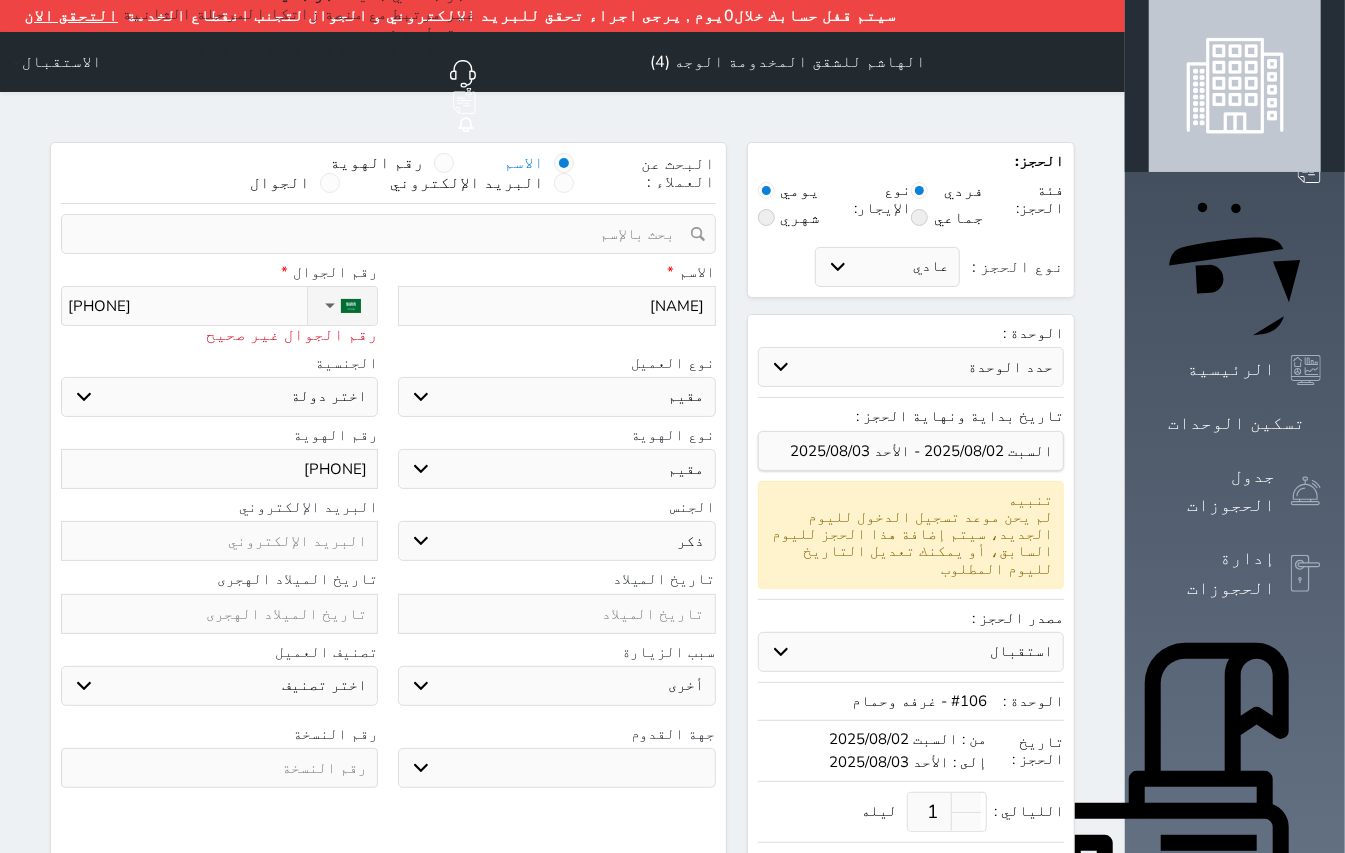 type on "0569412" 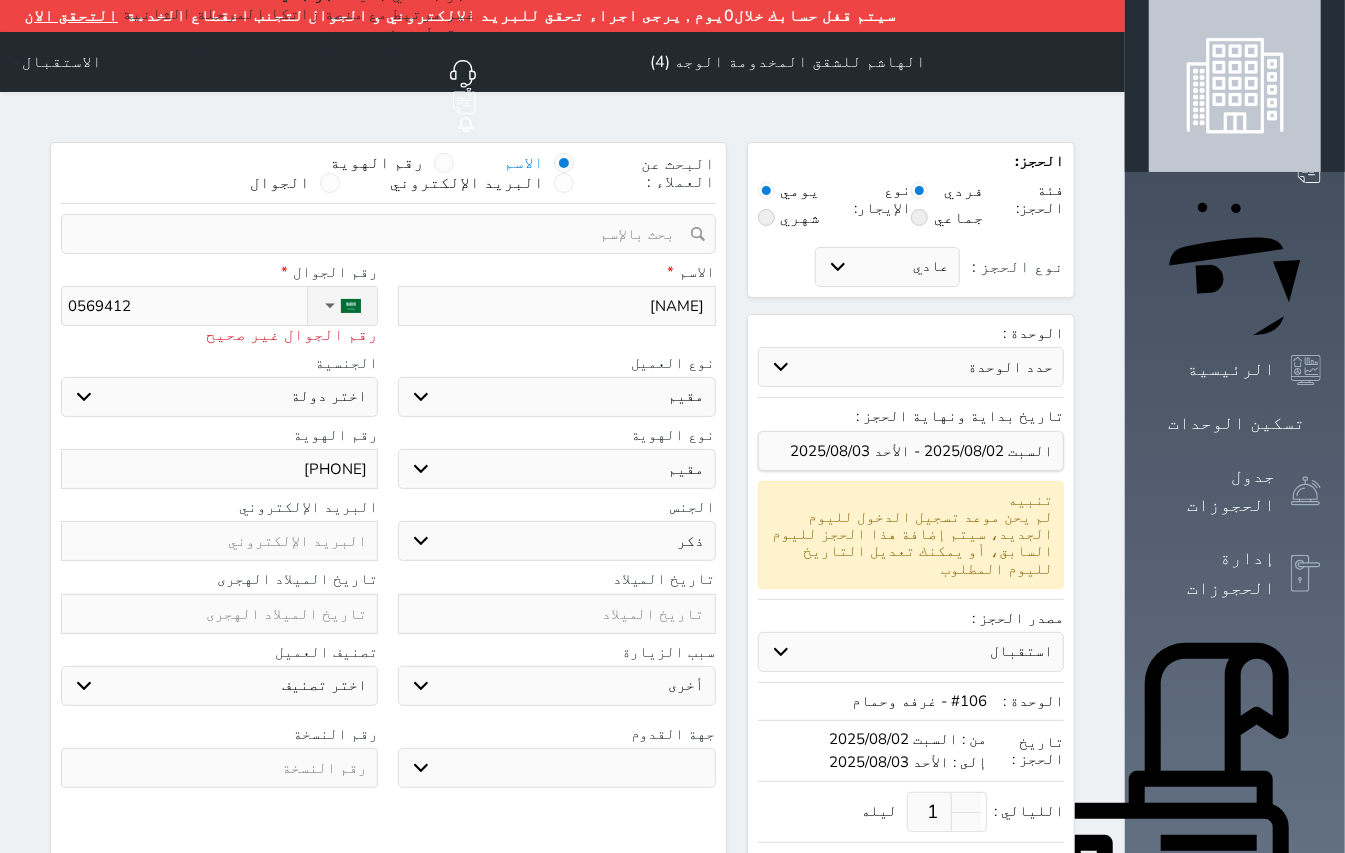 select 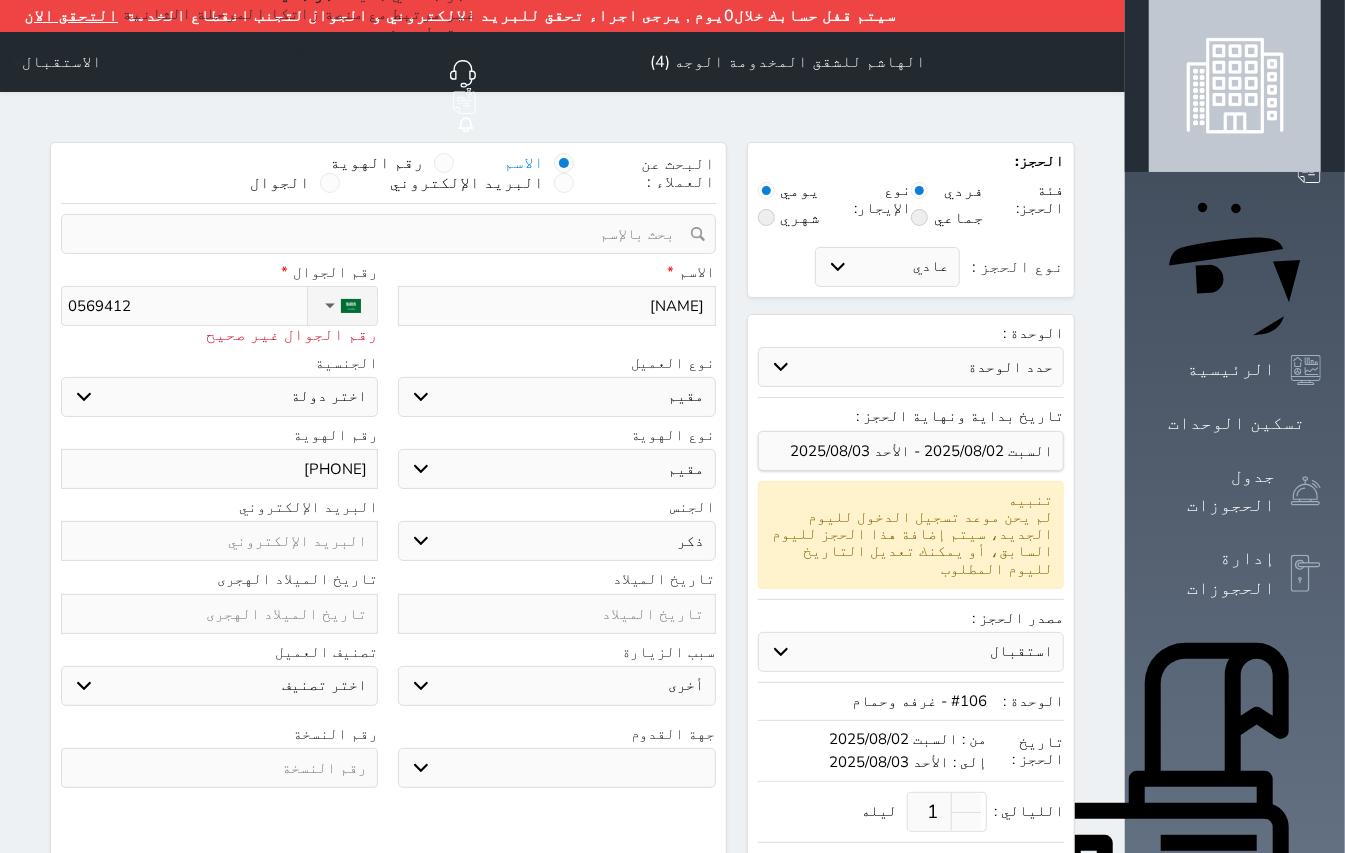 type on "[PHONE]" 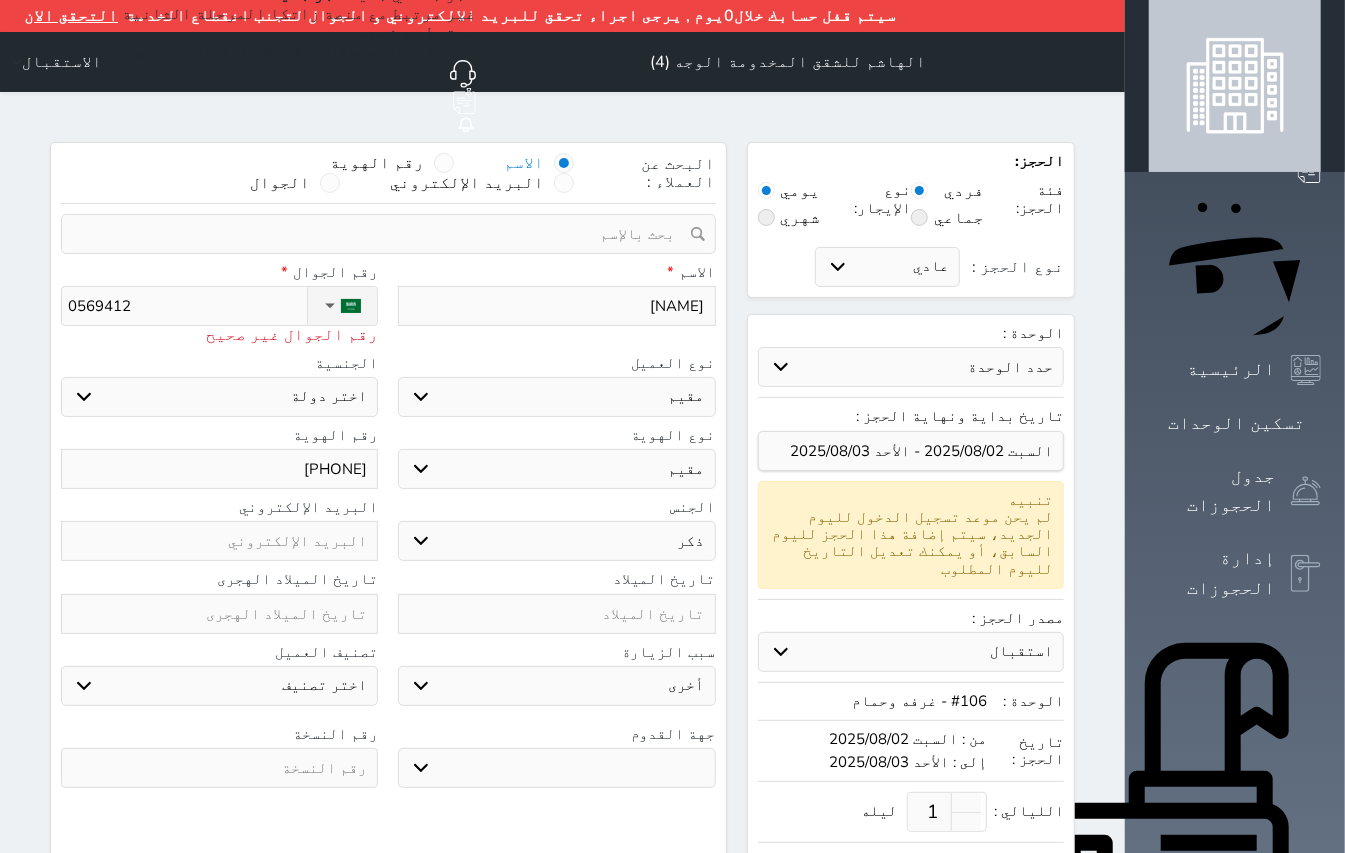 select 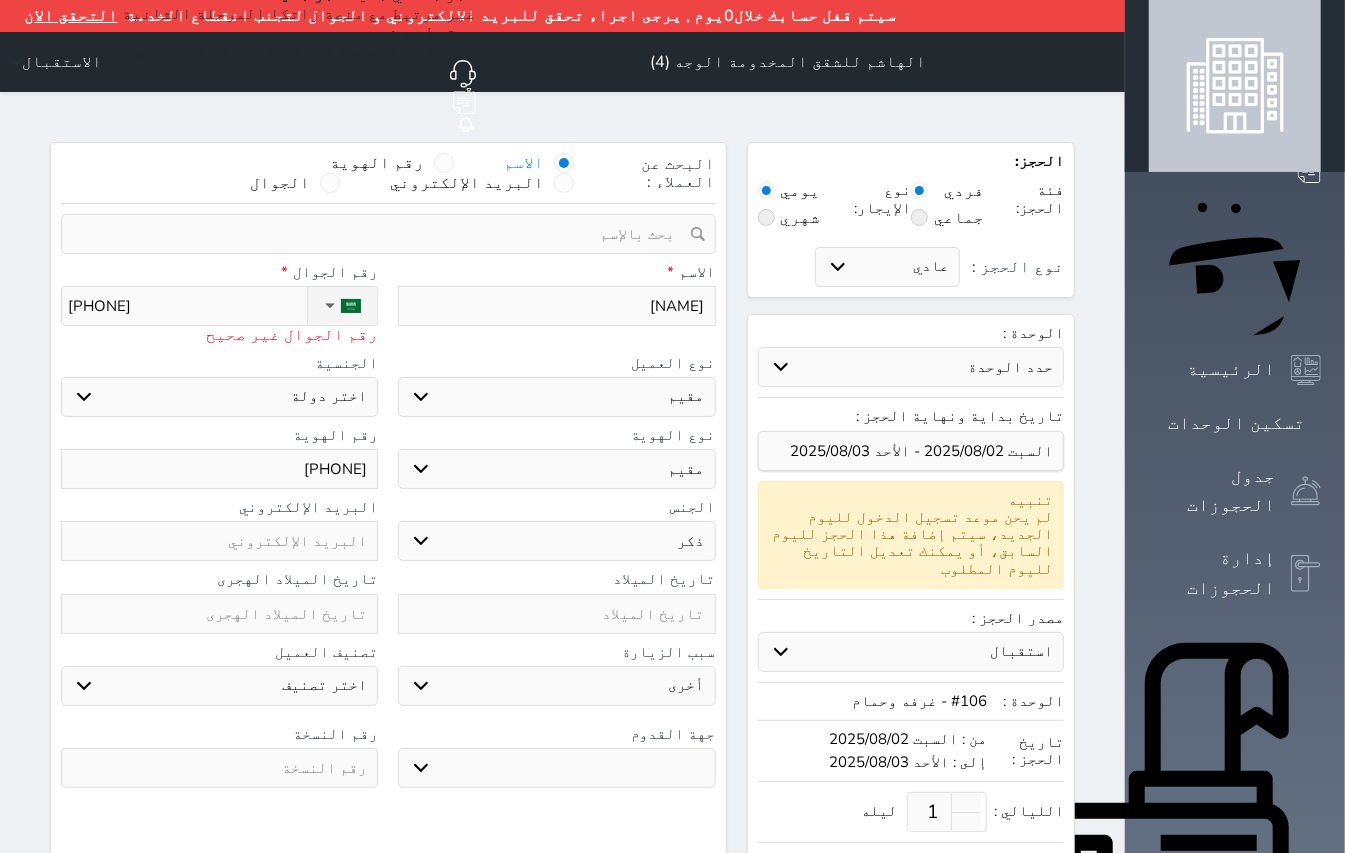 type on "[PHONE]" 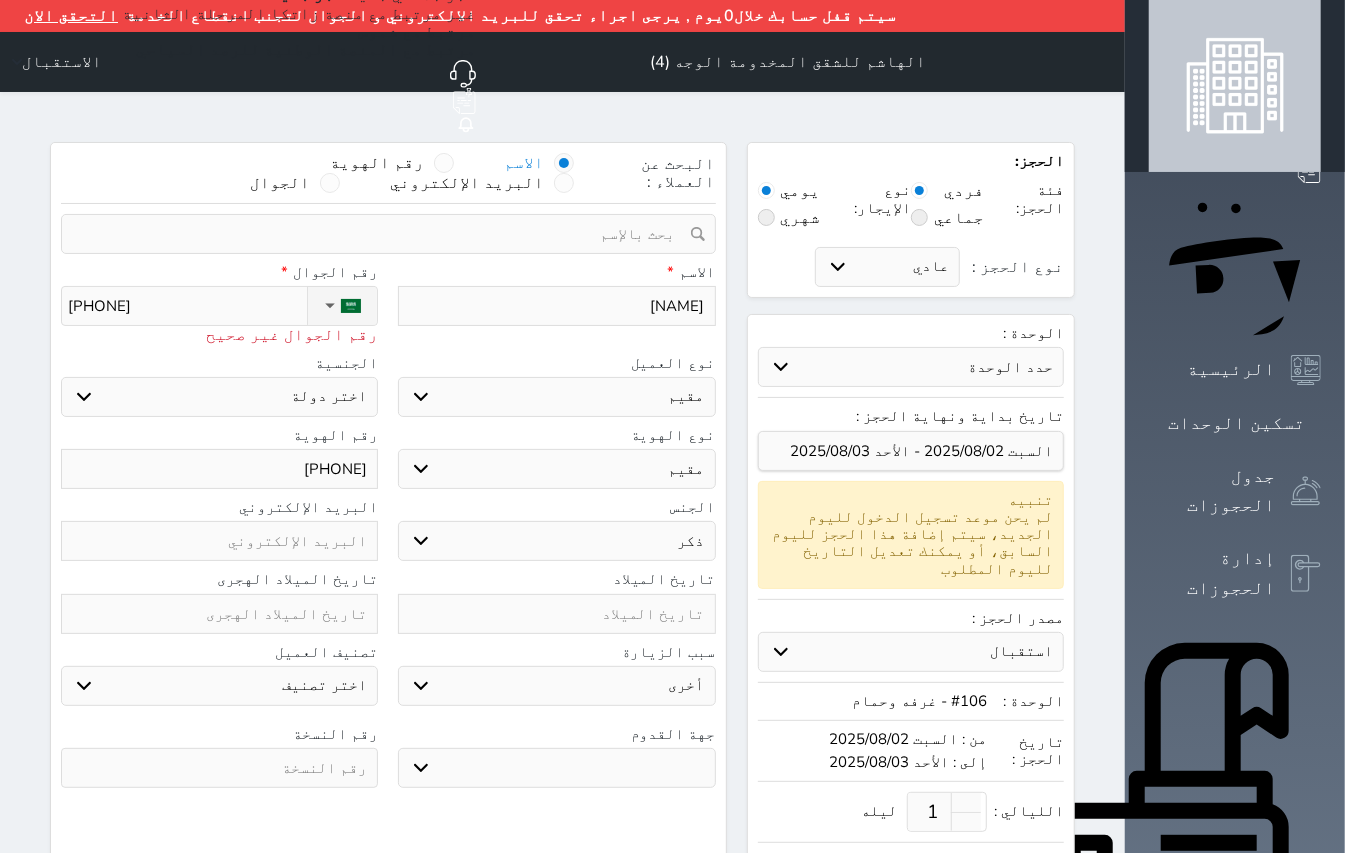 select 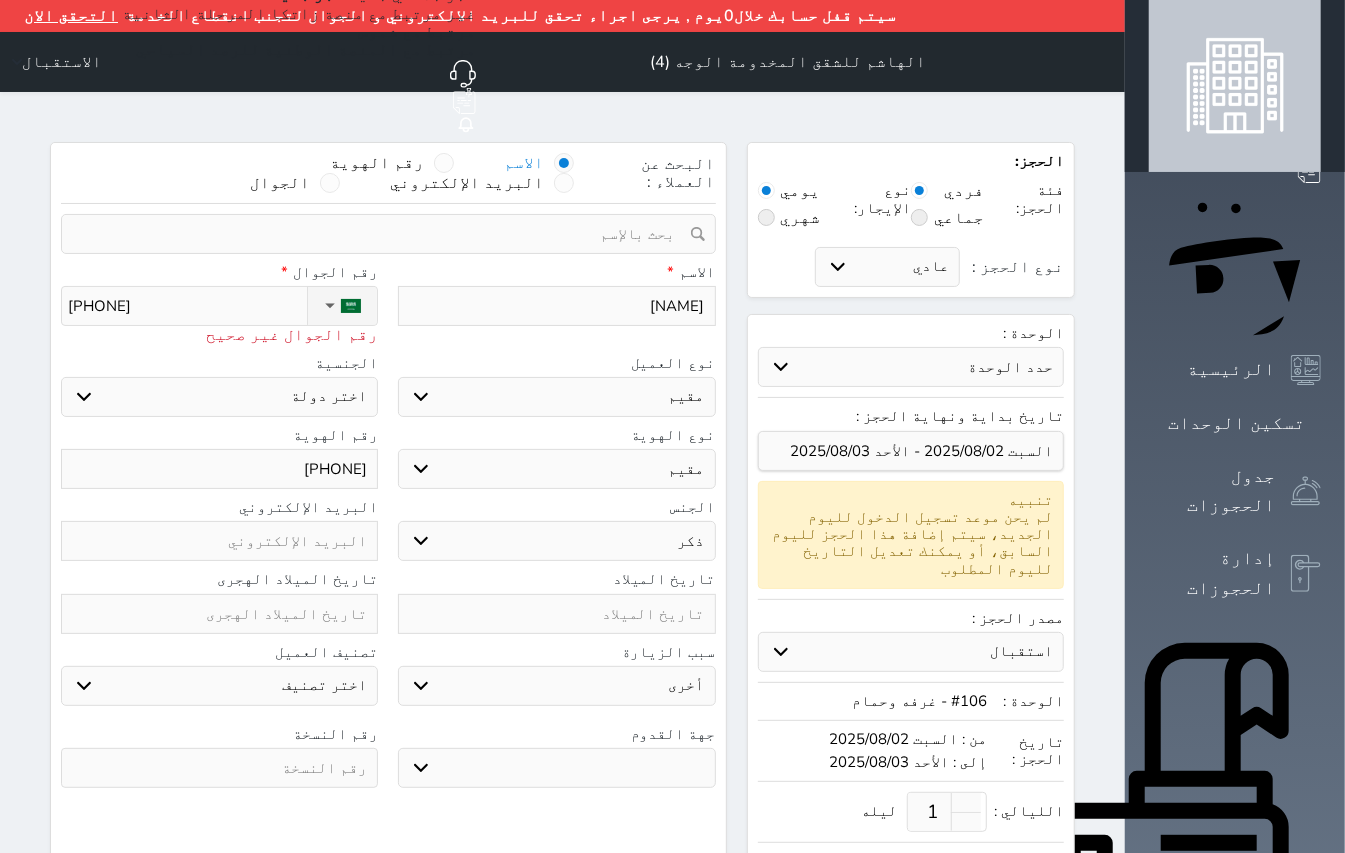 type on "[PHONE]" 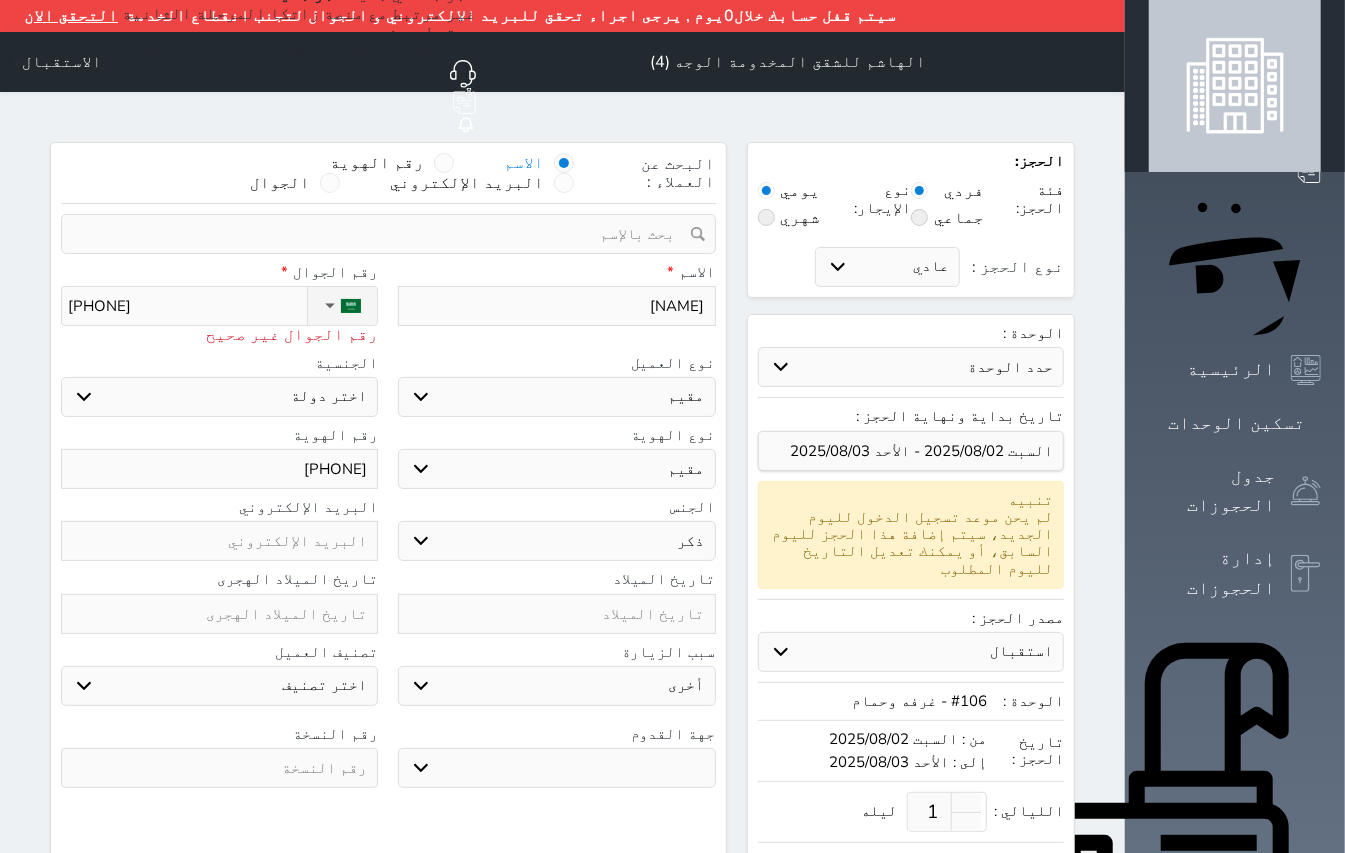select 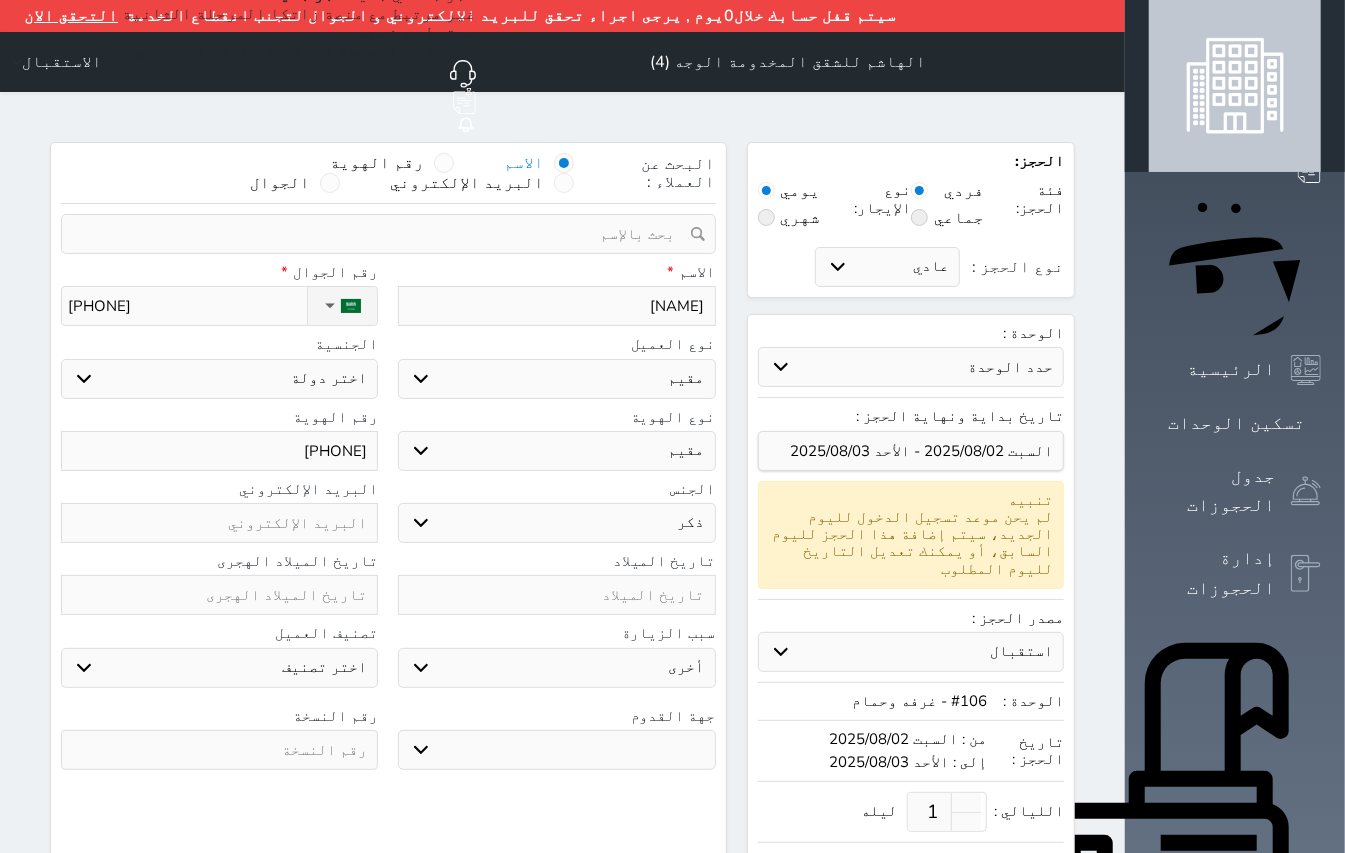 type on "[PHONE]" 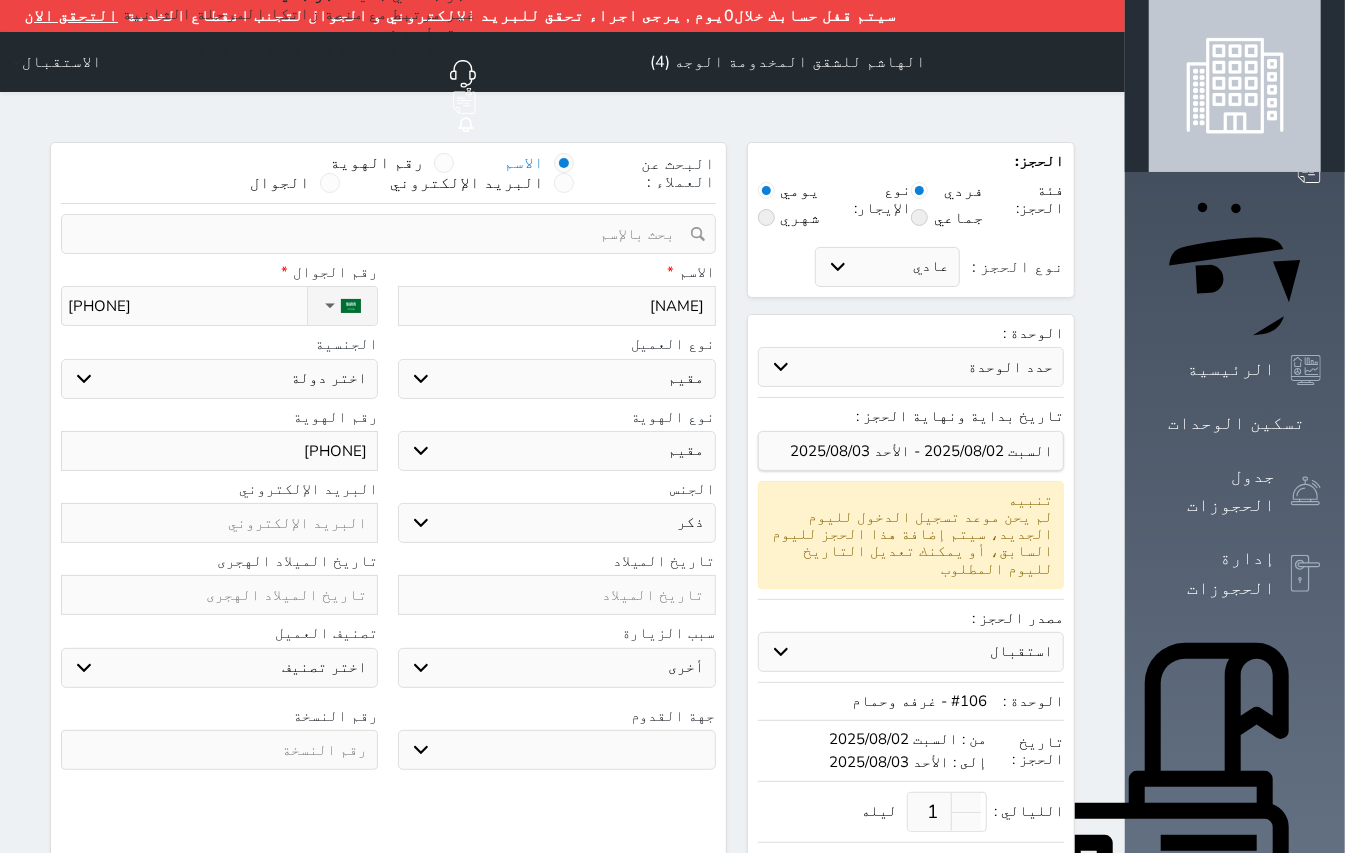 click on "اختر دولة
اثيوبيا
اجنبي بجواز سعودي
اخرى
اذربيجان
ارتيريا
ارمينيا
ازبكستان
اسبانيا
استراليا
استونيا" at bounding box center [219, 379] 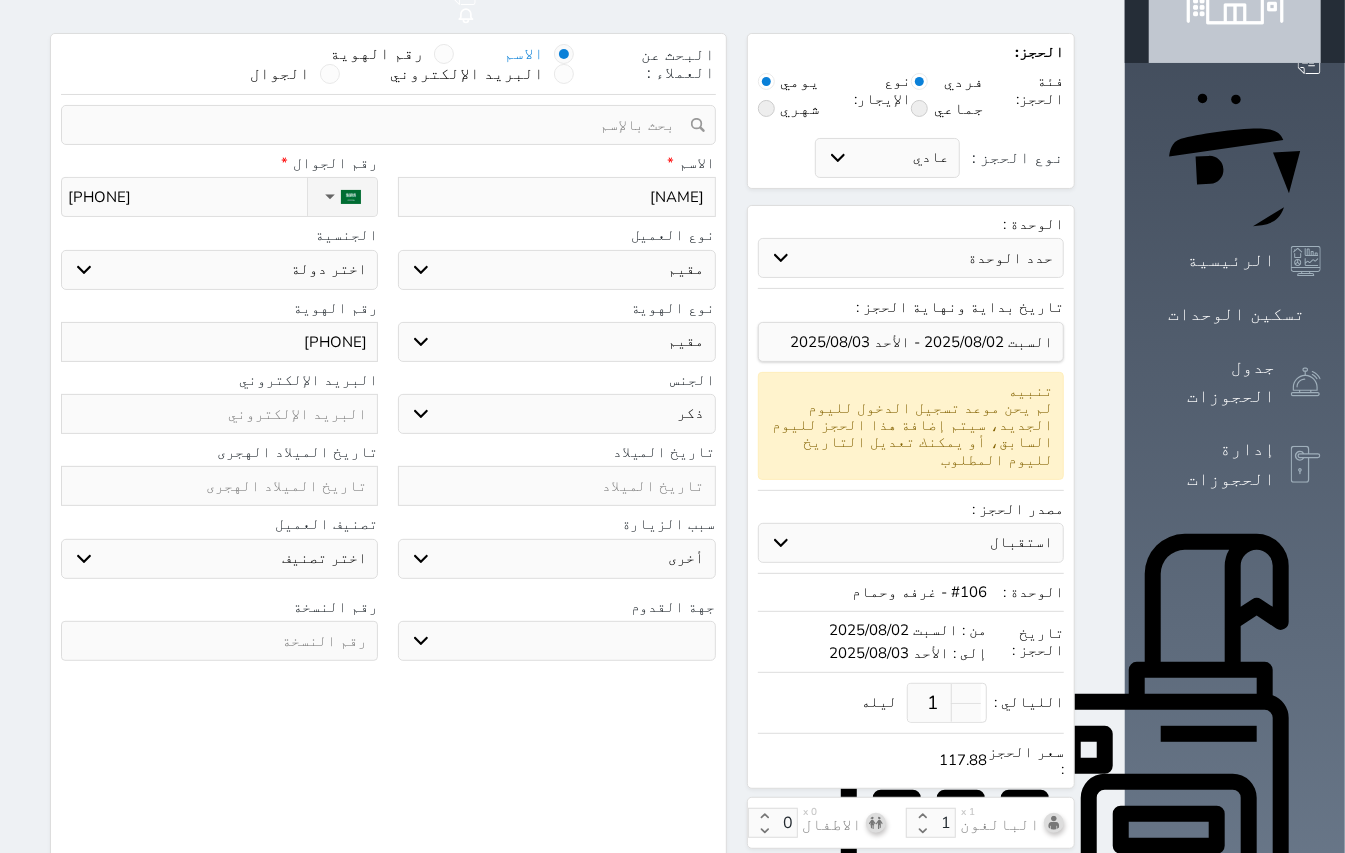scroll, scrollTop: 0, scrollLeft: 0, axis: both 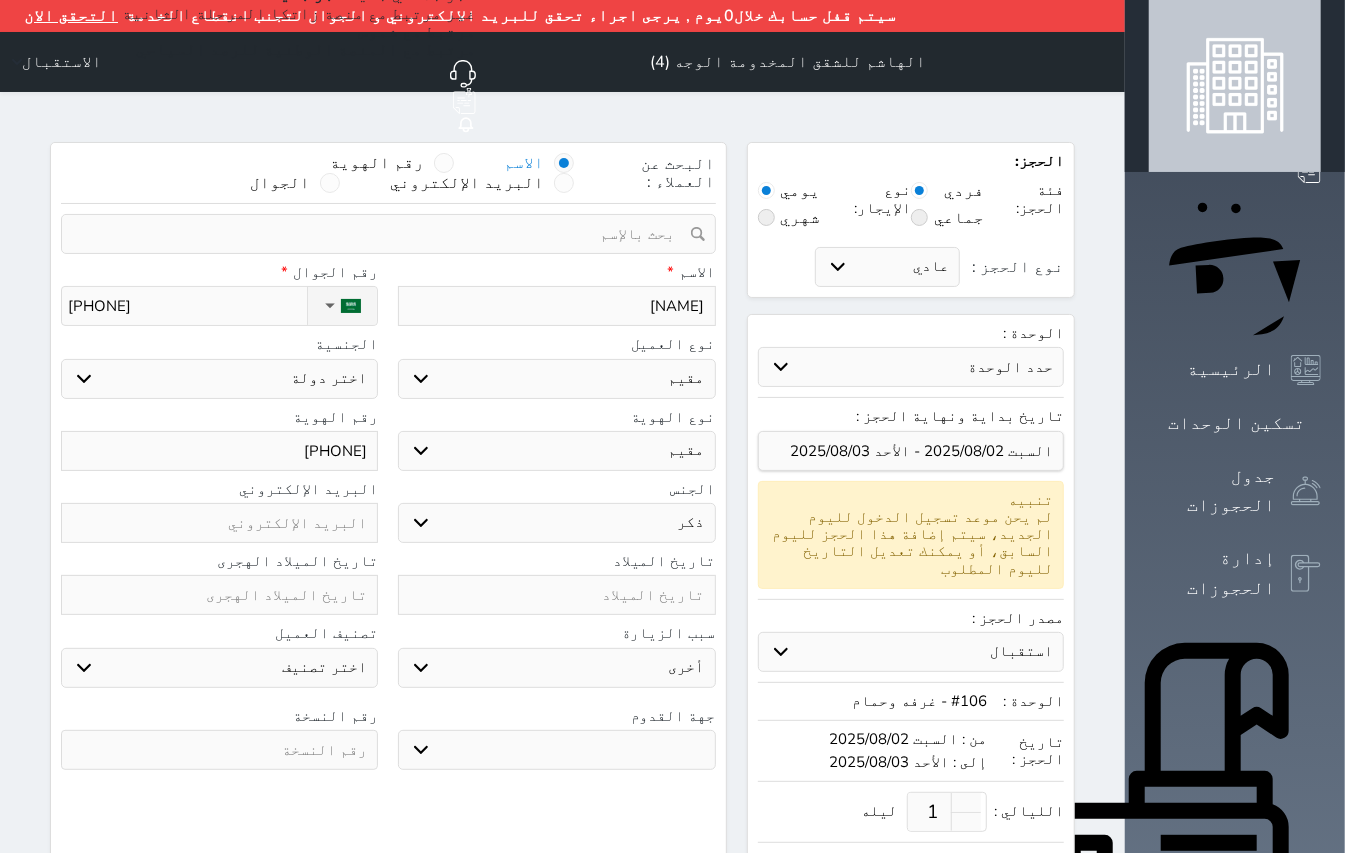 click on "اختر دولة
اثيوبيا
اجنبي بجواز سعودي
اخرى
اذربيجان
ارتيريا
ارمينيا
ازبكستان
اسبانيا
استراليا
استونيا" at bounding box center [219, 379] 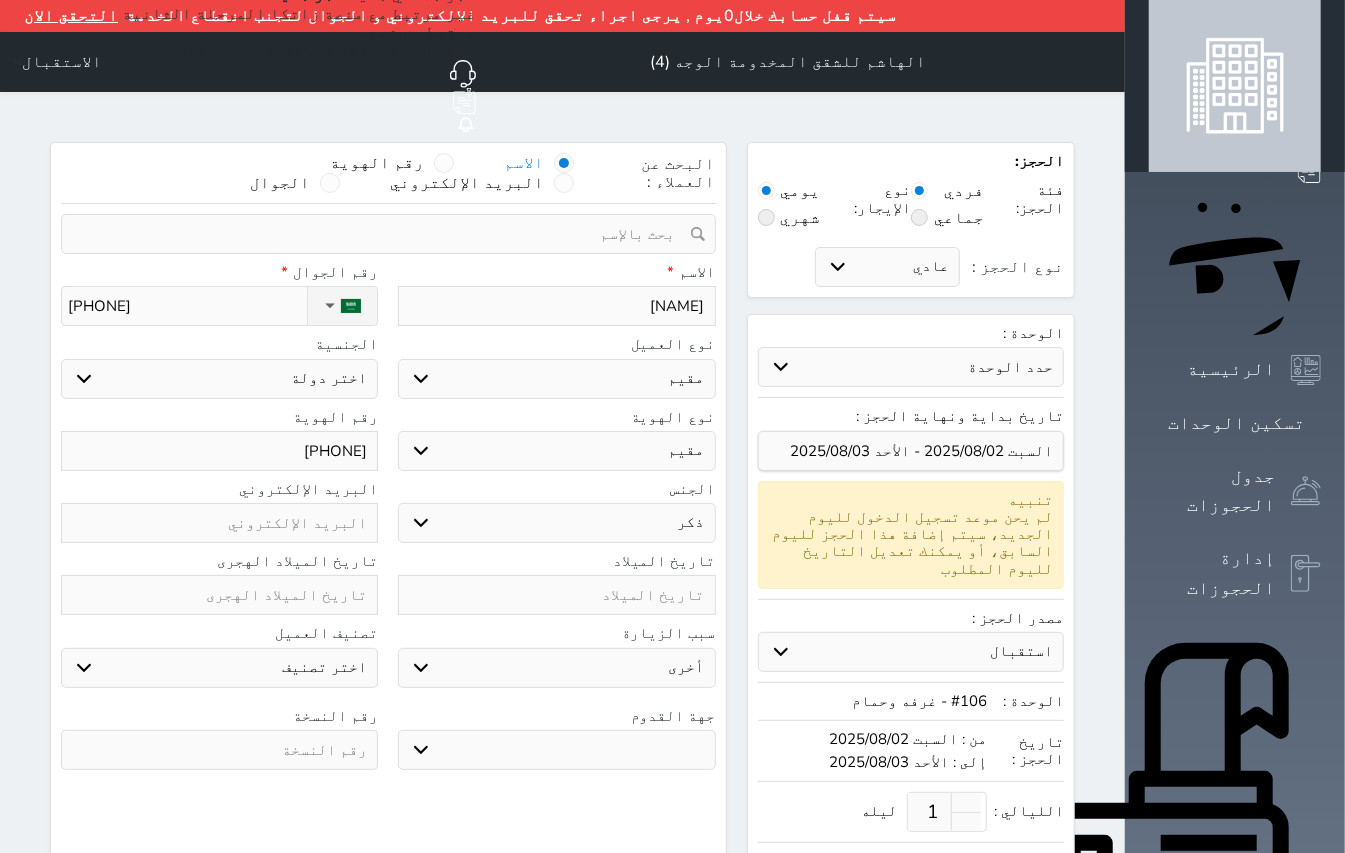 select on "321" 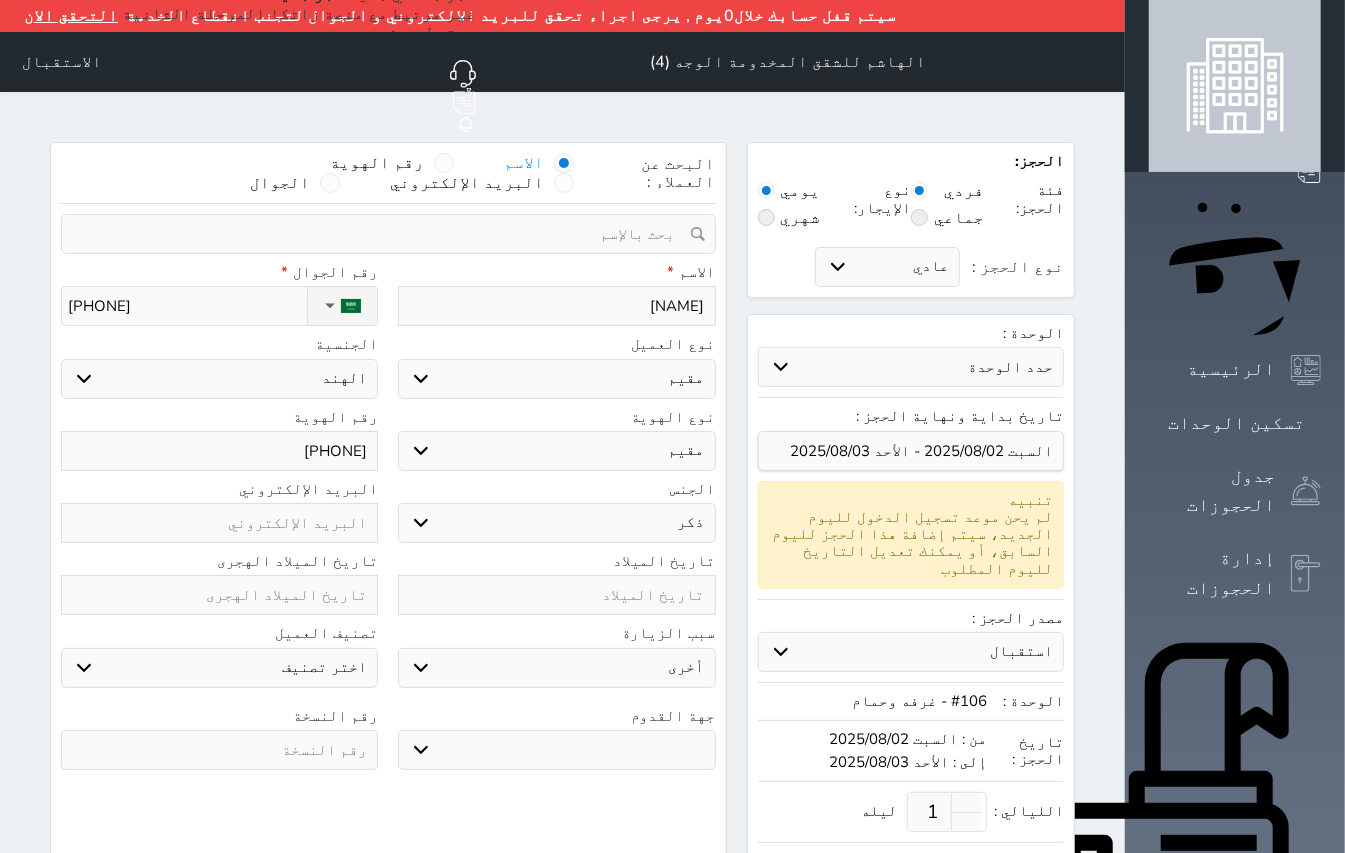 click on "اختر دولة
اثيوبيا
اجنبي بجواز سعودي
اخرى
اذربيجان
ارتيريا
ارمينيا
ازبكستان
اسبانيا
استراليا
استونيا" at bounding box center [219, 379] 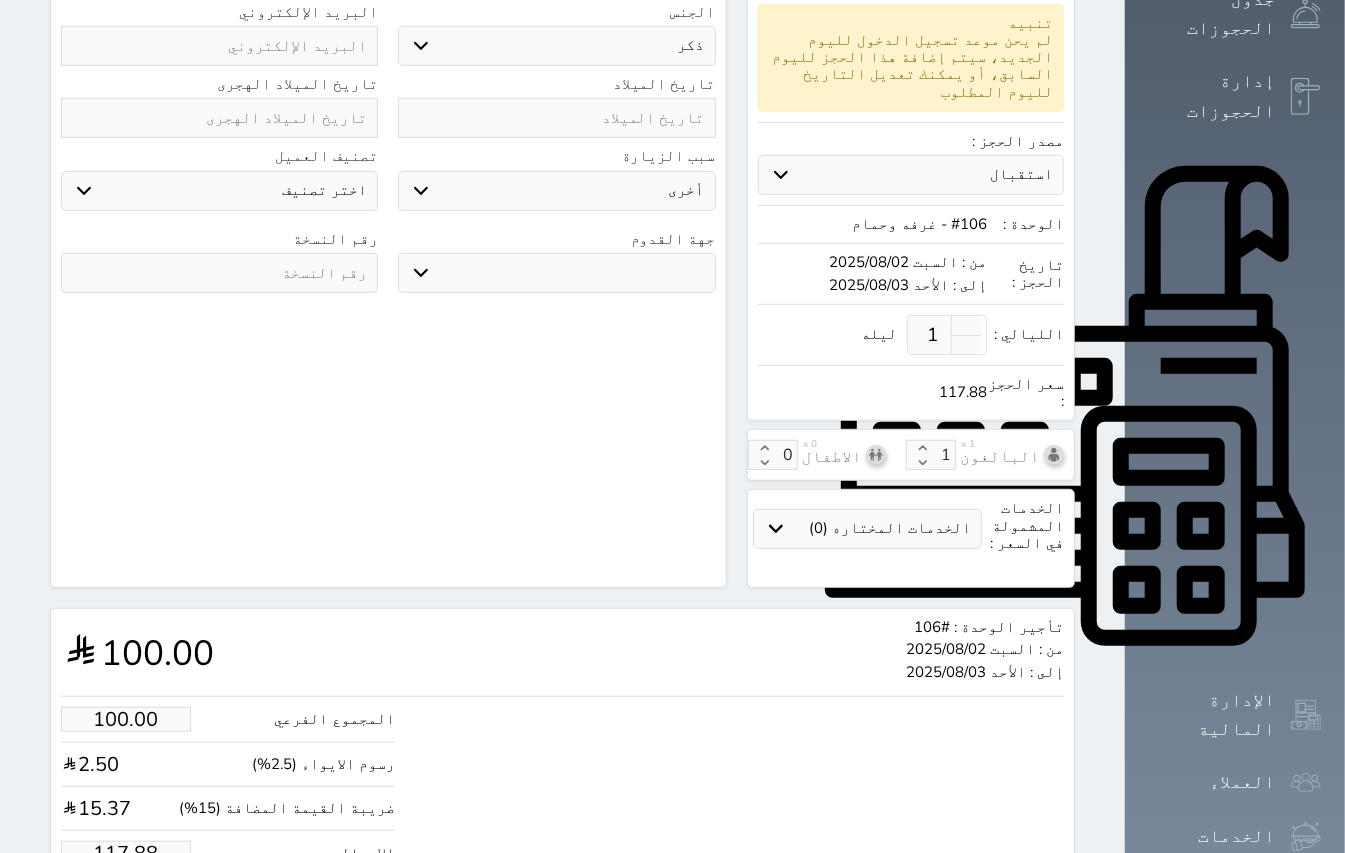 scroll, scrollTop: 498, scrollLeft: 0, axis: vertical 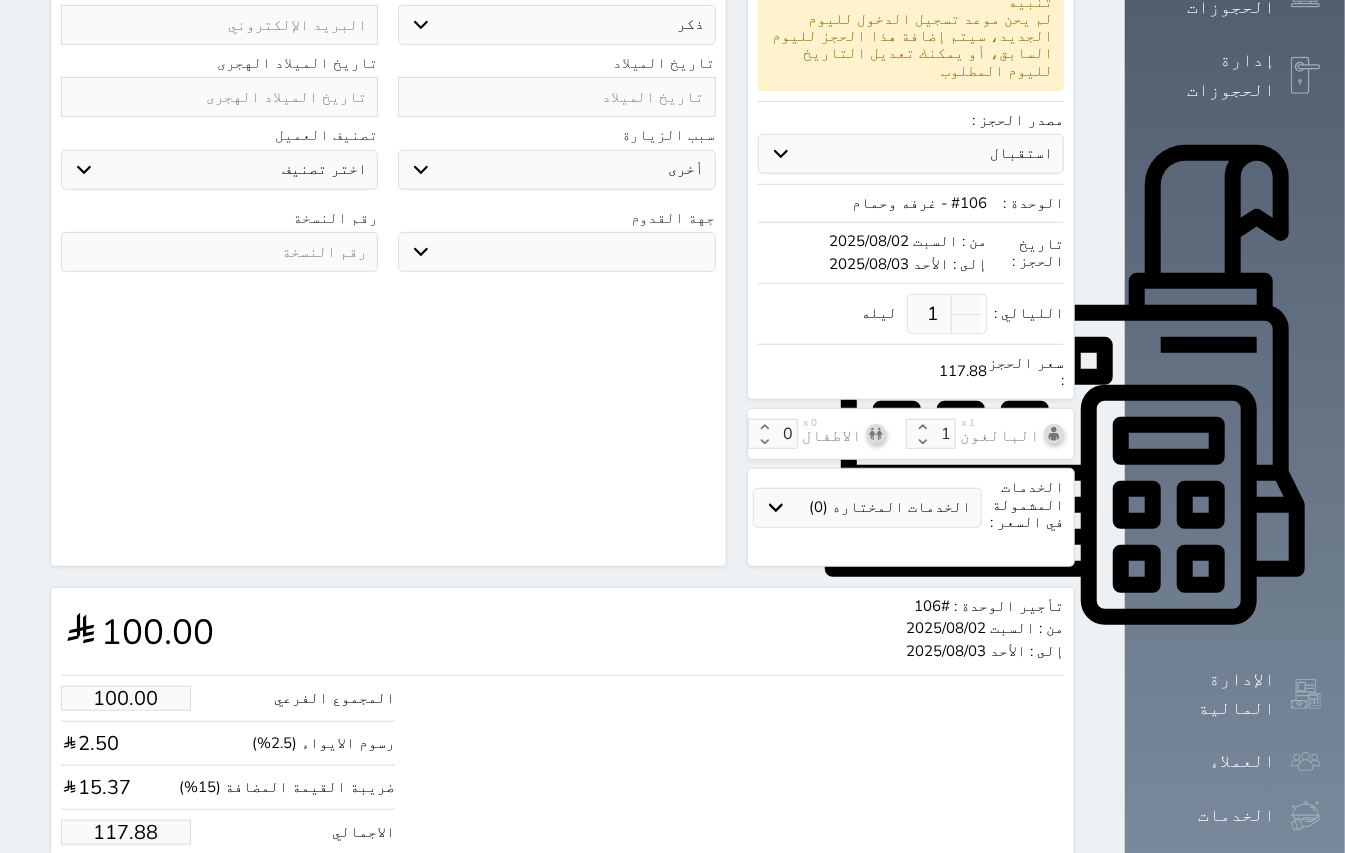 click on "117.88" at bounding box center (126, 832) 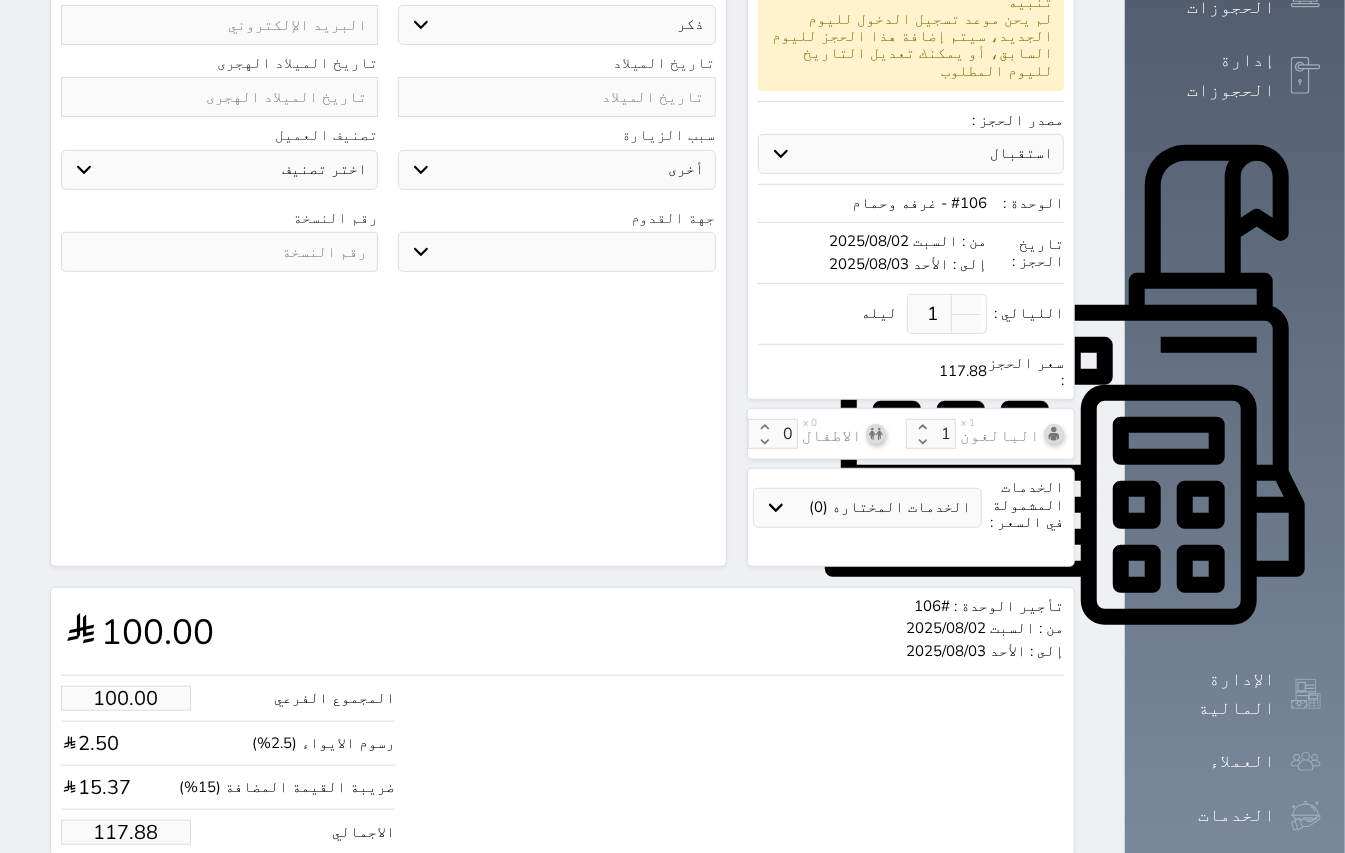 type on "1.70" 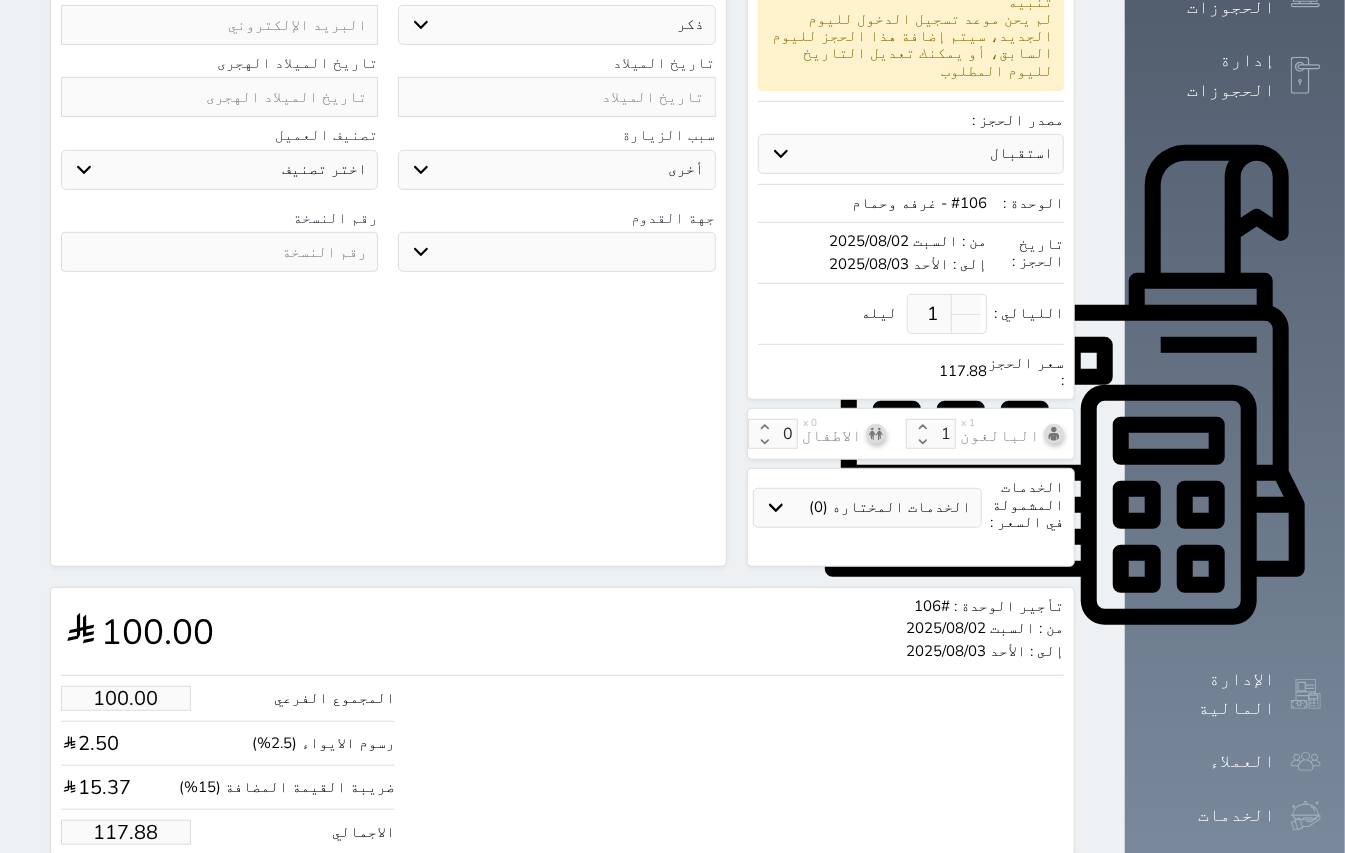 type on "2" 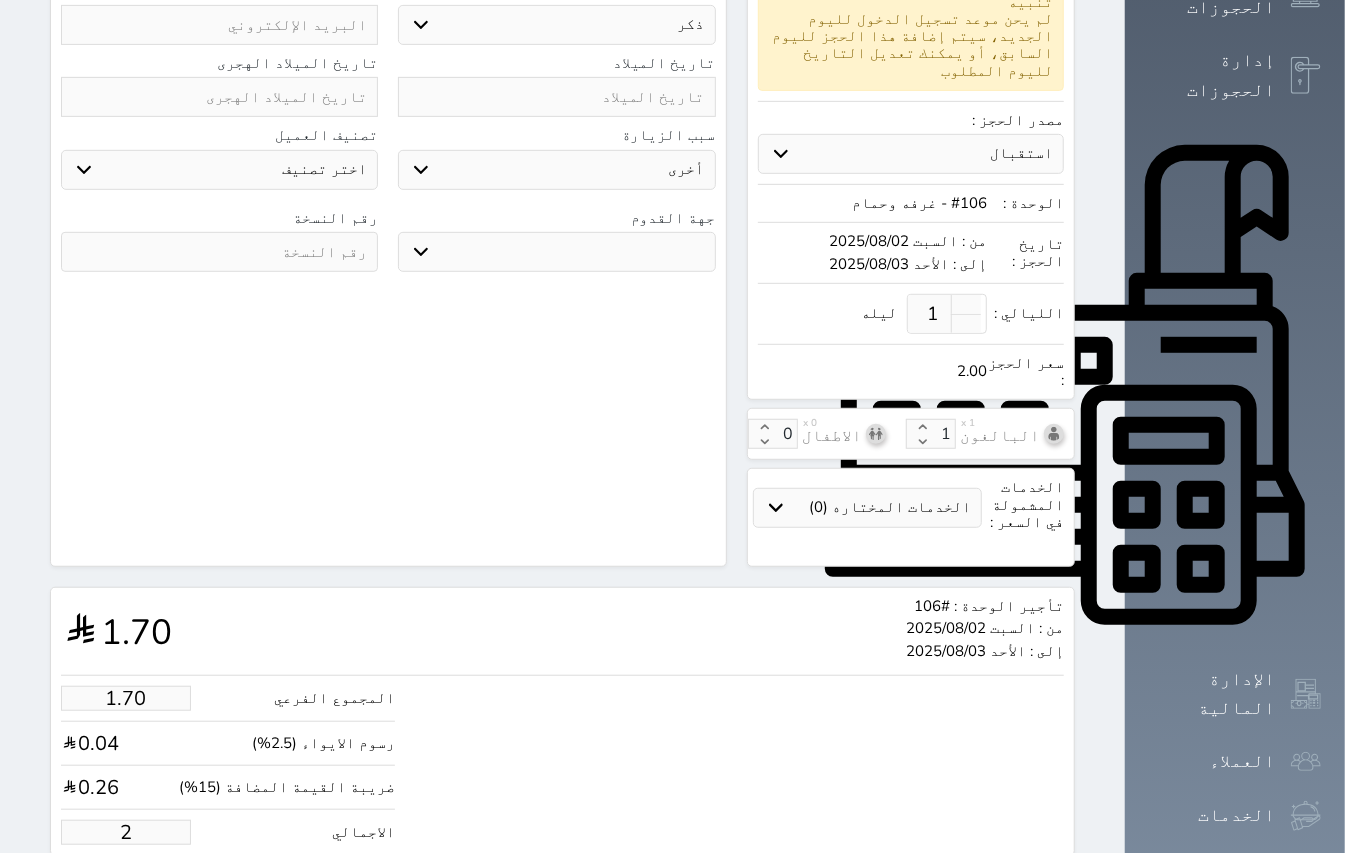 type on "16.97" 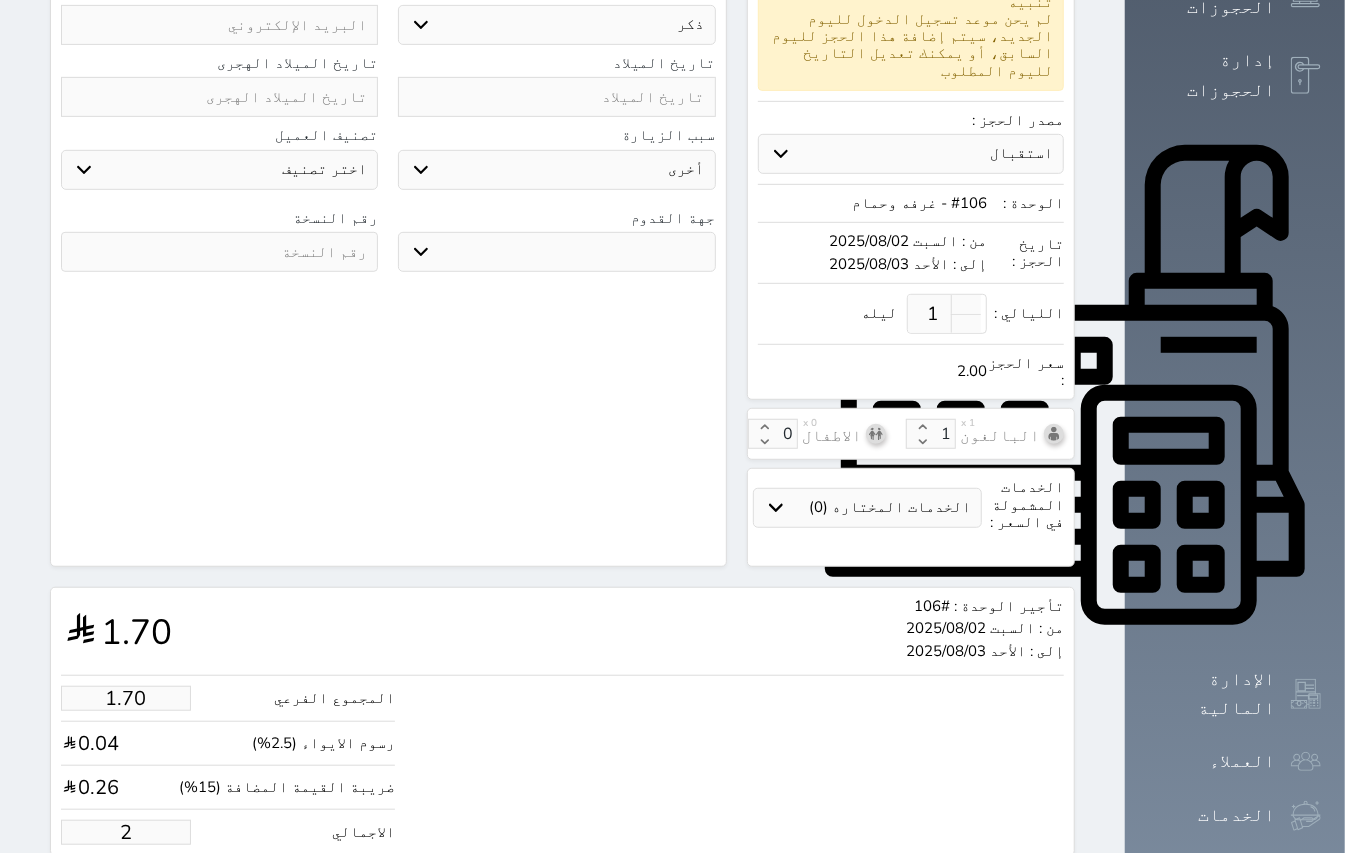 type on "20" 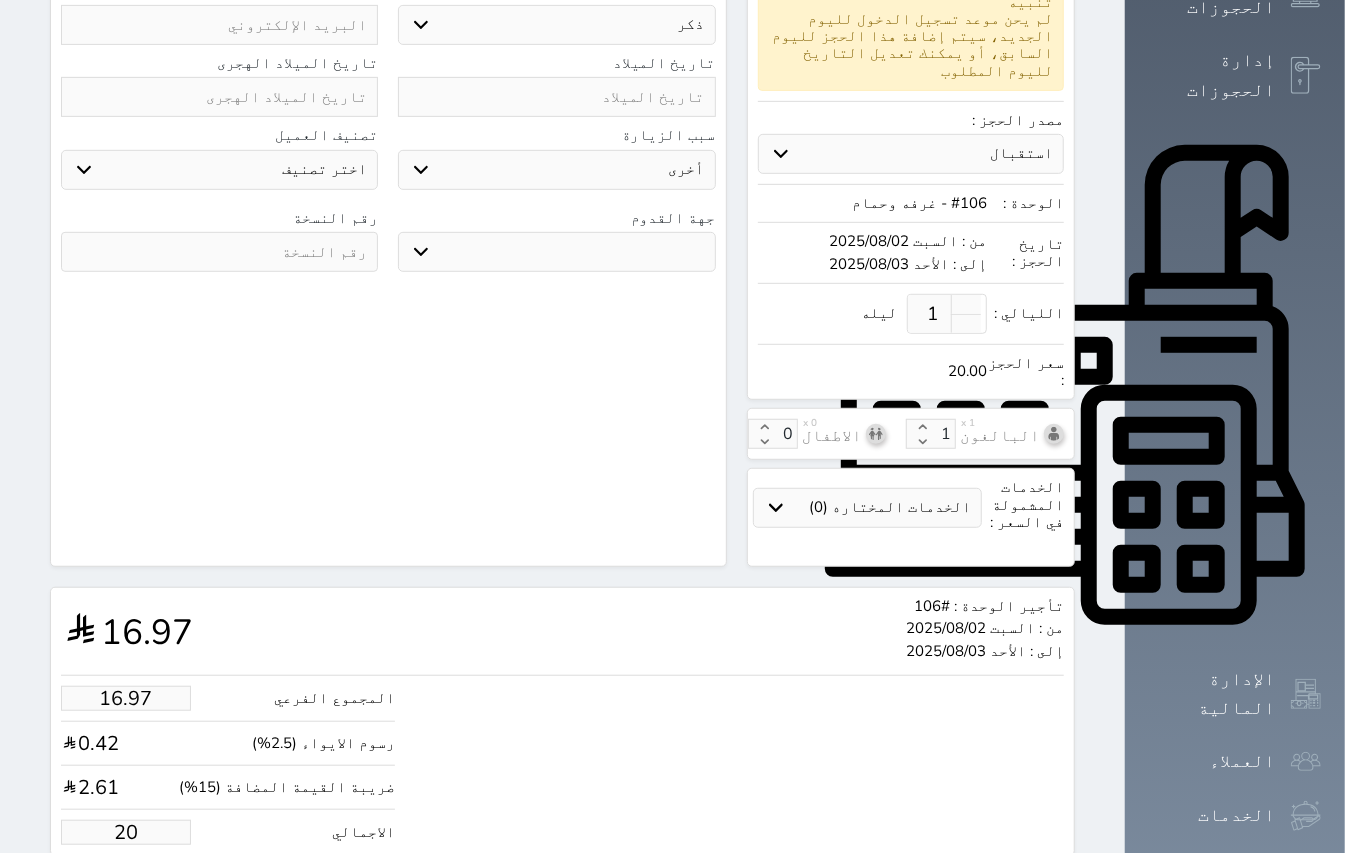 type on "169.67" 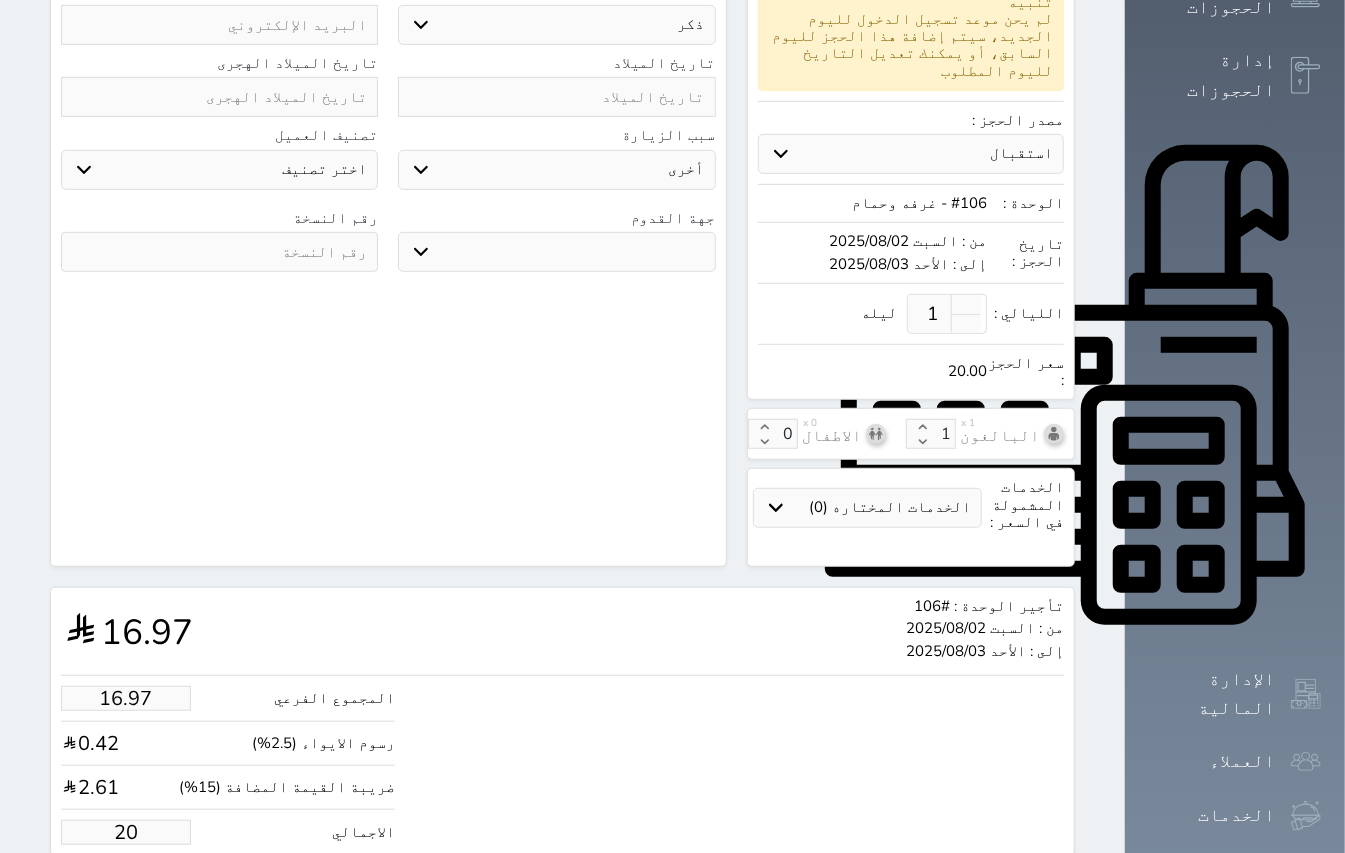 type on "200" 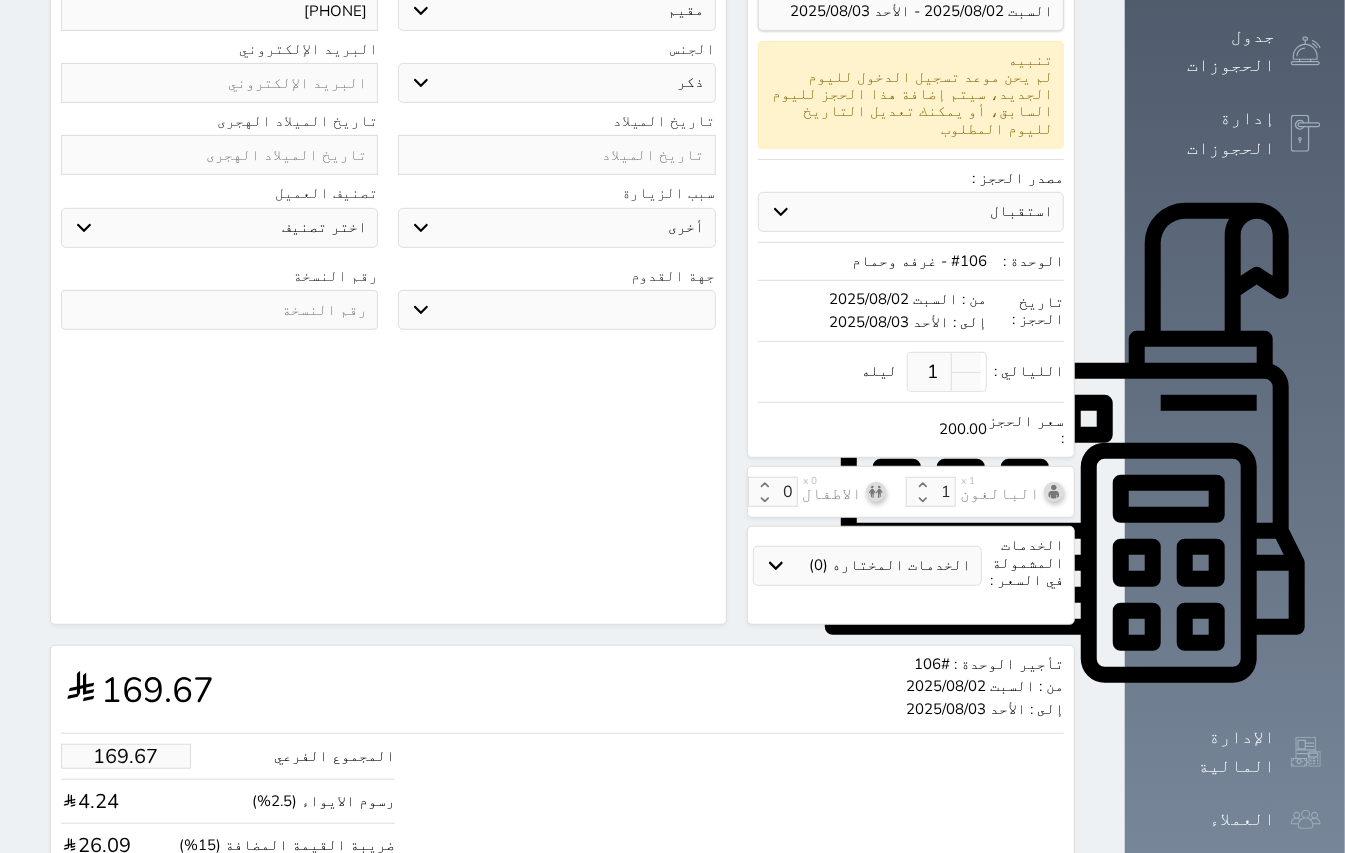 scroll, scrollTop: 498, scrollLeft: 0, axis: vertical 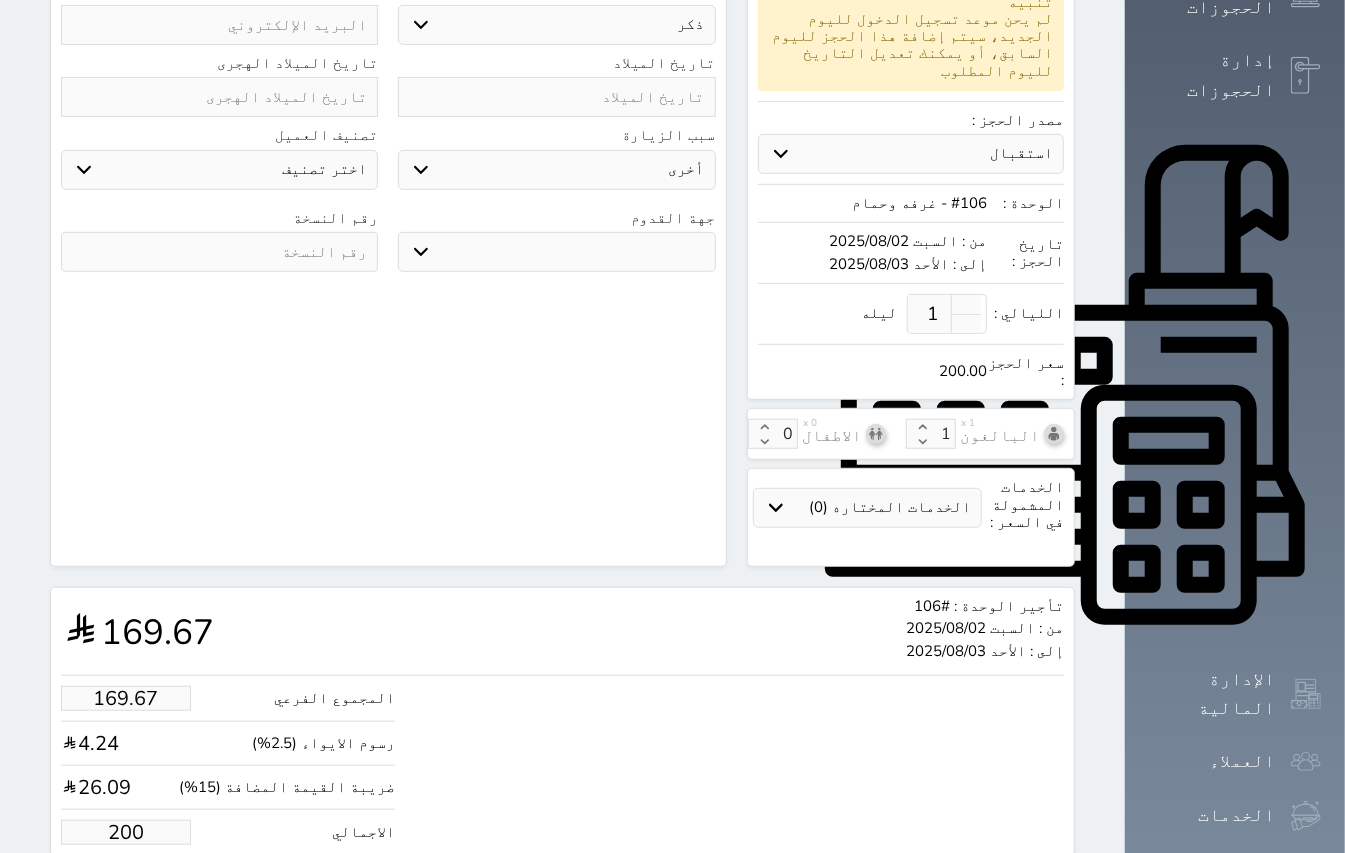 type on "200.00" 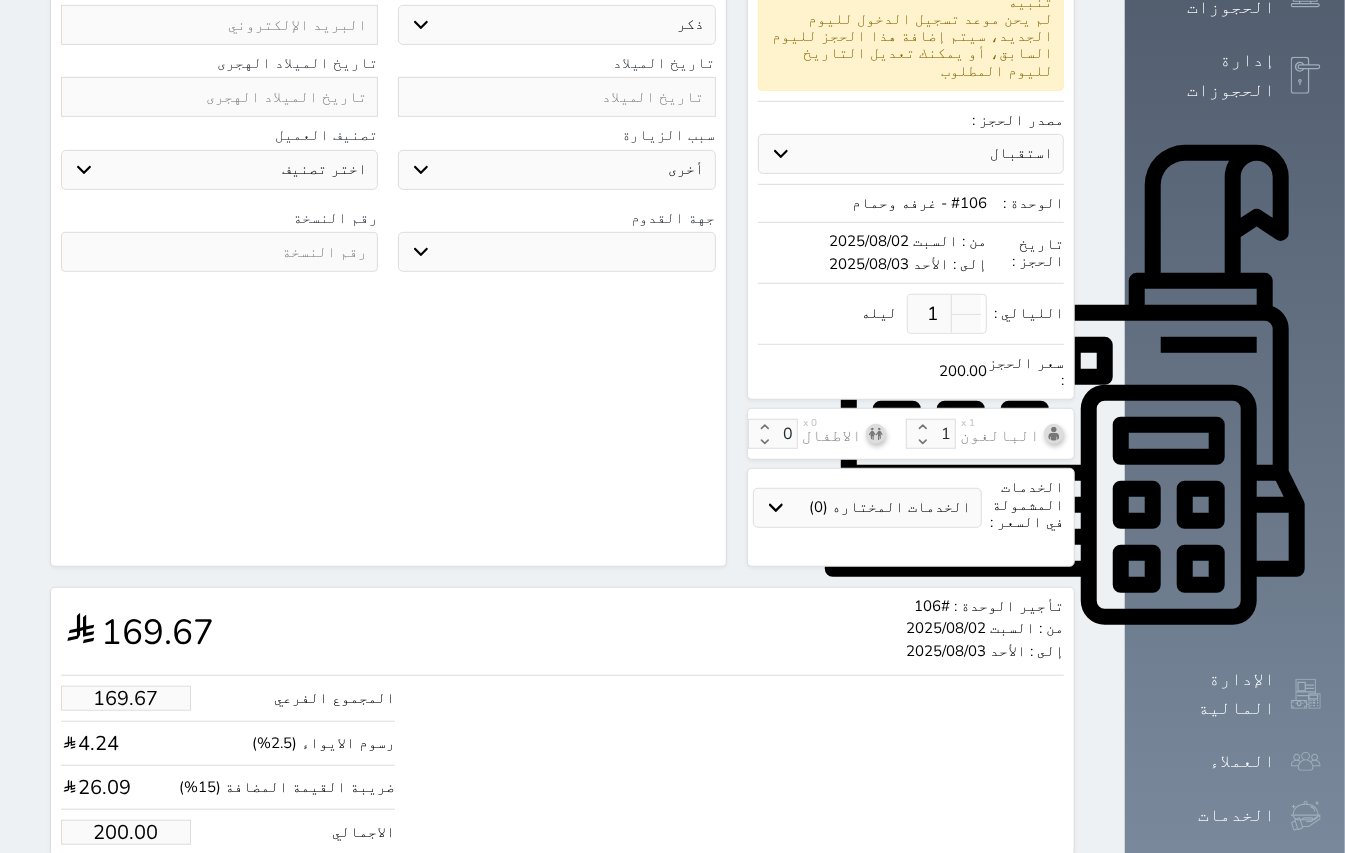 click on "حجز" at bounding box center (149, 893) 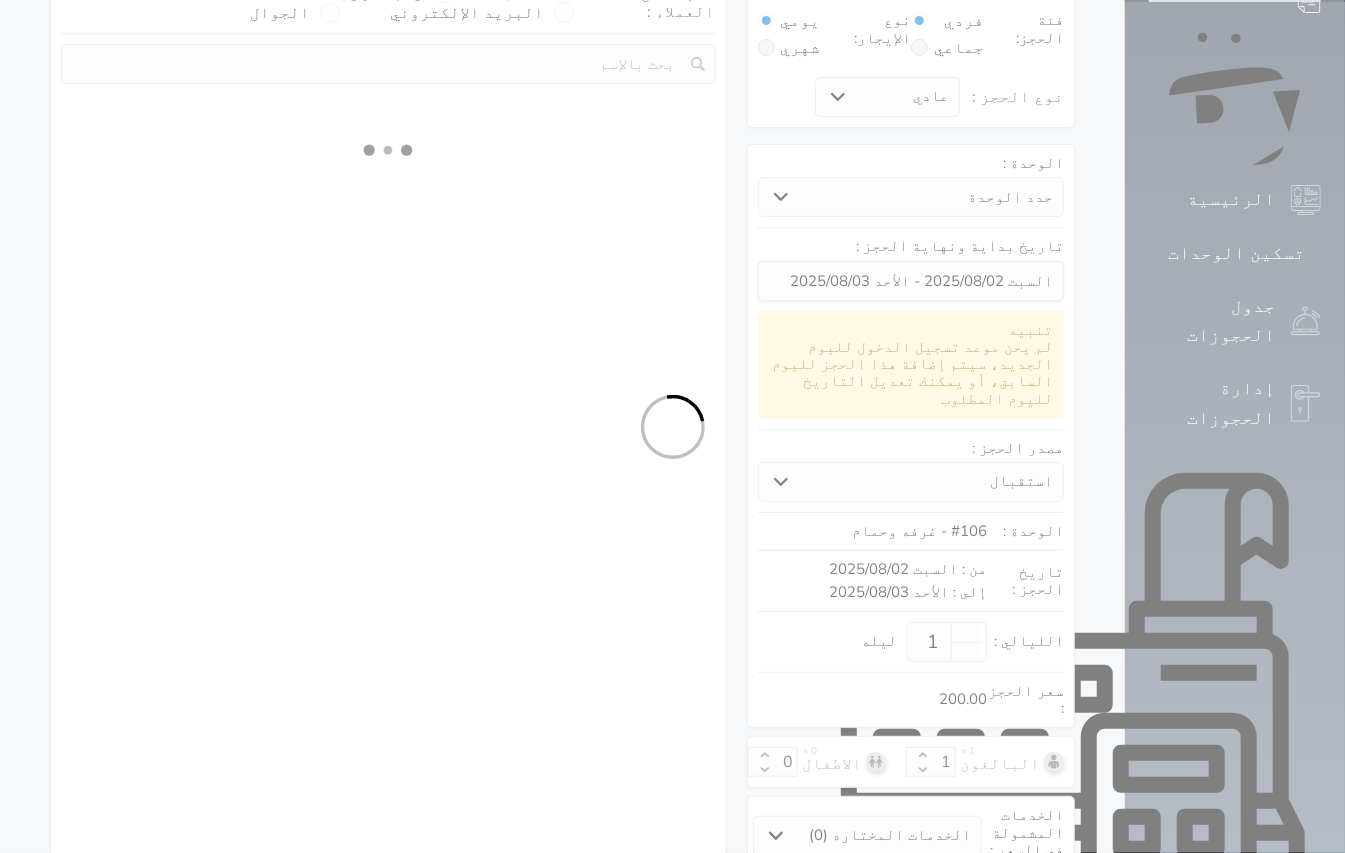 select on "4" 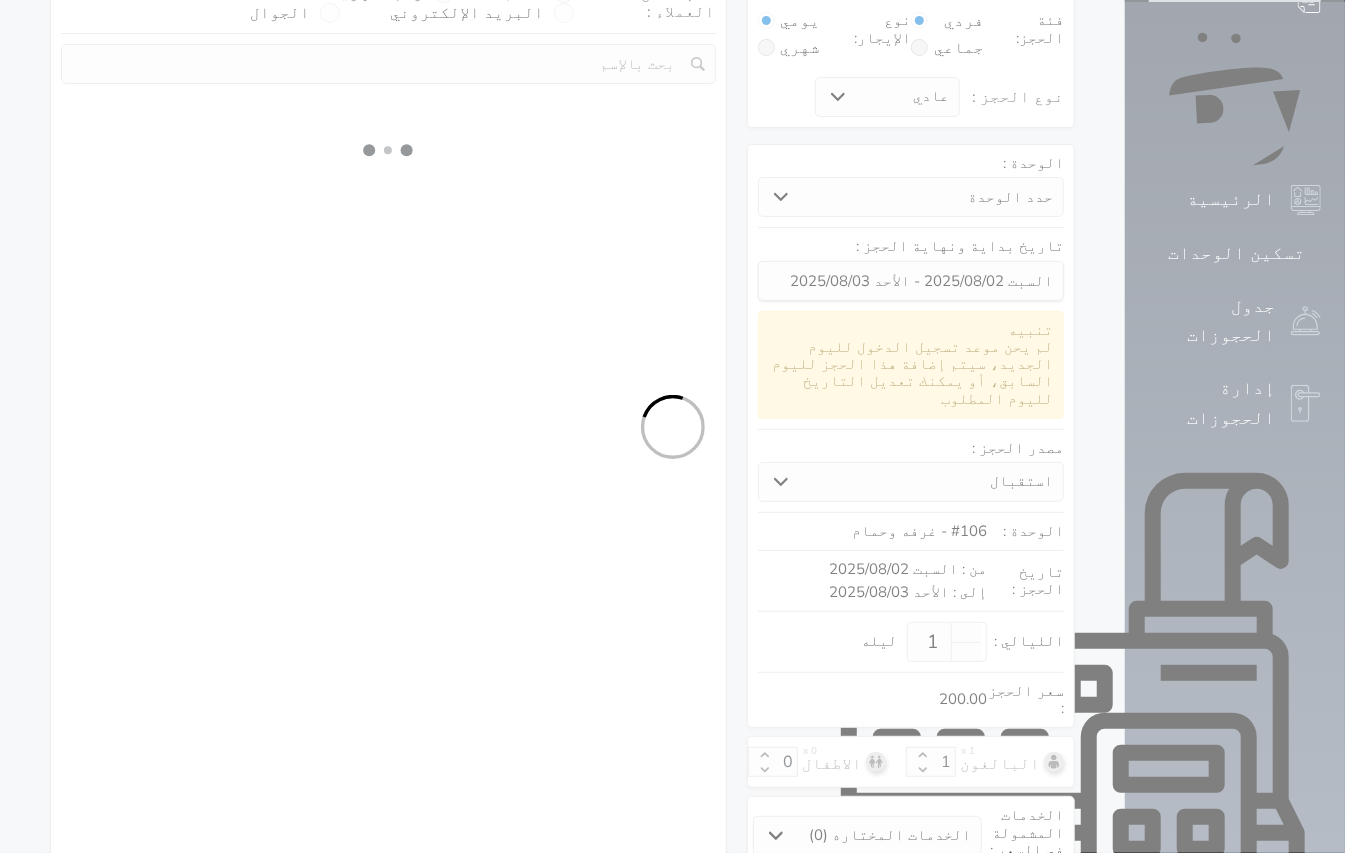 select on "321" 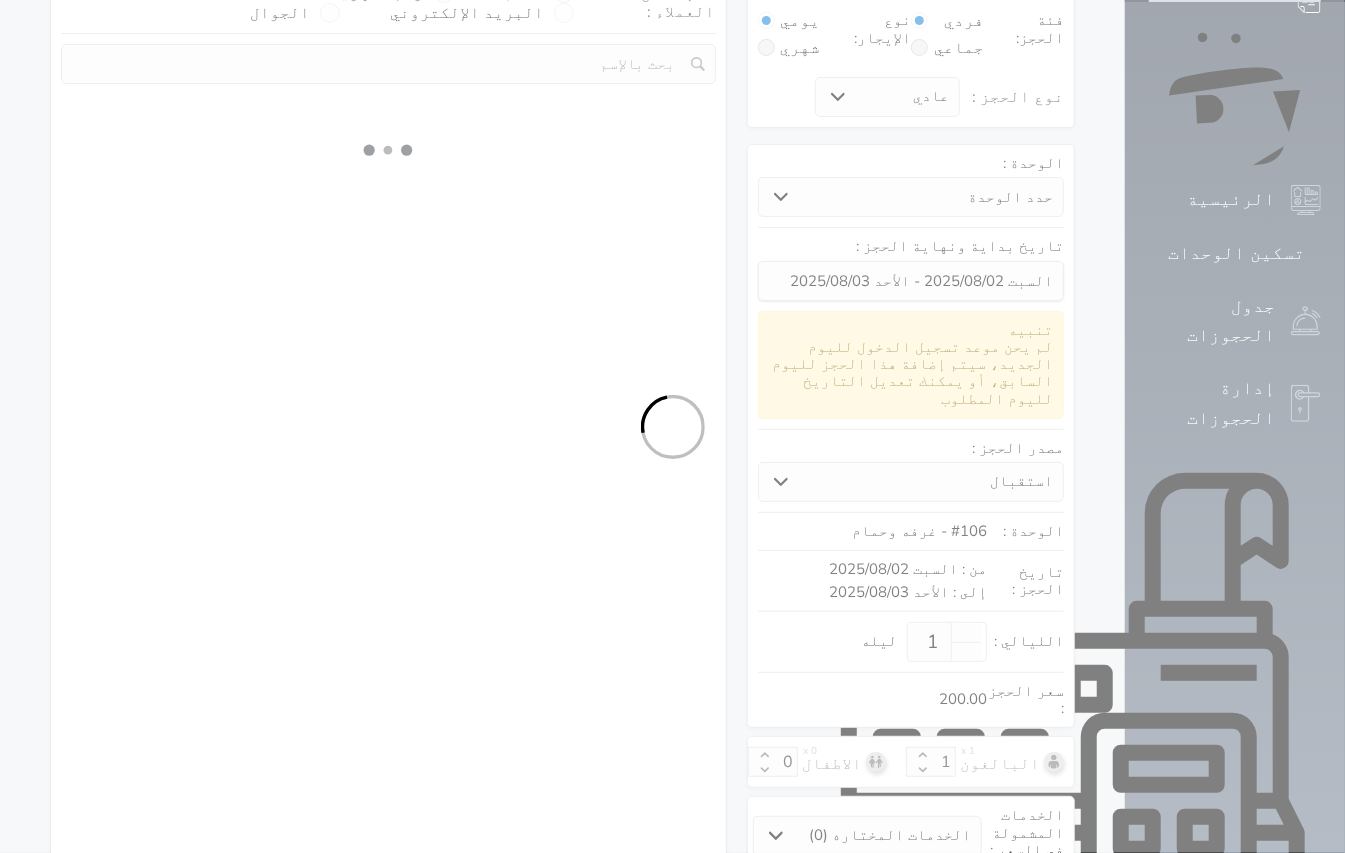 select on "4" 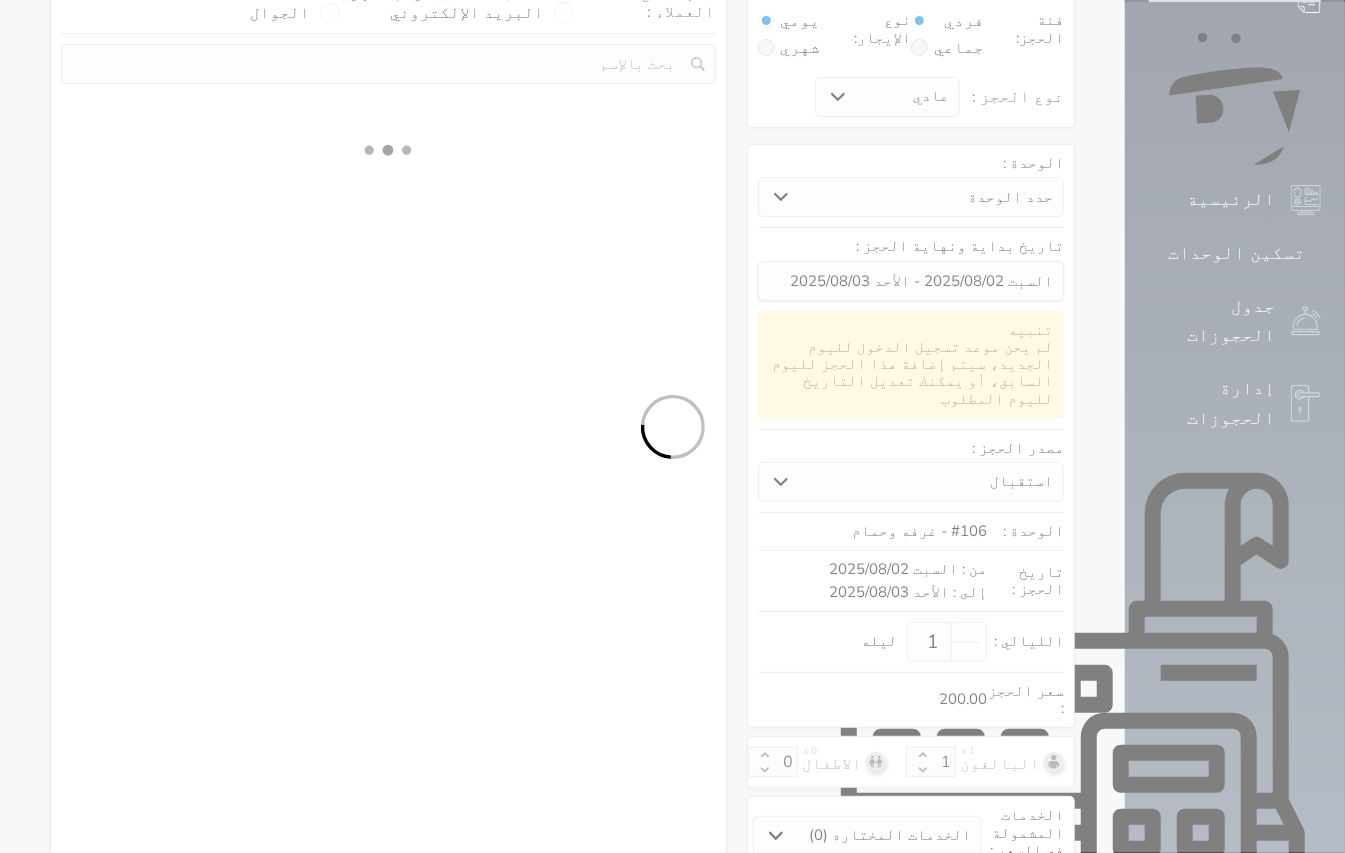 select on "7" 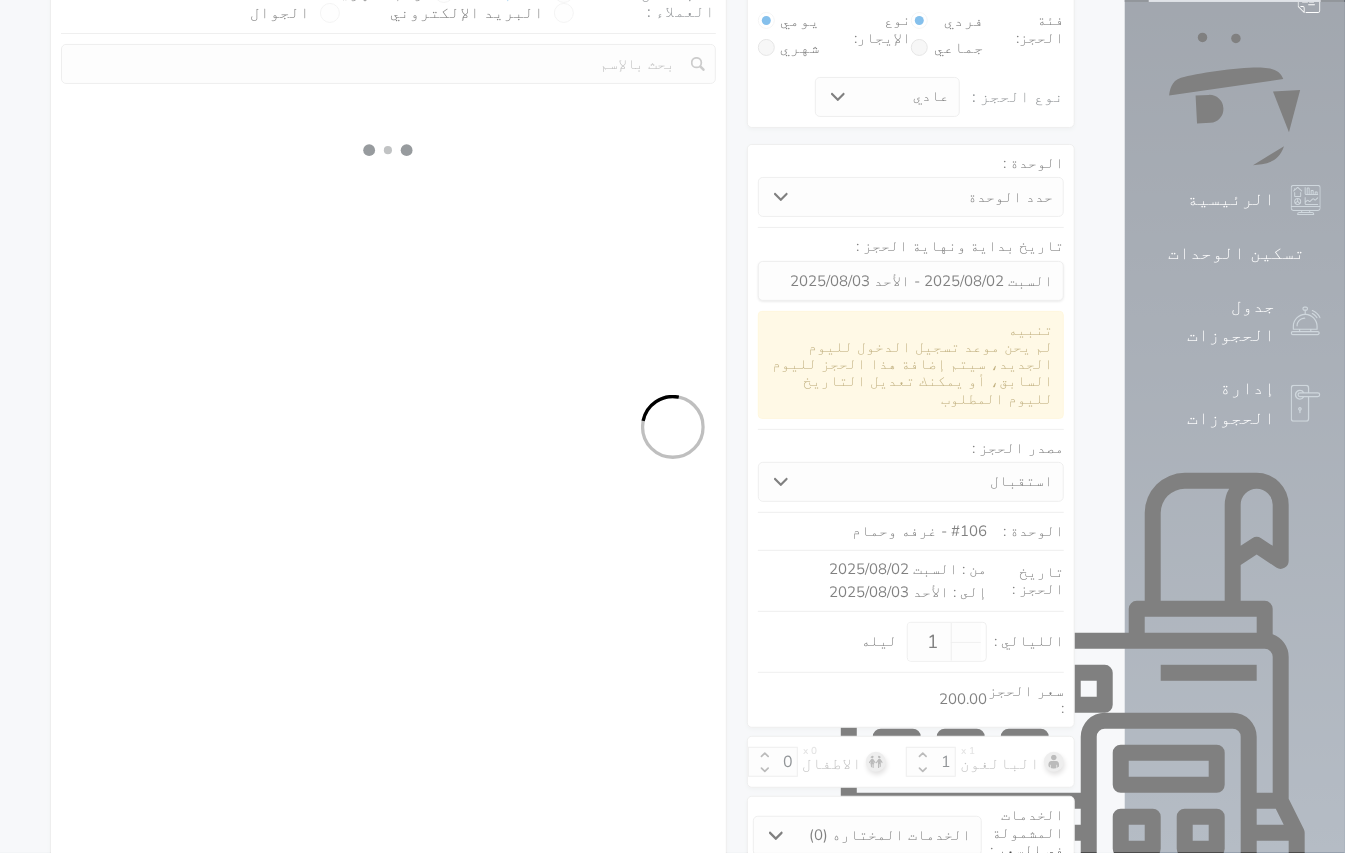 select 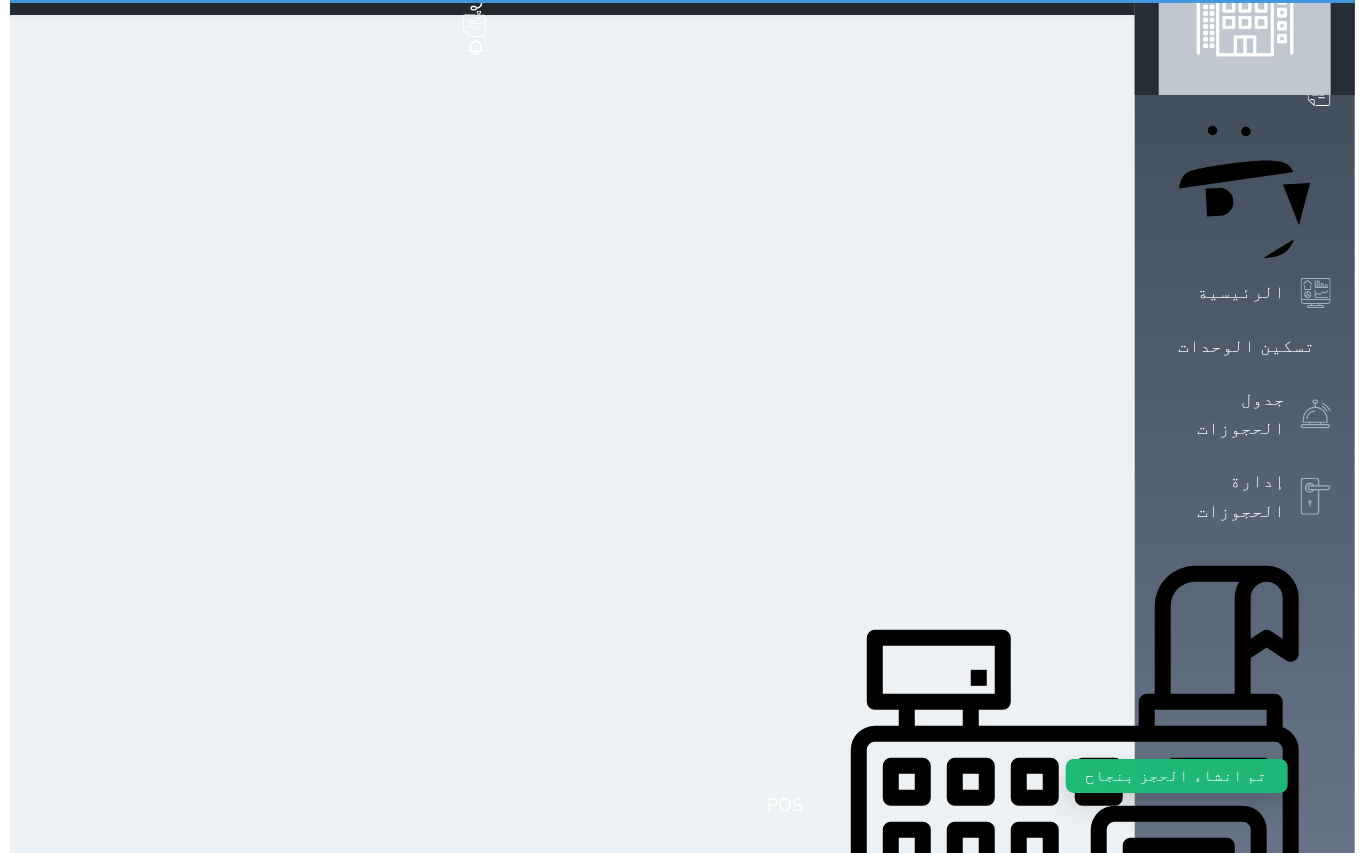 scroll, scrollTop: 0, scrollLeft: 0, axis: both 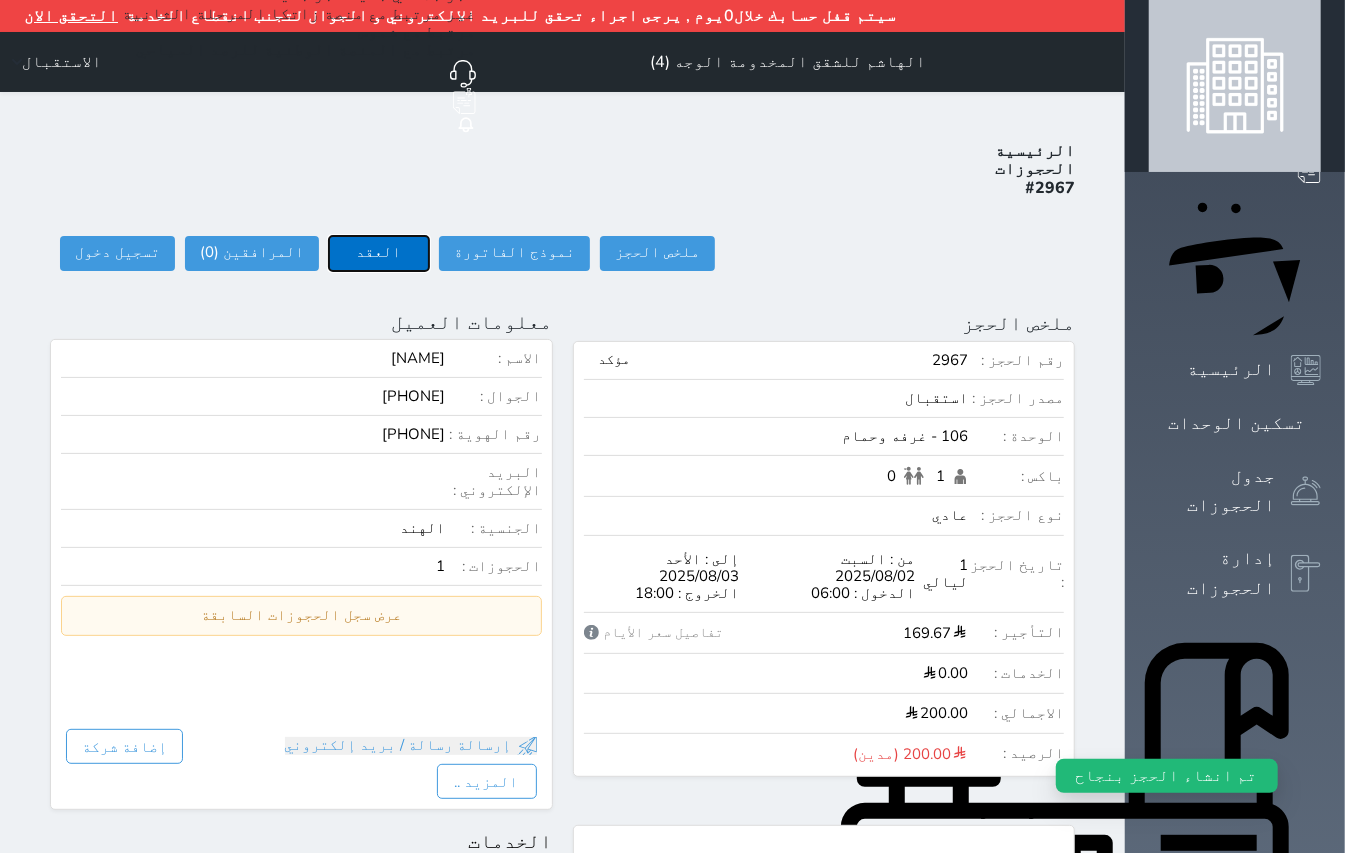 click on "العقد" at bounding box center [379, 253] 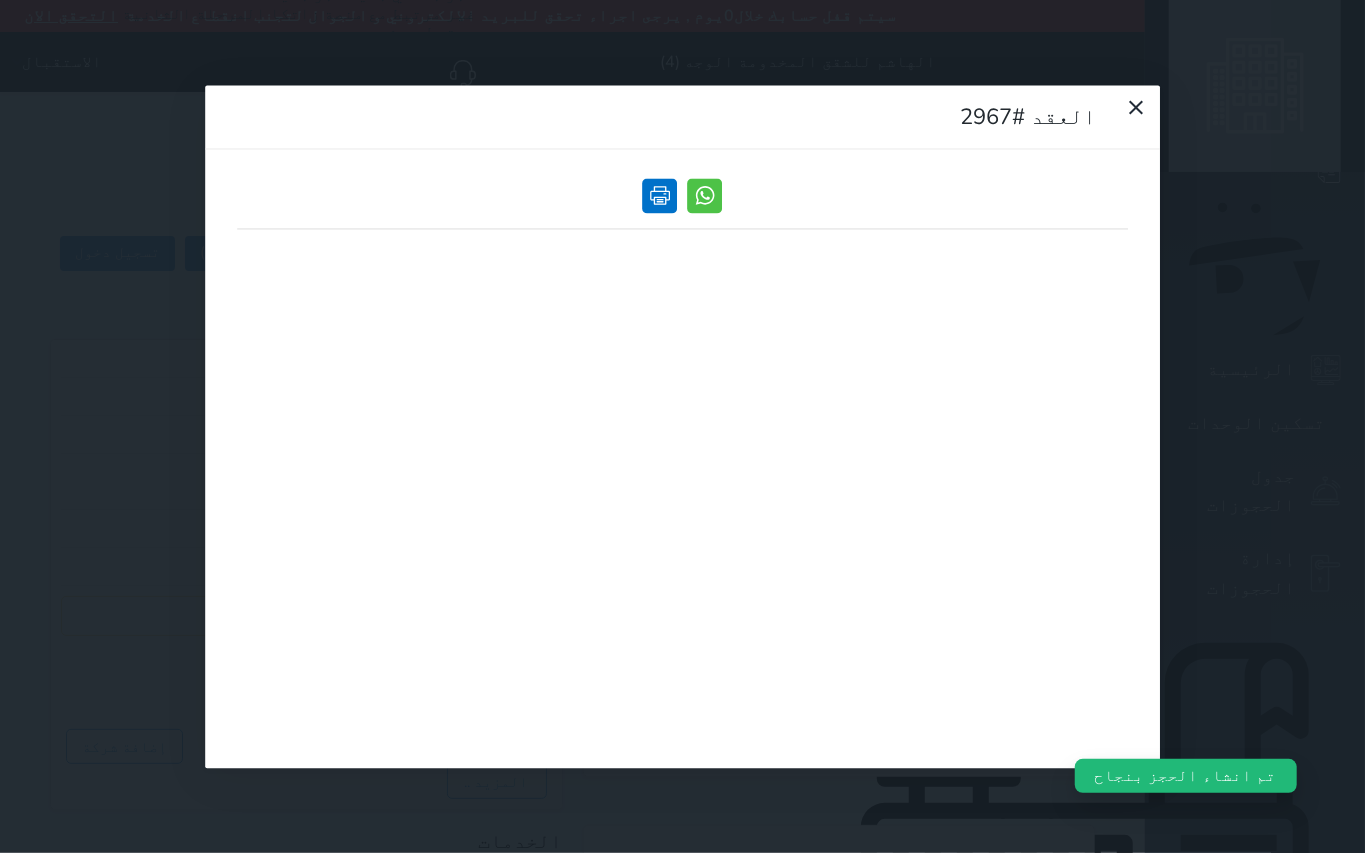 click at bounding box center [660, 195] 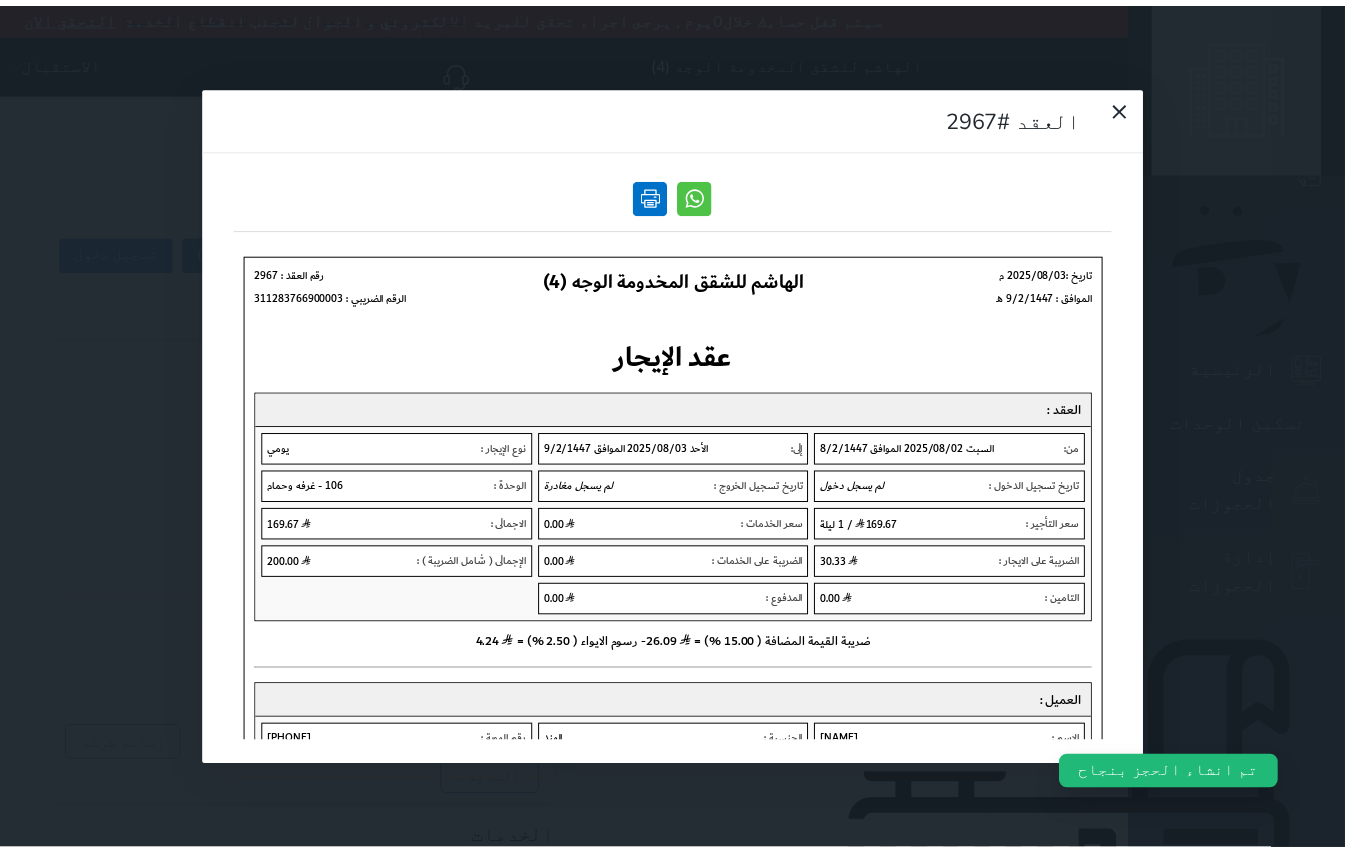 scroll, scrollTop: 0, scrollLeft: 0, axis: both 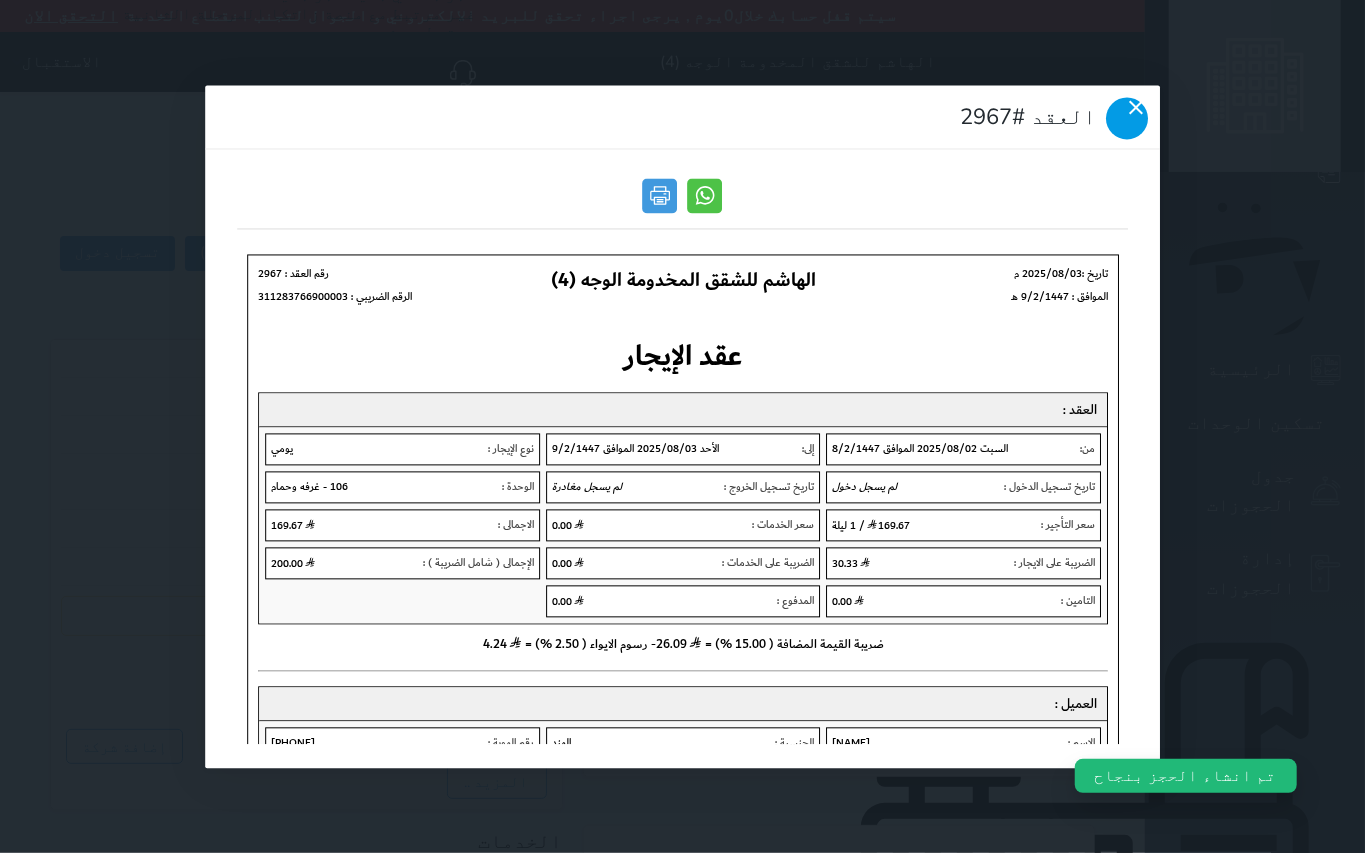 click 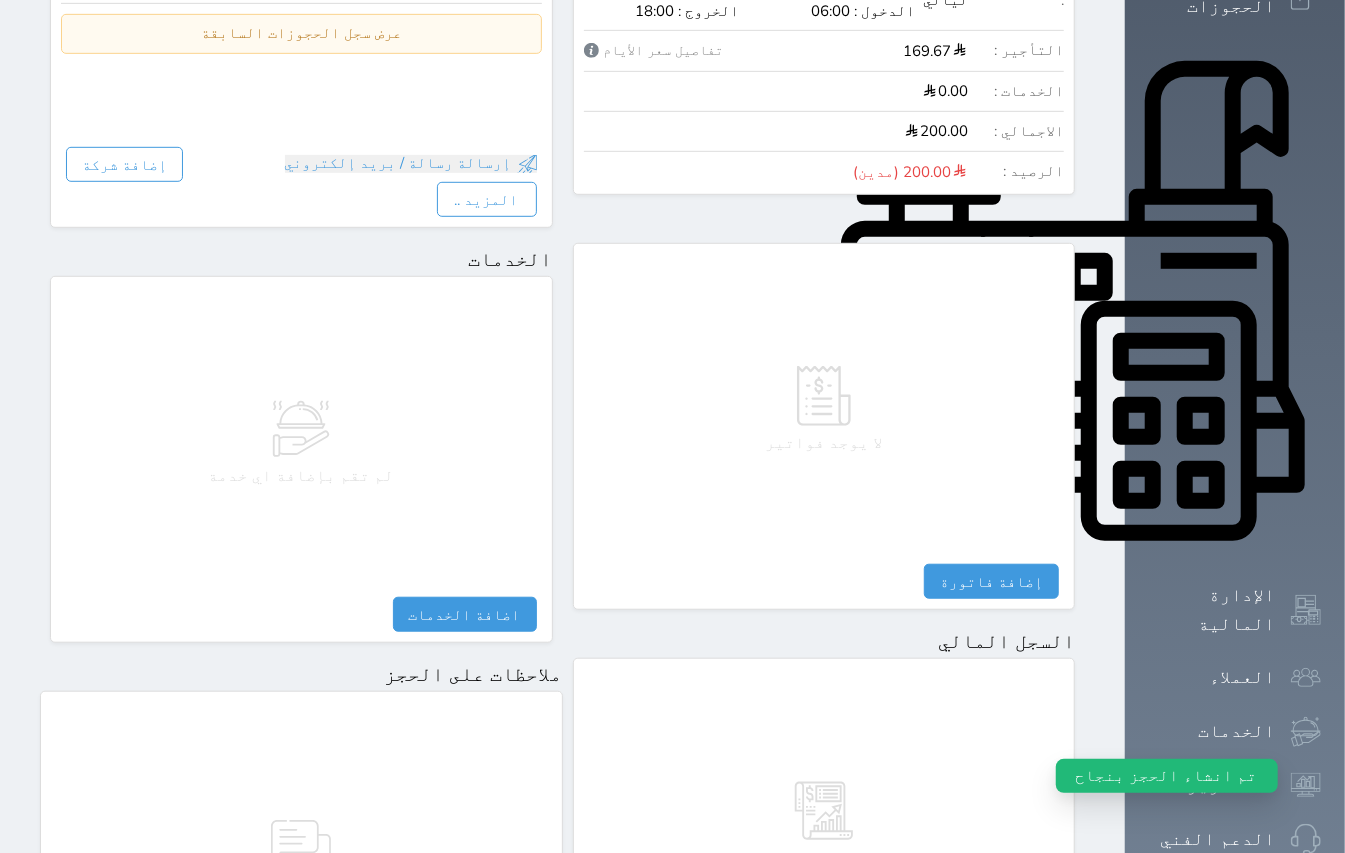 scroll, scrollTop: 800, scrollLeft: 0, axis: vertical 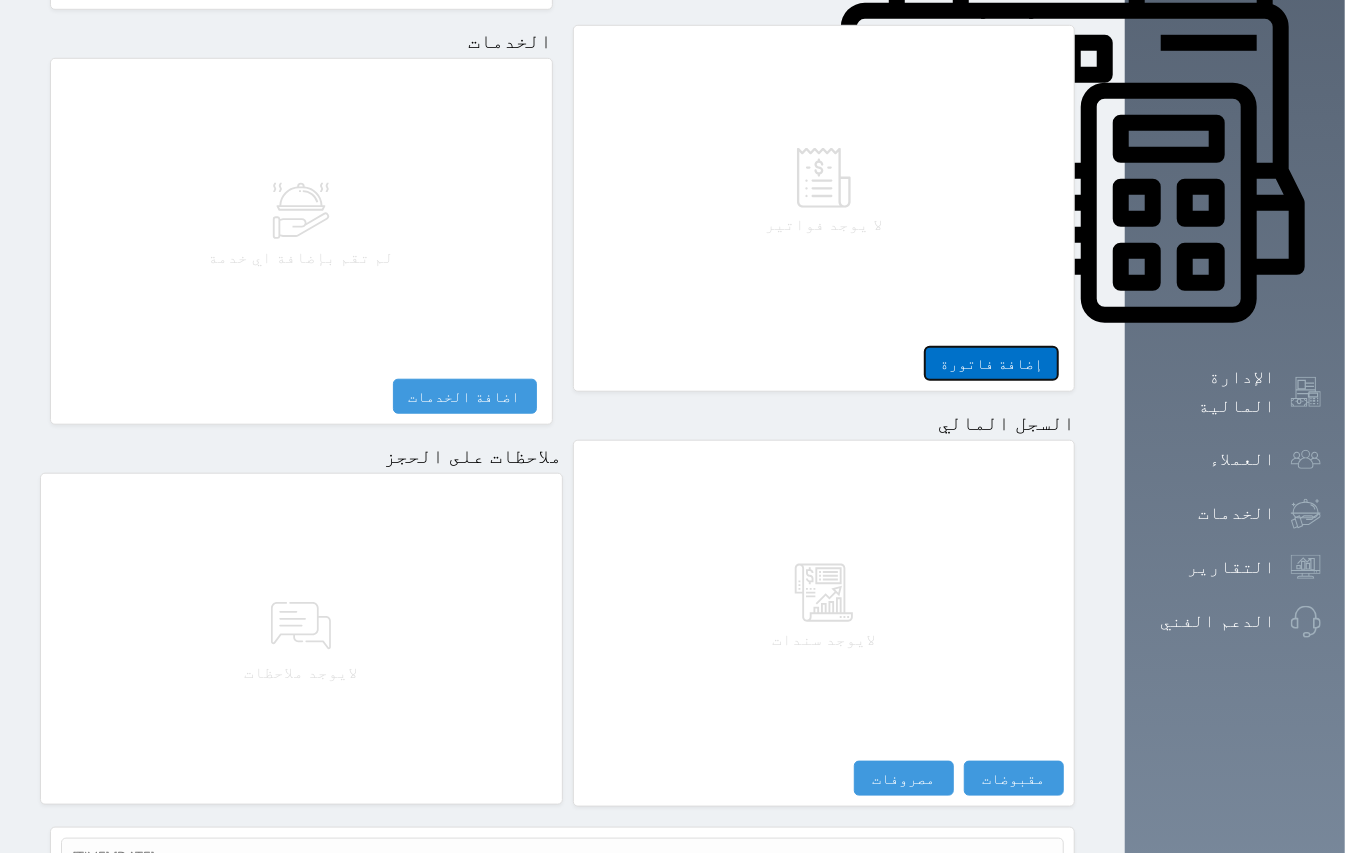 click on "إضافة فاتورة" at bounding box center [991, 363] 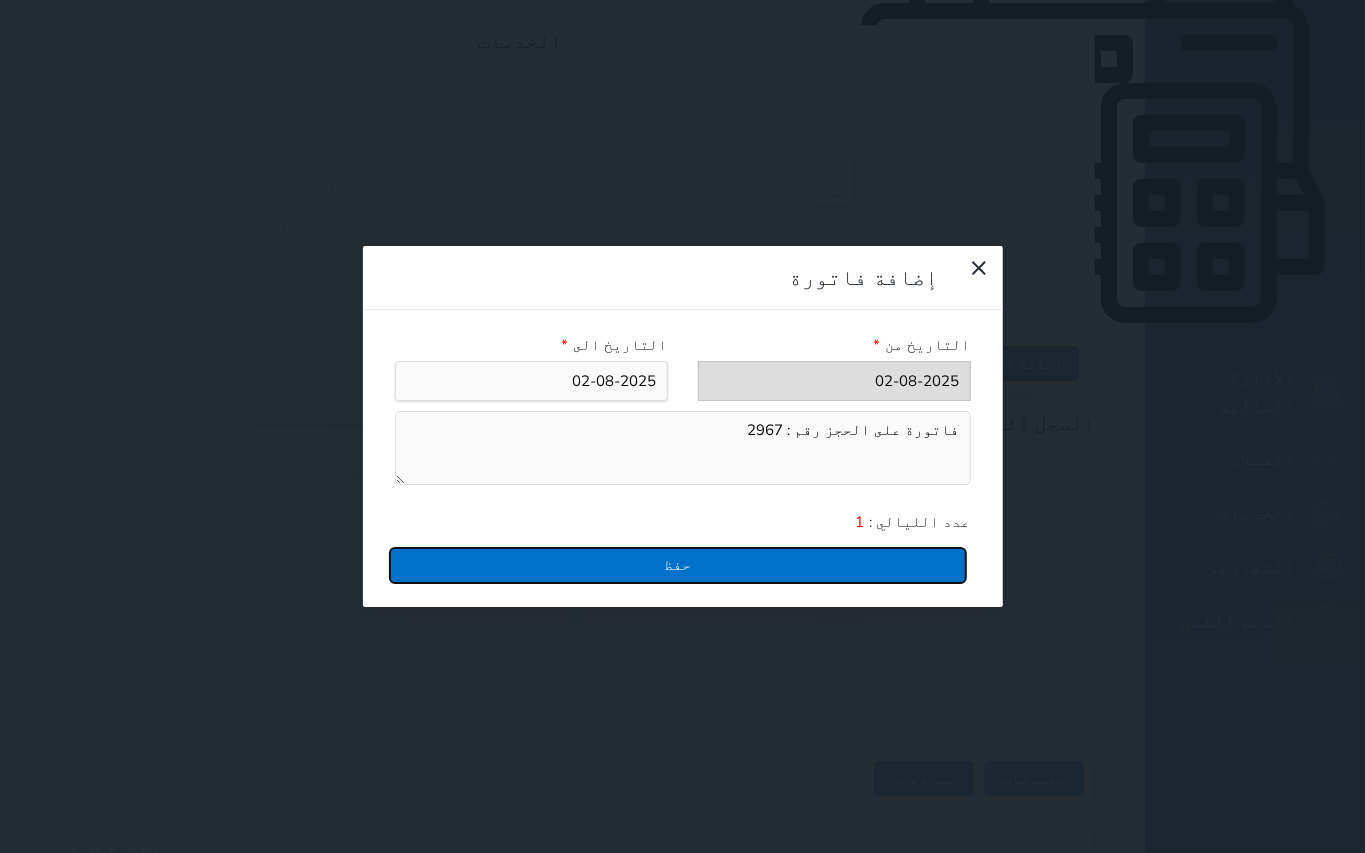 click on "حفظ" at bounding box center (678, 565) 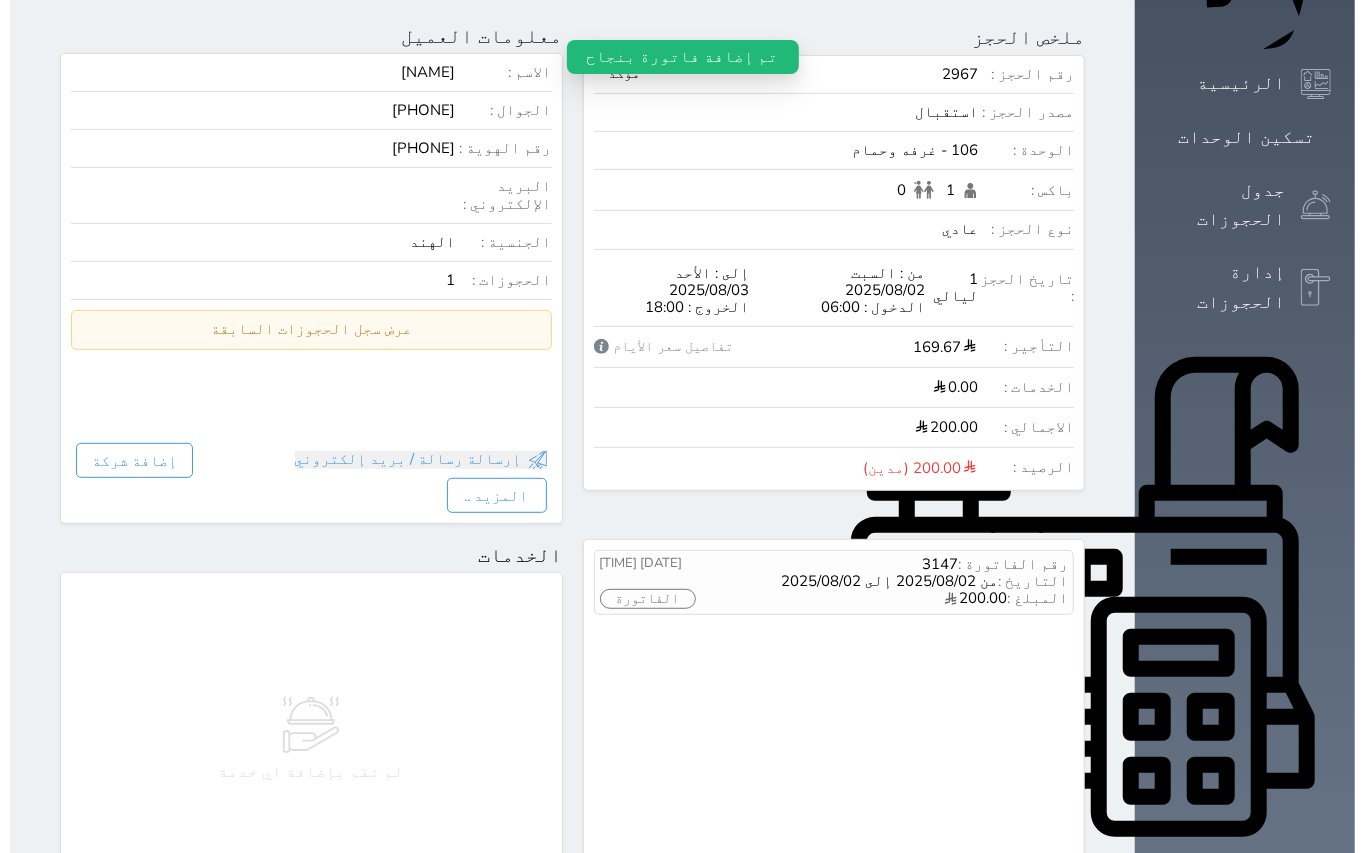scroll, scrollTop: 266, scrollLeft: 0, axis: vertical 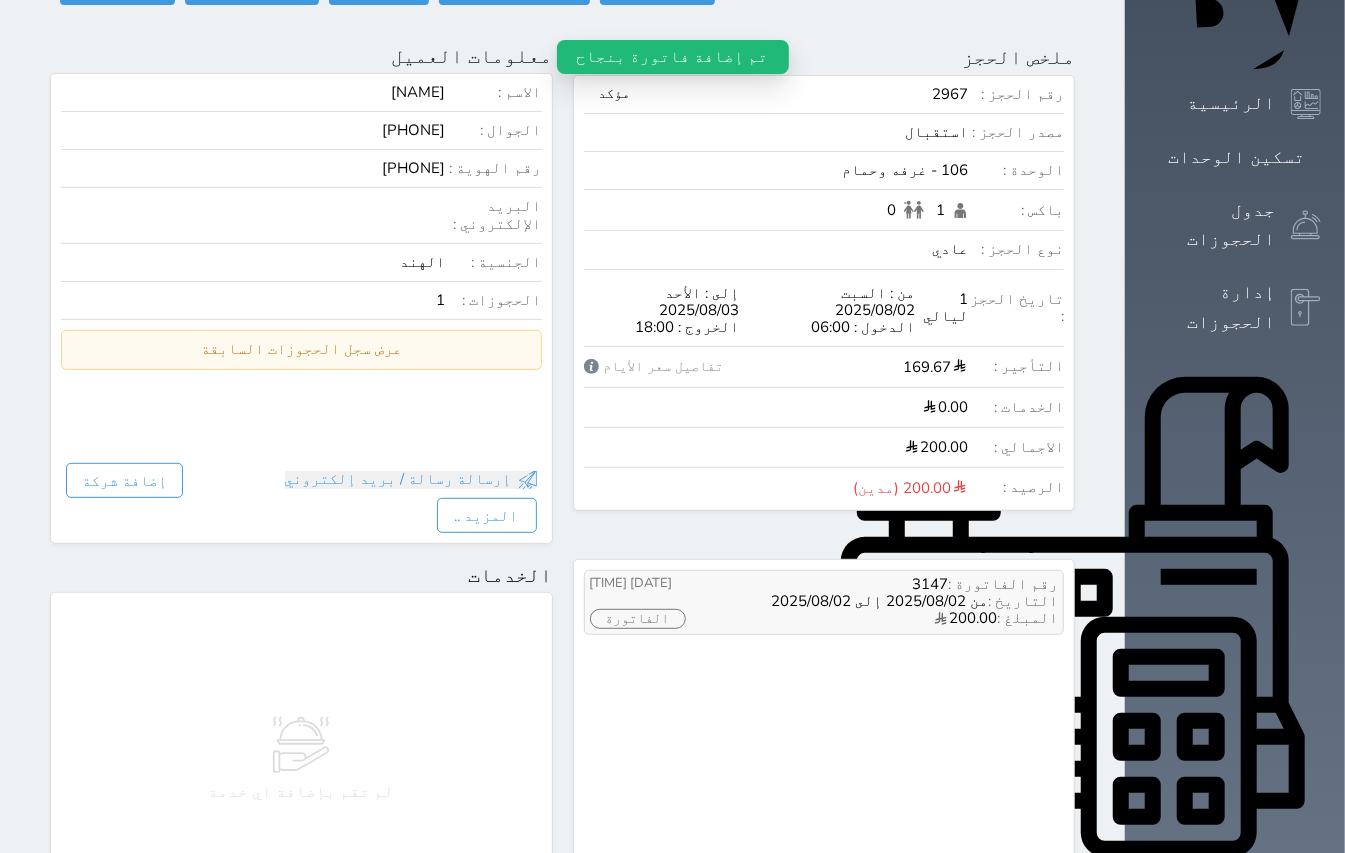 click on "الفاتورة" at bounding box center (638, 619) 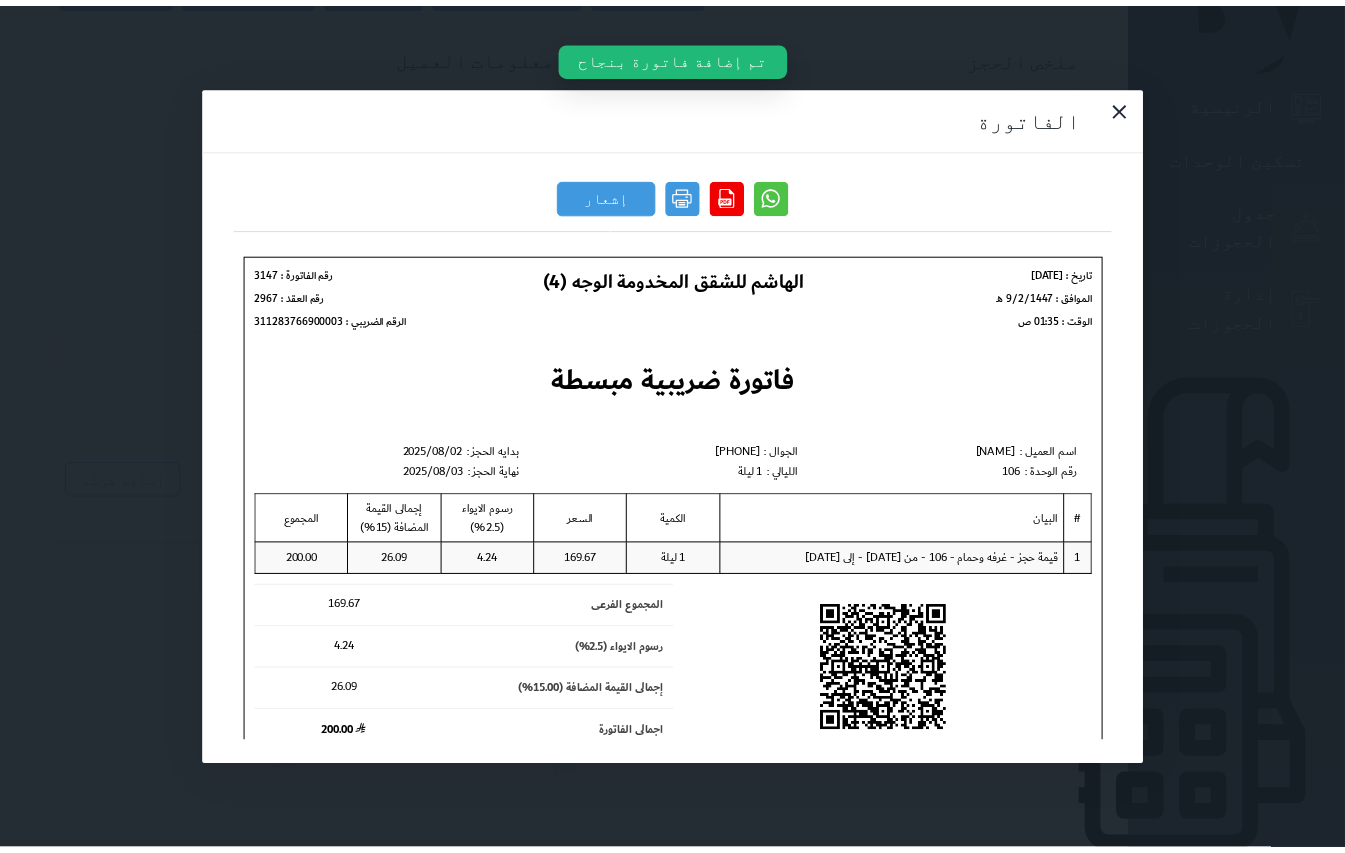 scroll, scrollTop: 0, scrollLeft: 0, axis: both 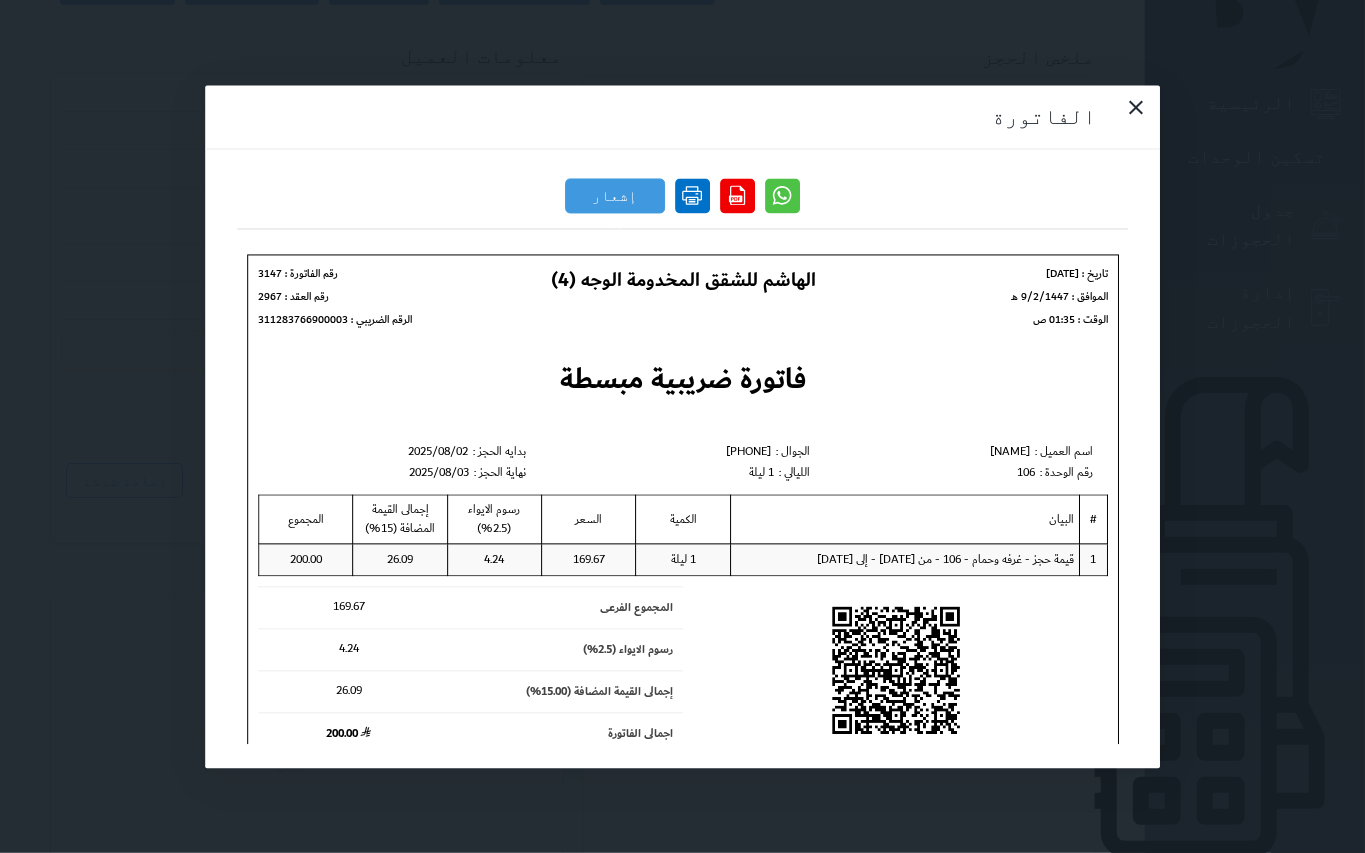 click at bounding box center (692, 195) 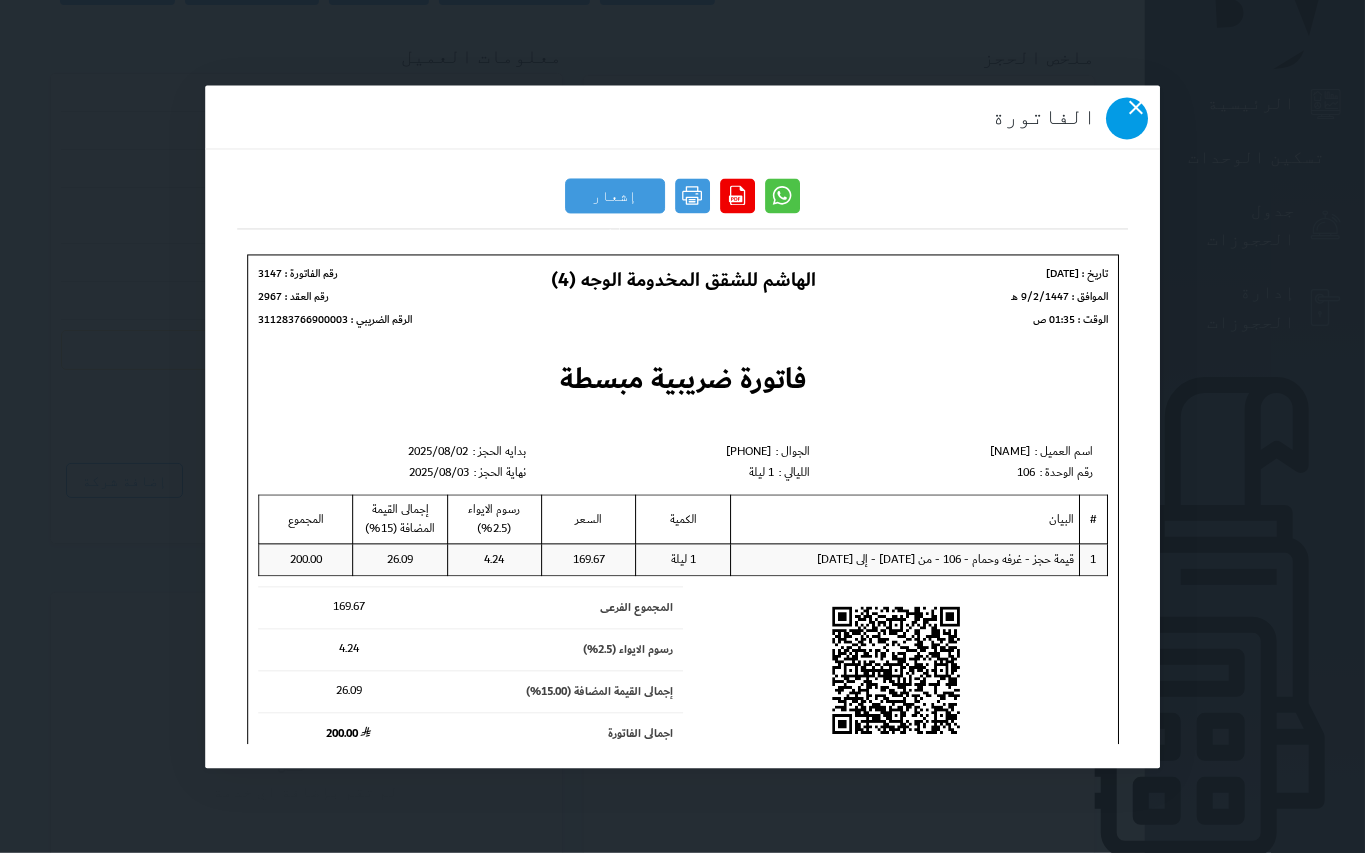 click 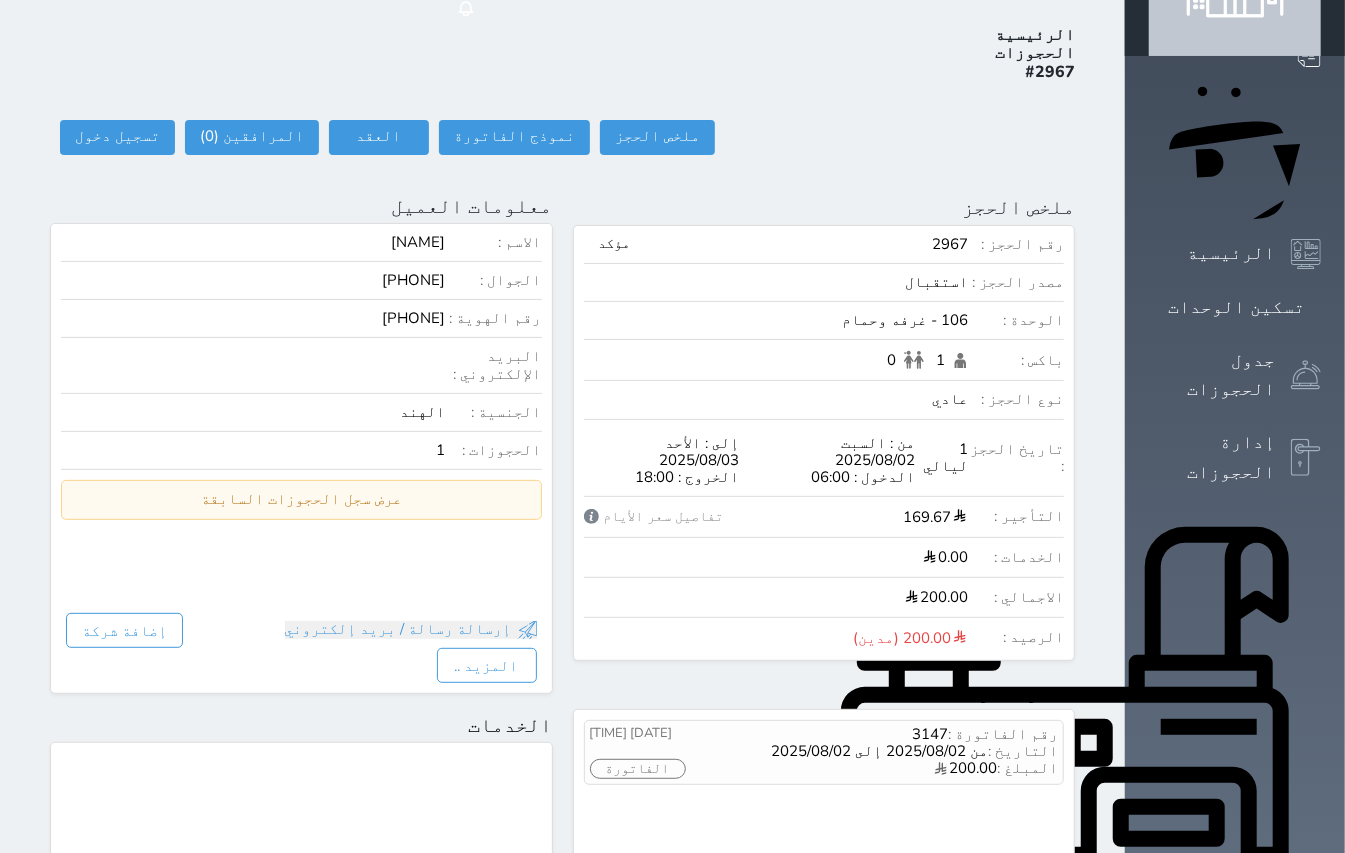 scroll, scrollTop: 0, scrollLeft: 0, axis: both 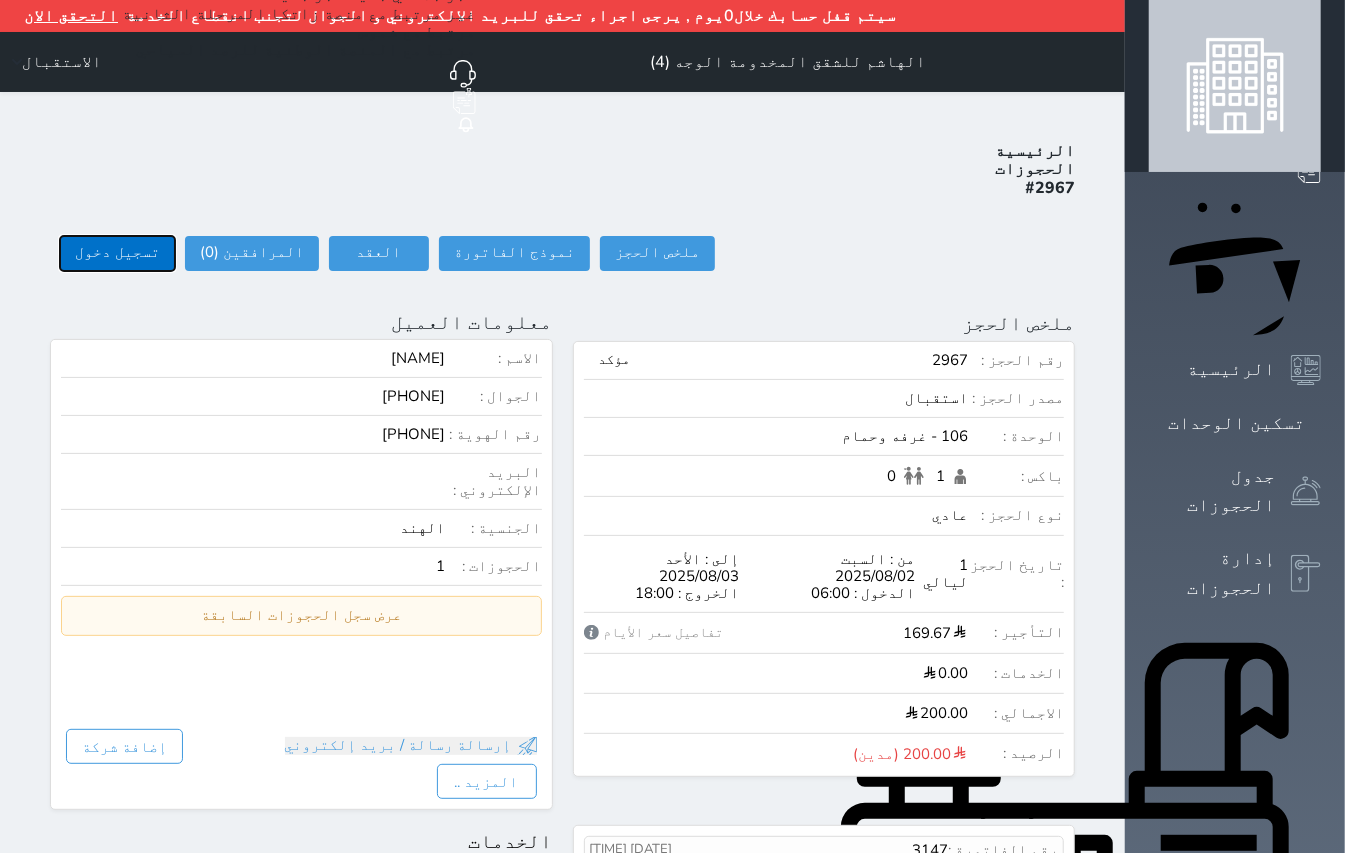 click on "تسجيل دخول" at bounding box center [117, 253] 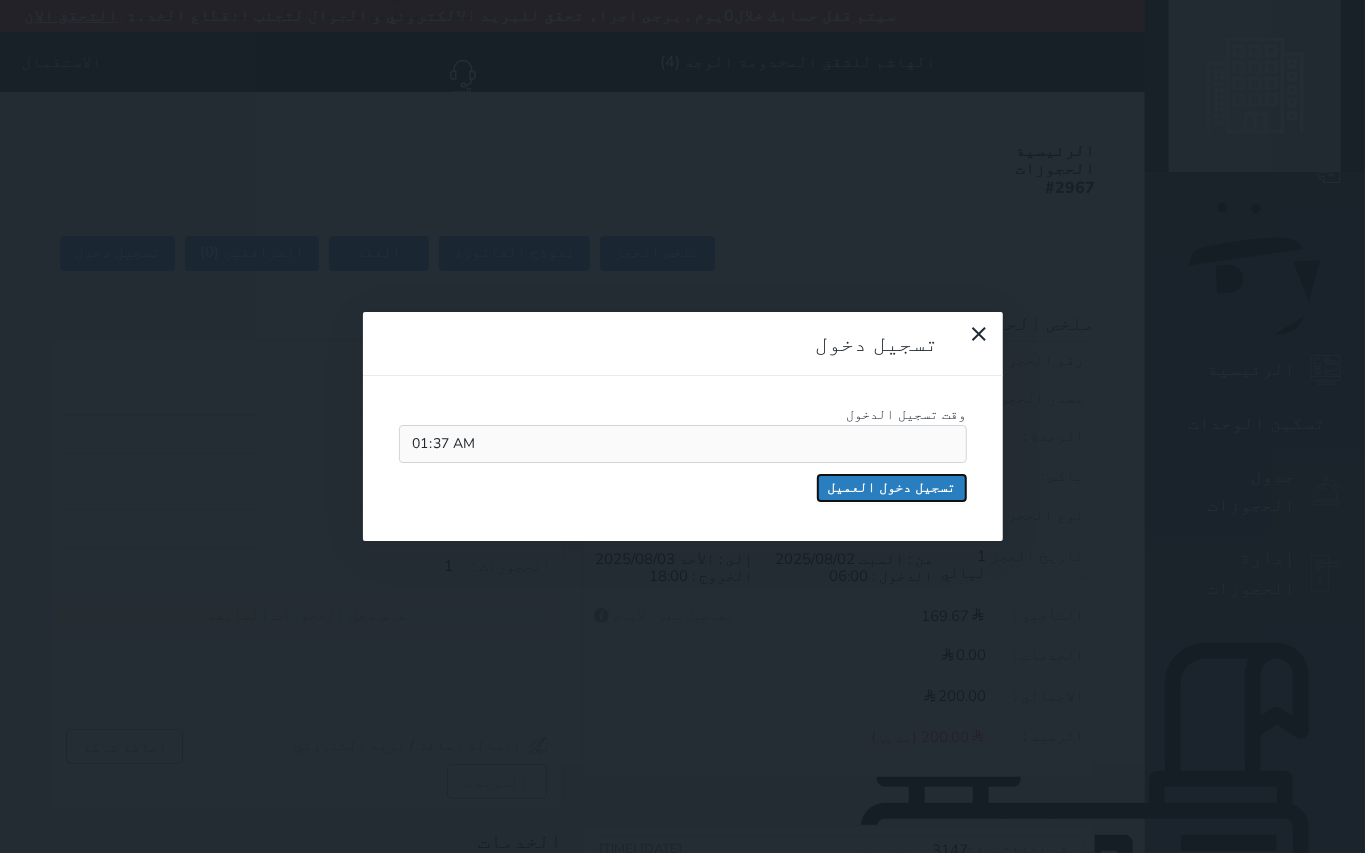 click on "تسجيل دخول العميل" at bounding box center [892, 488] 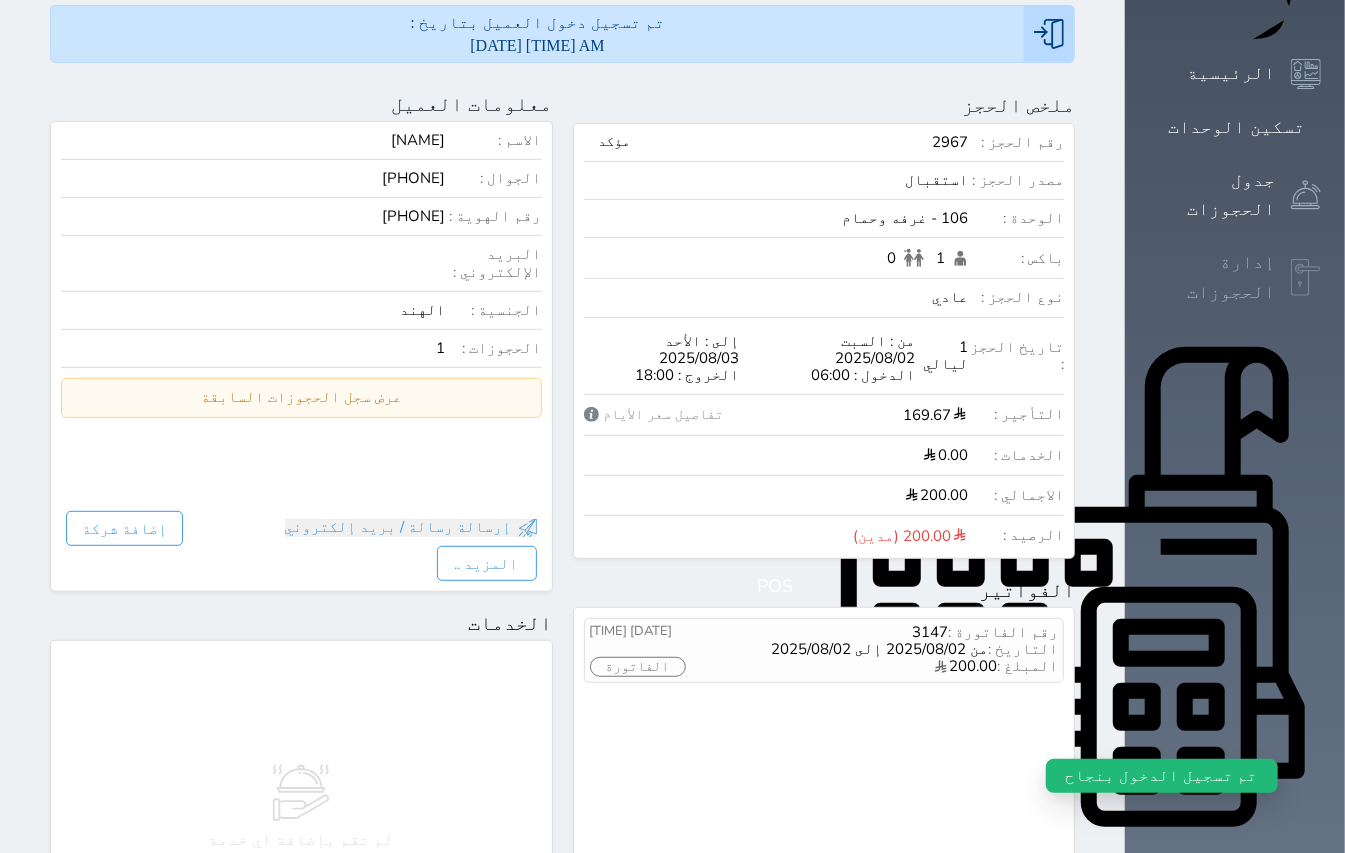 scroll, scrollTop: 29, scrollLeft: 0, axis: vertical 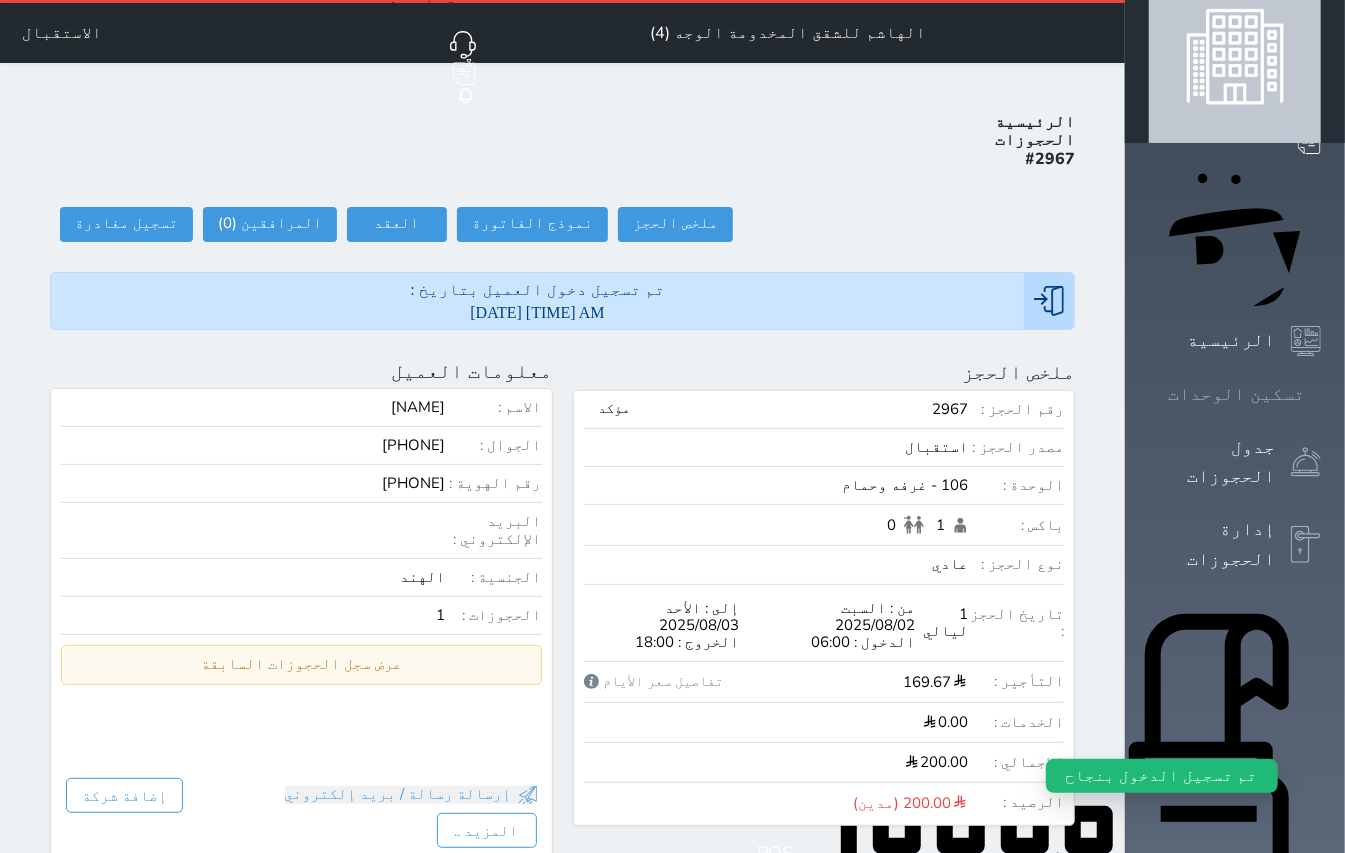 click on "تسكين الوحدات" at bounding box center (1236, 394) 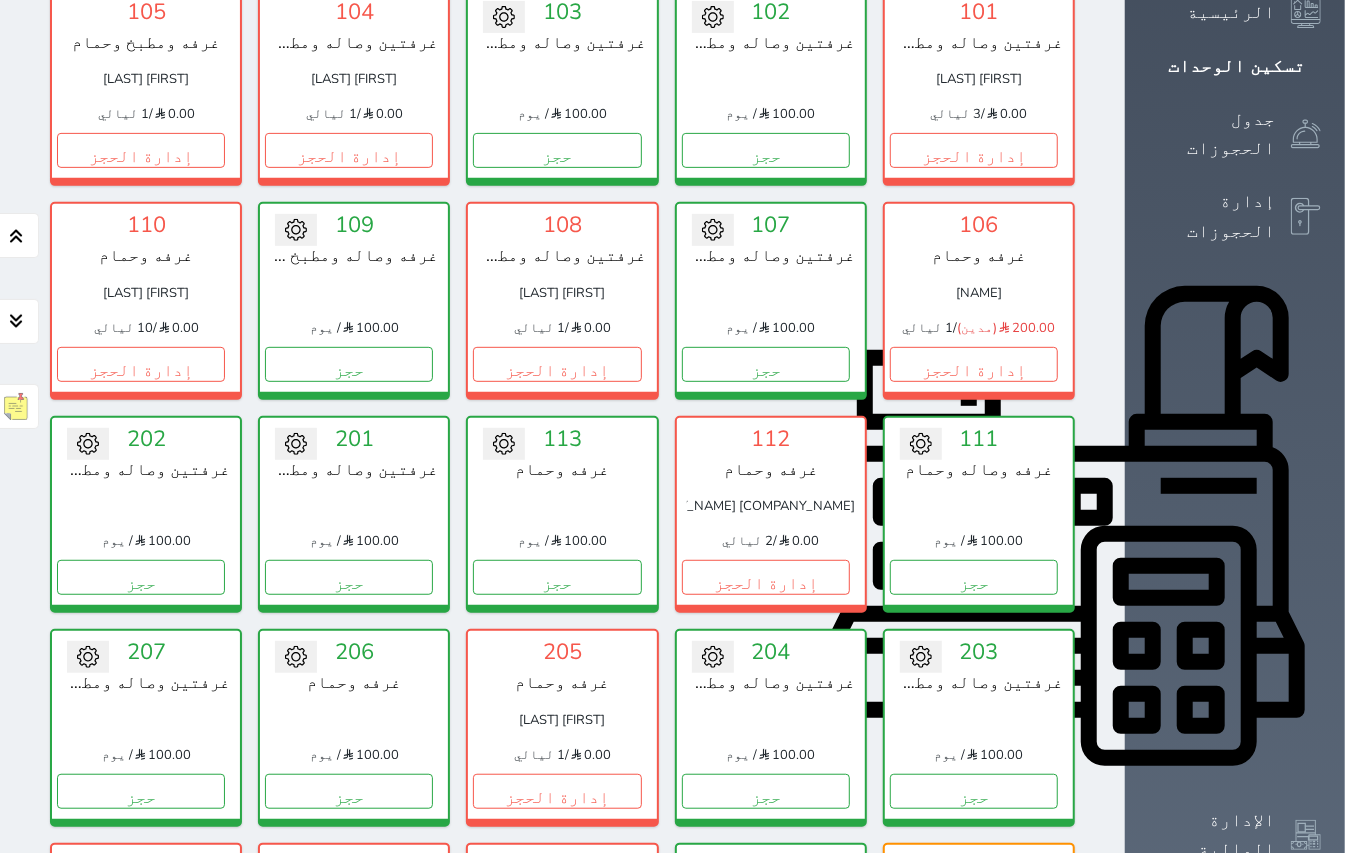 scroll, scrollTop: 482, scrollLeft: 0, axis: vertical 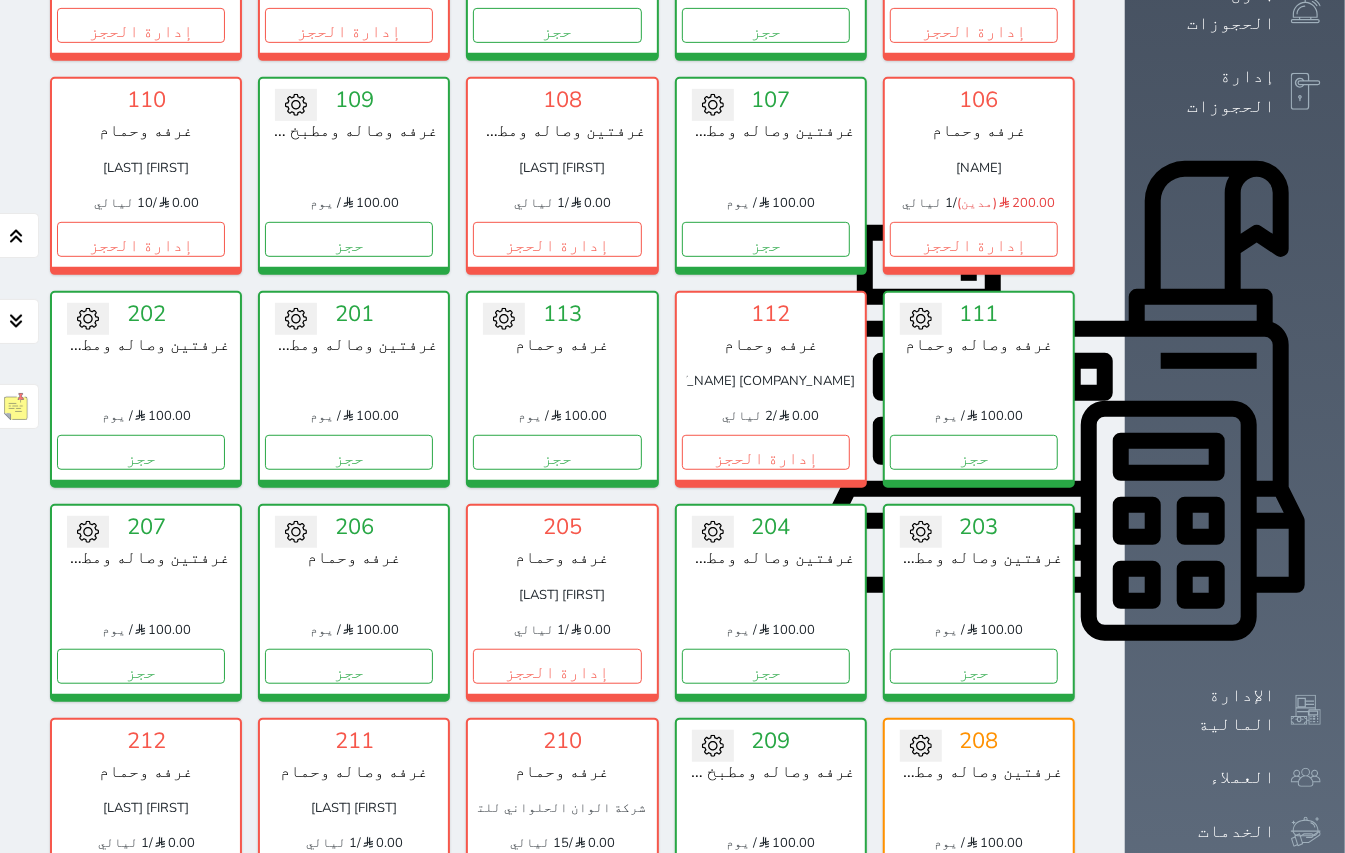 click on "إدارة الحجز" at bounding box center [349, 879] 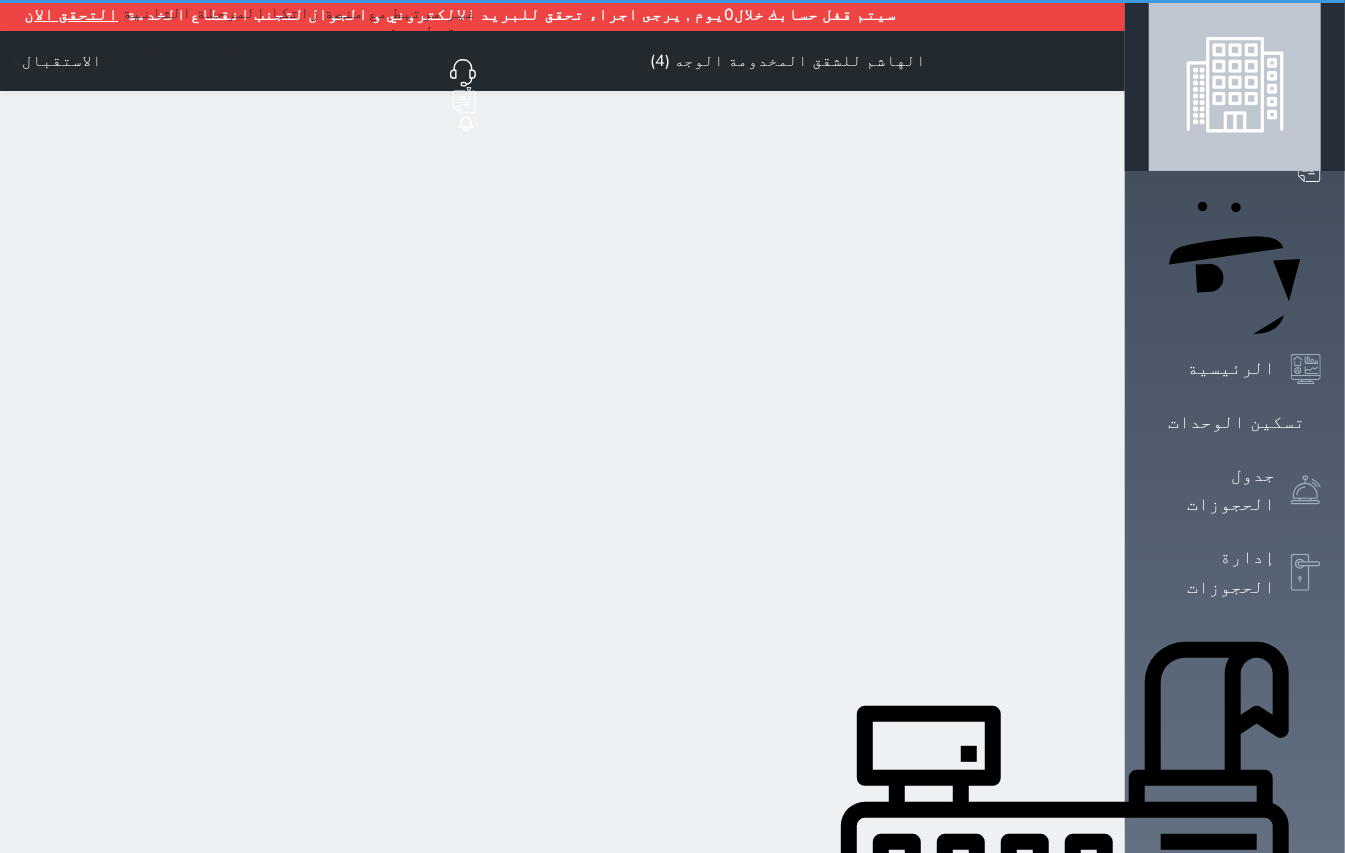 scroll, scrollTop: 0, scrollLeft: 0, axis: both 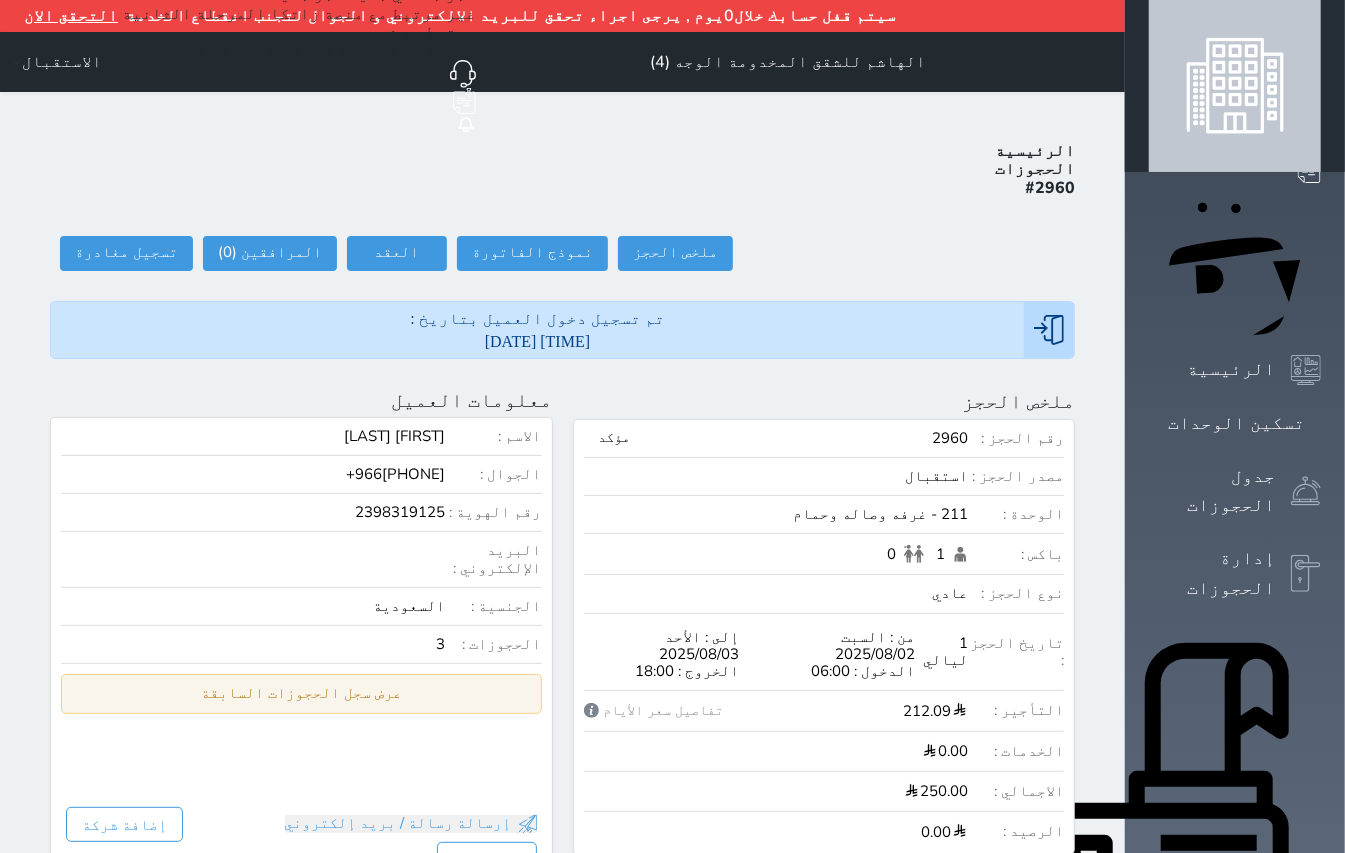 click on "عرض سجل الحجوزات السابقة" at bounding box center (301, 693) 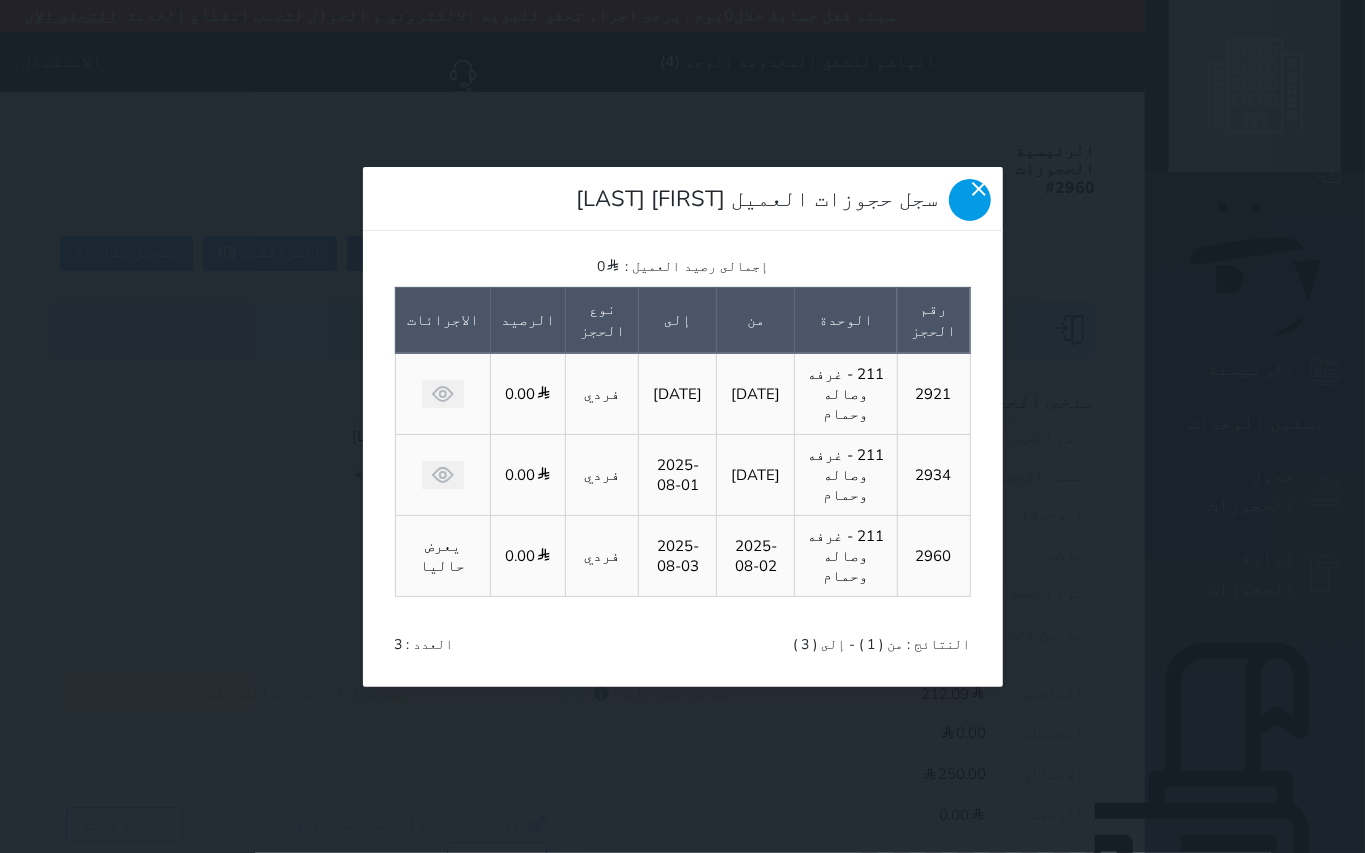 click 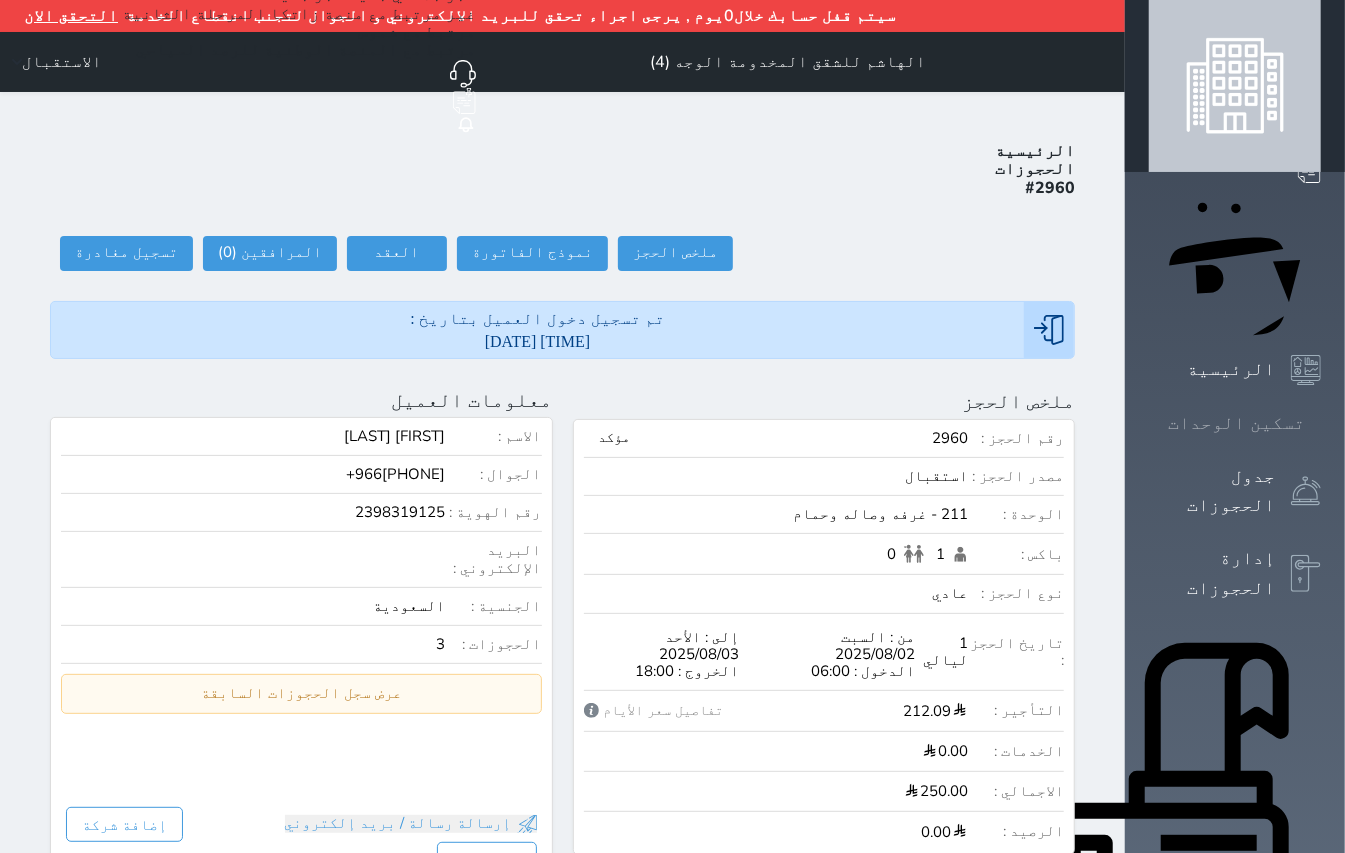 click on "تسكين الوحدات" at bounding box center (1236, 423) 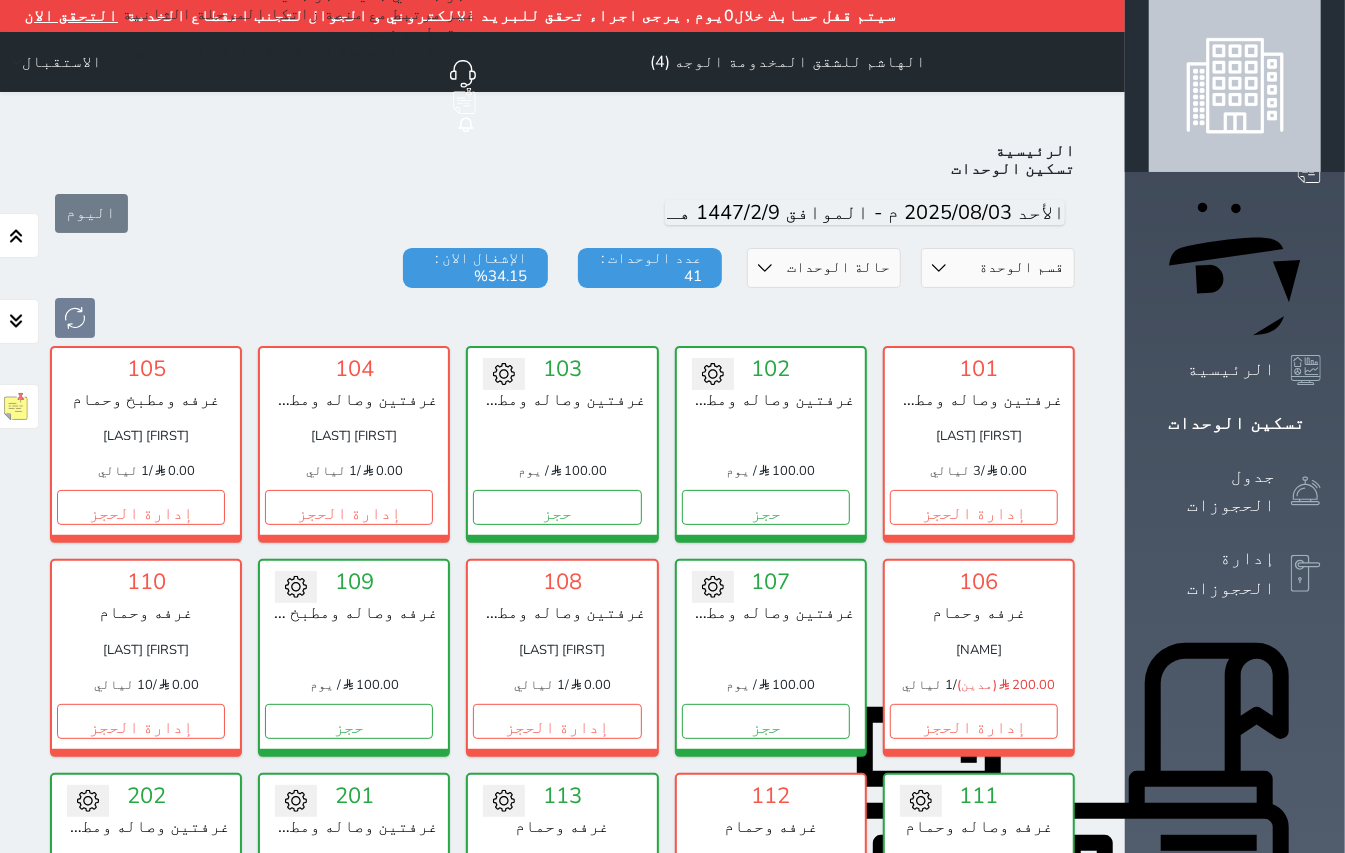 scroll, scrollTop: 82, scrollLeft: 0, axis: vertical 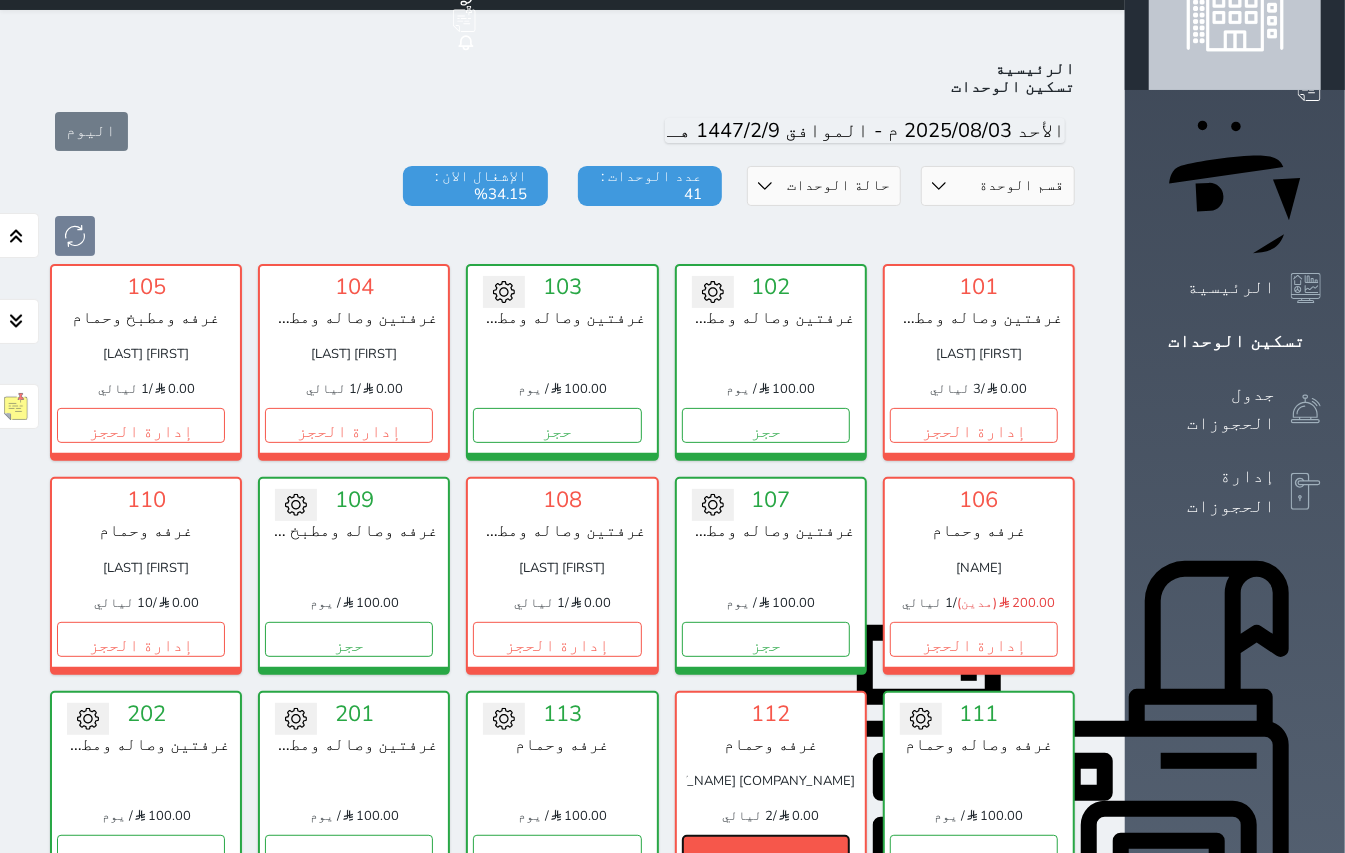 click on "إدارة الحجز" at bounding box center [766, 852] 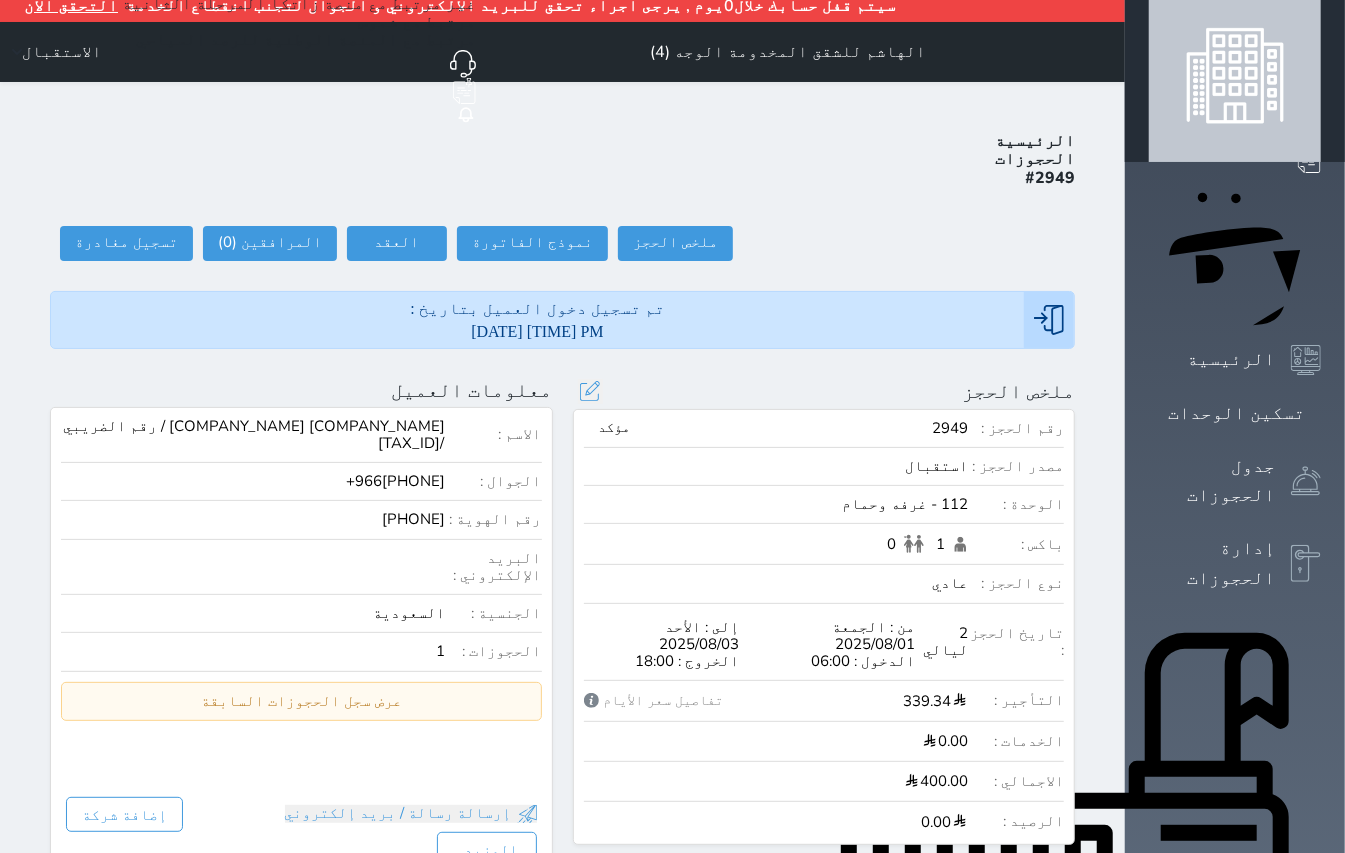 scroll, scrollTop: 0, scrollLeft: 0, axis: both 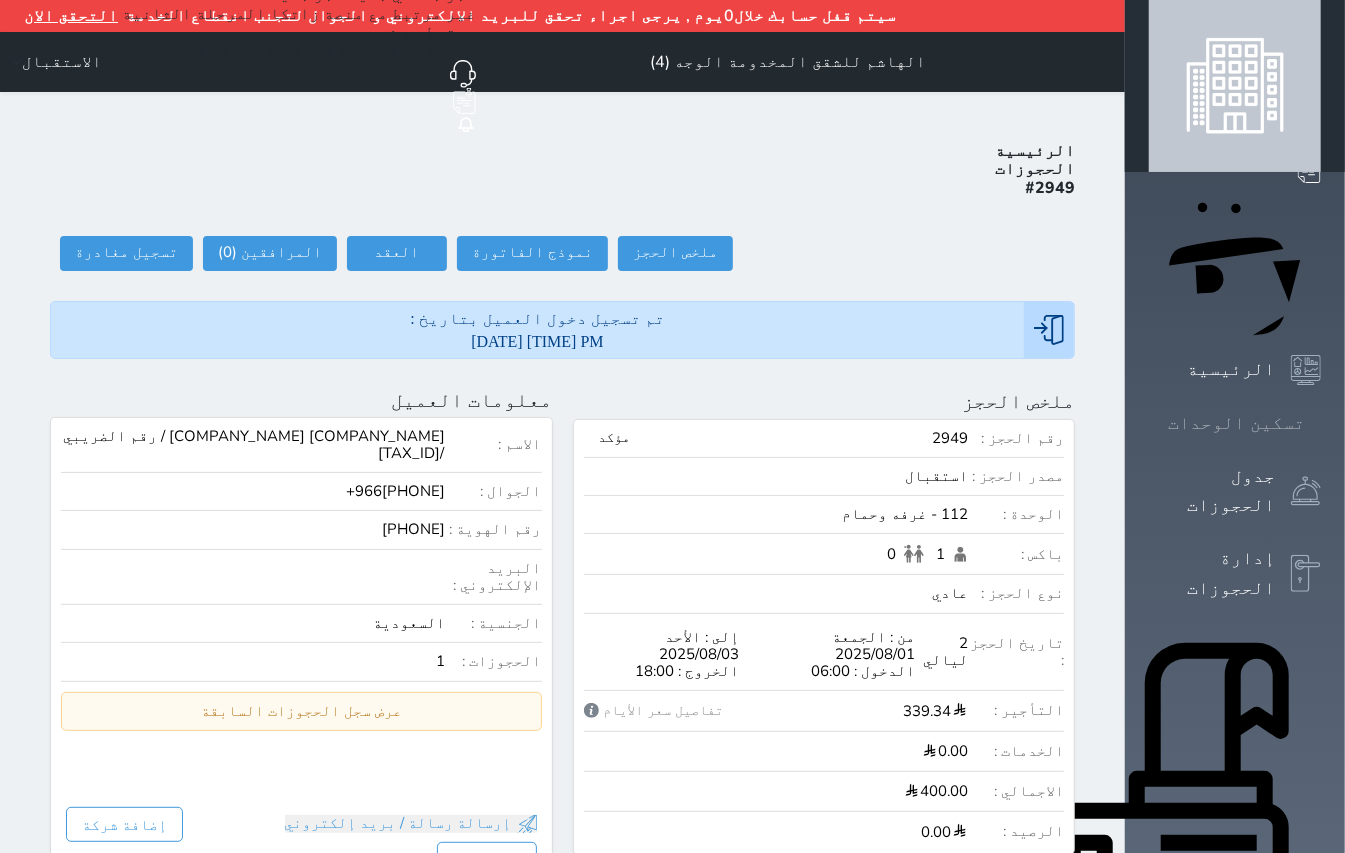 click on "تسكين الوحدات" at bounding box center (1236, 423) 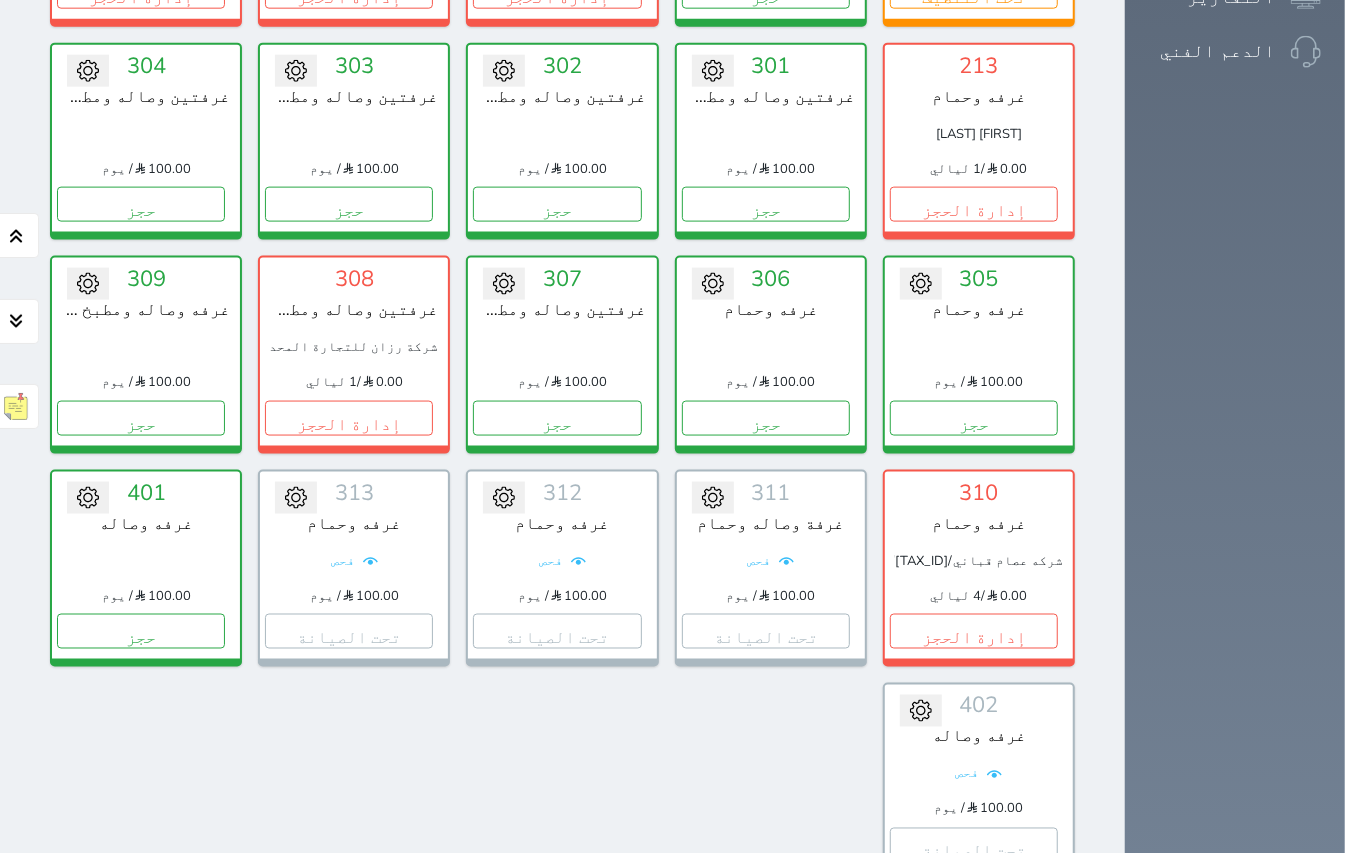 scroll, scrollTop: 1377, scrollLeft: 0, axis: vertical 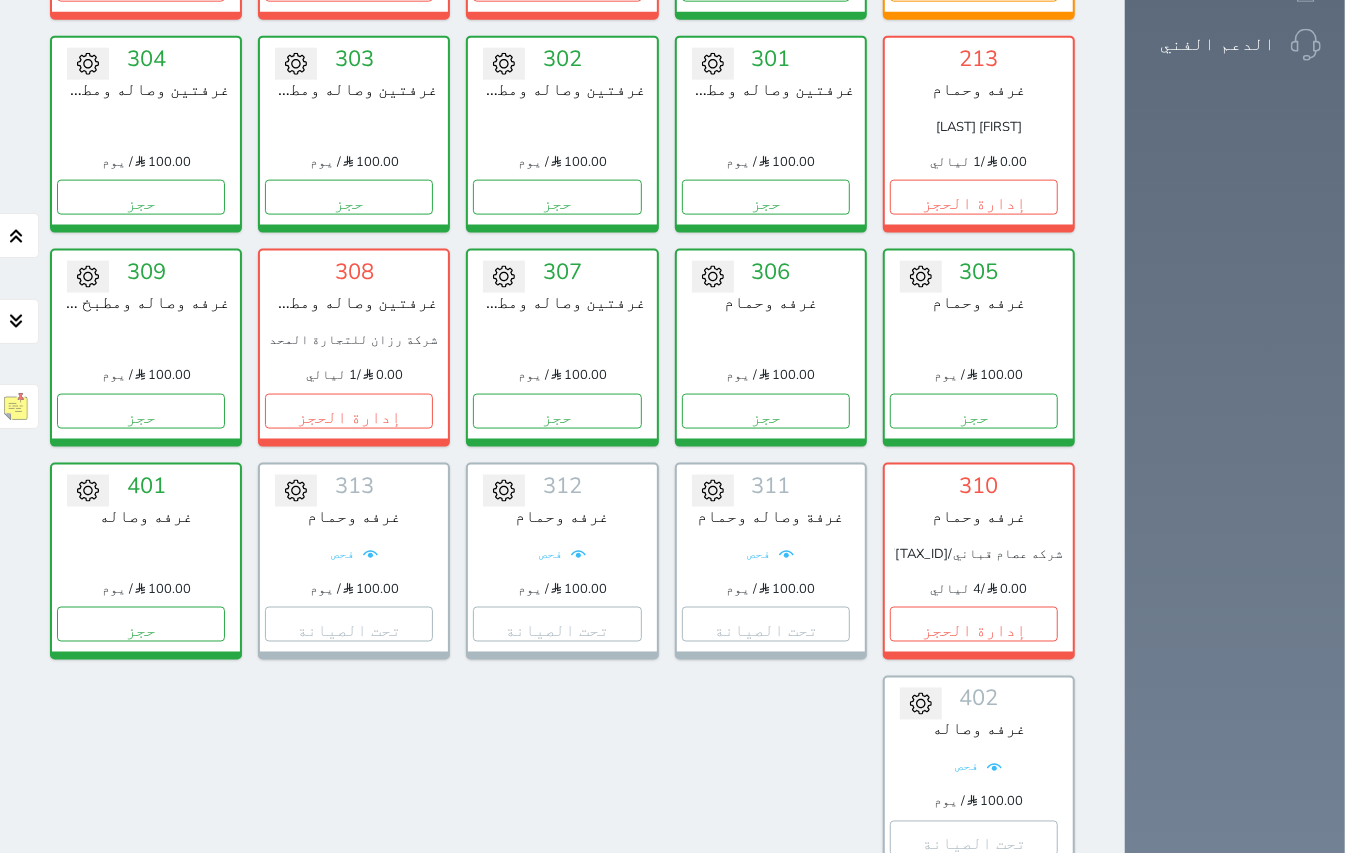 click on "عرض رصيد الصندوق" at bounding box center (303, 955) 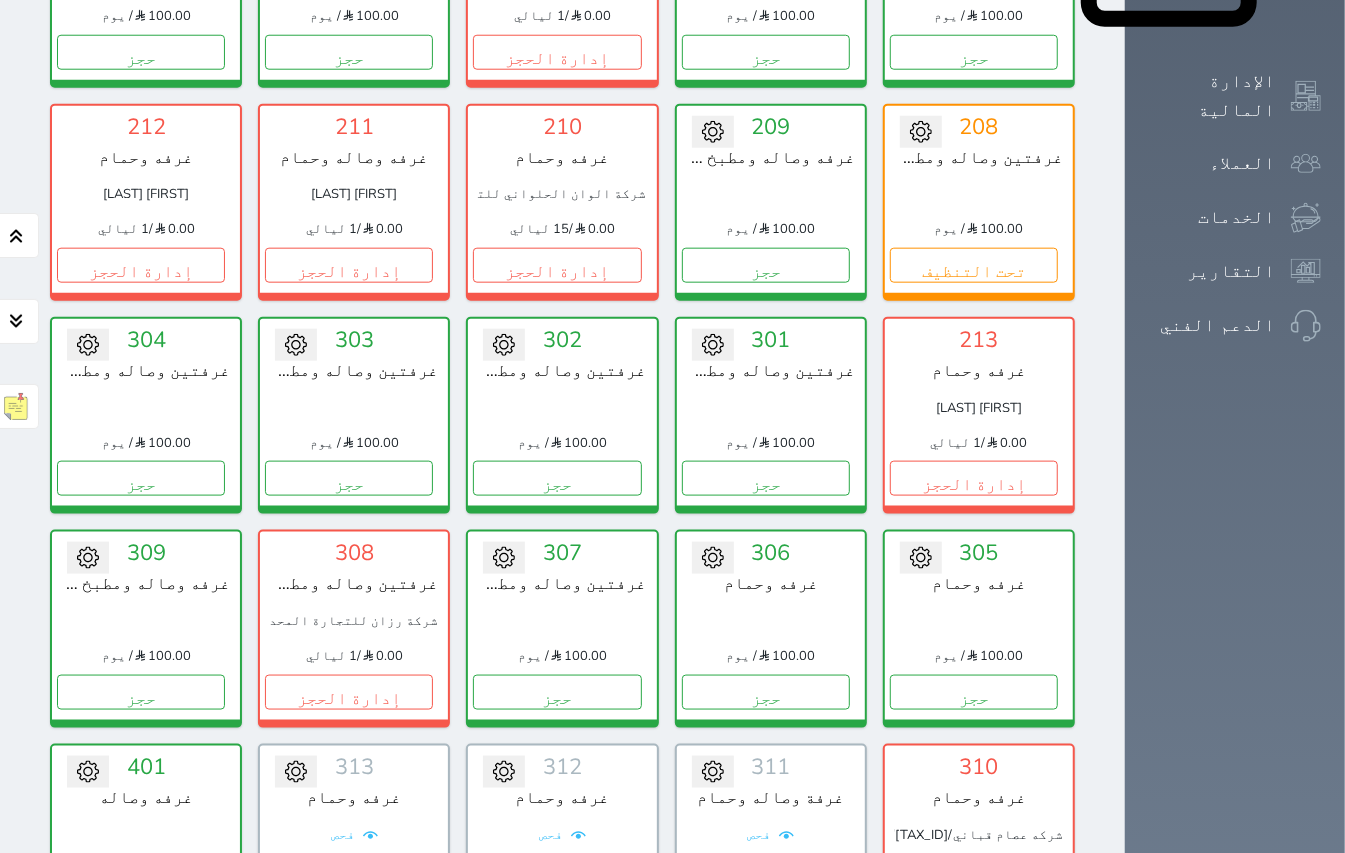 scroll, scrollTop: 710, scrollLeft: 0, axis: vertical 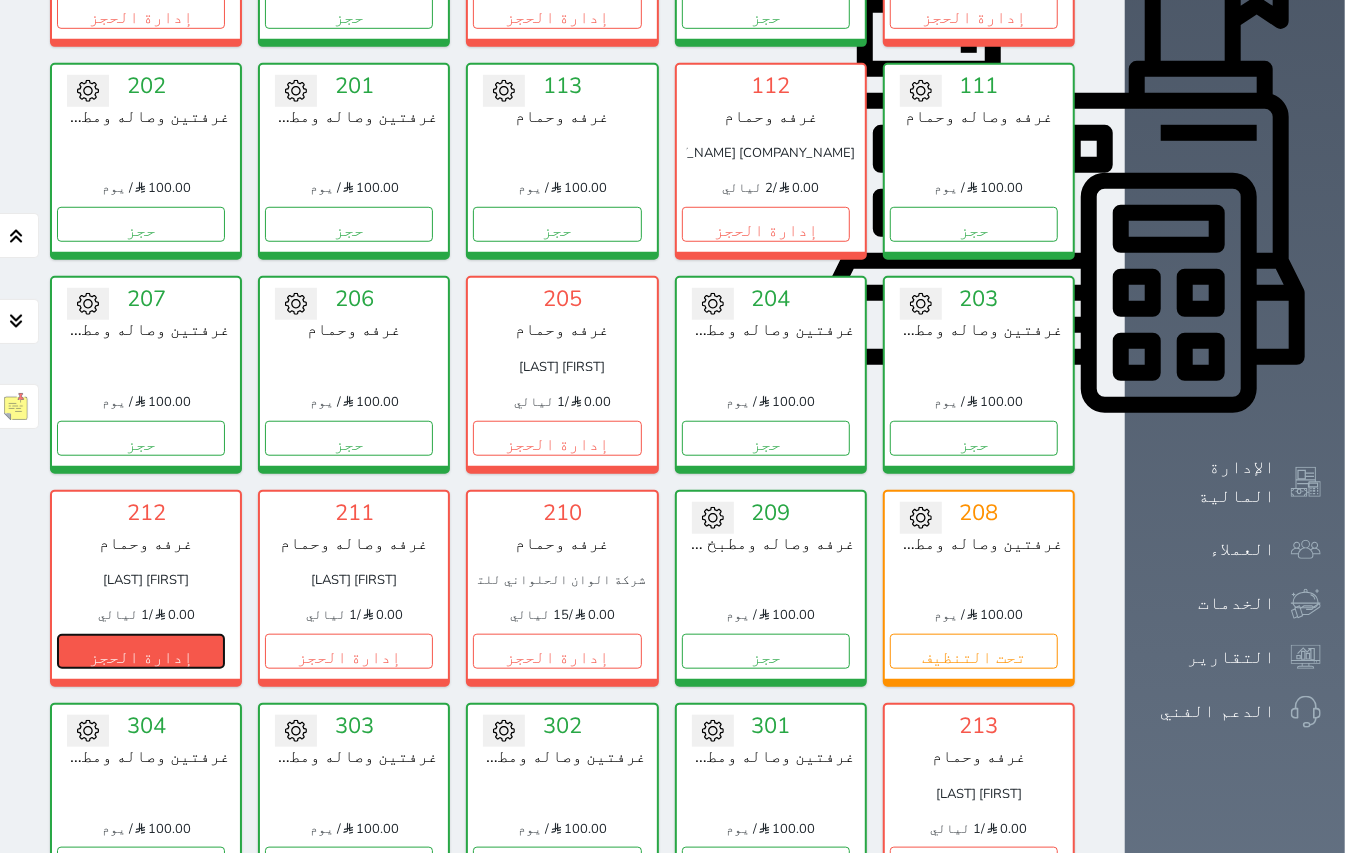 click on "إدارة الحجز" at bounding box center [141, 651] 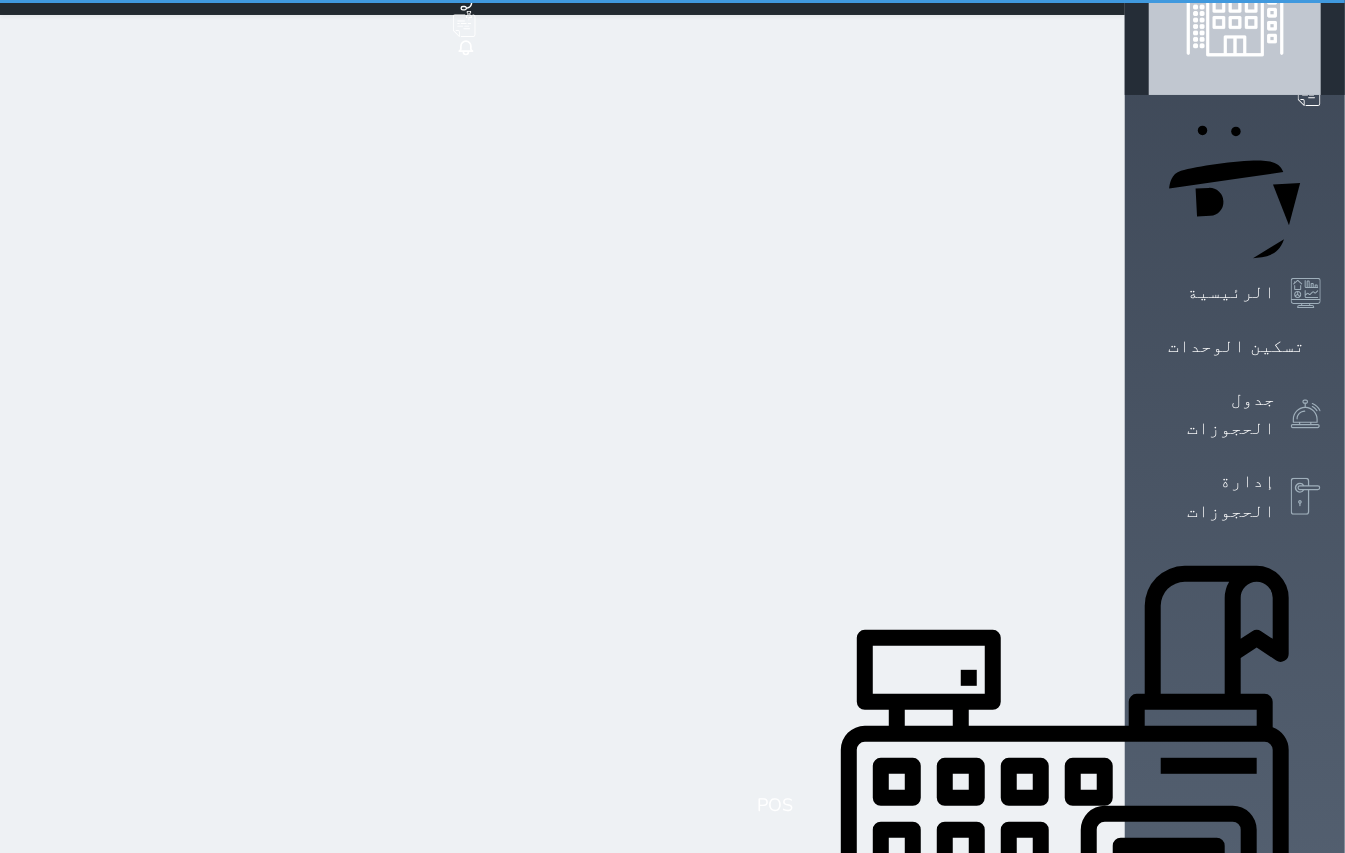scroll, scrollTop: 0, scrollLeft: 0, axis: both 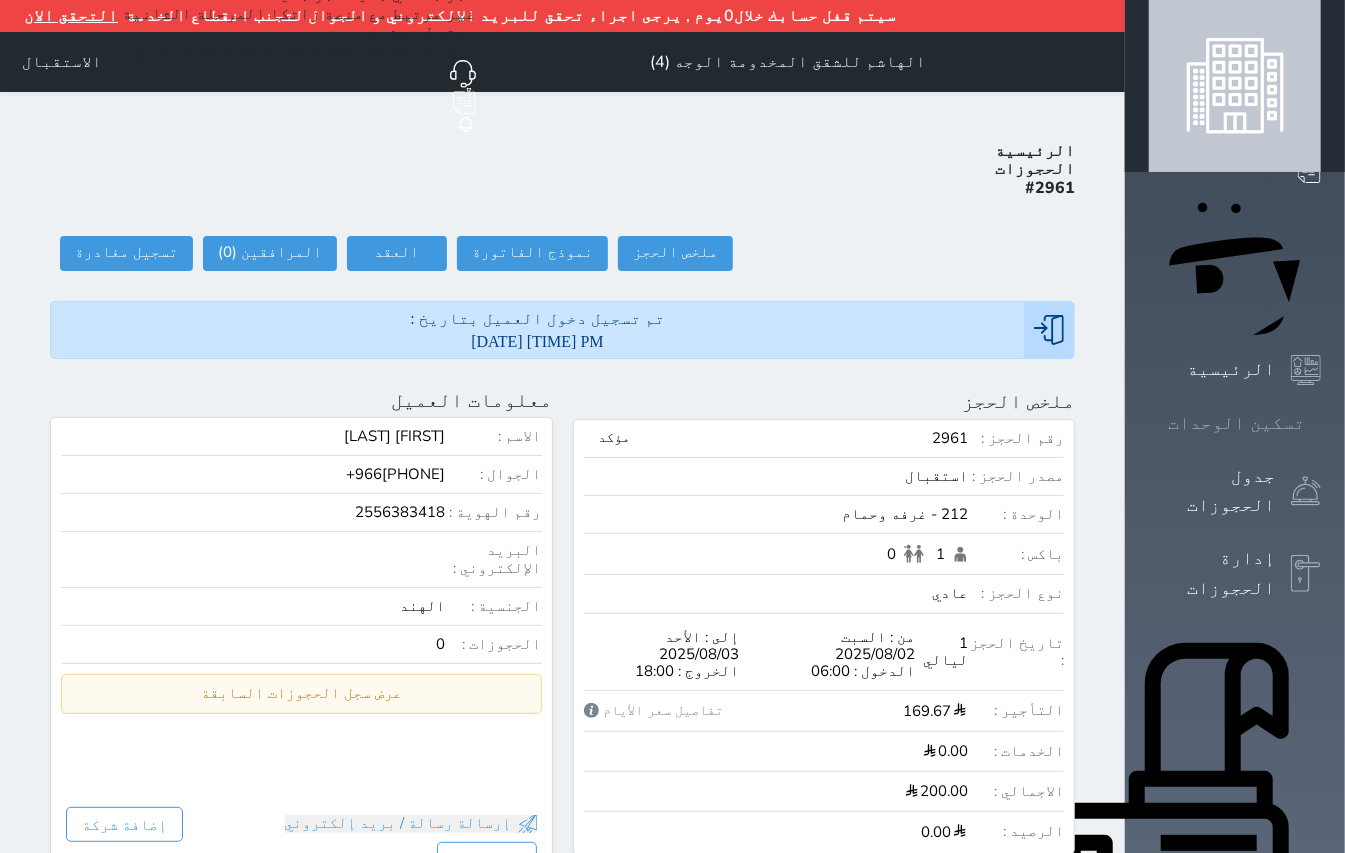 click on "تسكين الوحدات" at bounding box center (1236, 423) 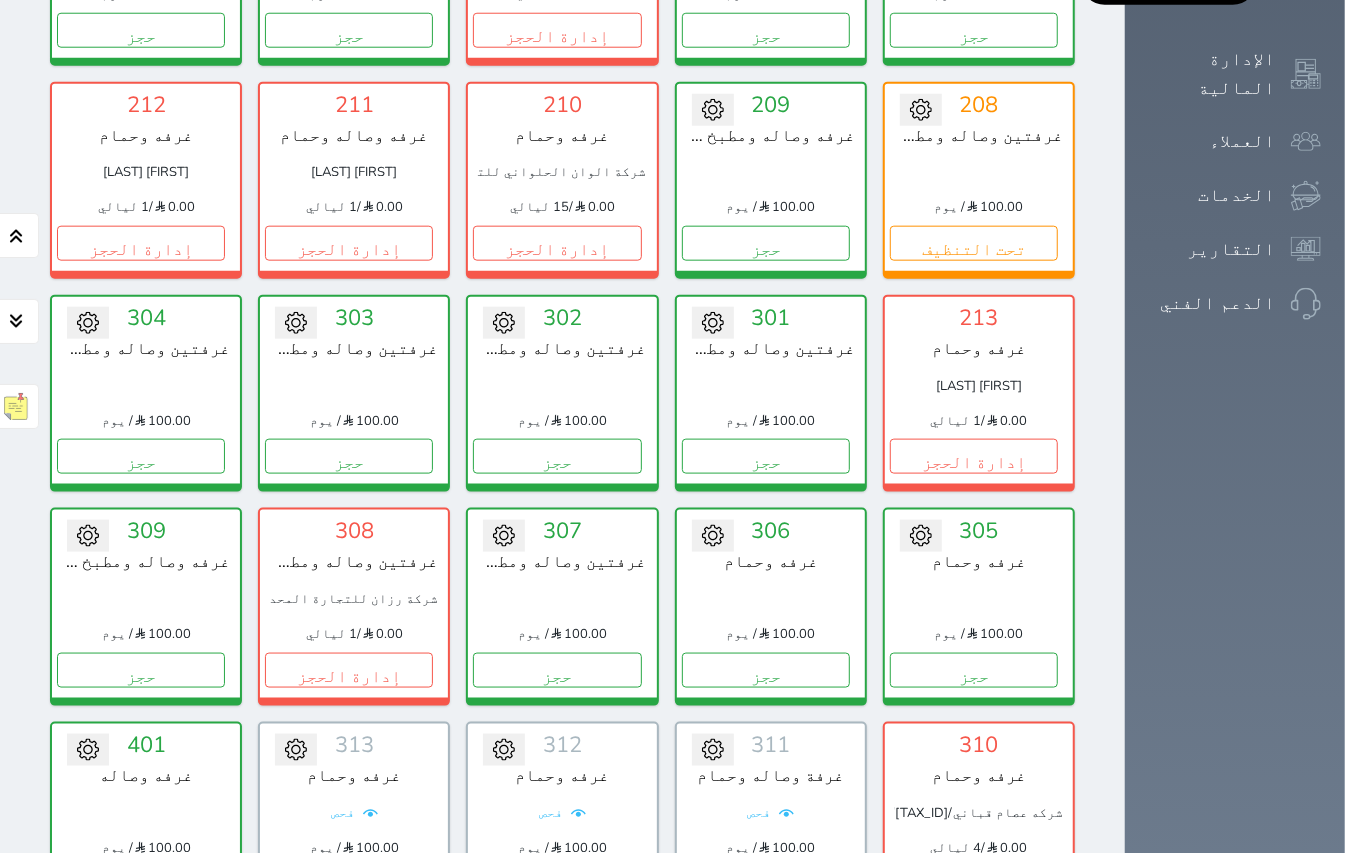 scroll, scrollTop: 1149, scrollLeft: 0, axis: vertical 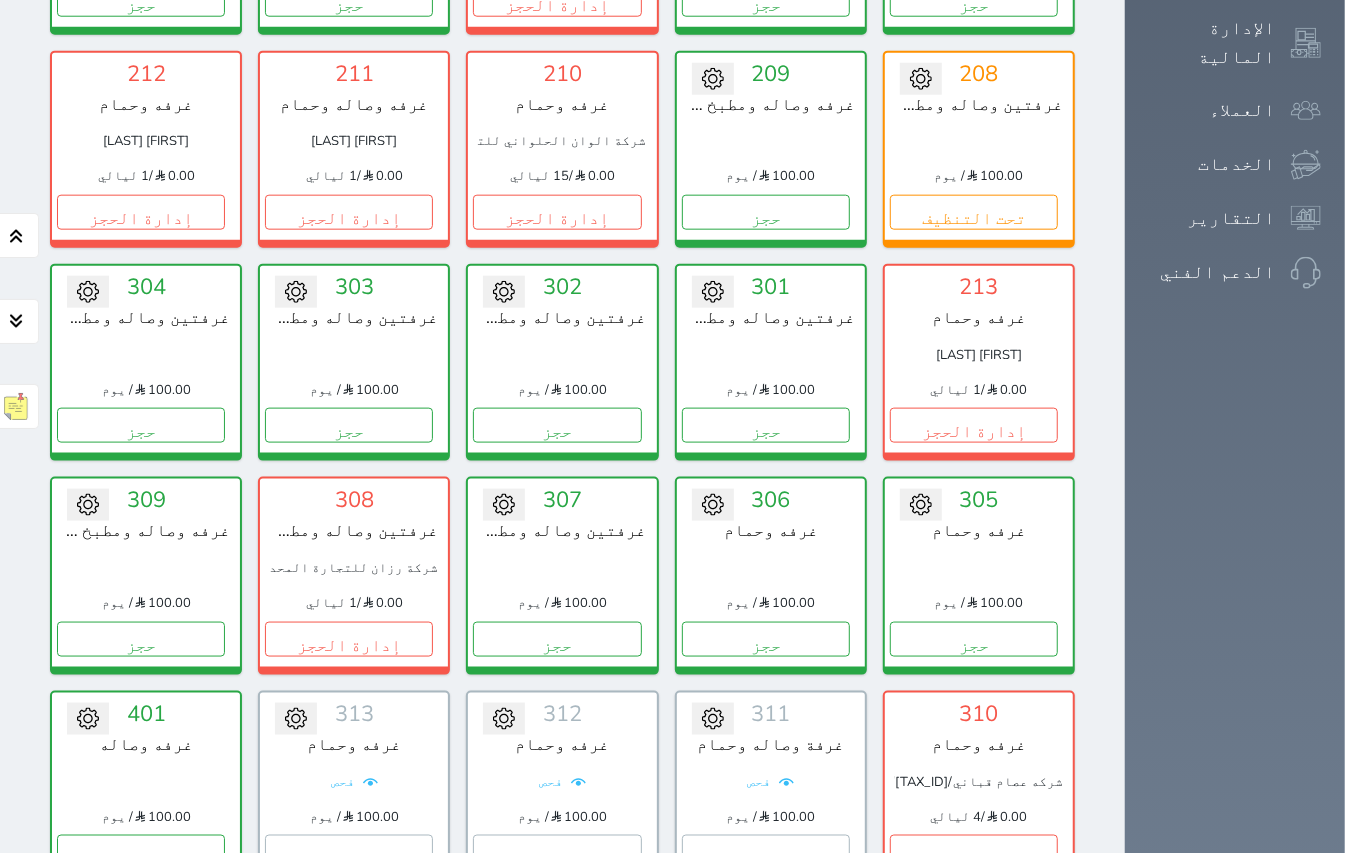 click on "متاح (22)   سجل دخول (14)   محجوز (0)   بانتظار الدفع (0)   نظافة (1)   صيانة (4)     عرض رصيد الصندوق   يرجي الانتظار   رصيد الصندوق : 0    تقرير استلام" at bounding box center [562, 1183] 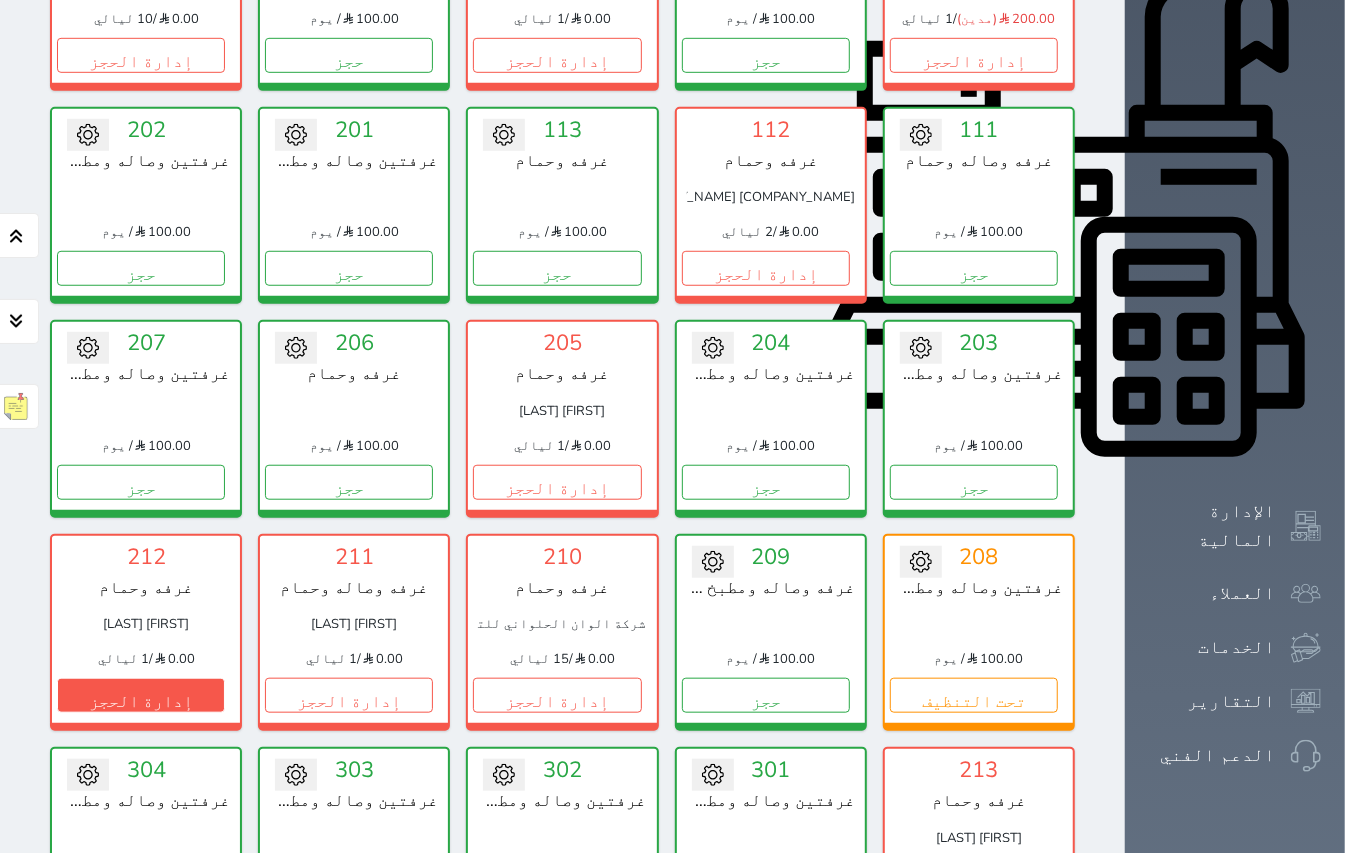 scroll, scrollTop: 533, scrollLeft: 0, axis: vertical 